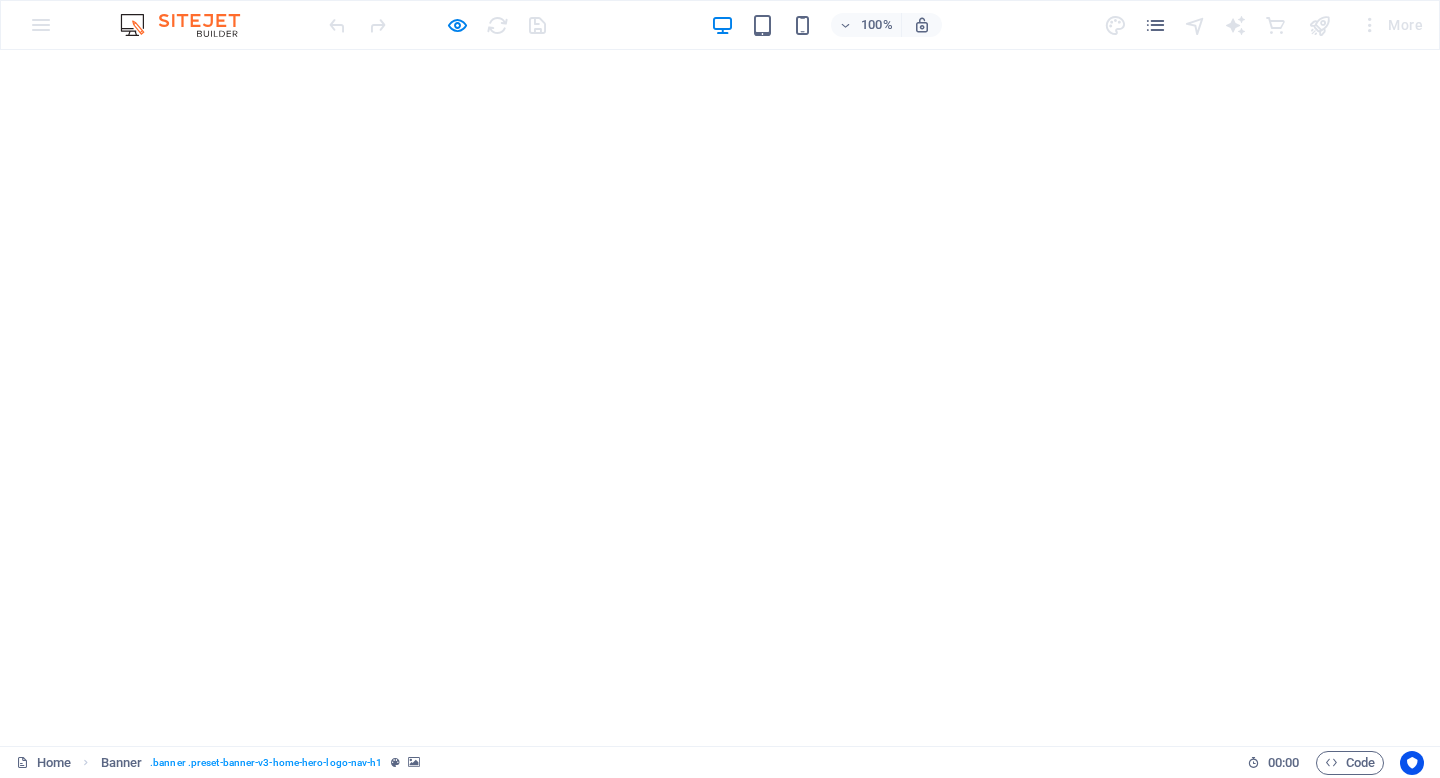 scroll, scrollTop: 0, scrollLeft: 0, axis: both 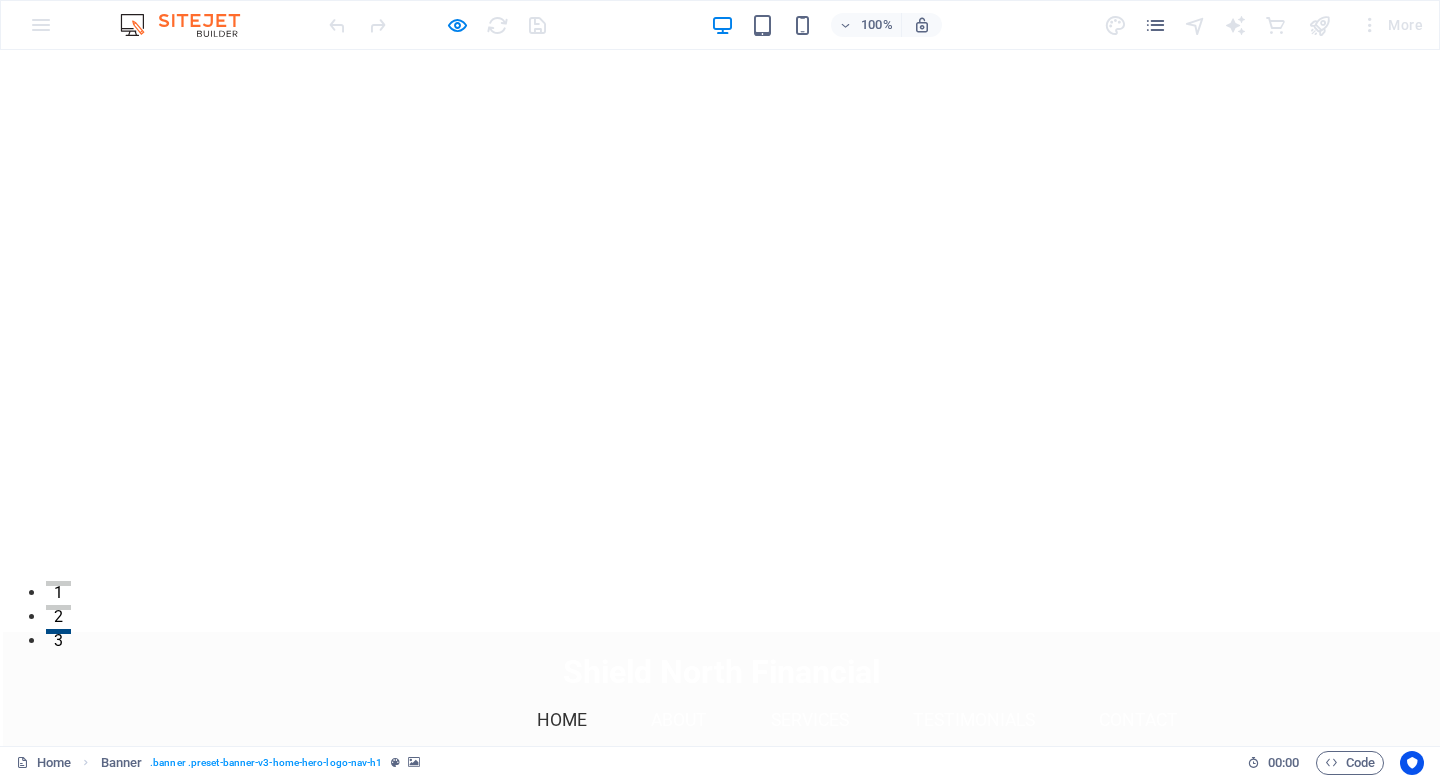 click on "Welcome to Shield North Financial - Your Trusted Insurance Partner" at bounding box center [722, 890] 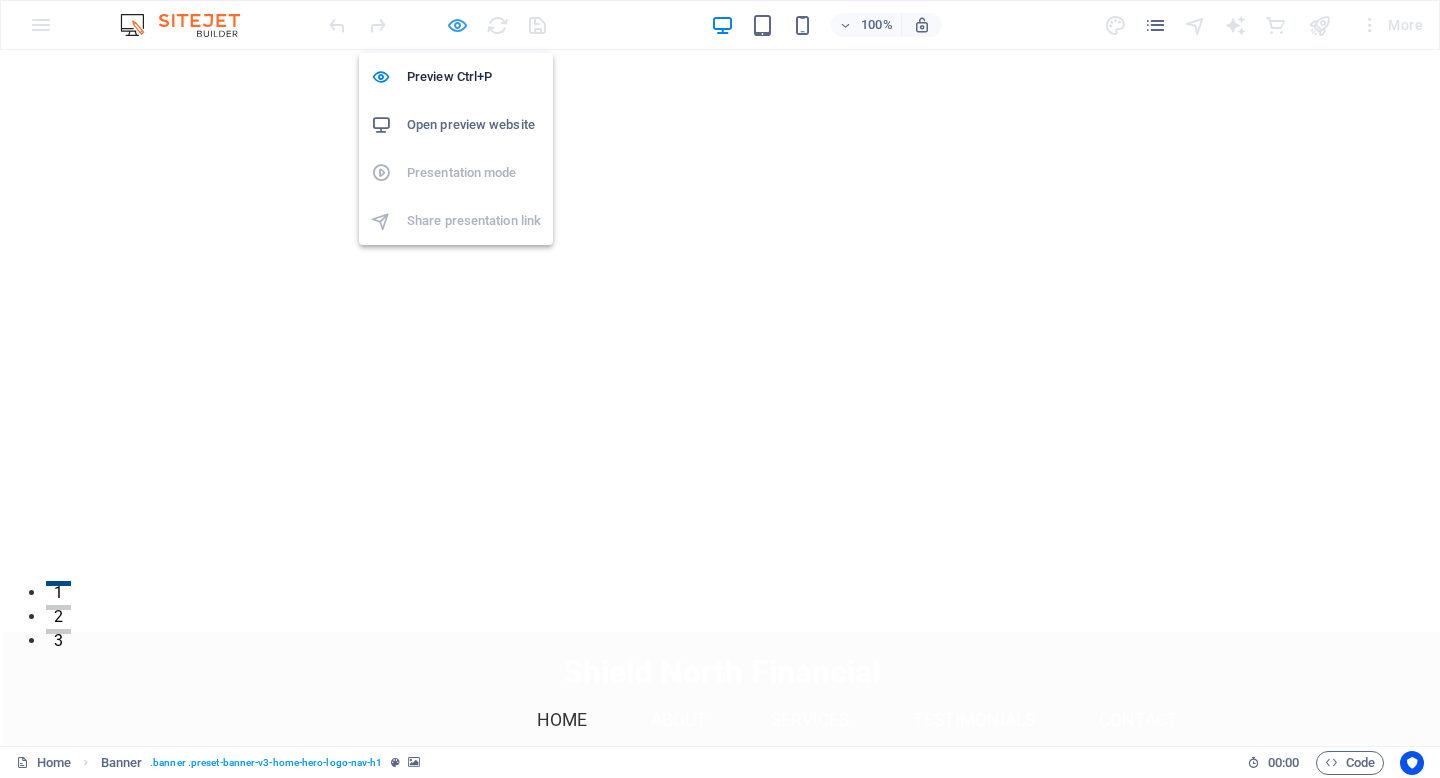 click at bounding box center (457, 25) 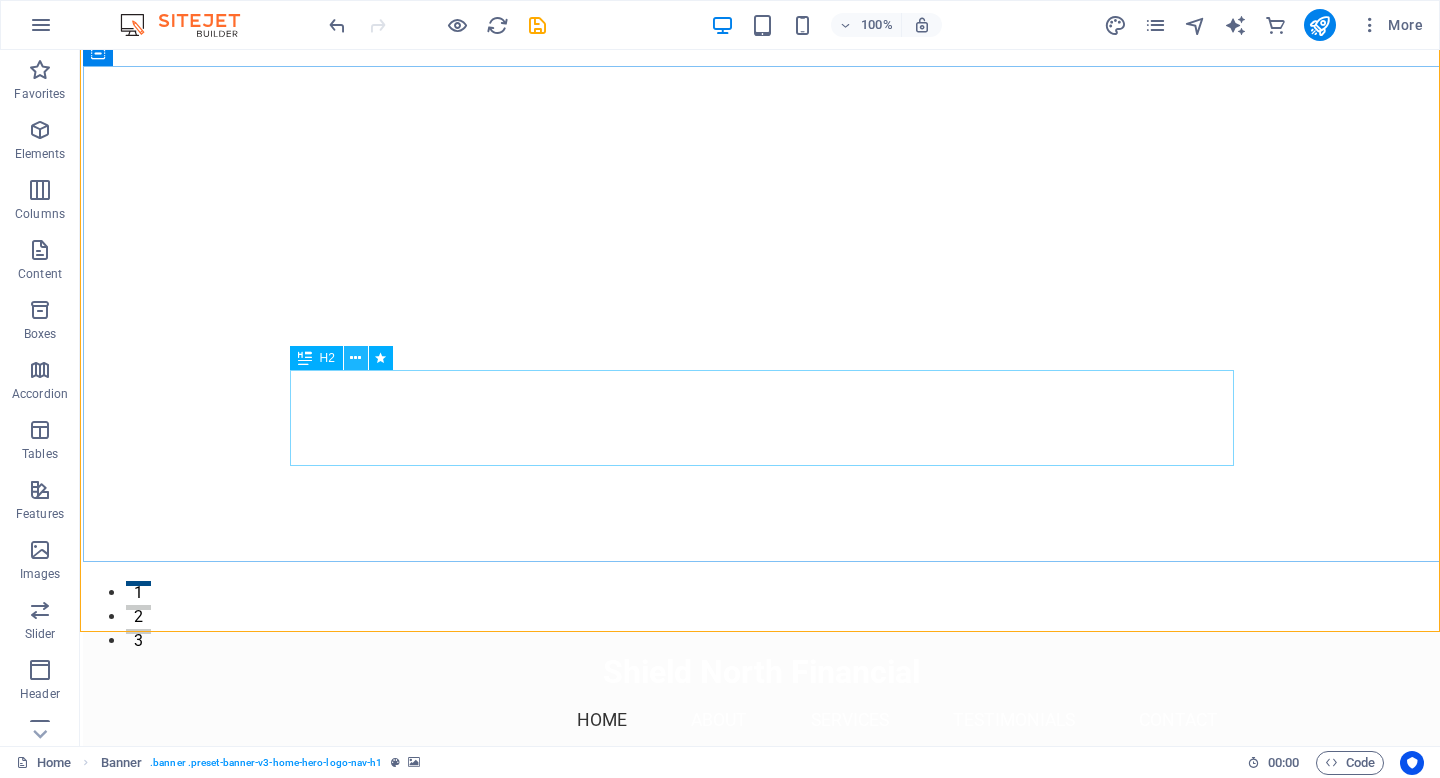 click at bounding box center (355, 358) 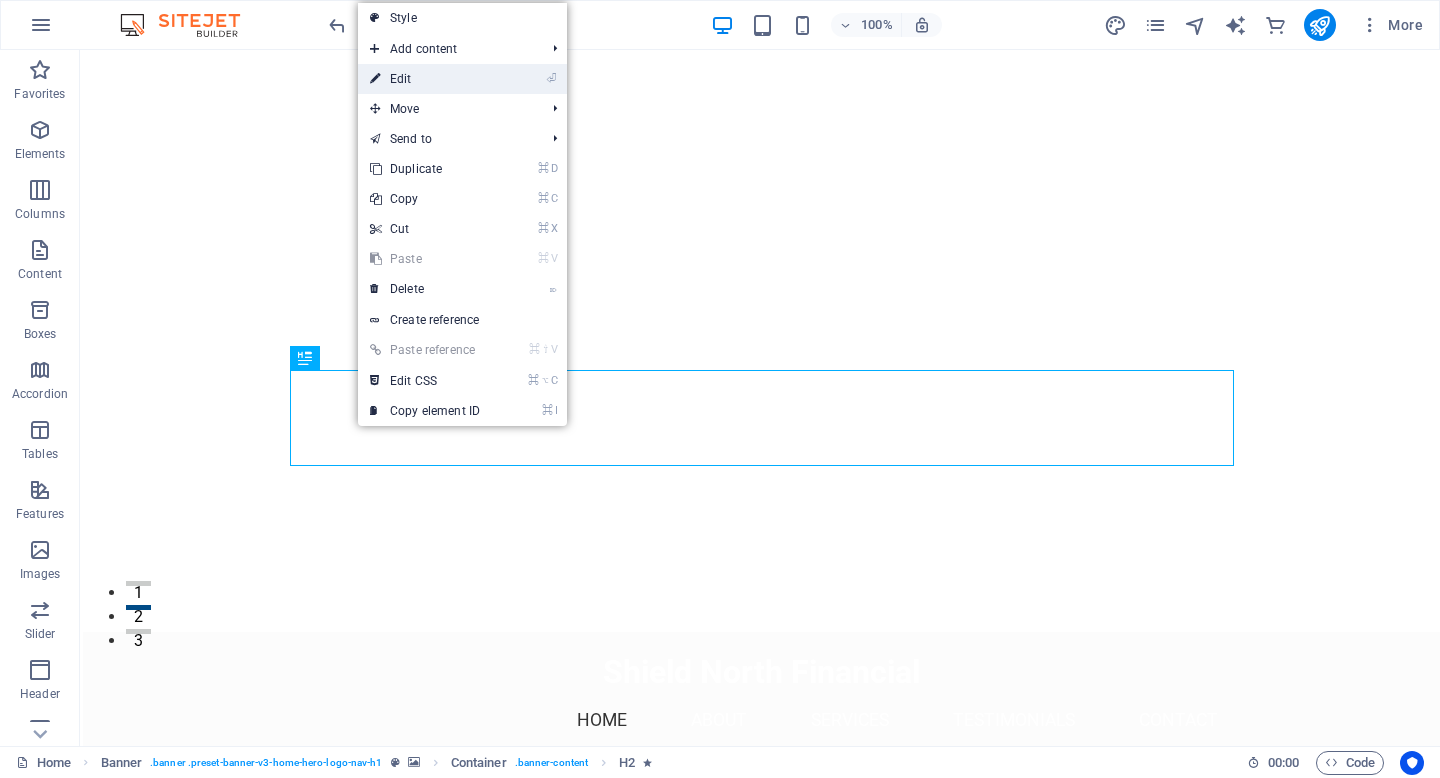 click on "⏎  Edit" at bounding box center [425, 79] 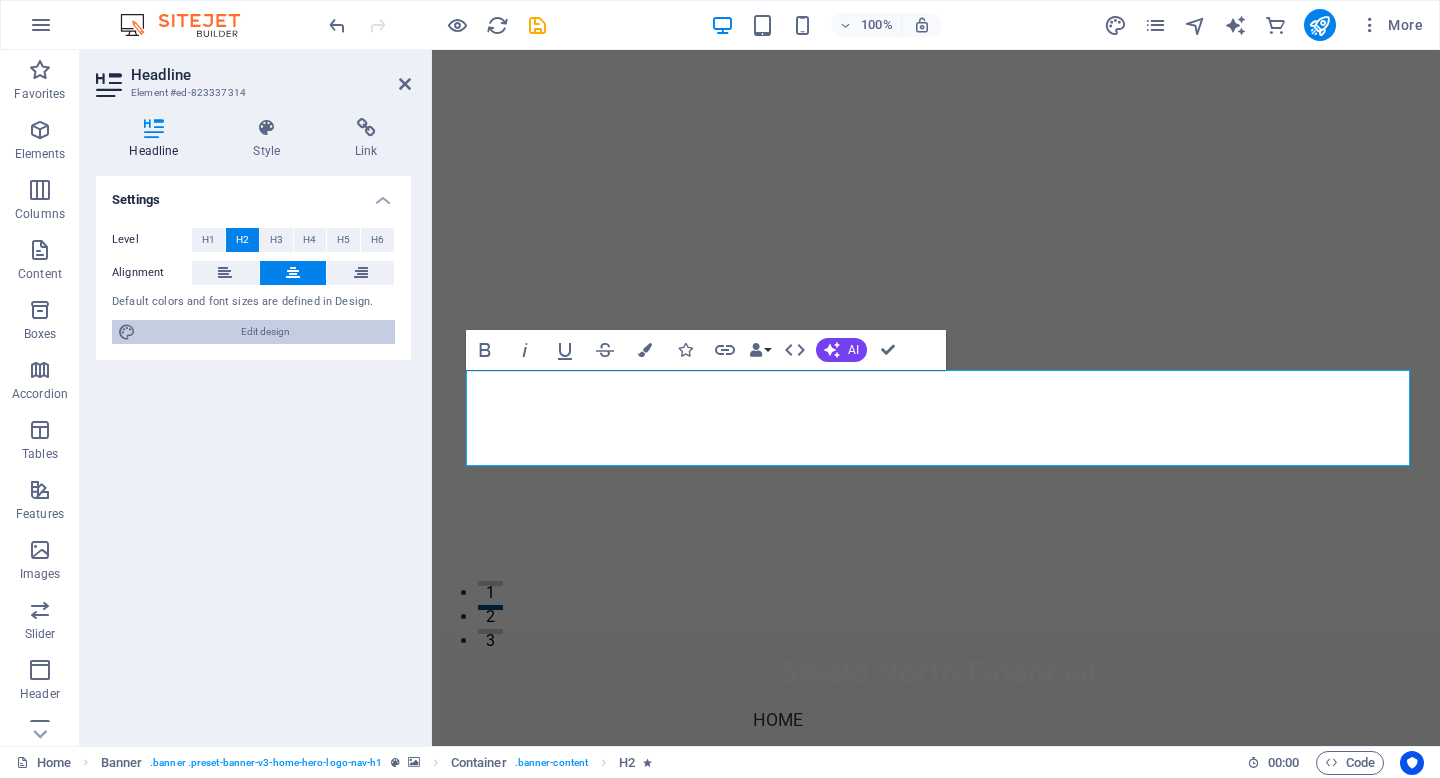 click on "Edit design" at bounding box center (265, 332) 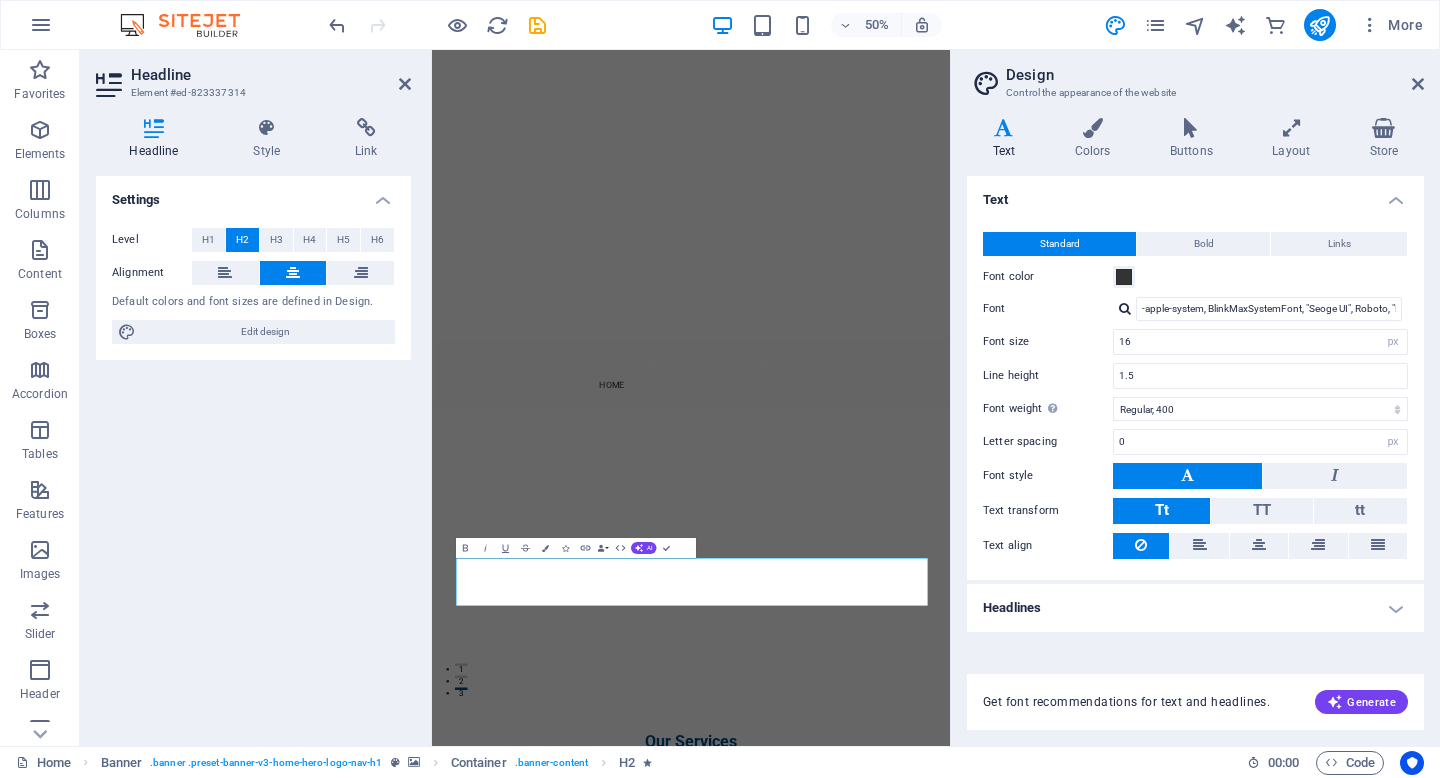 click at bounding box center [1004, 128] 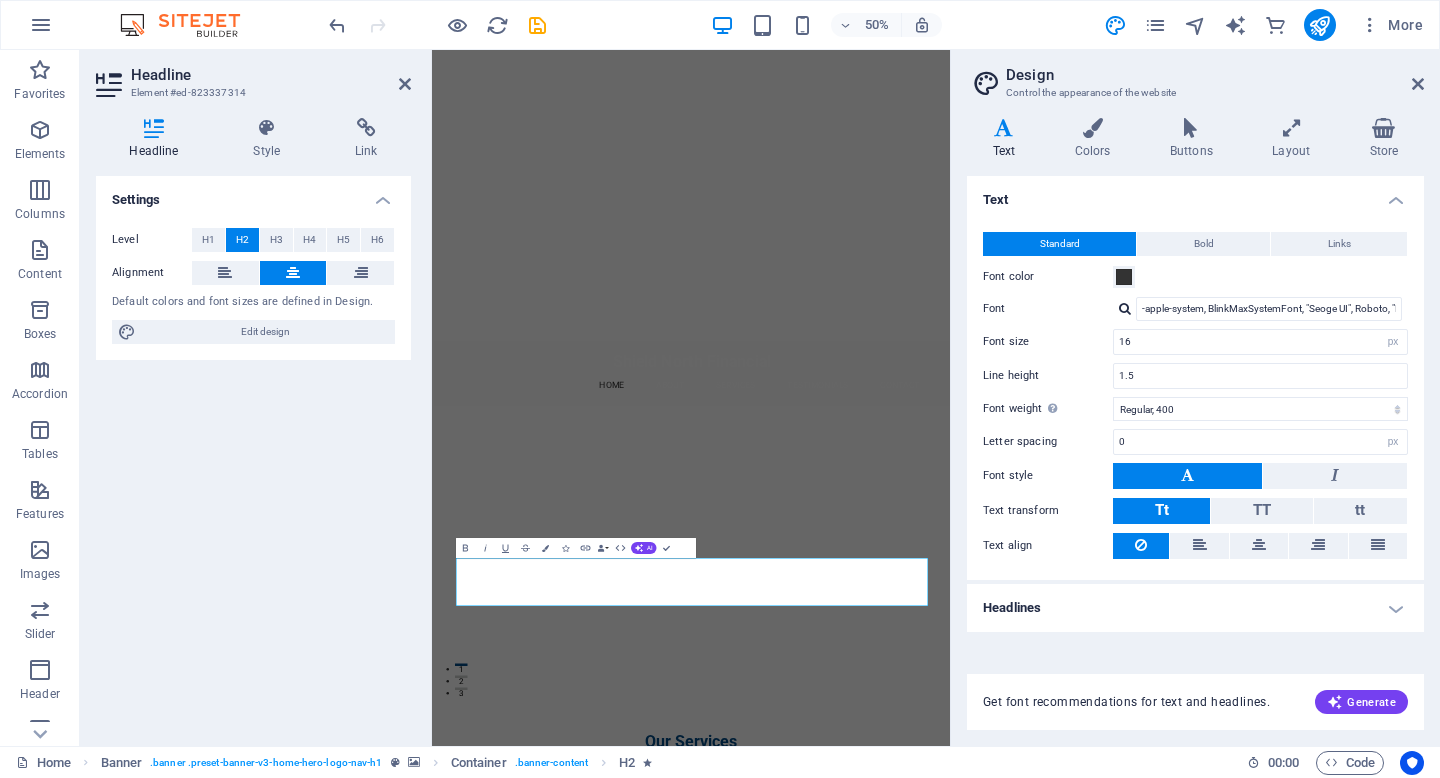 click on "Headlines" at bounding box center [1195, 608] 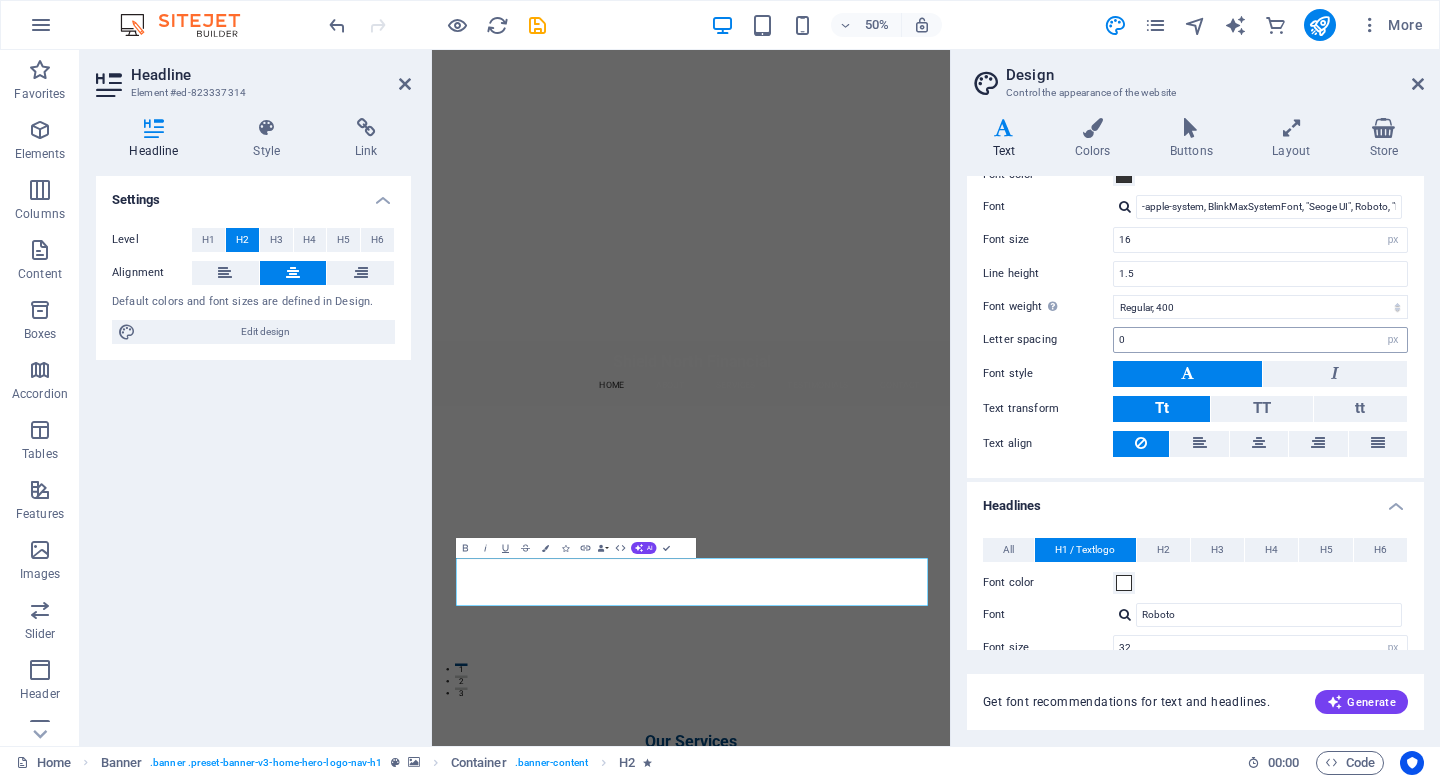 scroll, scrollTop: 0, scrollLeft: 0, axis: both 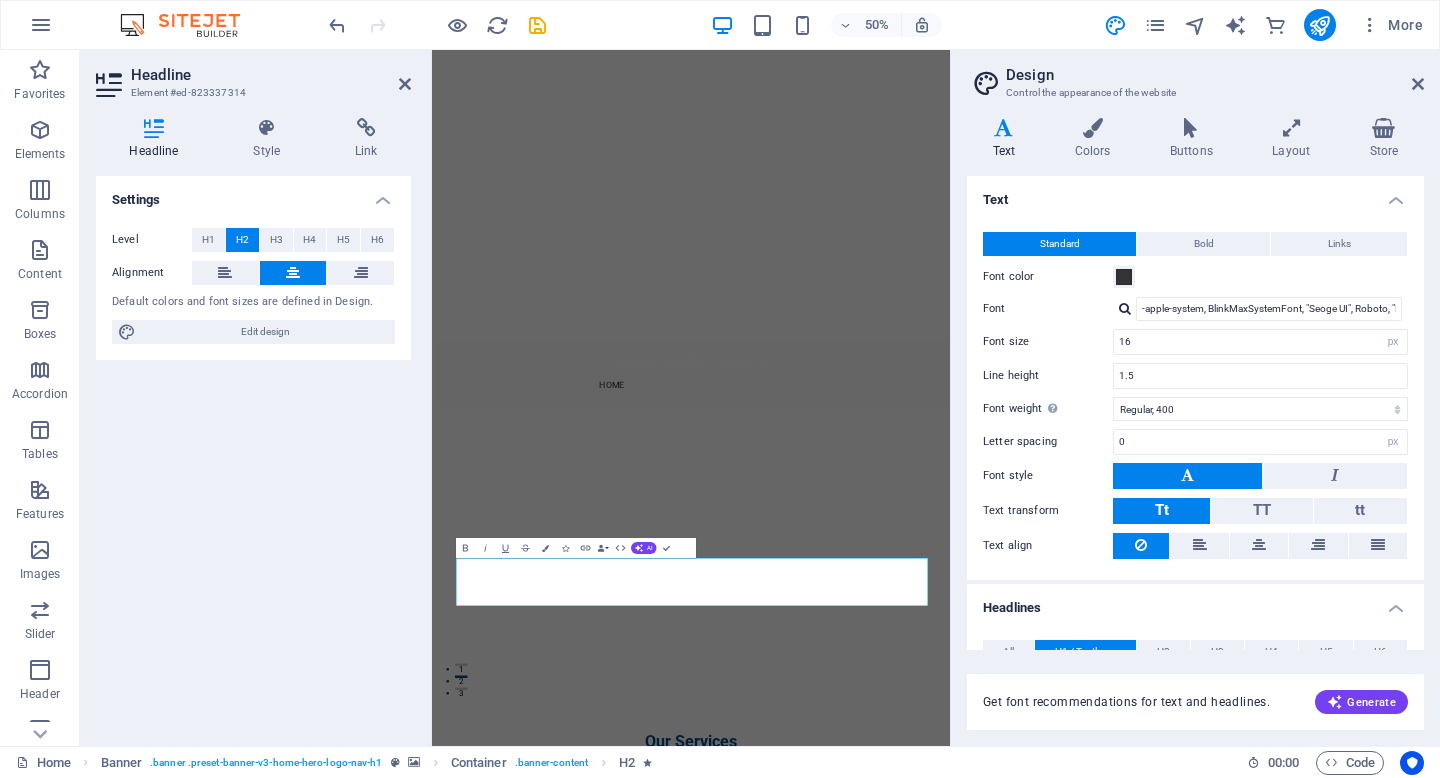 click at bounding box center [154, 128] 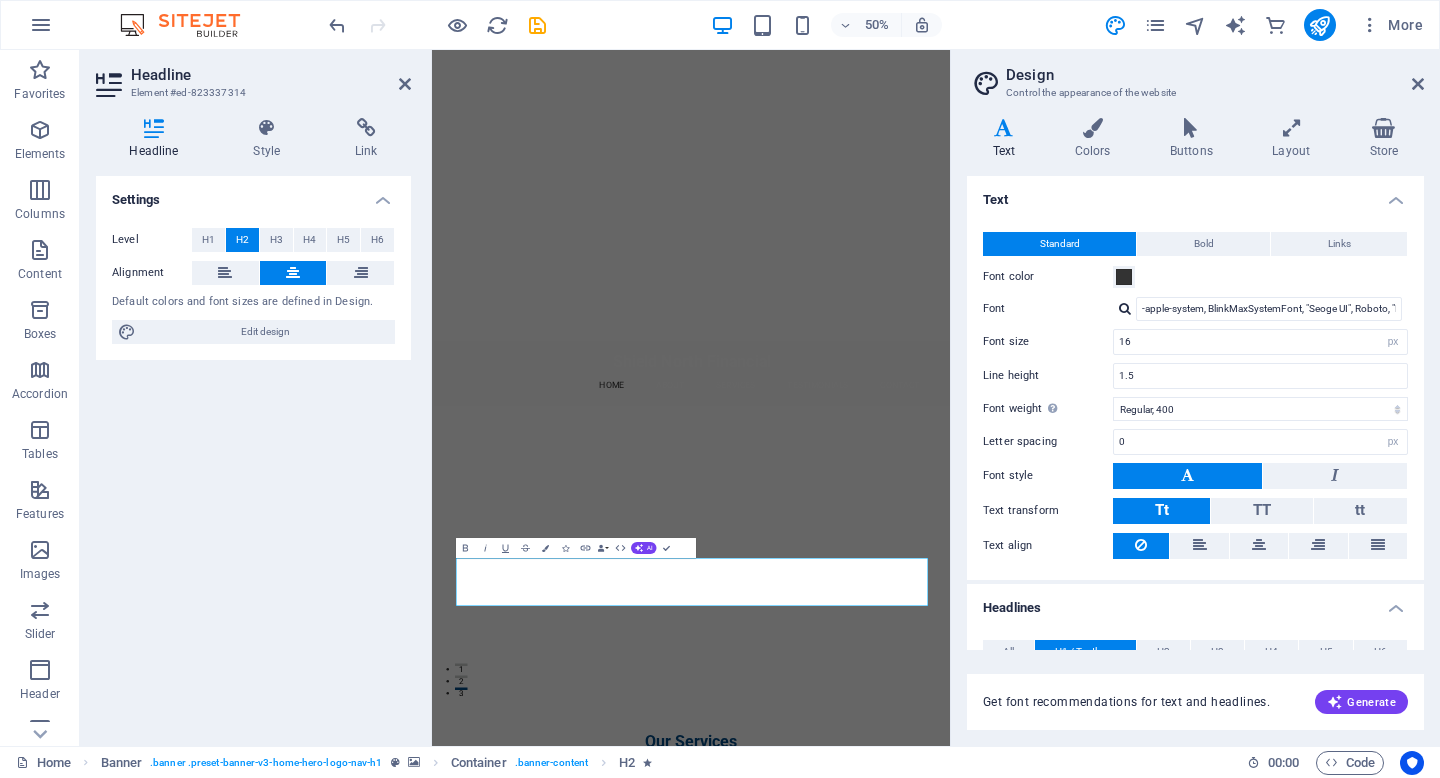 click at bounding box center [154, 128] 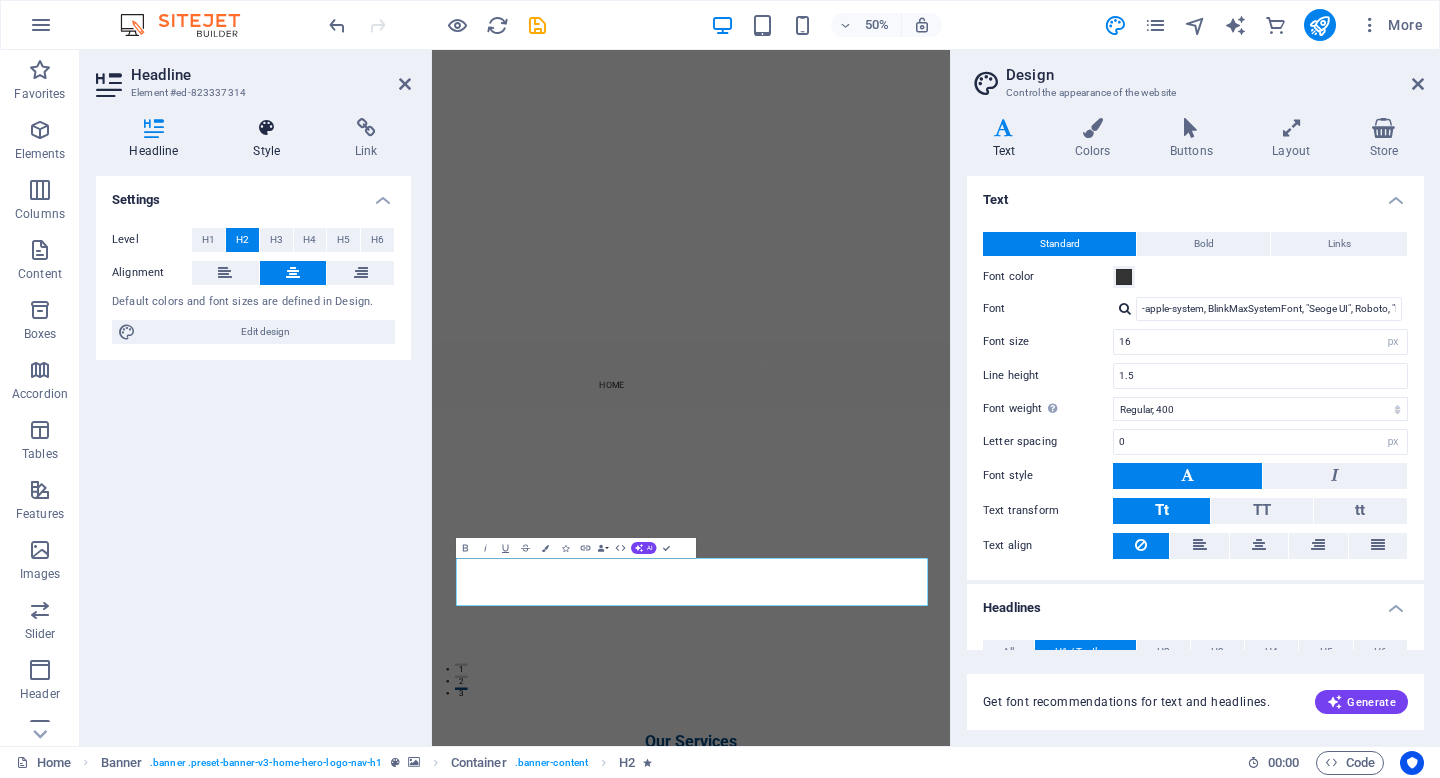 click at bounding box center [267, 128] 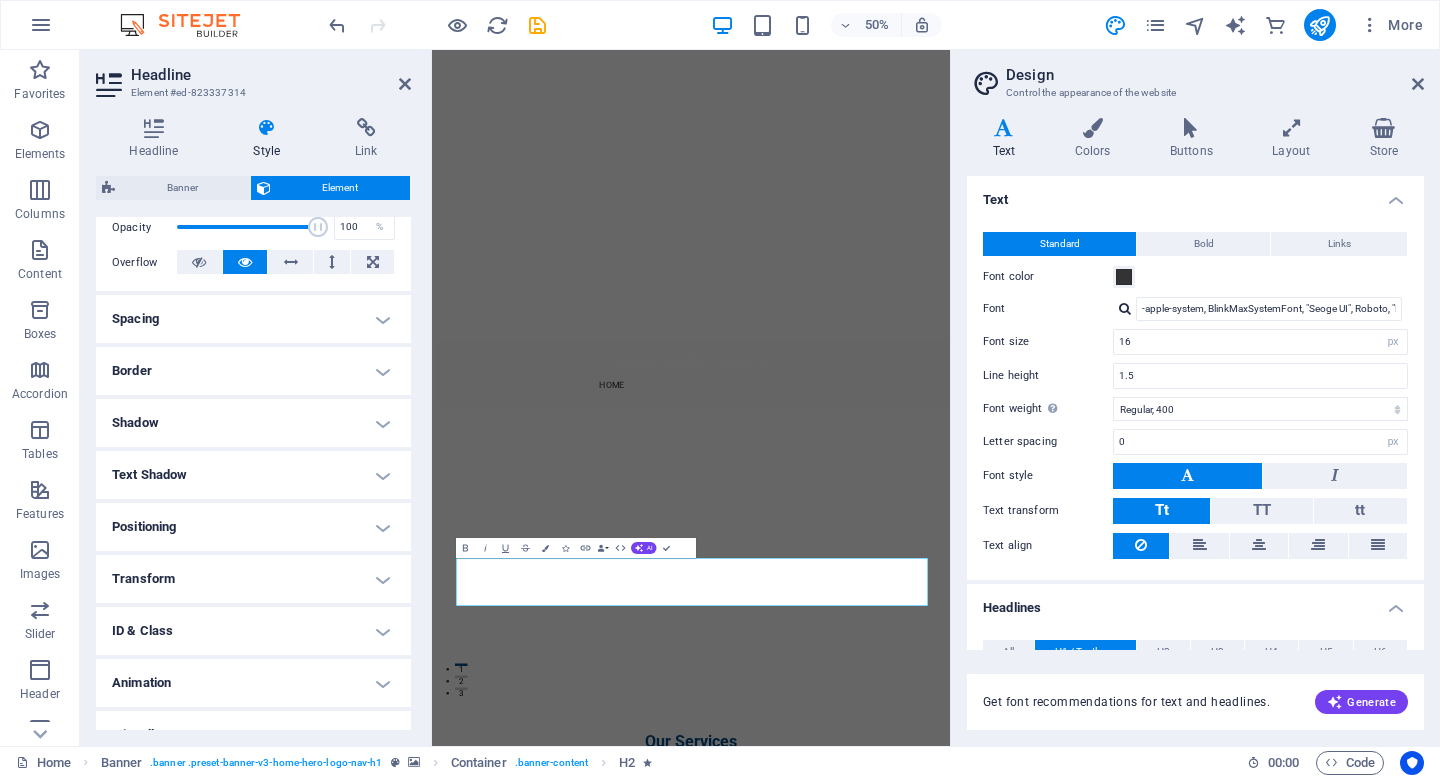 scroll, scrollTop: 332, scrollLeft: 0, axis: vertical 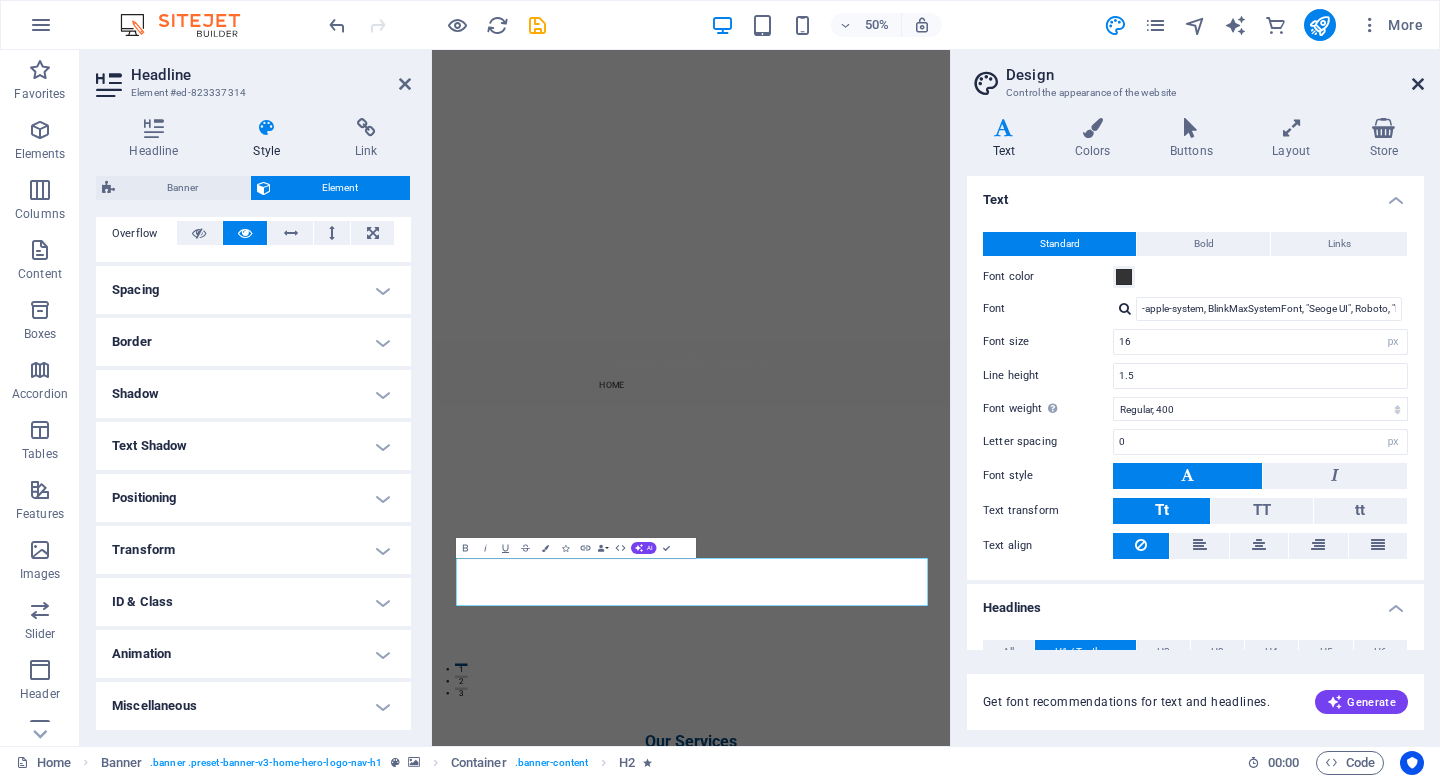 click at bounding box center (1418, 84) 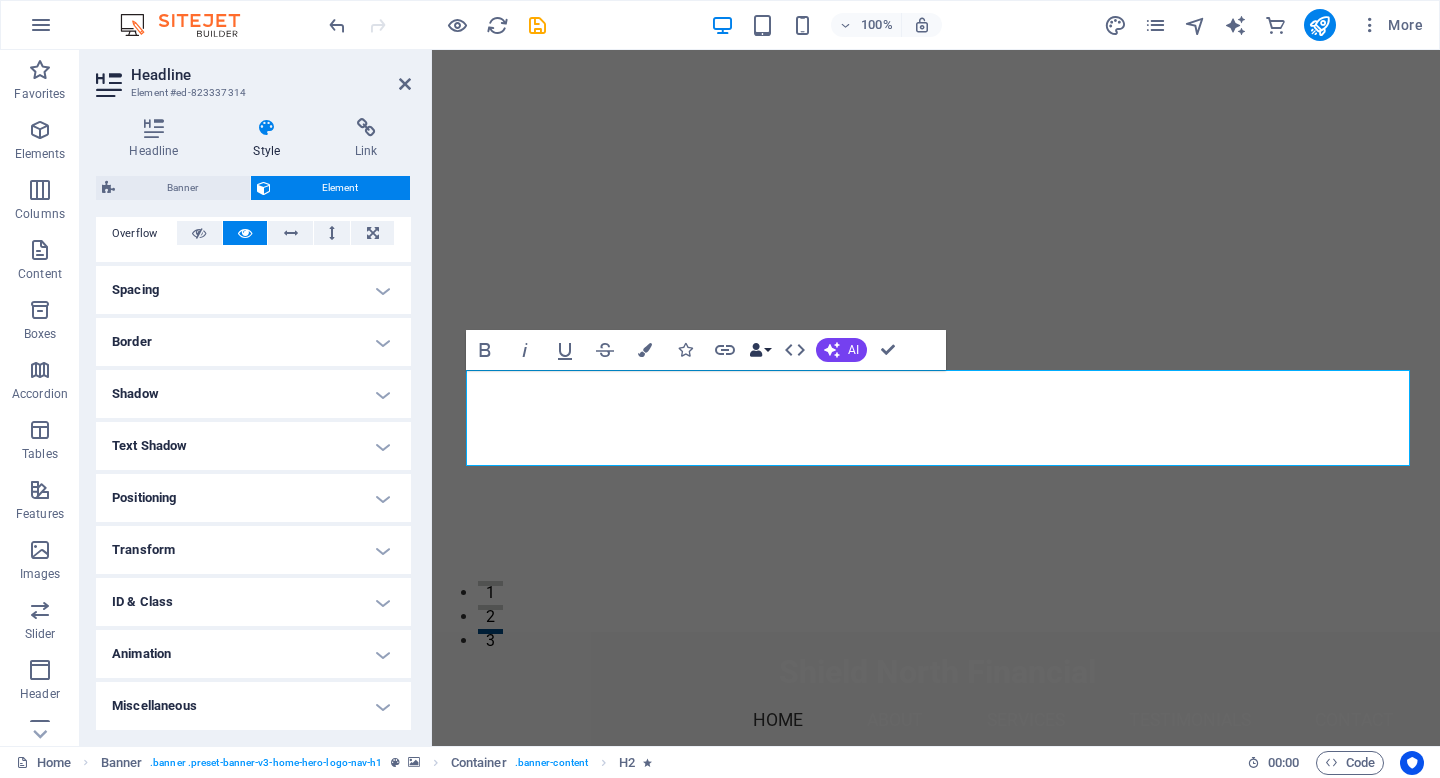 click on "Data Bindings" at bounding box center (760, 350) 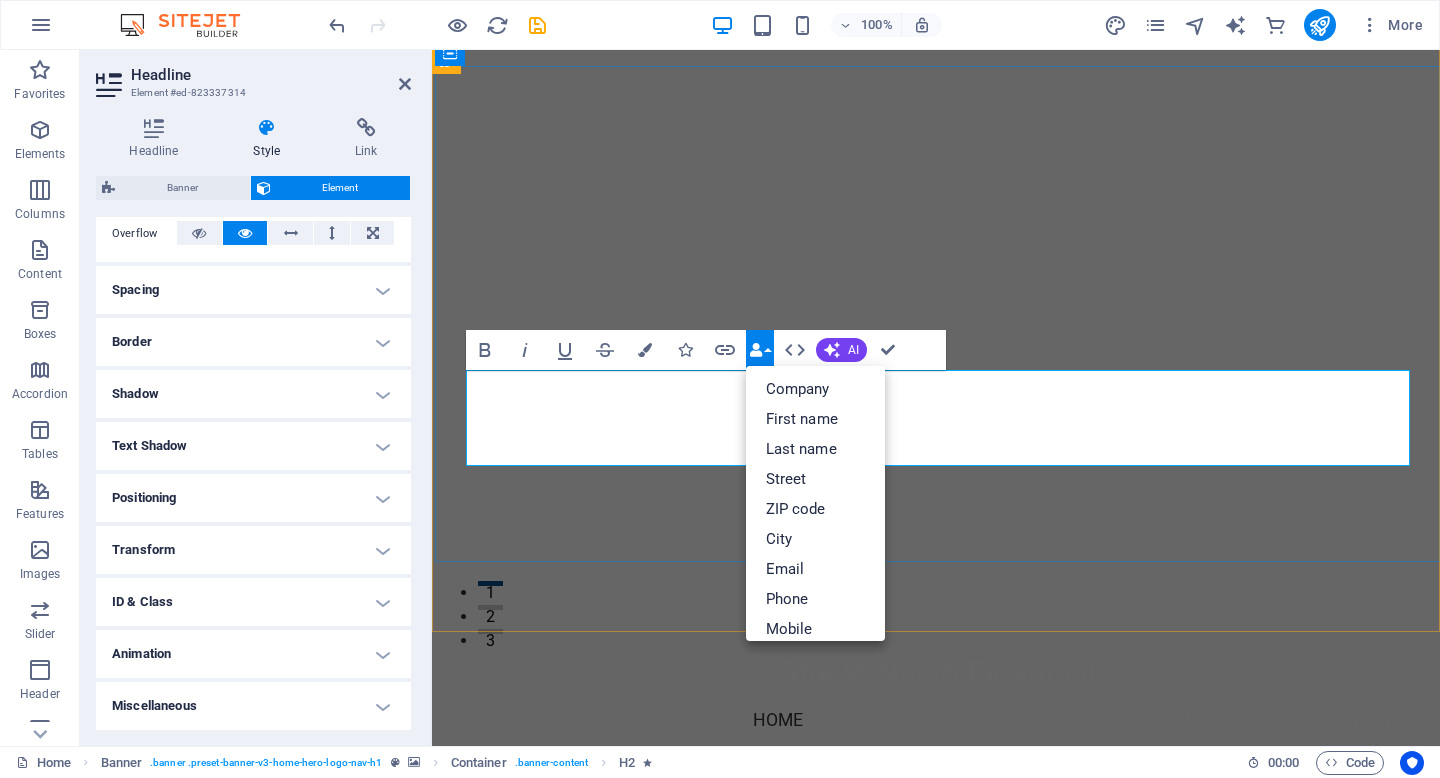 click on "Welcome to Shield North Financial - Your Trusted Insurance Partner" at bounding box center (938, 890) 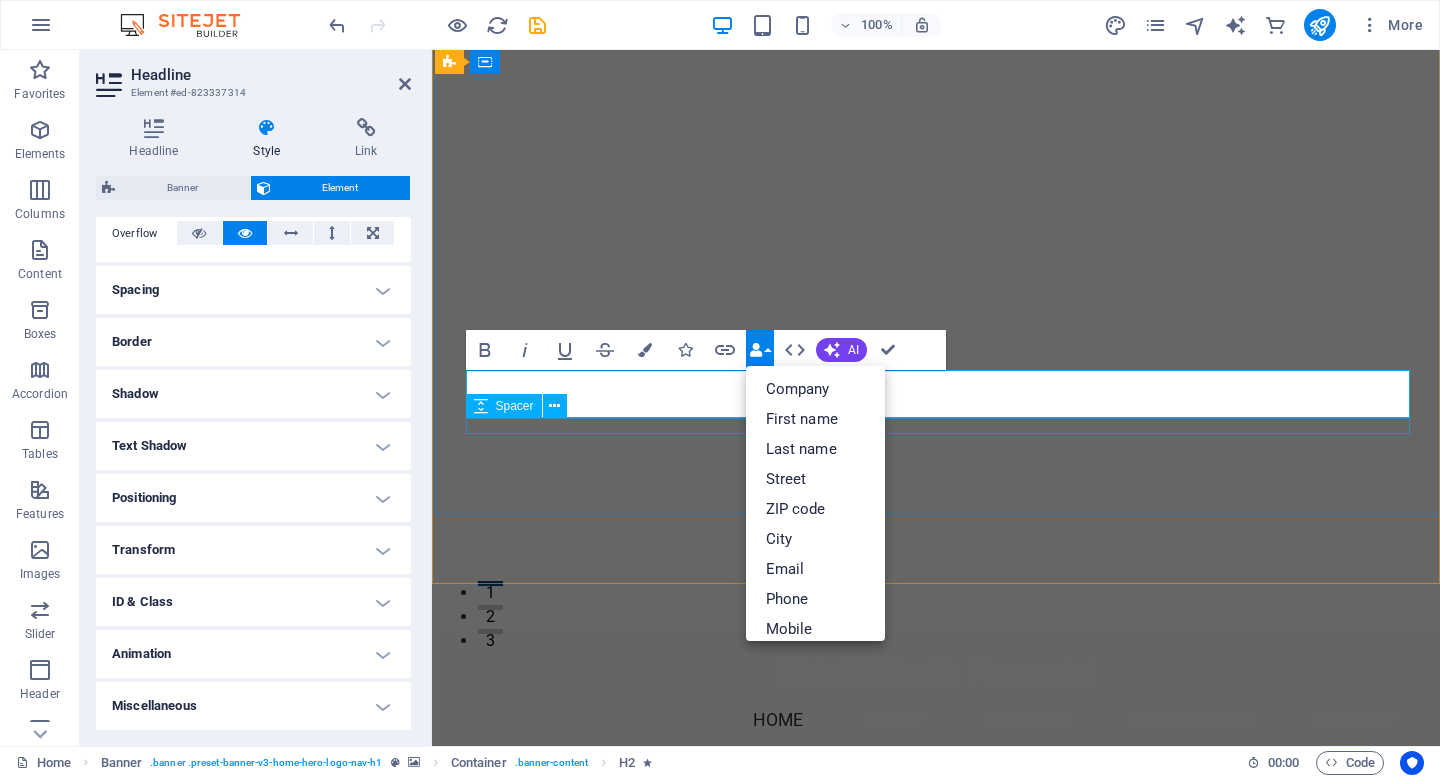 scroll, scrollTop: 162, scrollLeft: 0, axis: vertical 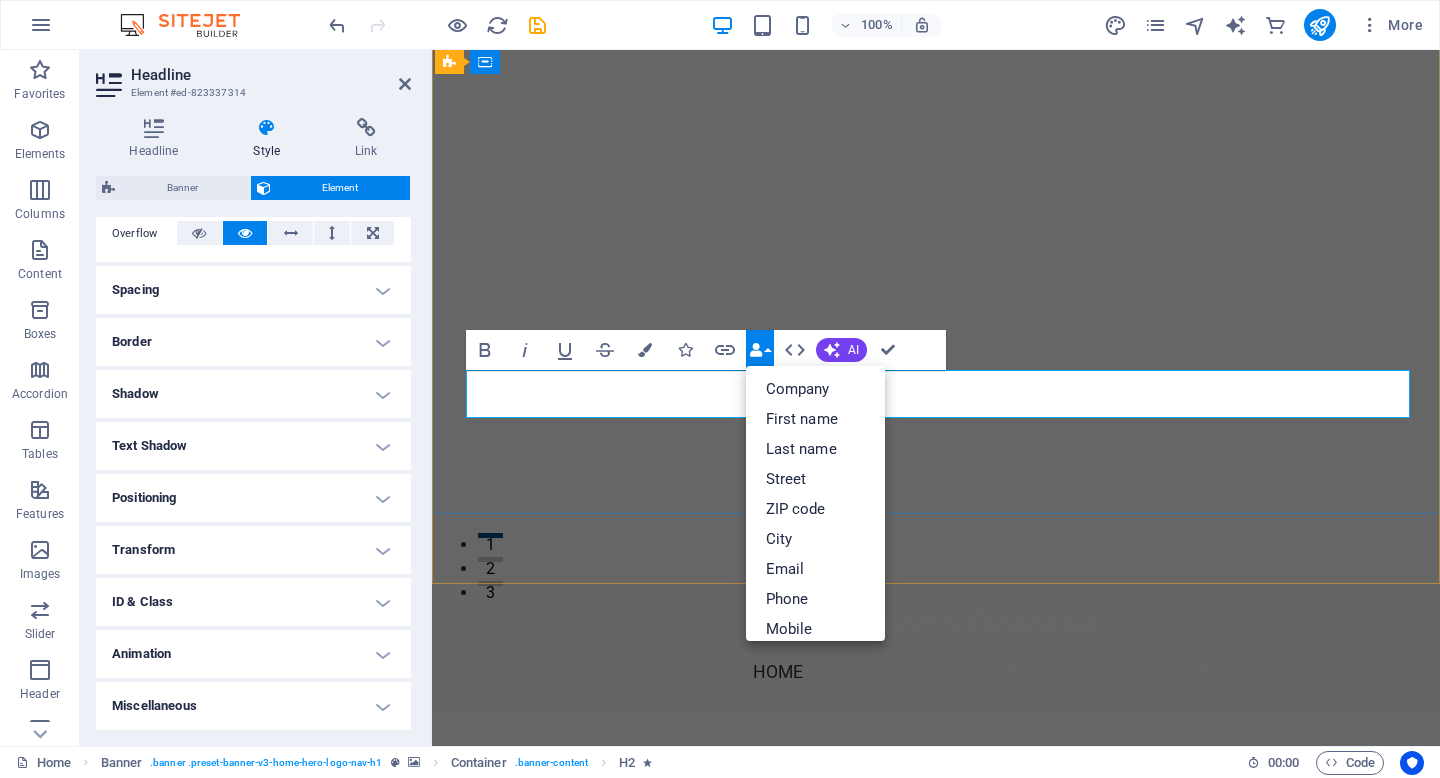 click on "Protection You Can Count On, Options You Deservertner" at bounding box center (938, 818) 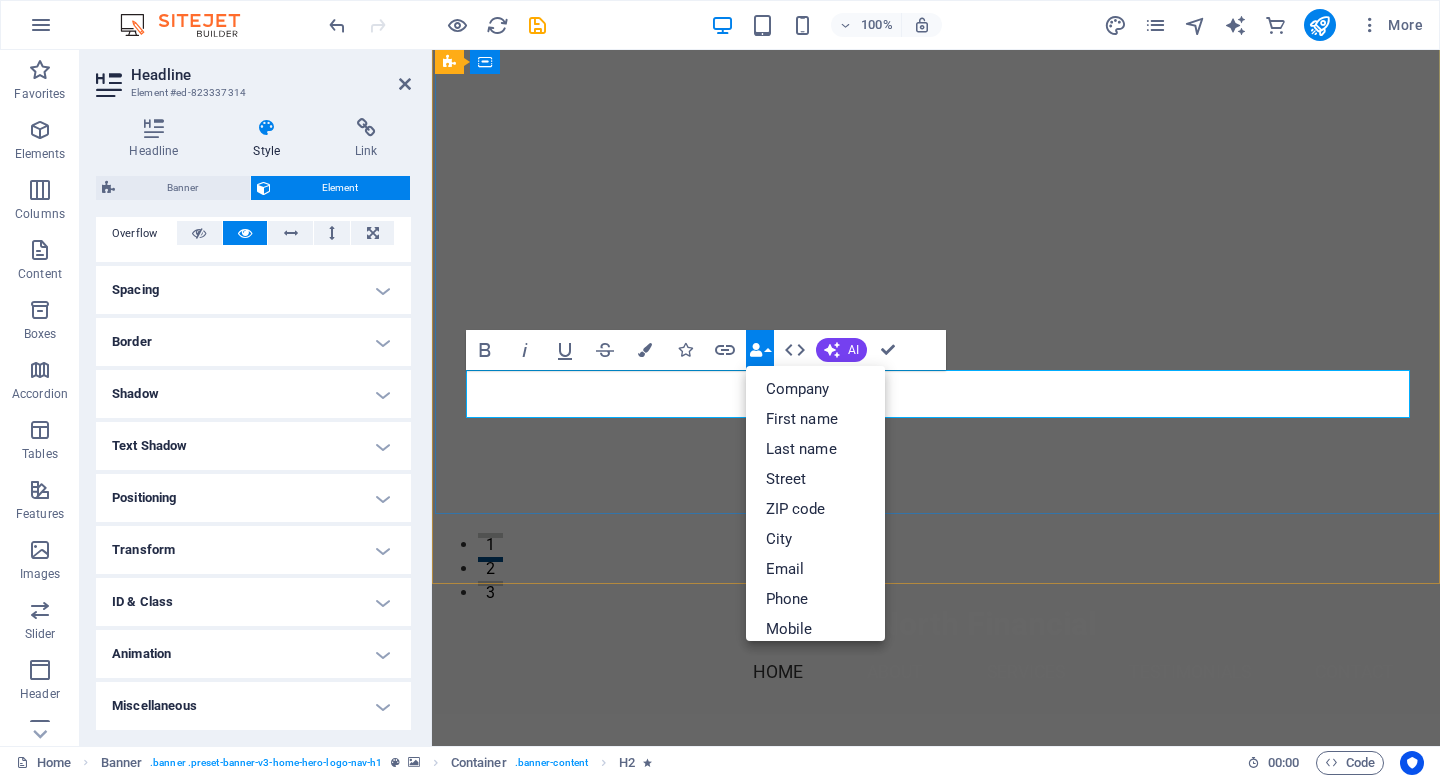 type 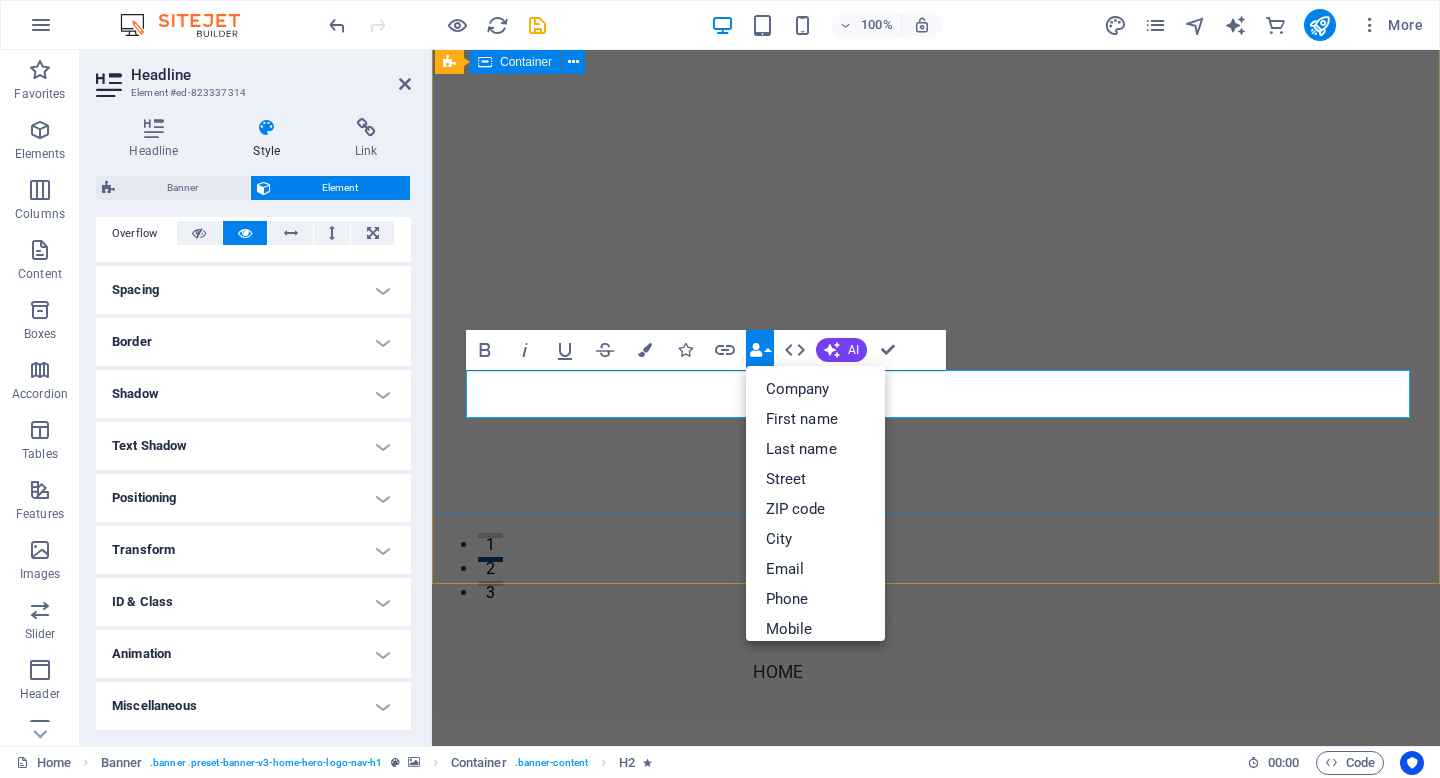 click on "Protection You Can Count On, Options You Deserve" at bounding box center [937, 826] 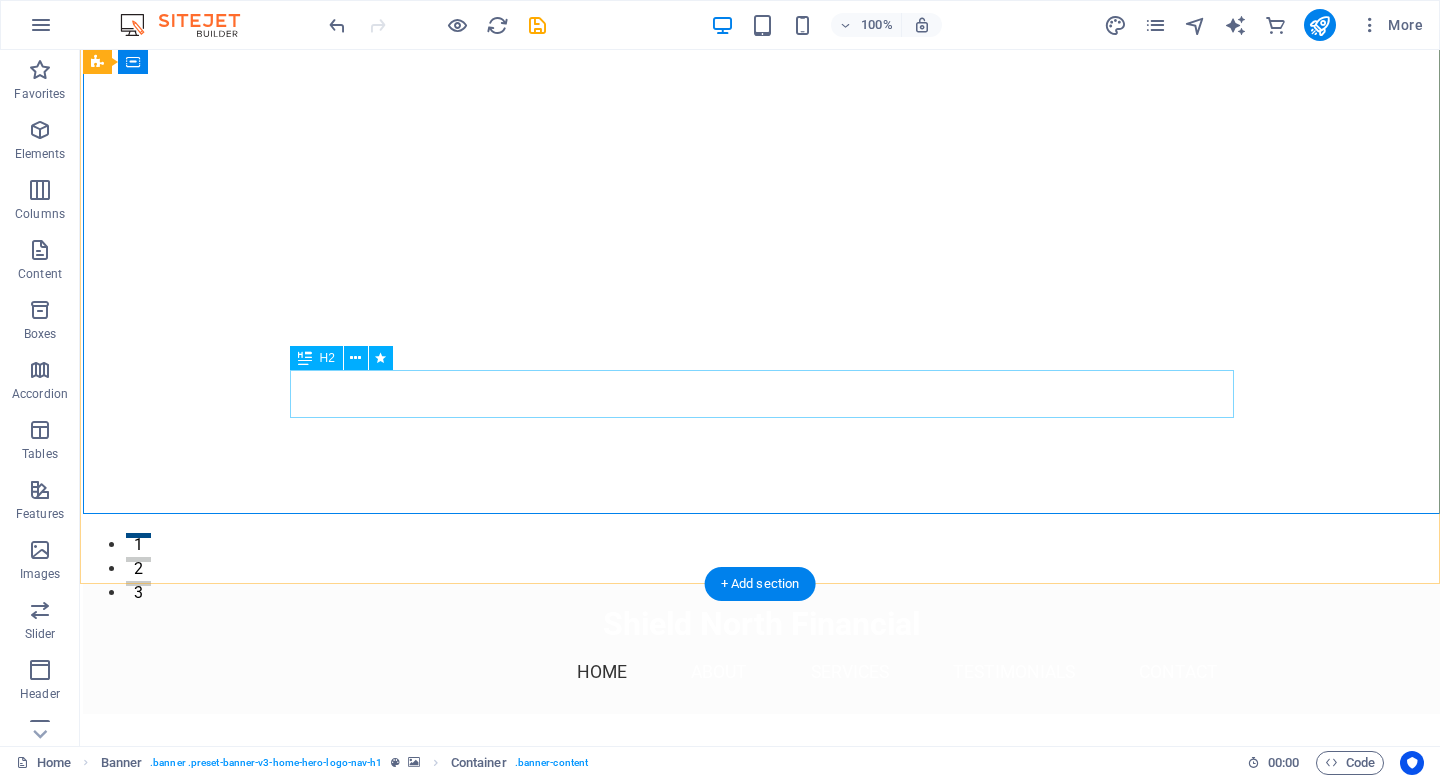 click on "Protection You Can Count On, Options You Deserve" at bounding box center [762, 818] 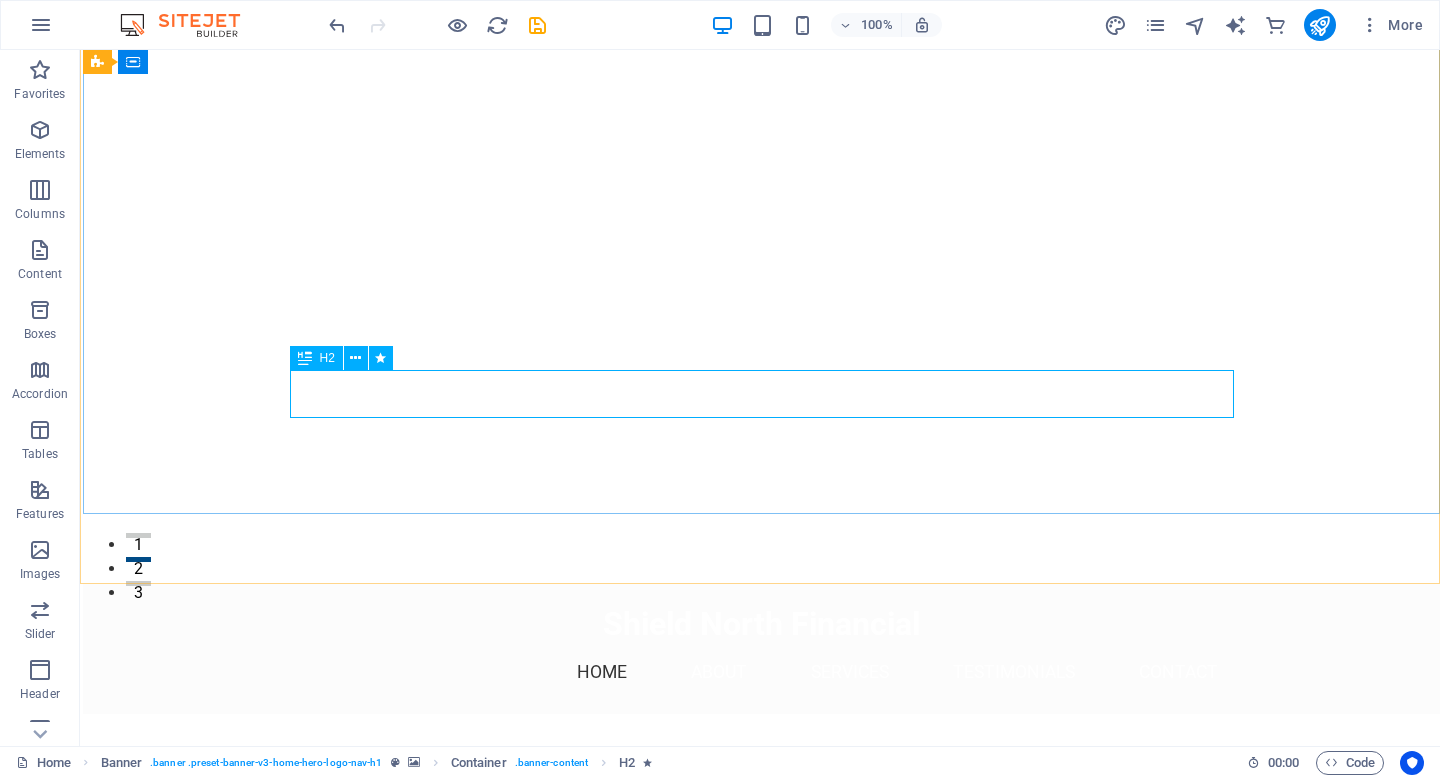 click on "H2" at bounding box center (327, 358) 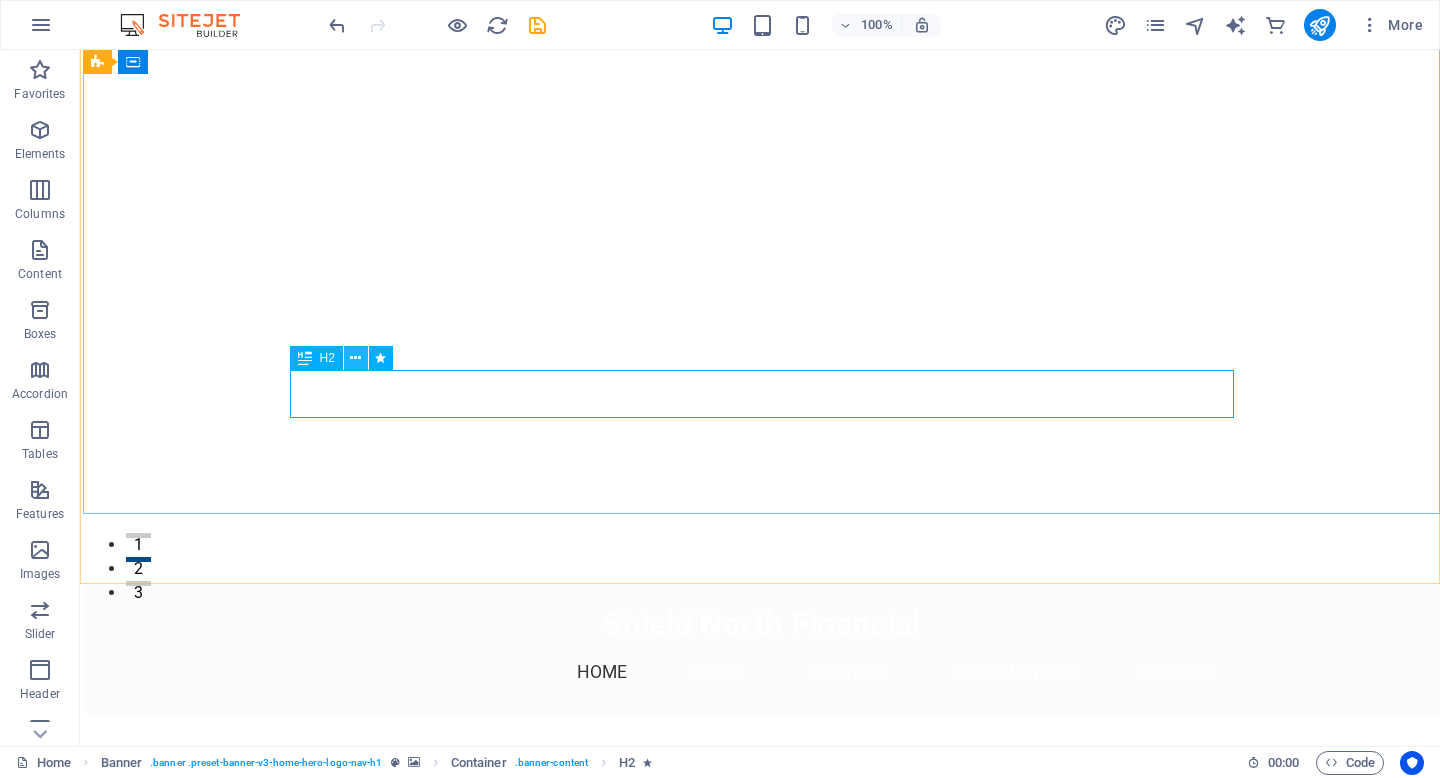 click at bounding box center (355, 358) 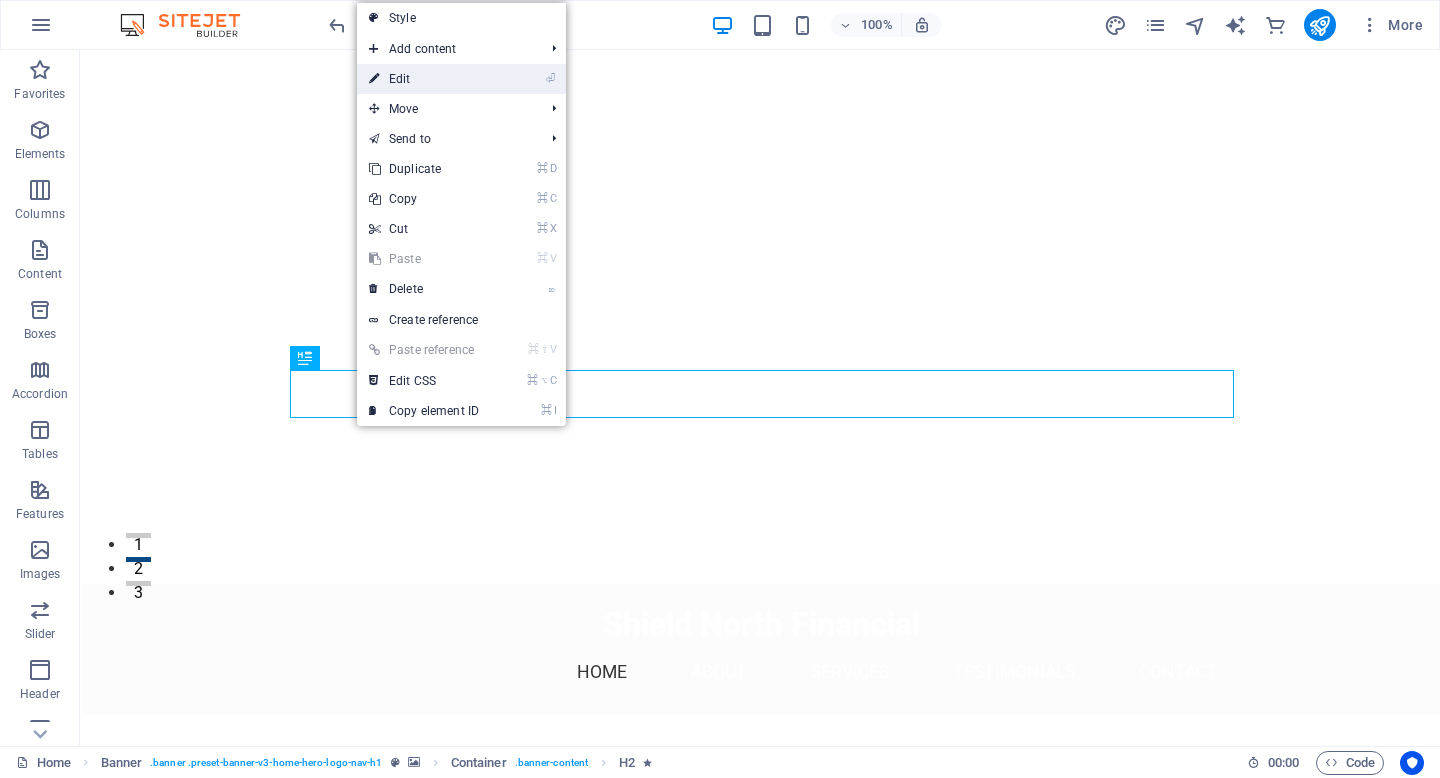 click on "⏎  Edit" at bounding box center [424, 79] 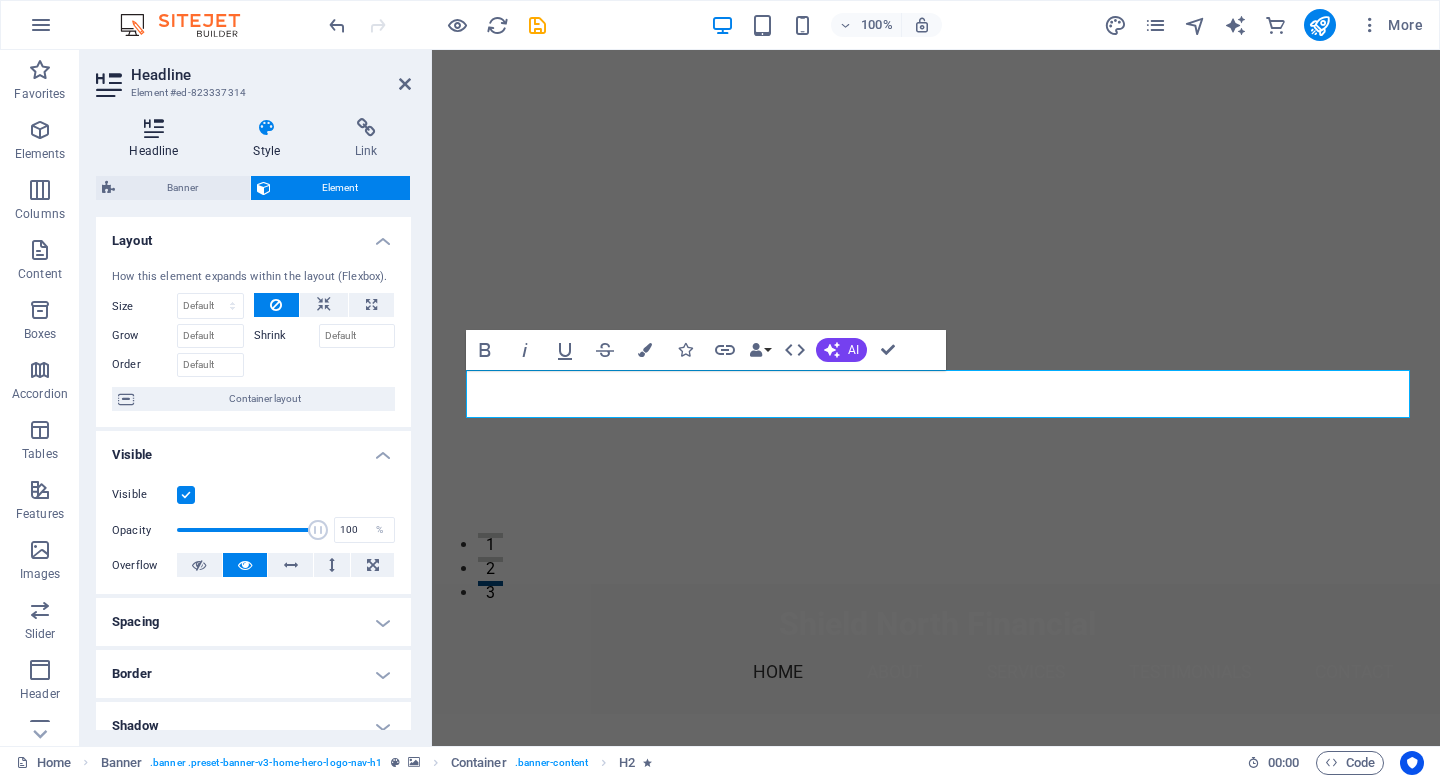 click at bounding box center [154, 128] 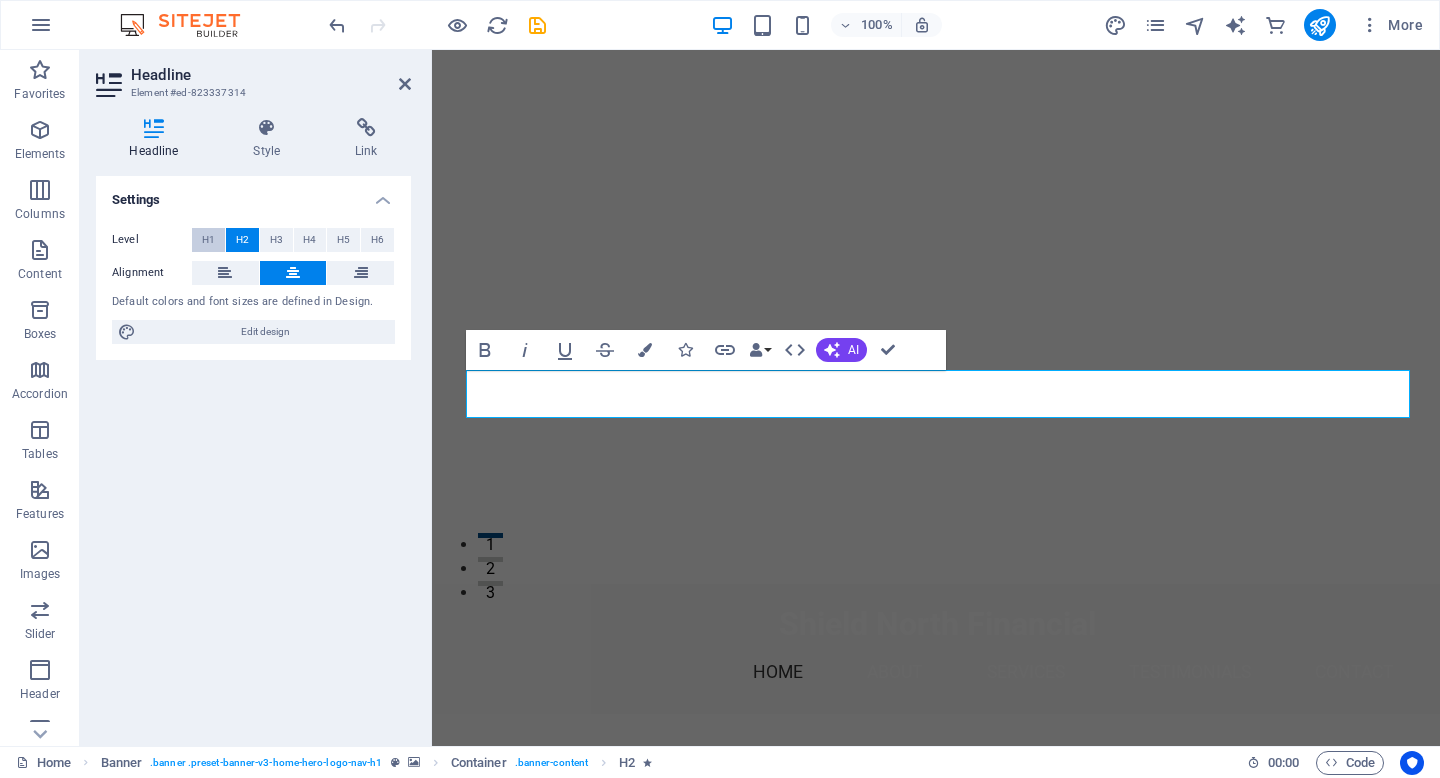 click on "H1" at bounding box center (208, 240) 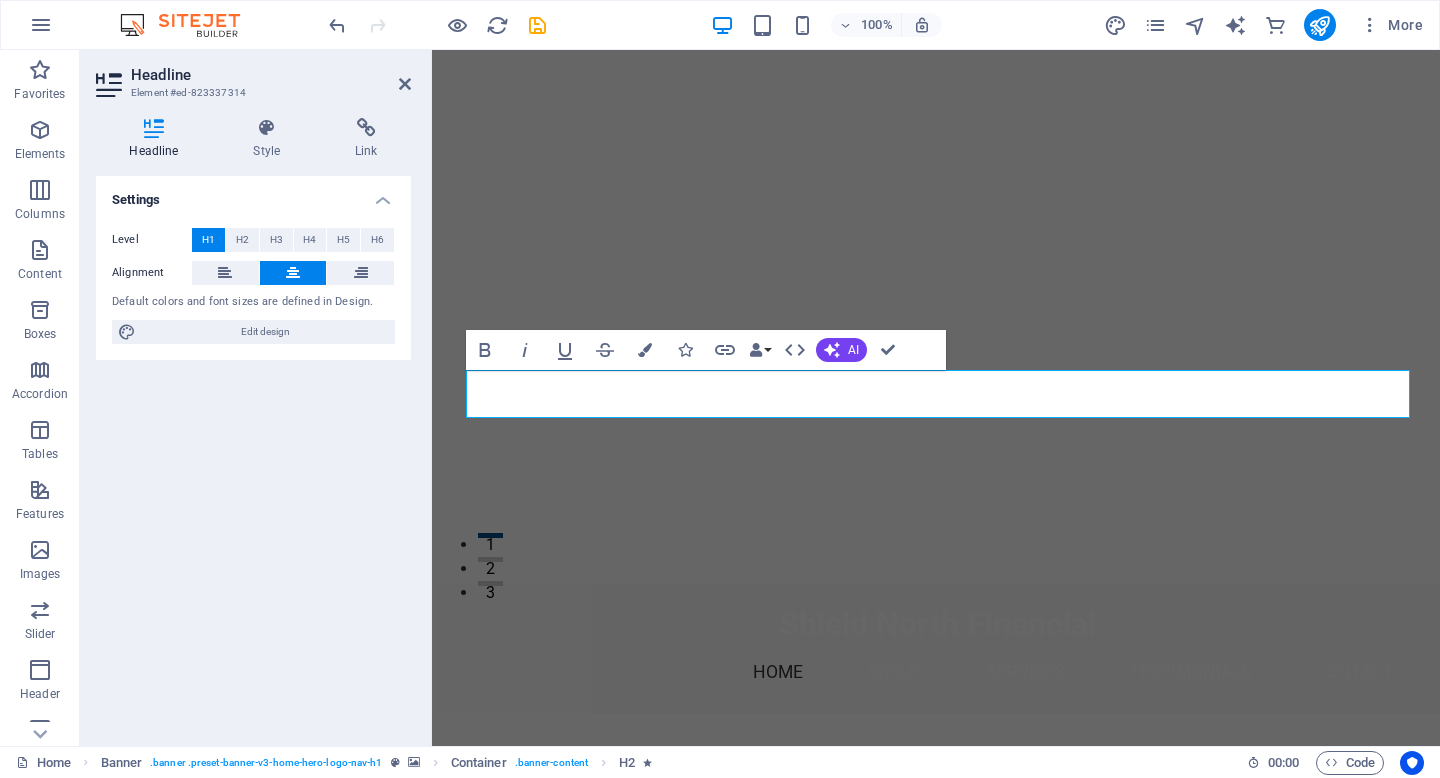 click on "H1" at bounding box center (208, 240) 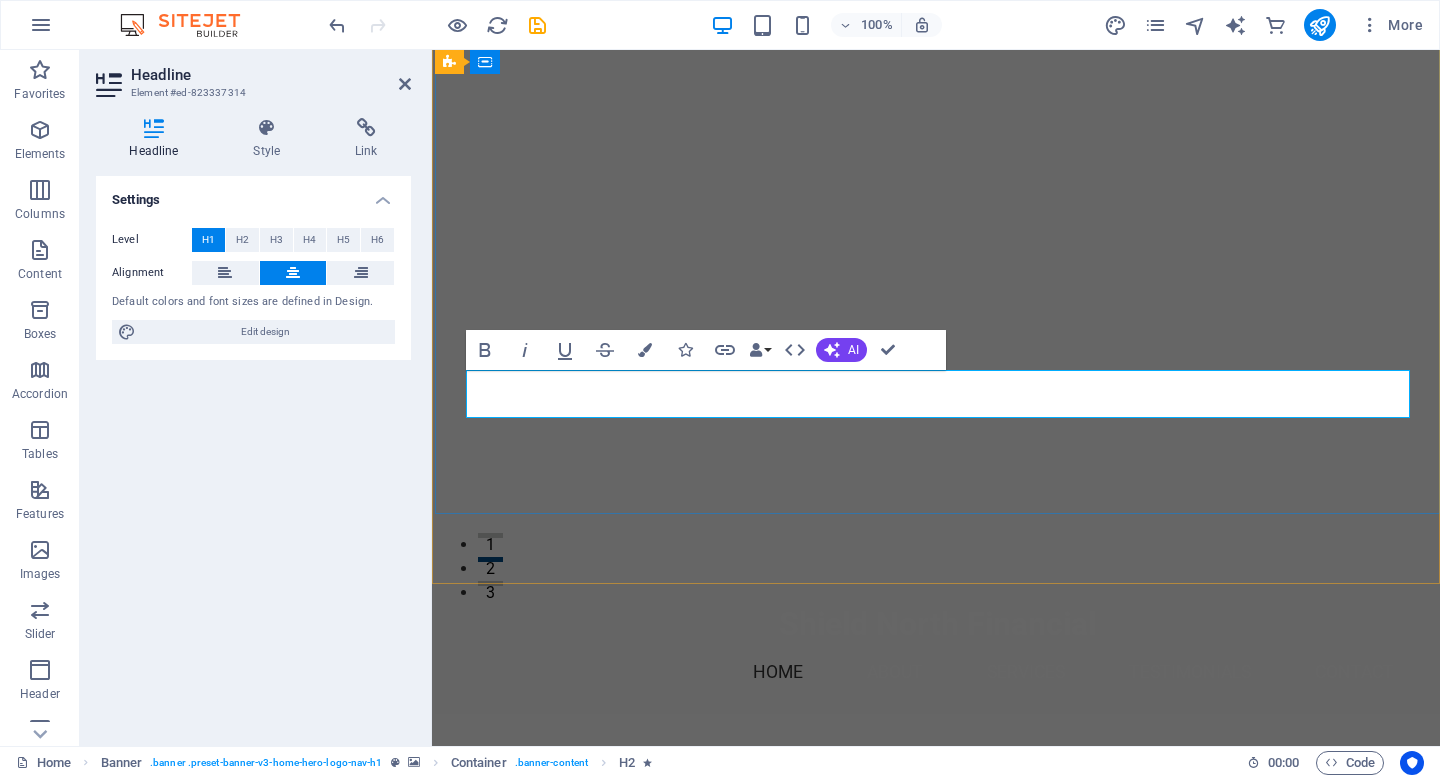 click on "Protection You Can Count On, Options You Deserve" at bounding box center [938, 818] 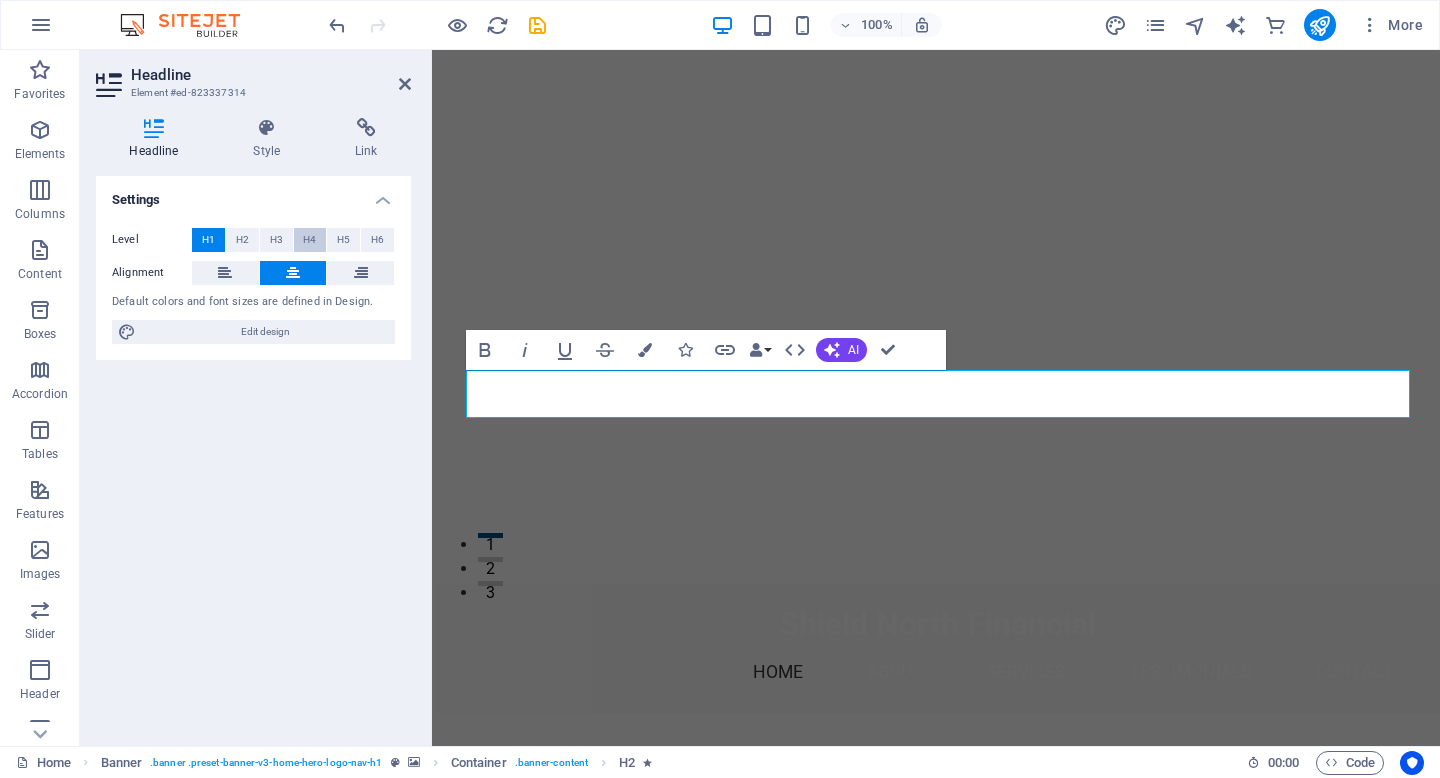 click on "H4" at bounding box center [309, 240] 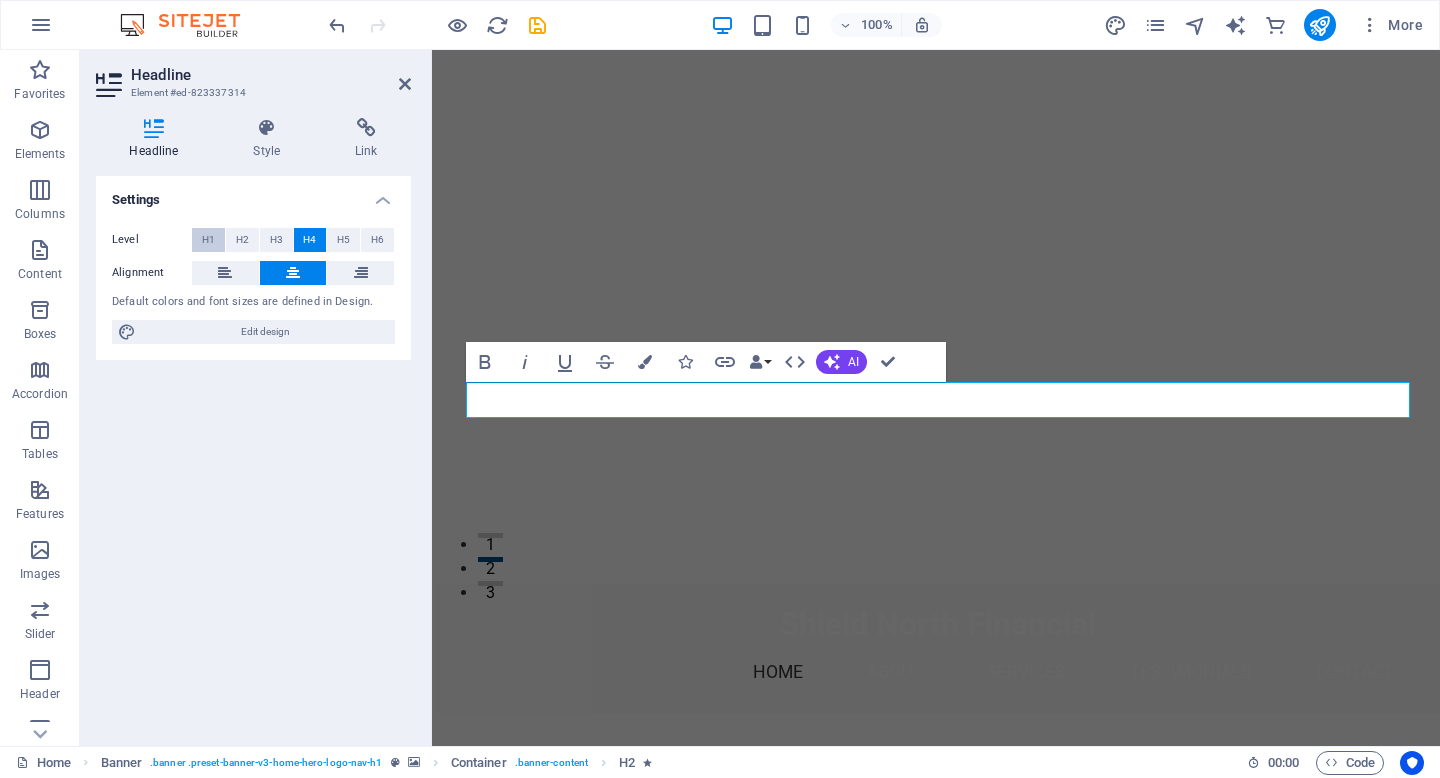 click on "H1" at bounding box center (208, 240) 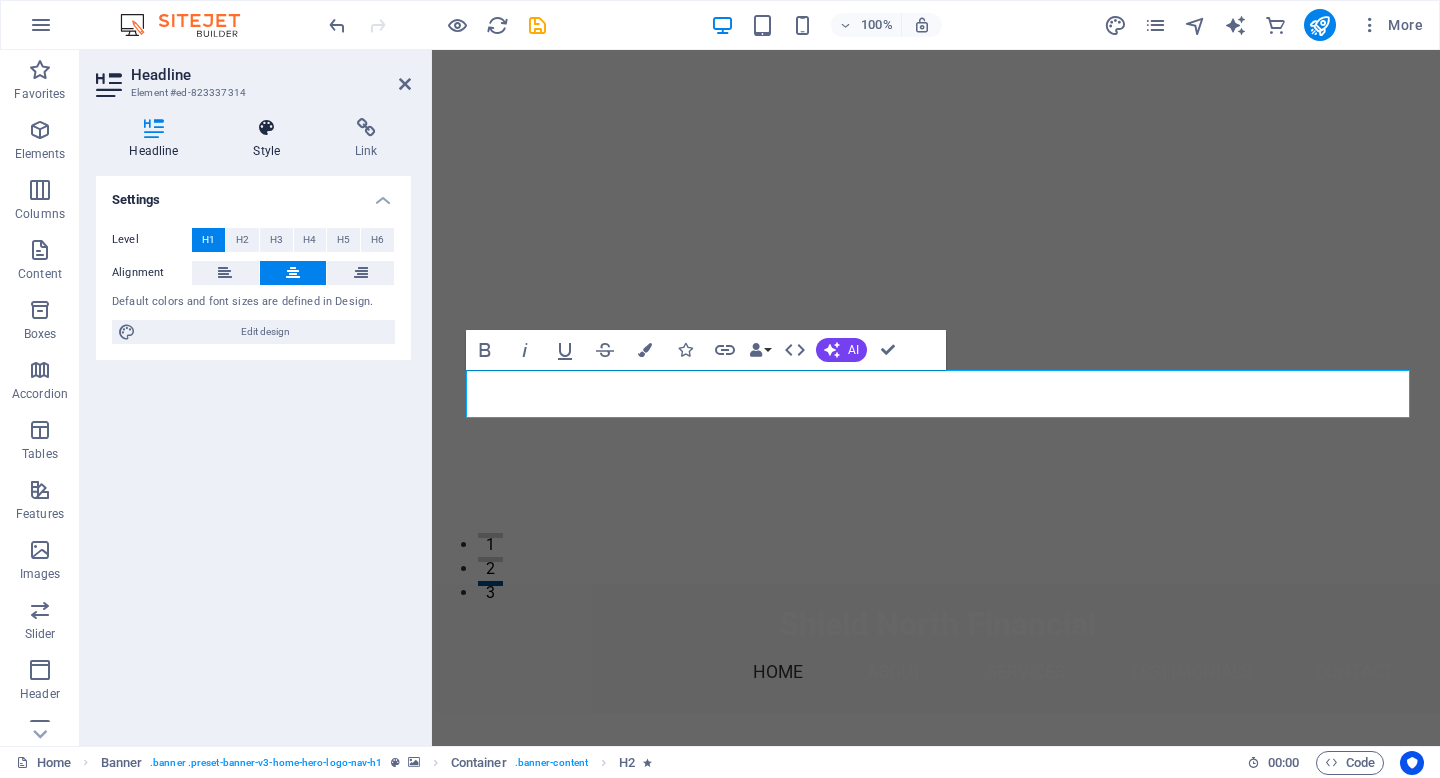 click at bounding box center [267, 128] 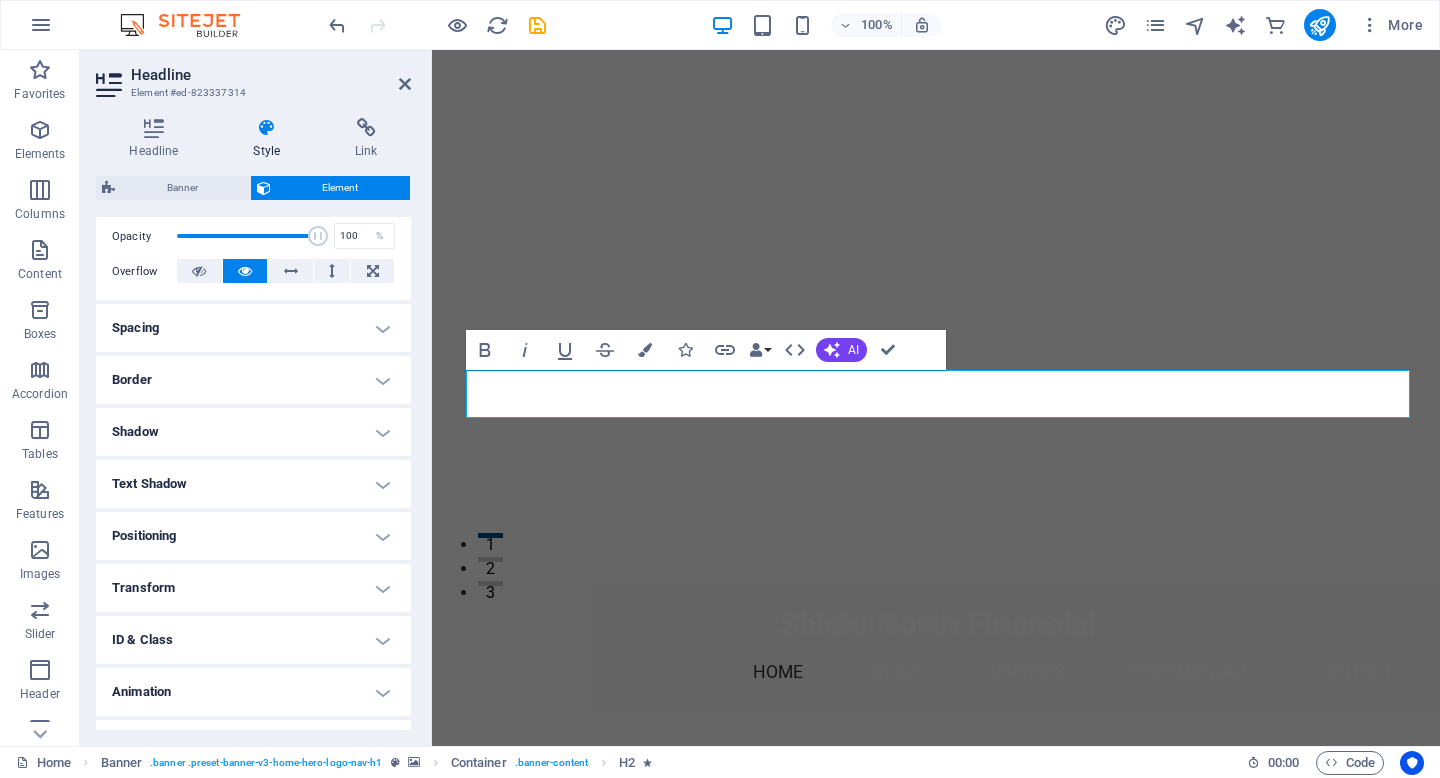 scroll, scrollTop: 0, scrollLeft: 0, axis: both 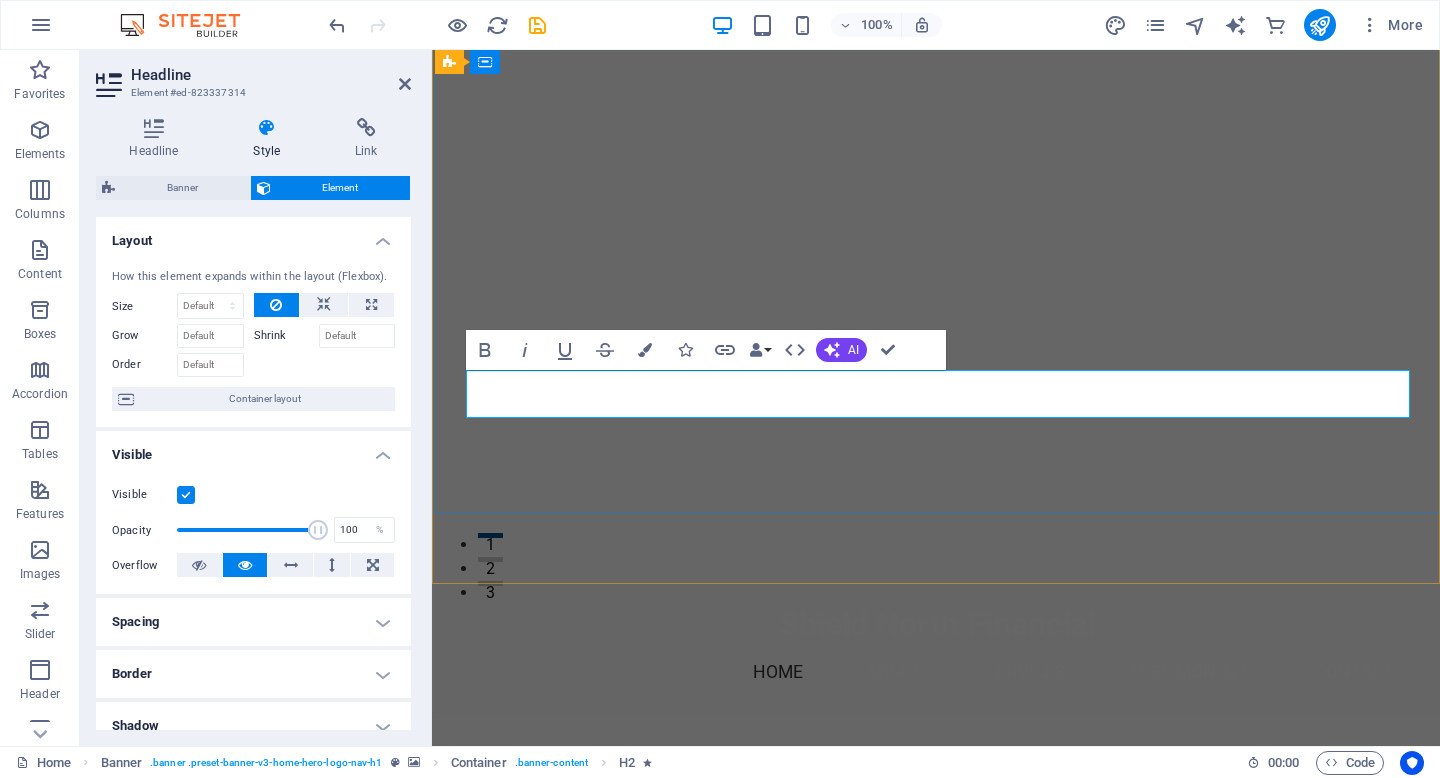 click on "Protection You Can Count On, Options You Deserve" at bounding box center [938, 818] 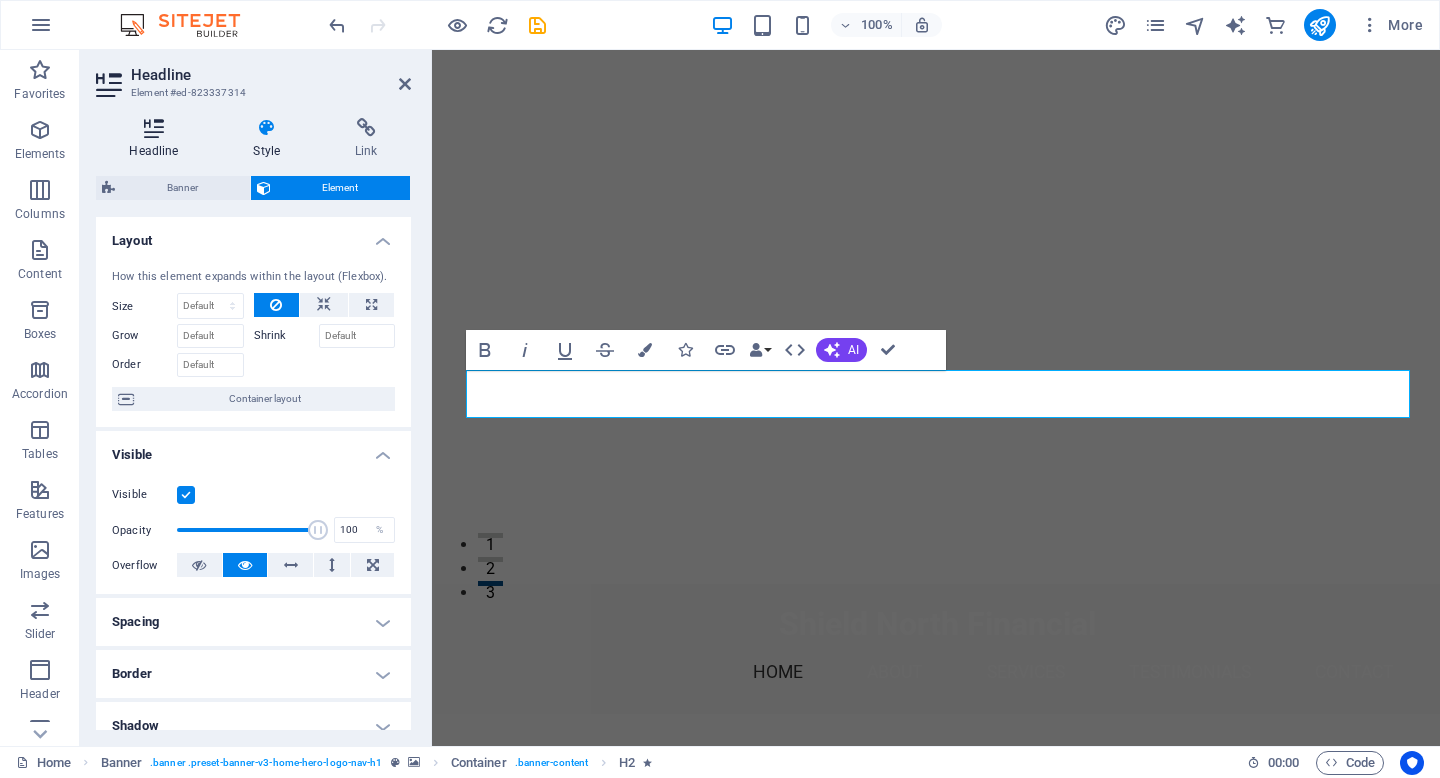 click at bounding box center [154, 128] 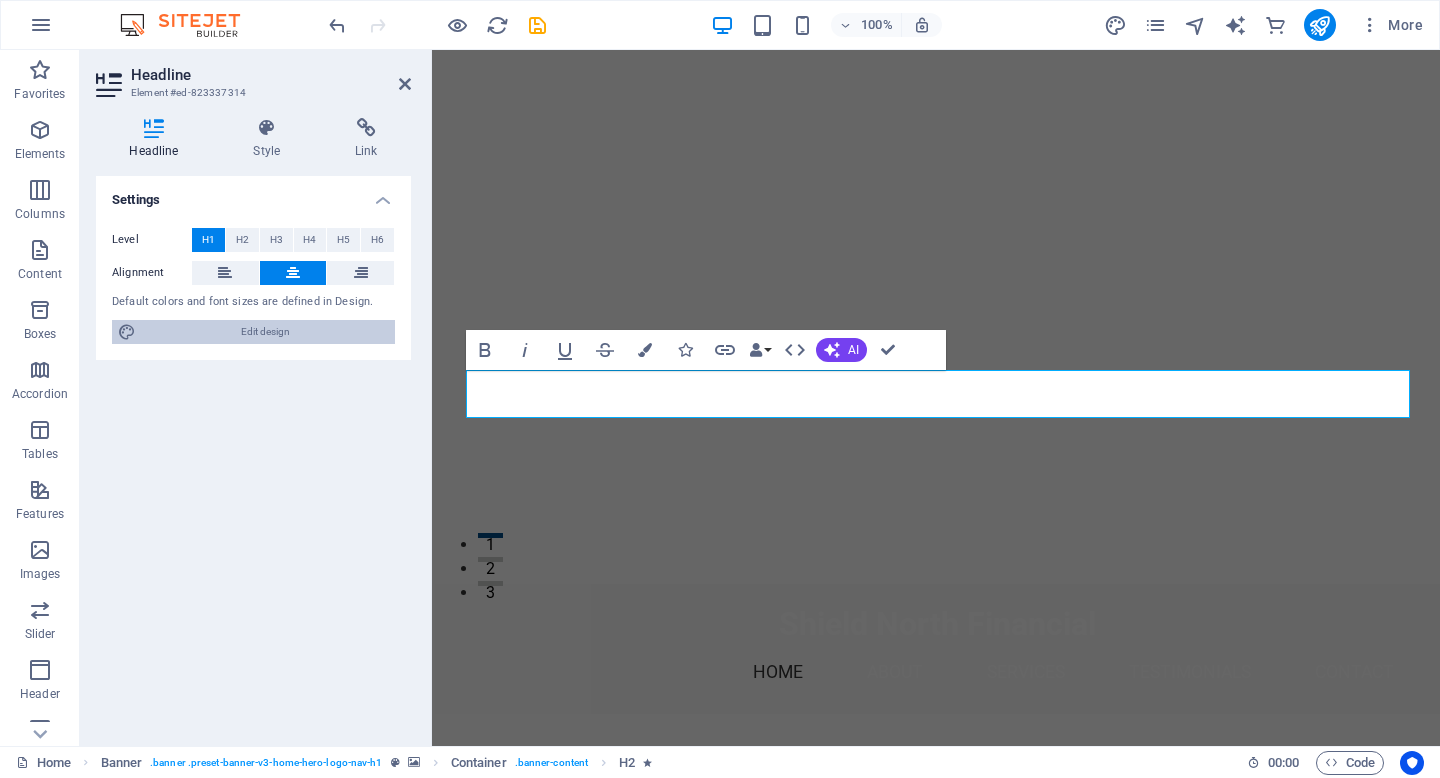 click on "Edit design" at bounding box center [265, 332] 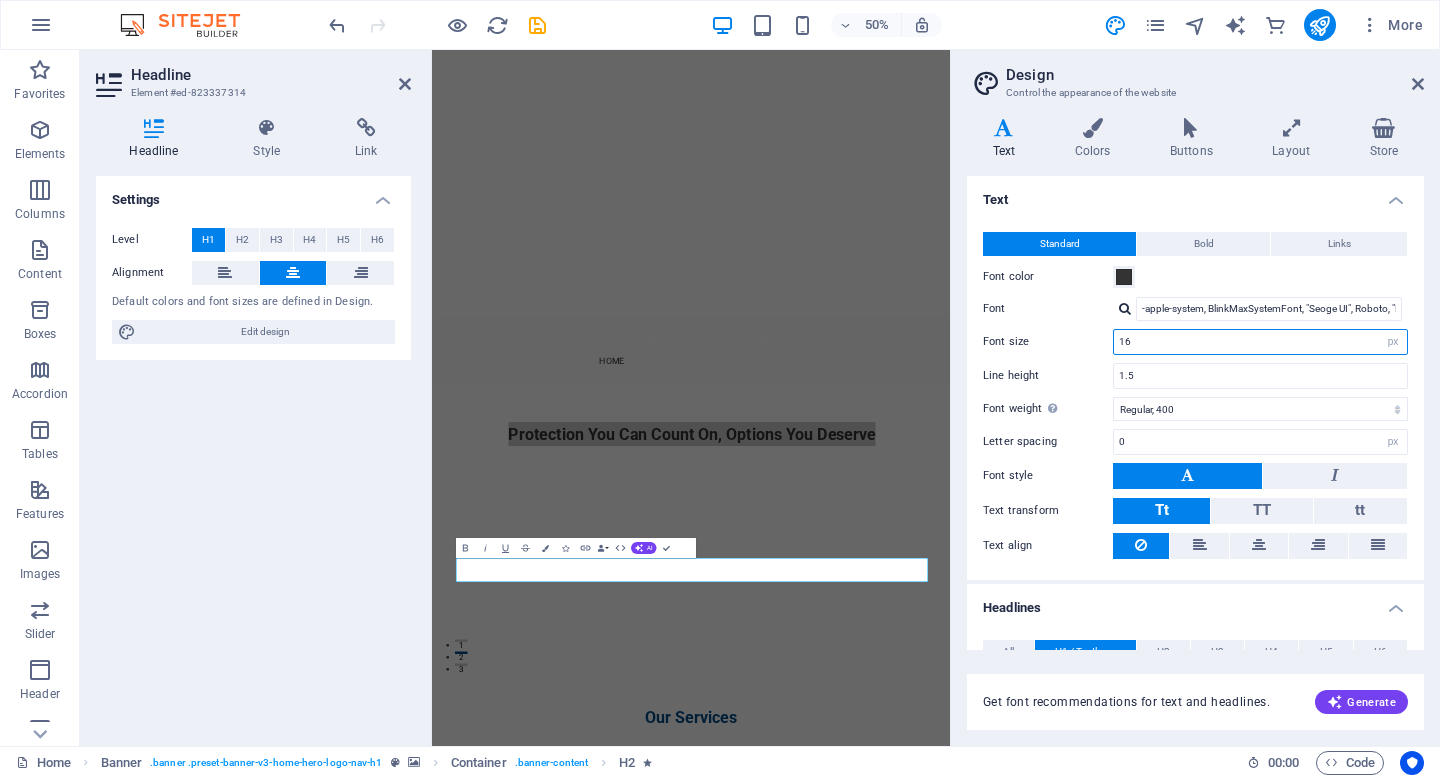 drag, startPoint x: 1168, startPoint y: 345, endPoint x: 1100, endPoint y: 344, distance: 68.007355 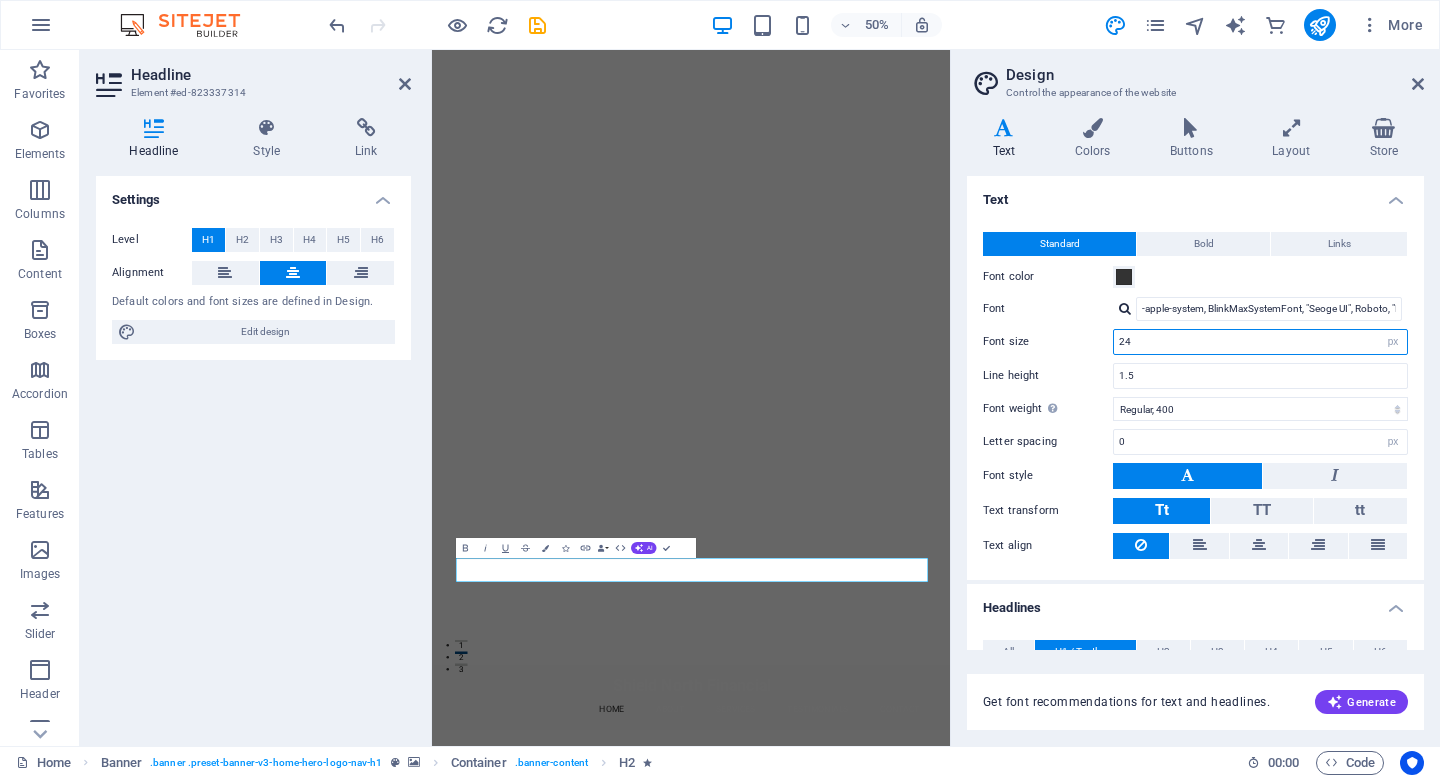 type on "24" 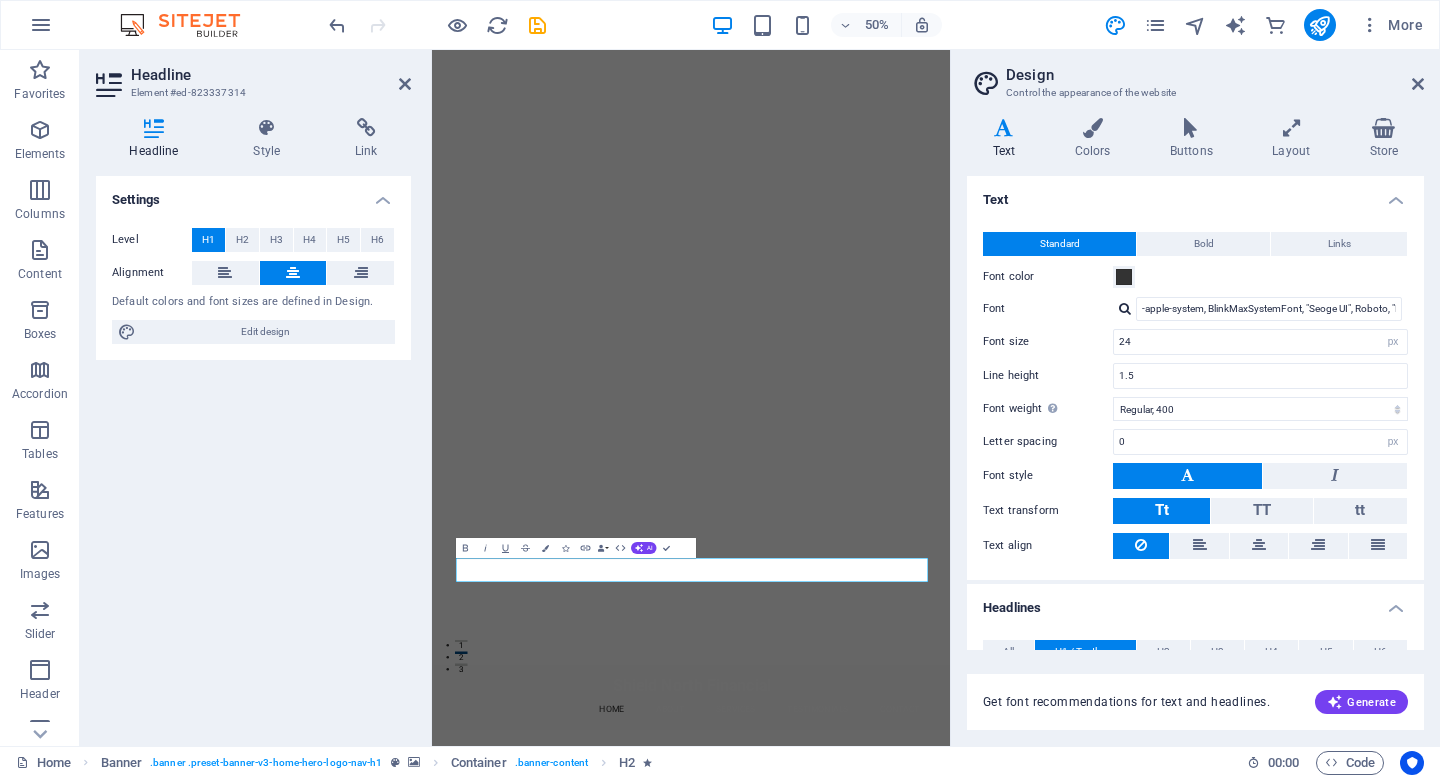 click on "Text" at bounding box center [1195, 194] 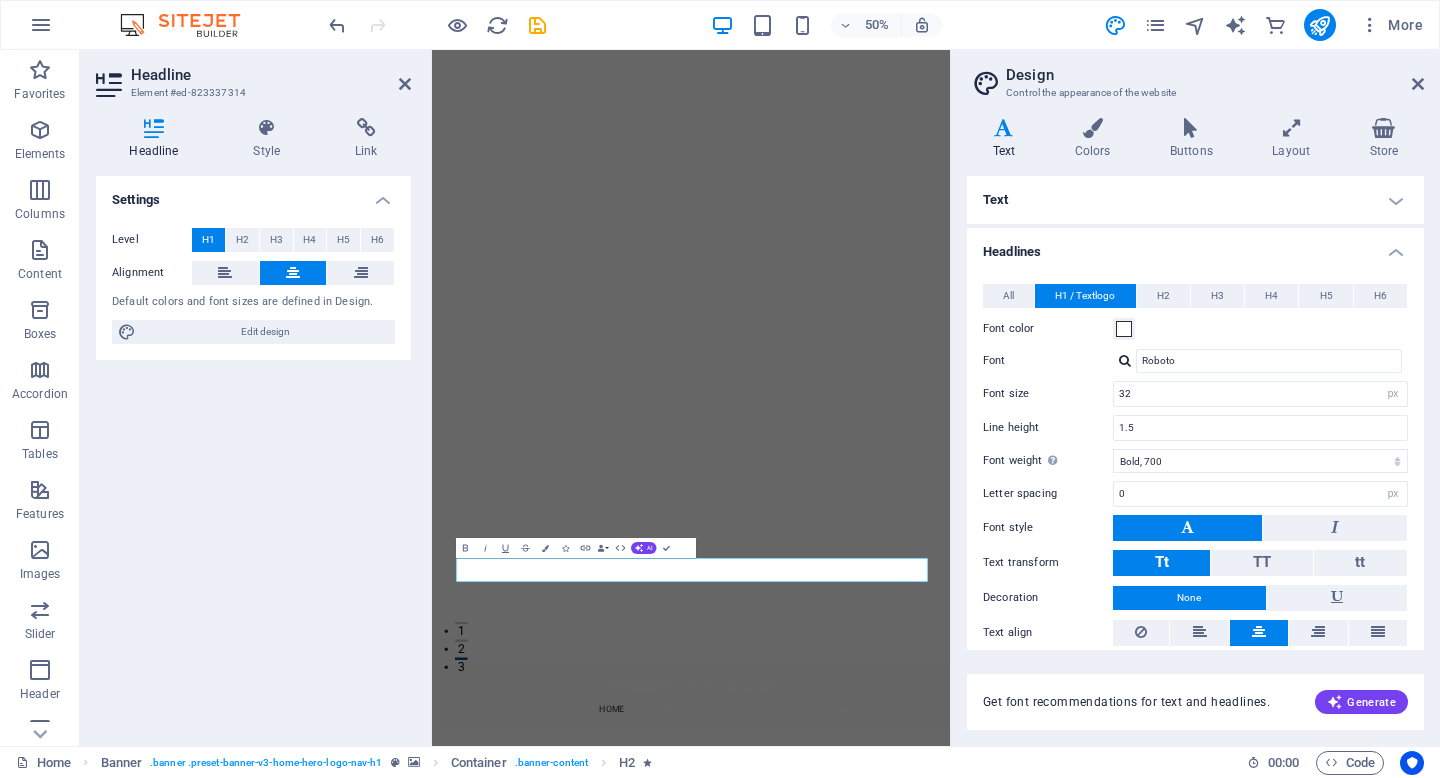 click on "Design Control the appearance of the website Variants  Text  Colors  Buttons  Layout  Store Text Standard Bold Links Font color Font -apple-system, BlinkMaxSystemFont, "Seoge UI", Roboto, "Helvetica Neue", Arial, sans-serif Font size 24 rem px Line height 1.5 Font weight To display the font weight correctly, it may need to be enabled.  Manage Fonts Thin, 100 Extra-light, 200 Light, 300 Regular, 400 Medium, 500 Semi-bold, 600 Bold, 700 Extra-bold, 800 Black, 900 Letter spacing 0 rem px Font style Text transform Tt TT tt Text align Font weight To display the font weight correctly, it may need to be enabled.  Manage Fonts Thin, 100 Extra-light, 200 Light, 300 Regular, 400 Medium, 500 Semi-bold, 600 Bold, 700 Extra-bold, 800 Black, 900 Default Hover / Active Font color Font color Decoration None Decoration None Transition duration 0.3 s Transition function Ease Ease In Ease Out Ease In/Ease Out Linear Headlines All H1 / Textlogo H2 H3 H4 H5 H6 Font color Font Line height 1.5 Font weight Manage Fonts Thin, 100 0 0" at bounding box center [1195, 398] 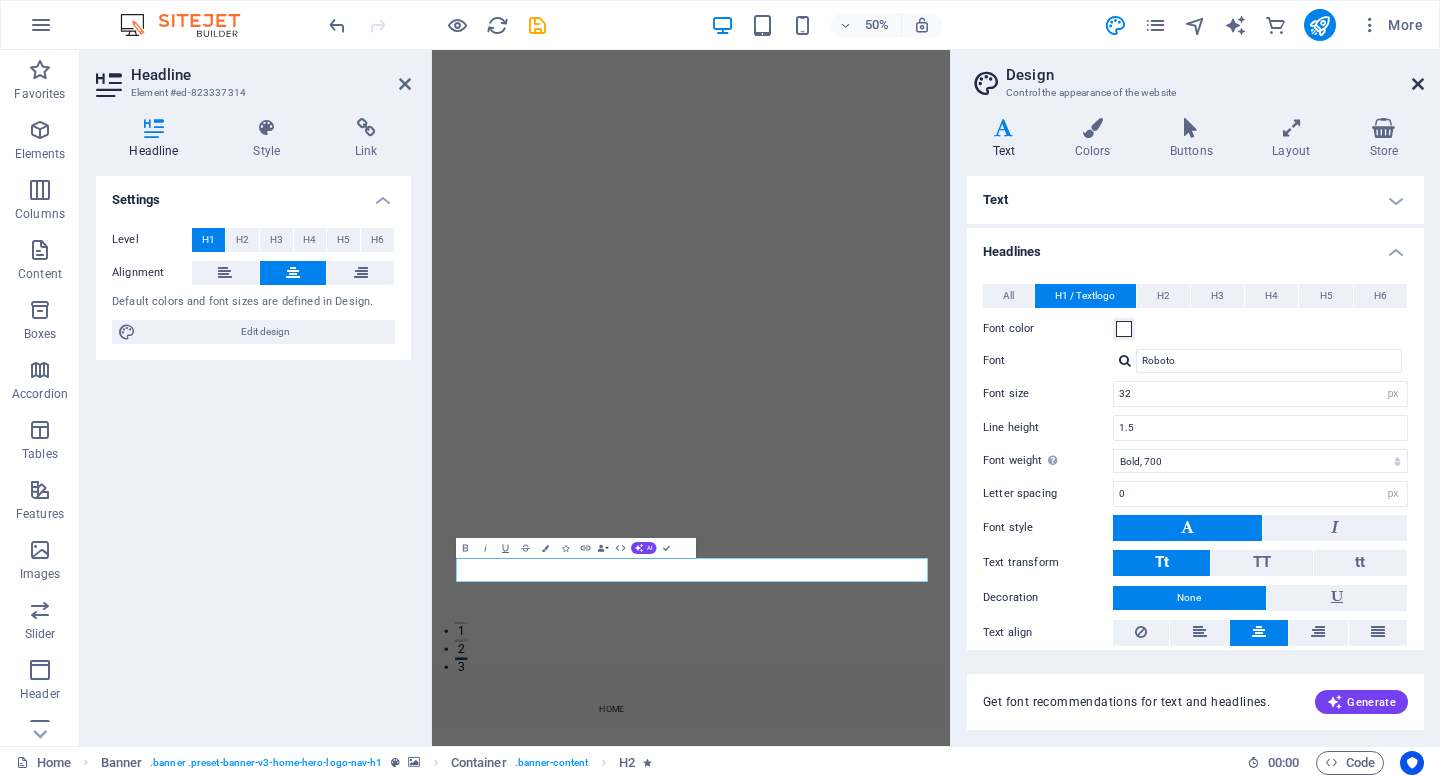 click at bounding box center [1418, 84] 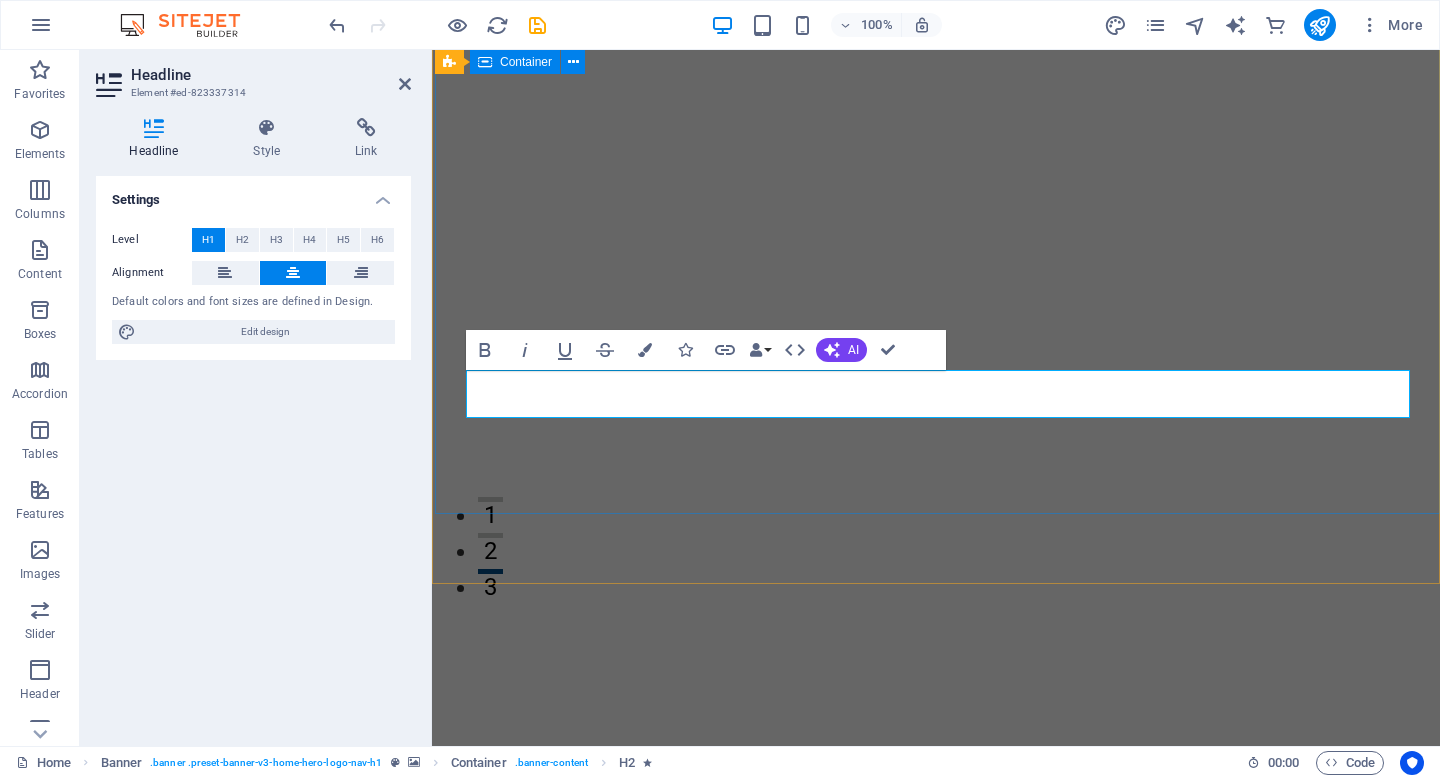 click on "Protection You Can Count On, Options You Deserve" at bounding box center (937, 1522) 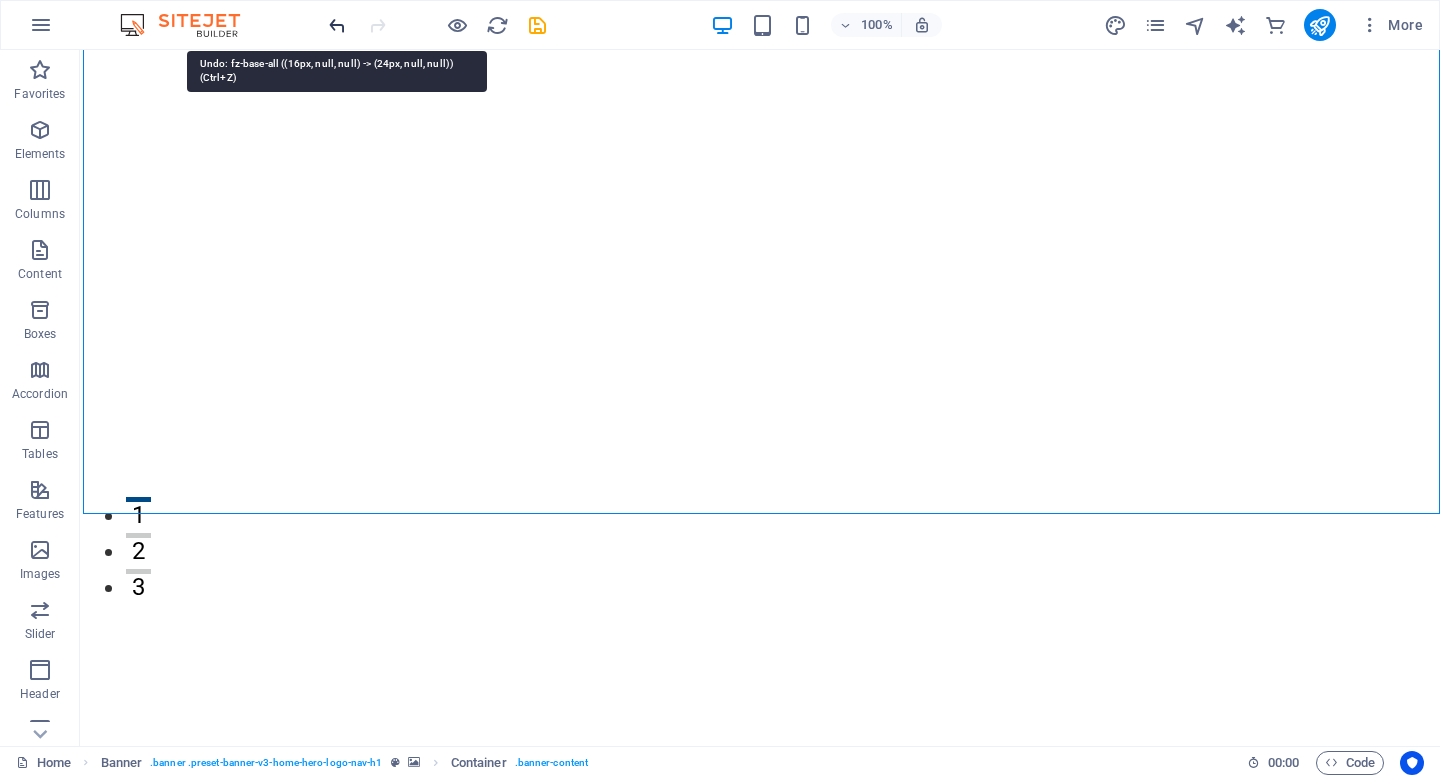 click at bounding box center [337, 25] 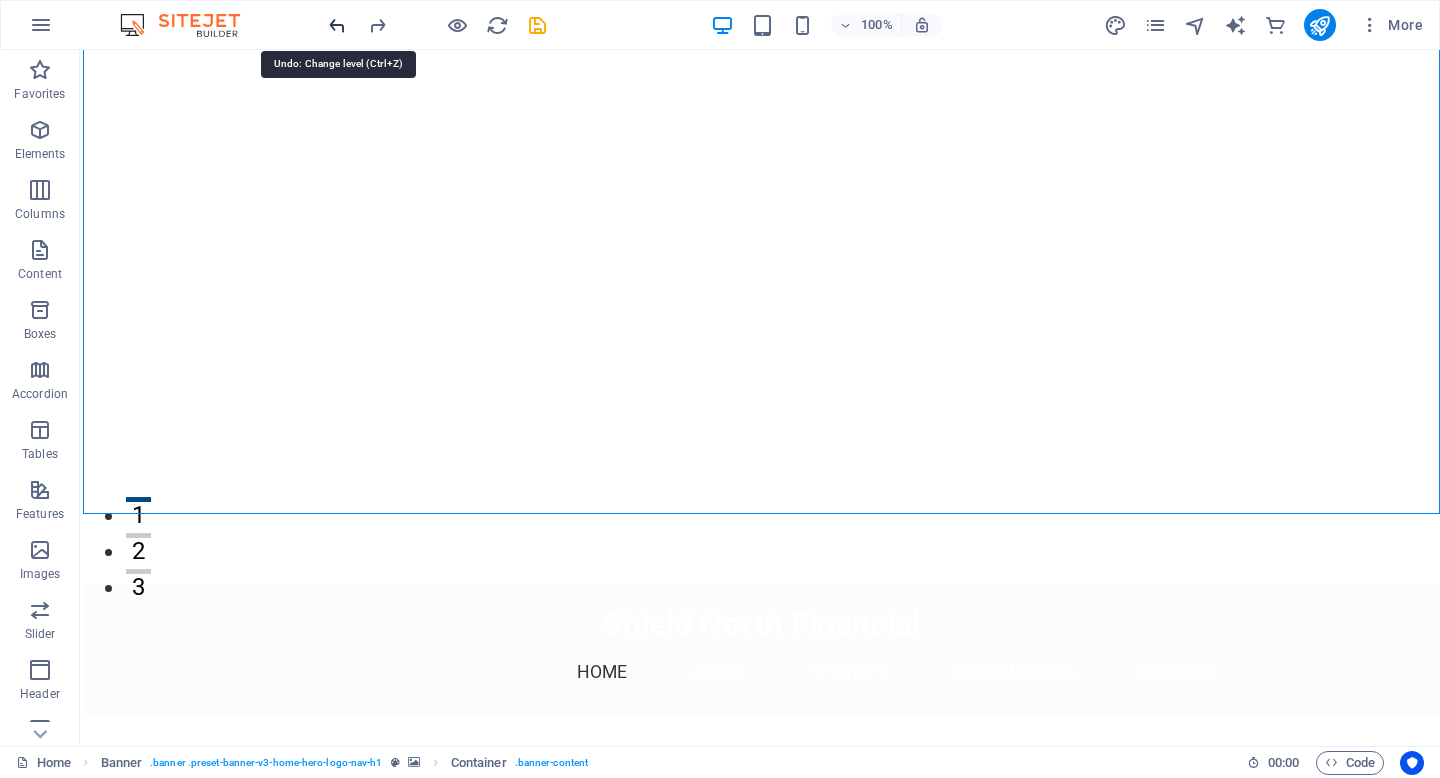 click at bounding box center (337, 25) 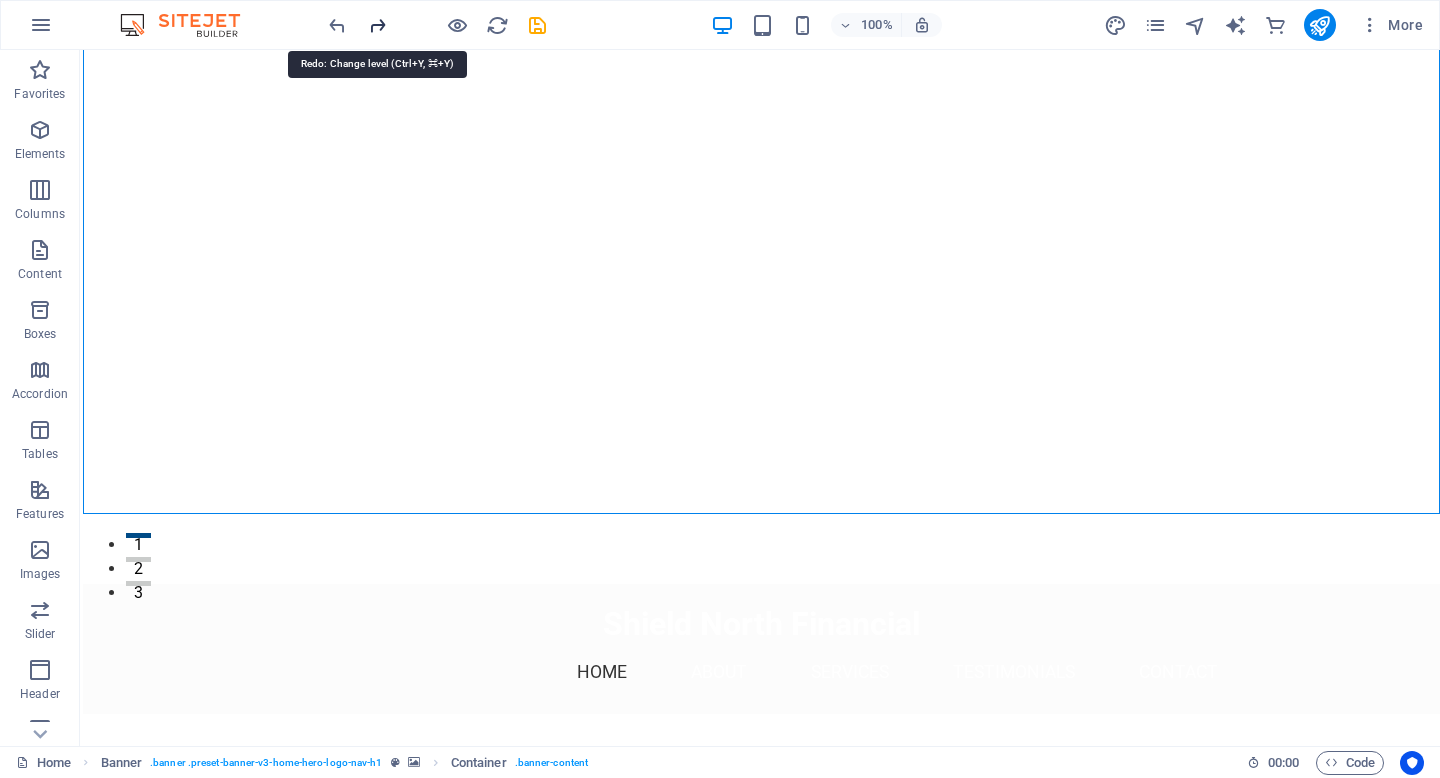 click at bounding box center (377, 25) 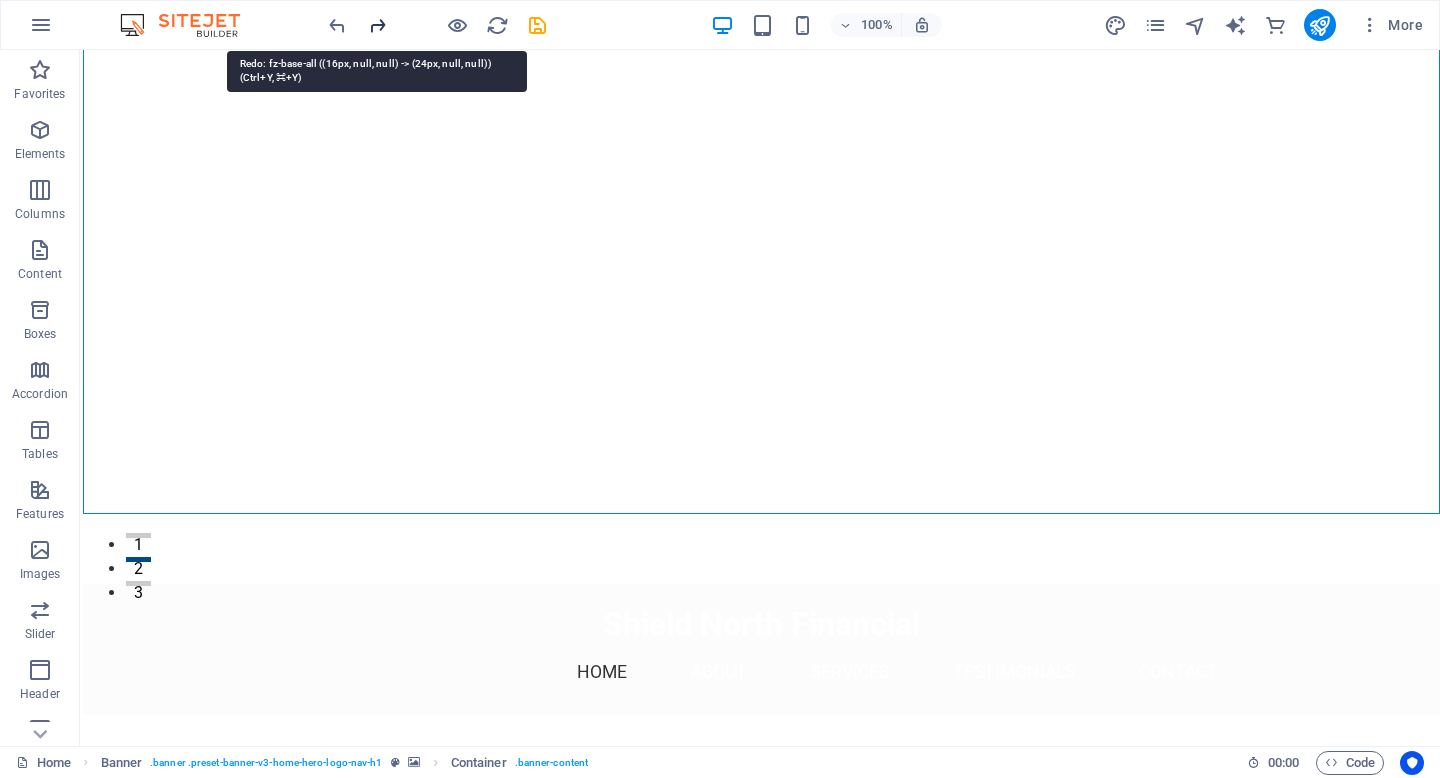 click at bounding box center [377, 25] 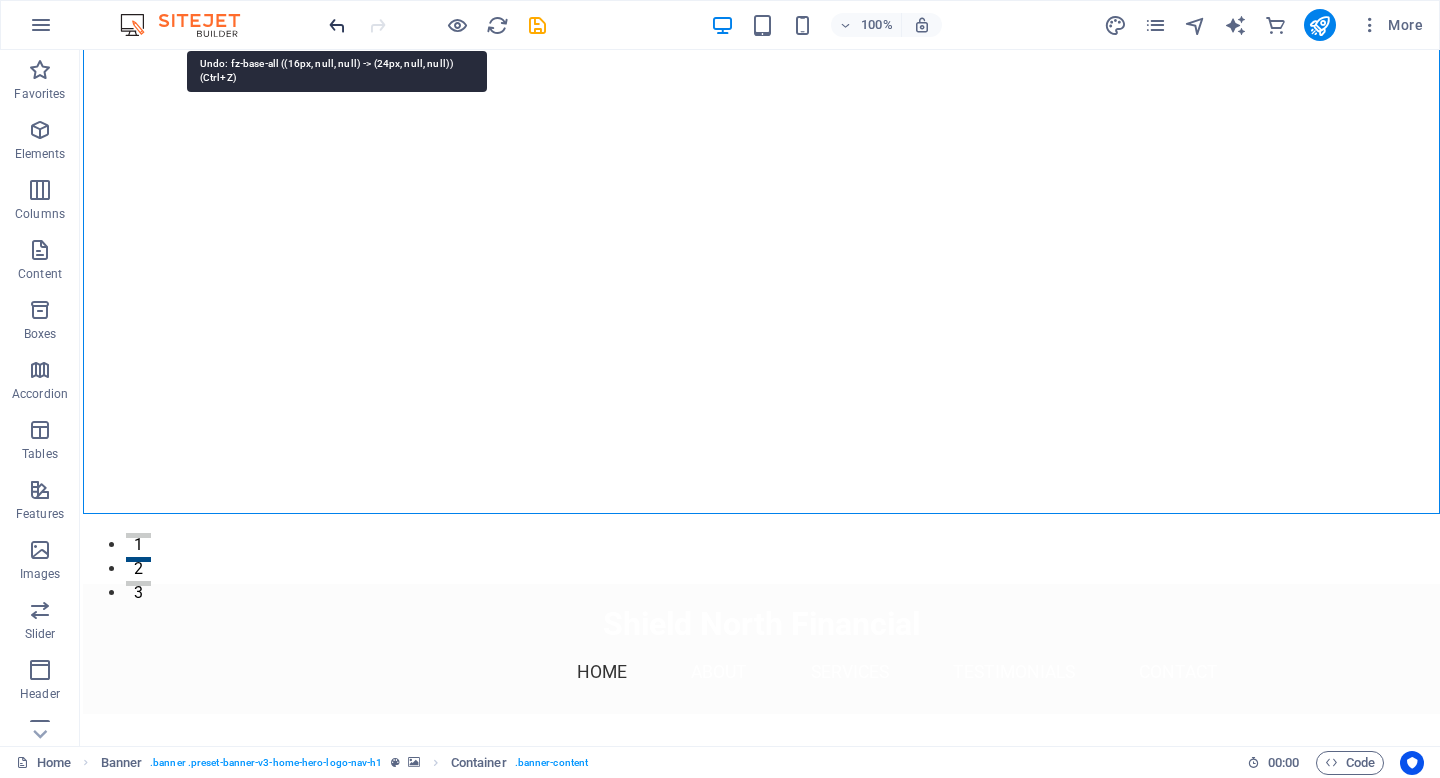 click at bounding box center (337, 25) 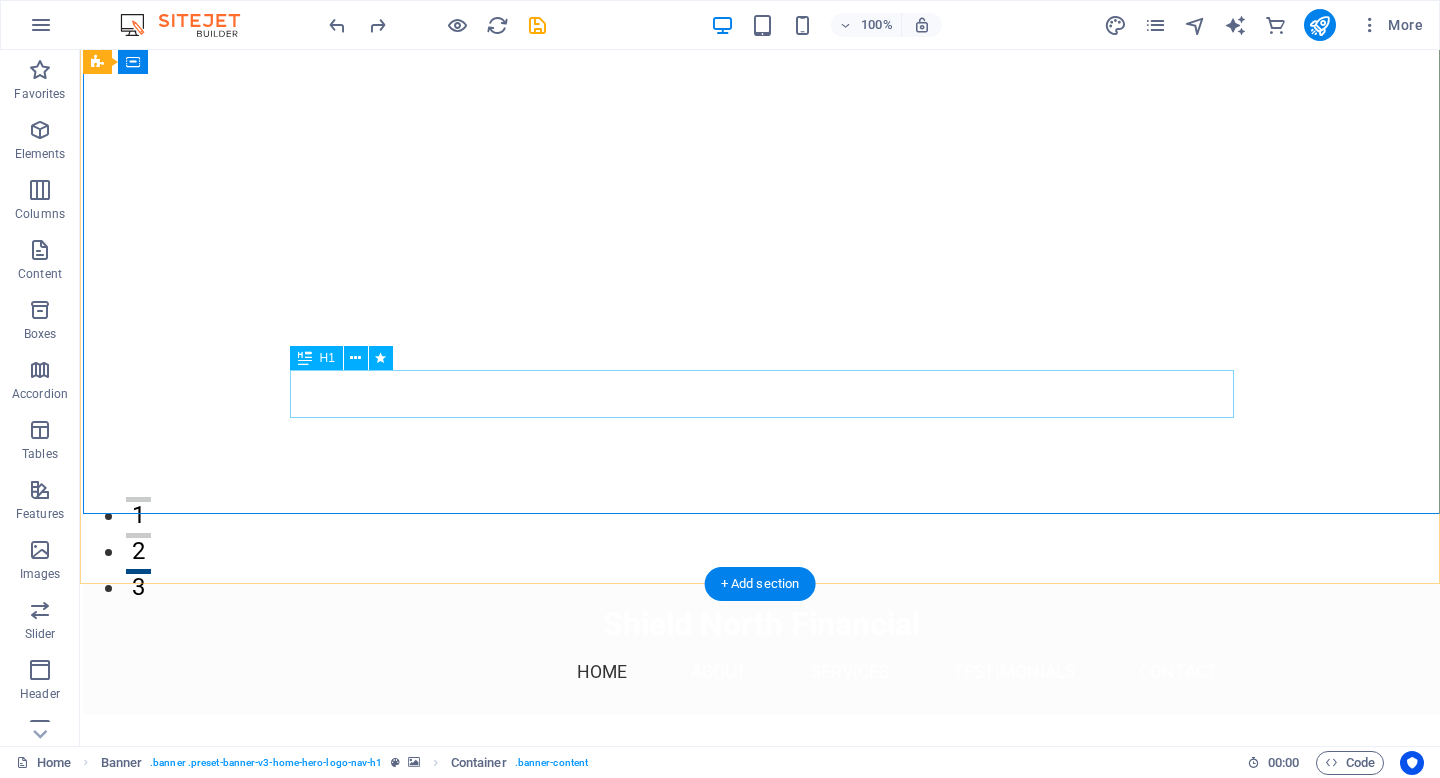 click on "Protection You Can Count On, Options You Deserve" at bounding box center [762, 818] 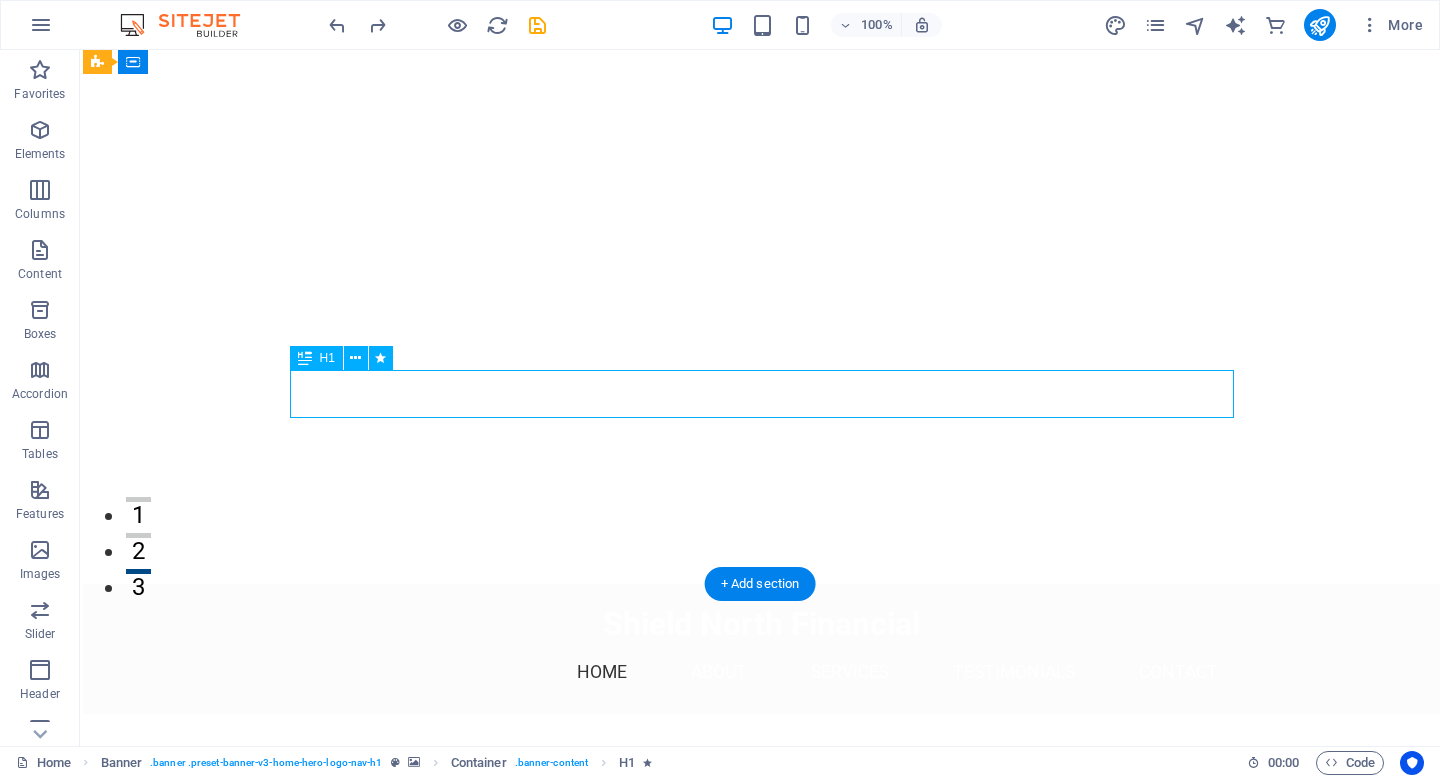 click on "Protection You Can Count On, Options You Deserve" at bounding box center (762, 818) 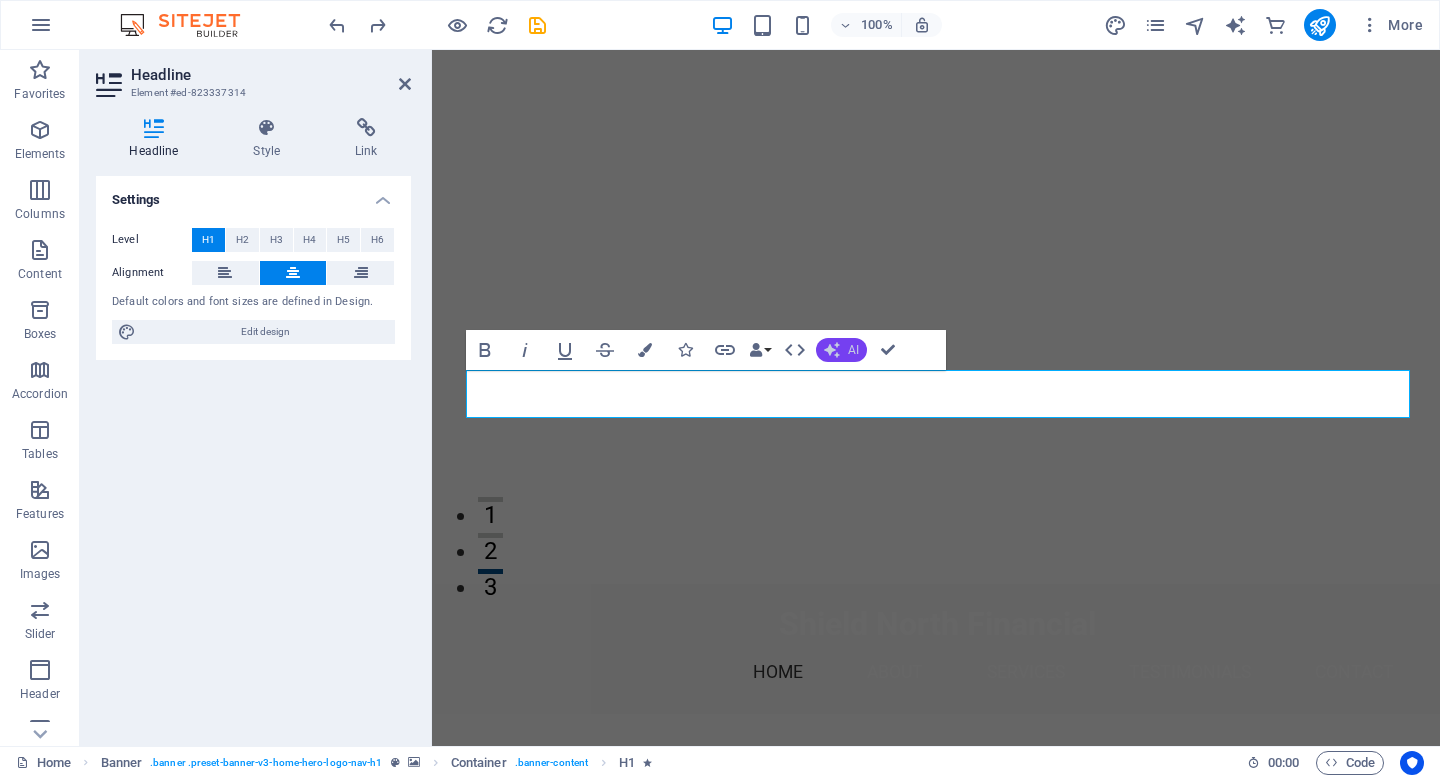 click on "AI" at bounding box center (841, 350) 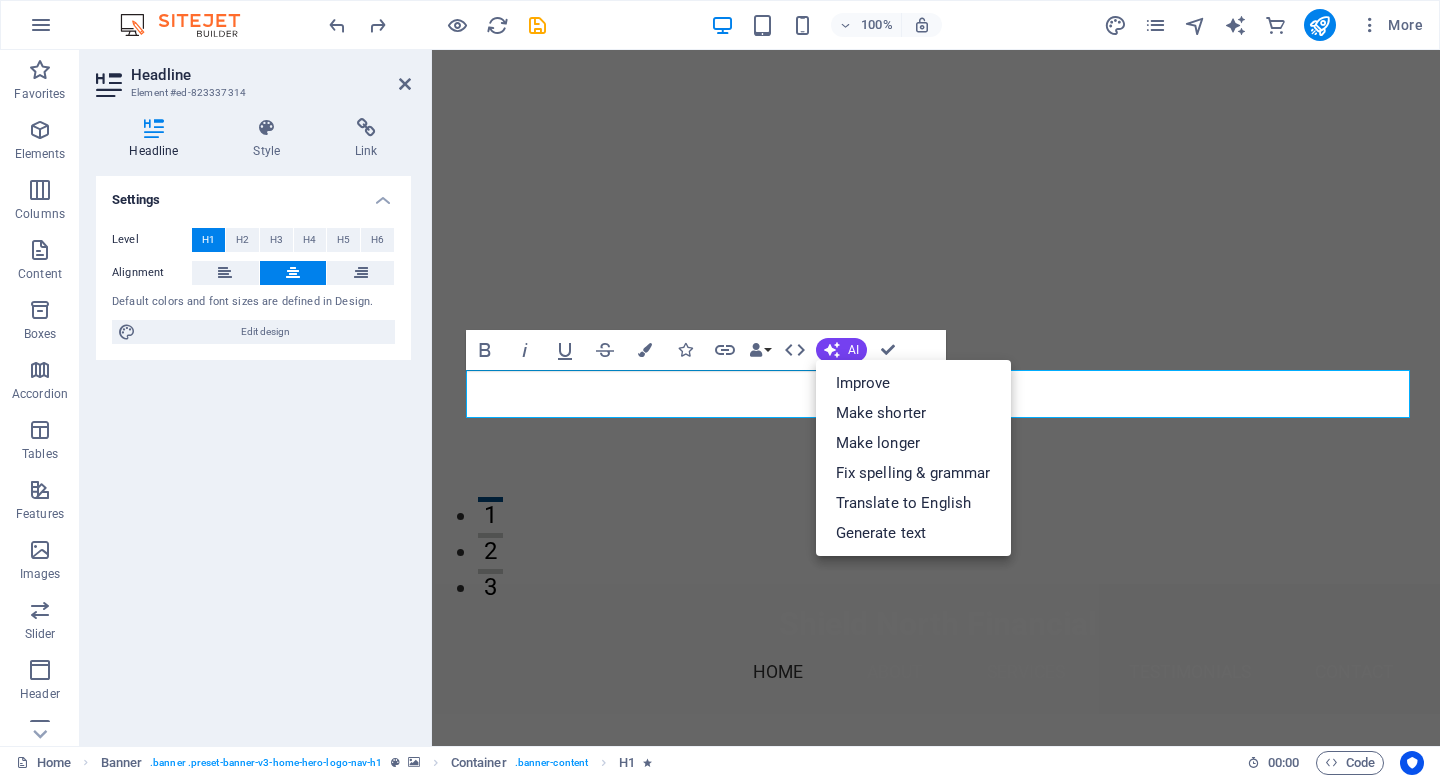 click on "Bold Italic Underline Strikethrough Colors Icons Link Data Bindings Company First name Last name Street ZIP code City Email Phone Mobile Fax Custom field 1 Custom field 2 Custom field 3 Custom field 4 Custom field 5 Custom field 6 HTML AI Improve Make shorter Make longer Fix spelling & grammar Translate to English Generate text Confirm (⌘+⏎)" at bounding box center (706, 350) 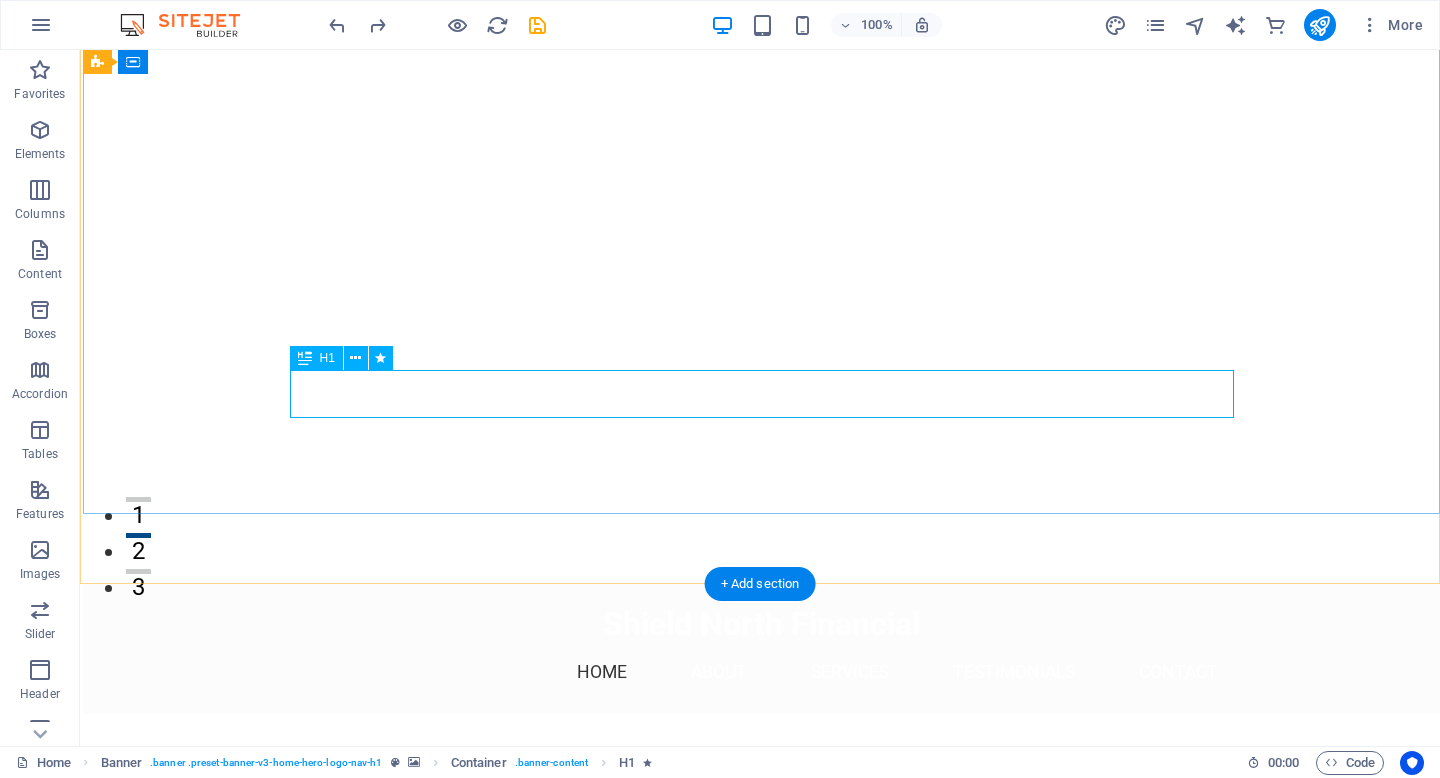 click on "Protection You Can Count On, Options You Deserve" at bounding box center (762, 818) 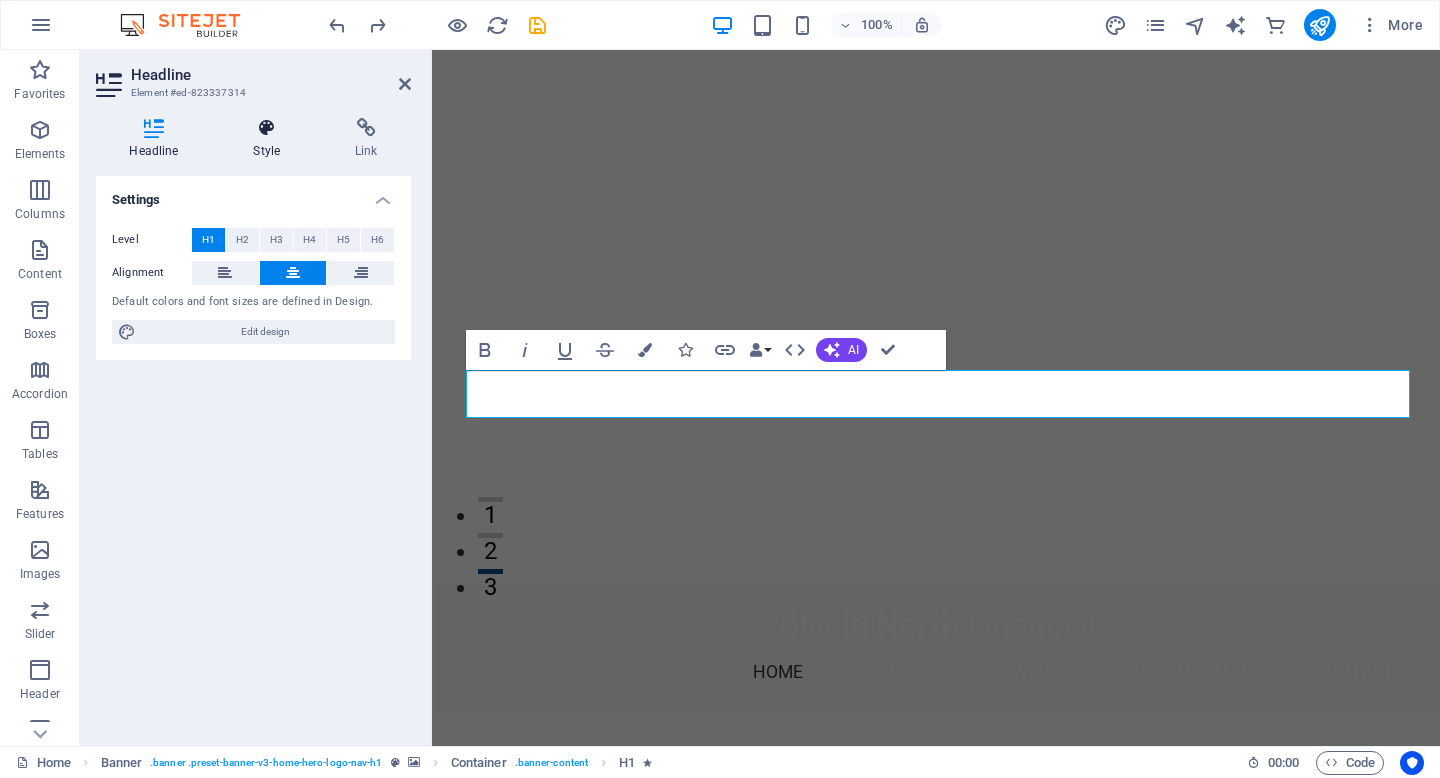 click at bounding box center [267, 128] 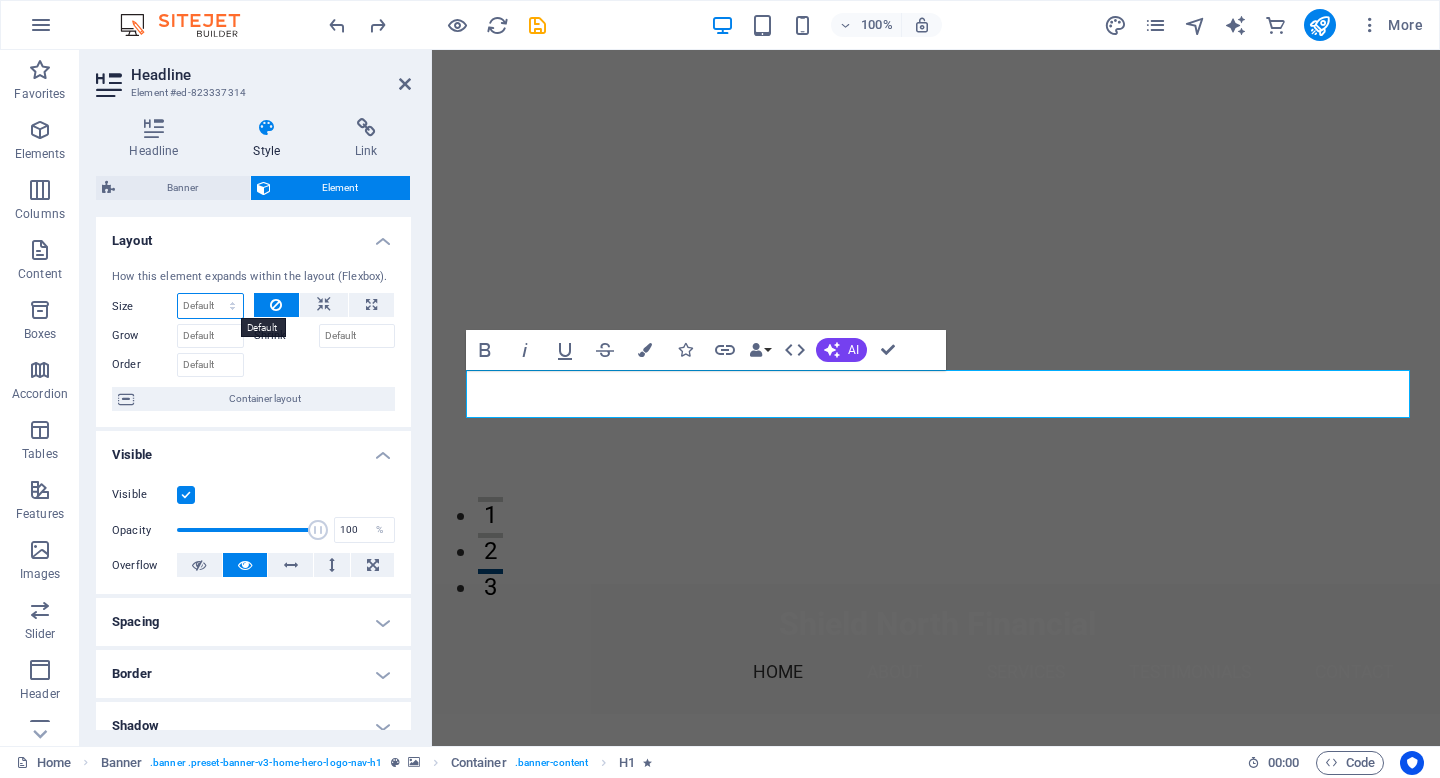click on "Default auto px % 1/1 1/2 1/3 1/4 1/5 1/6 1/7 1/8 1/9 1/10" at bounding box center (210, 306) 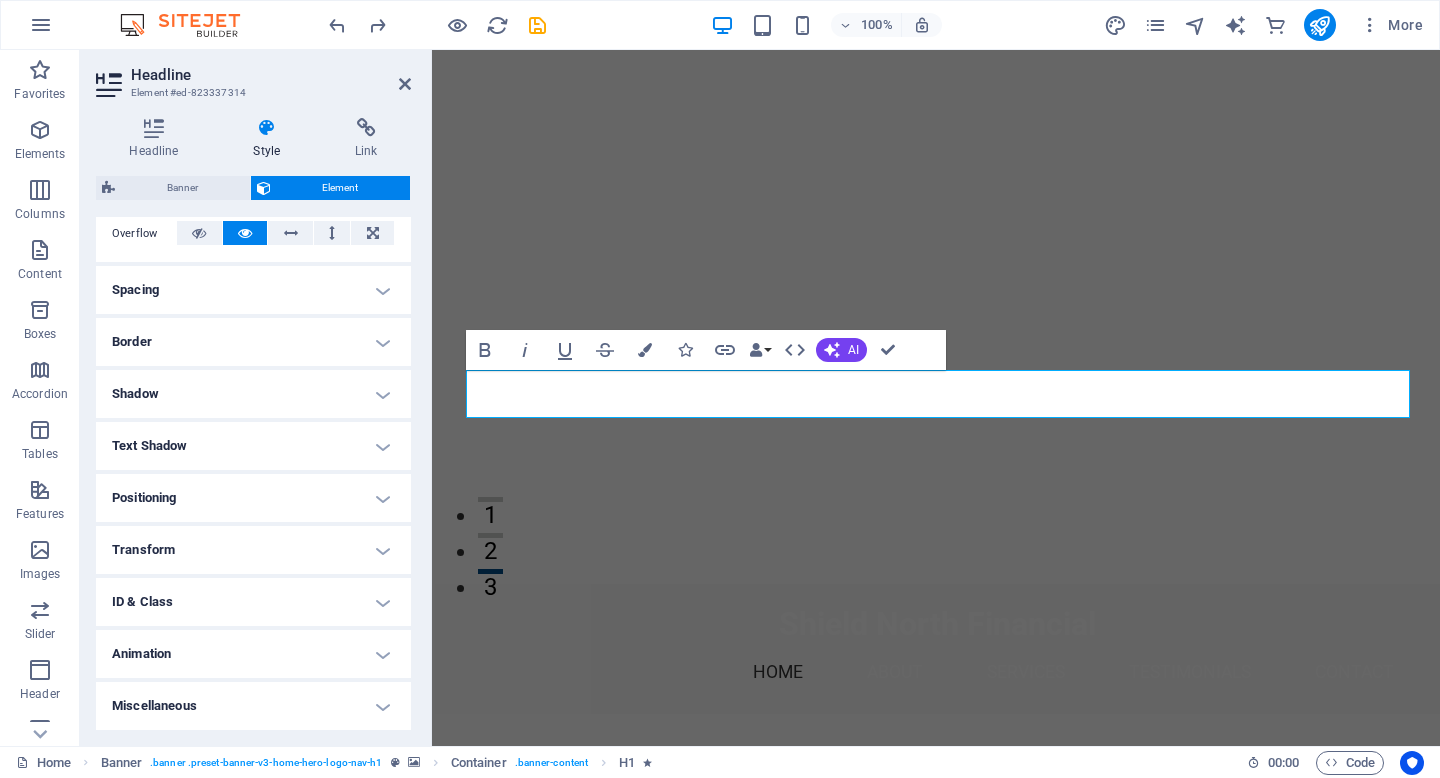 scroll, scrollTop: 0, scrollLeft: 0, axis: both 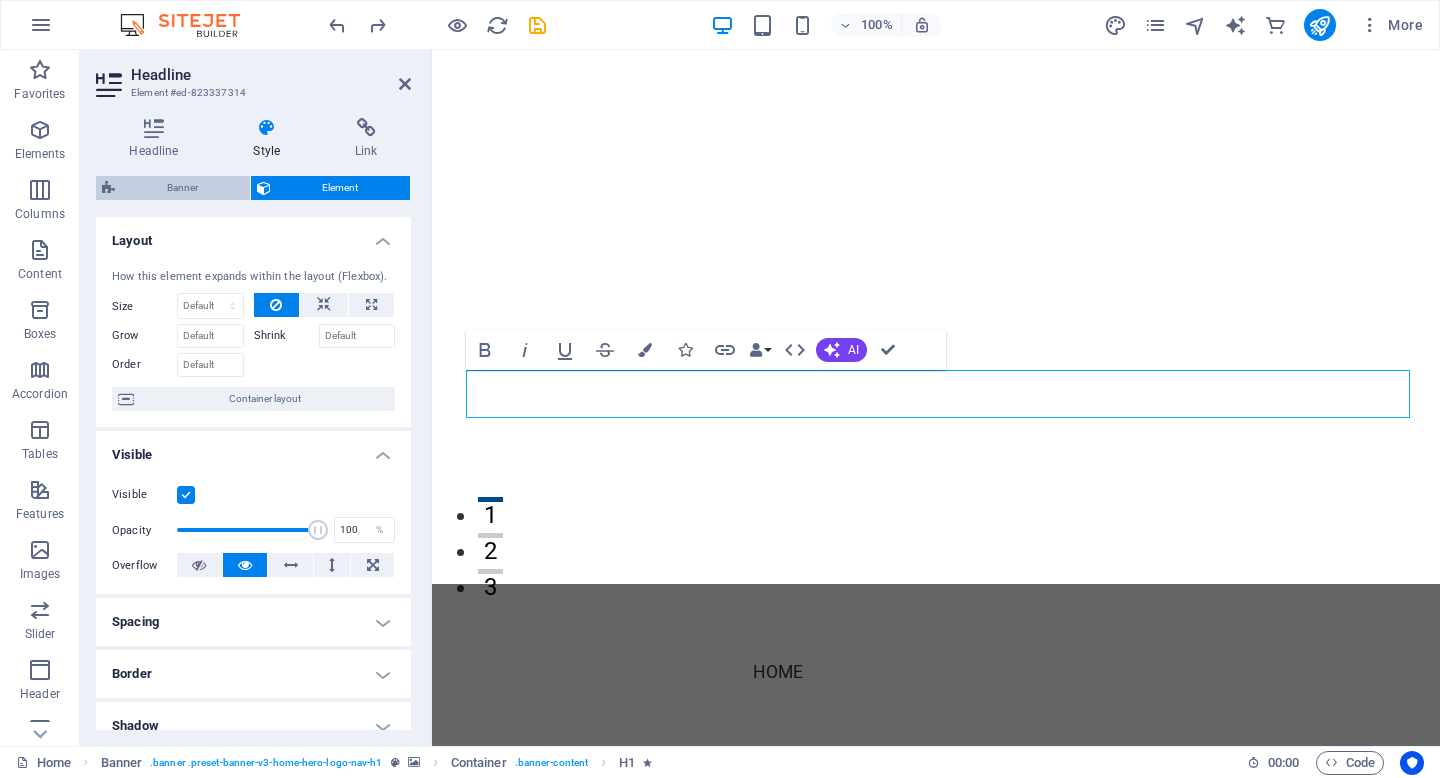 click on "Banner" at bounding box center [182, 188] 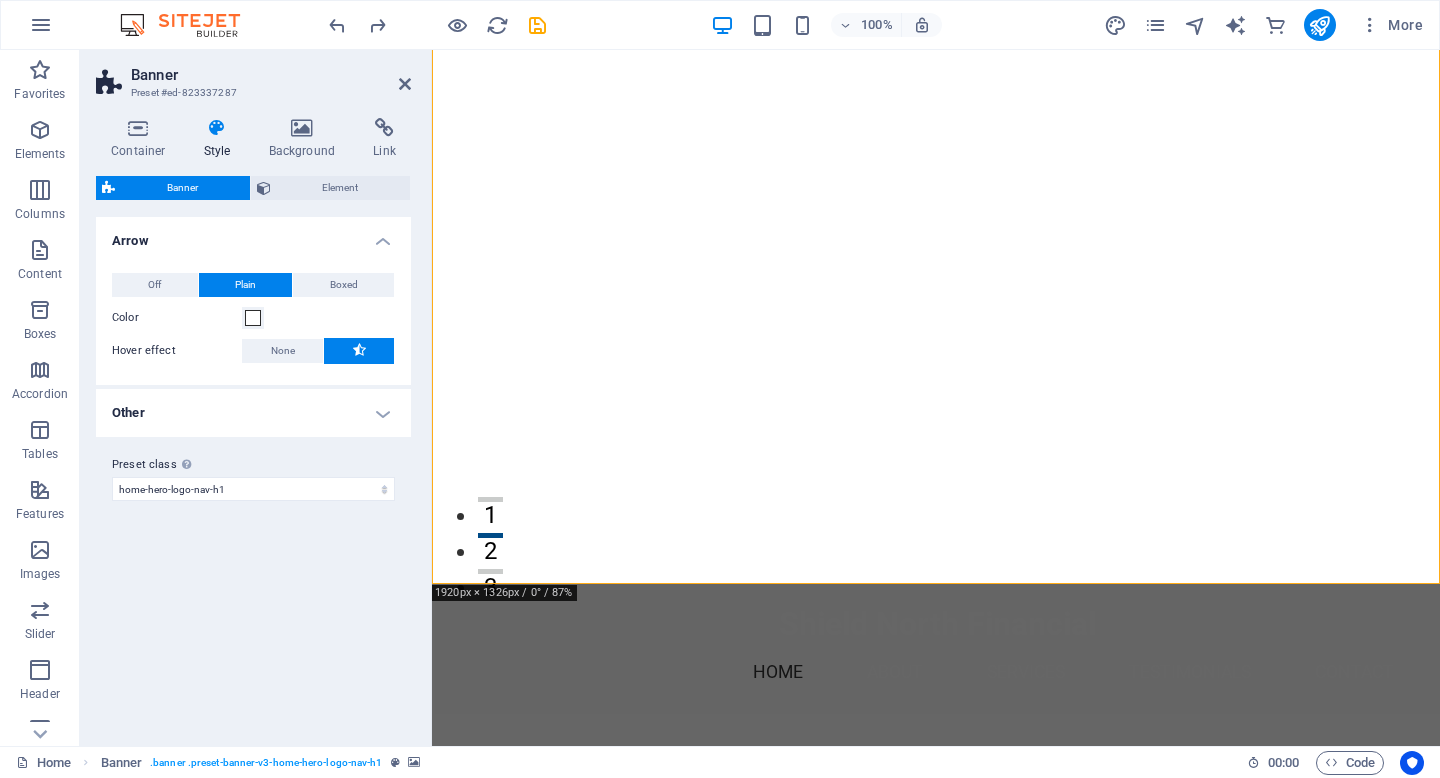 click on "Other" at bounding box center (253, 413) 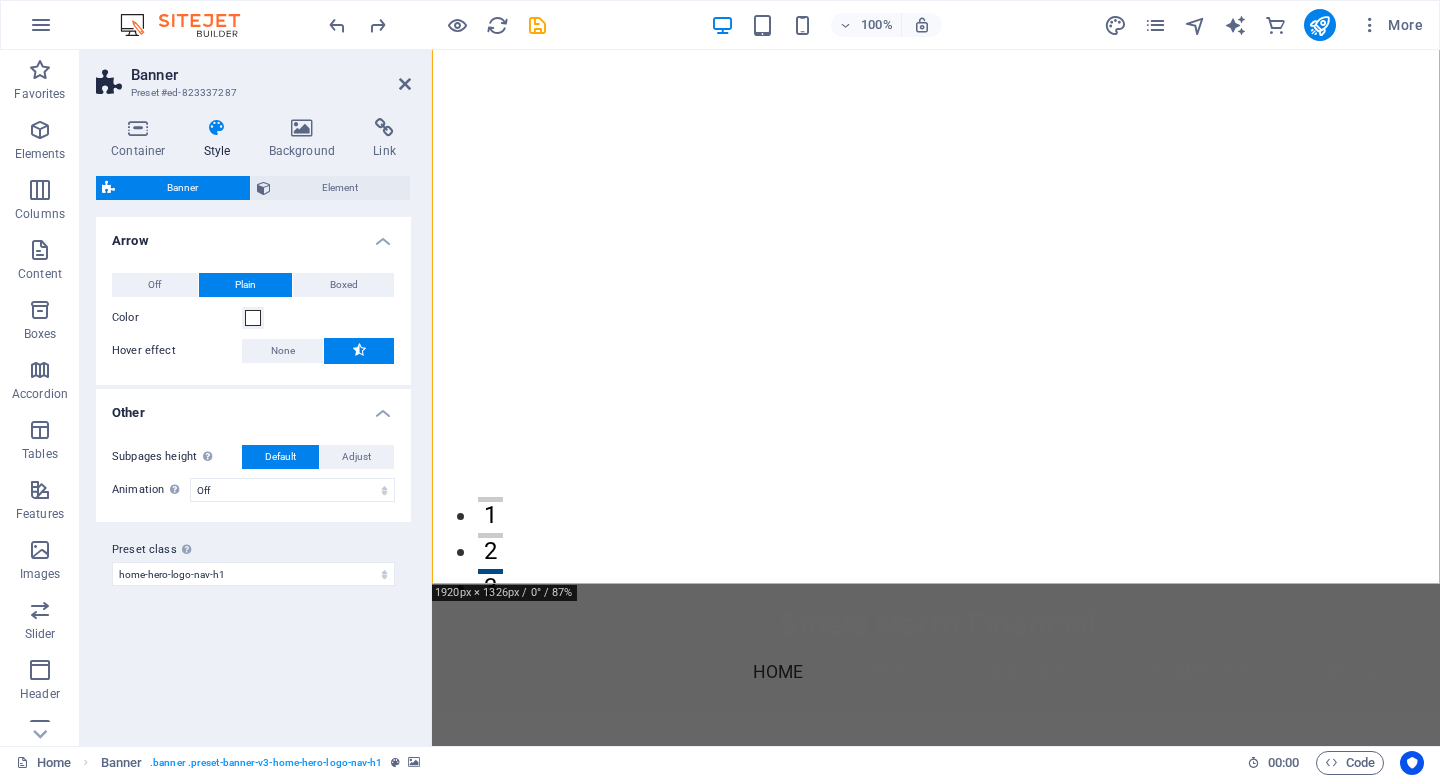 click on "Other" at bounding box center (253, 407) 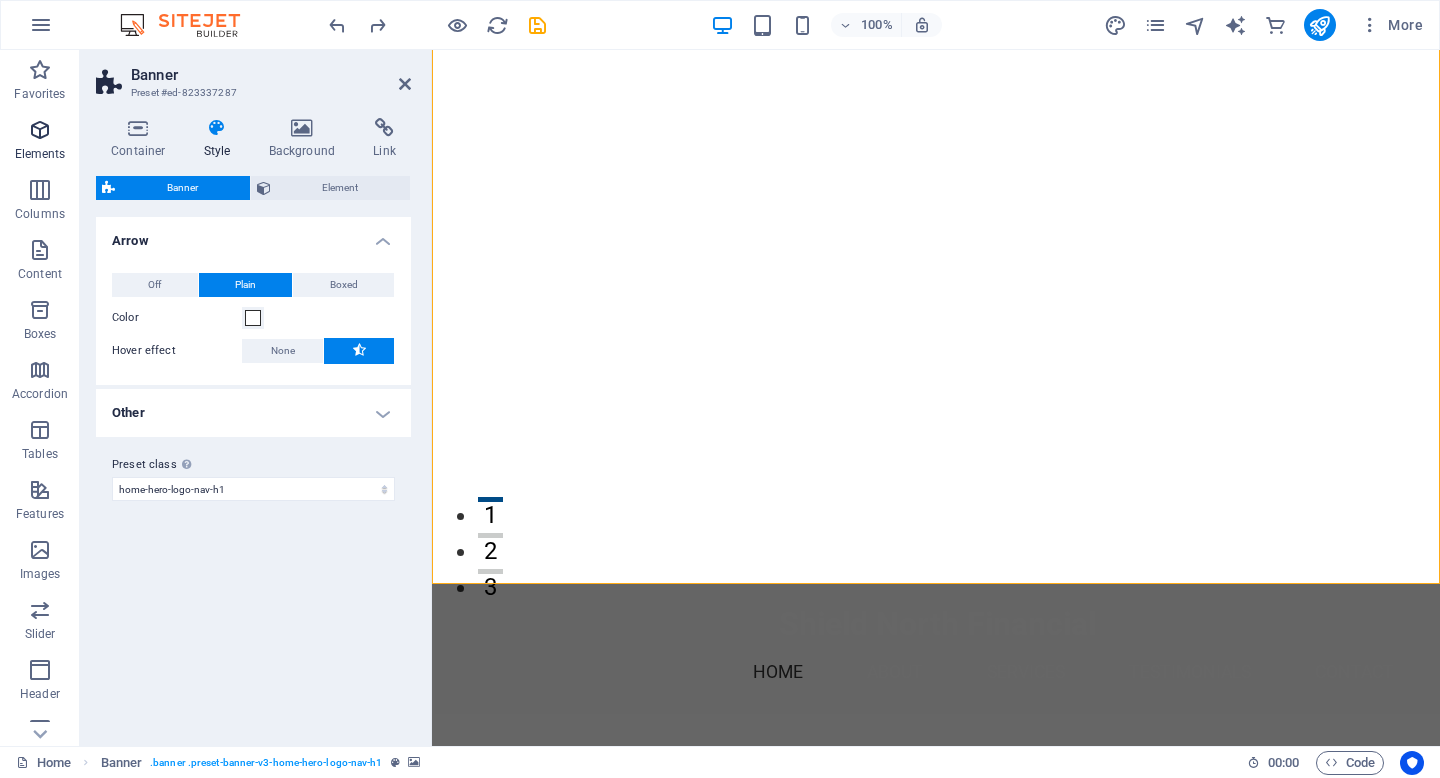 click on "Elements" at bounding box center (40, 142) 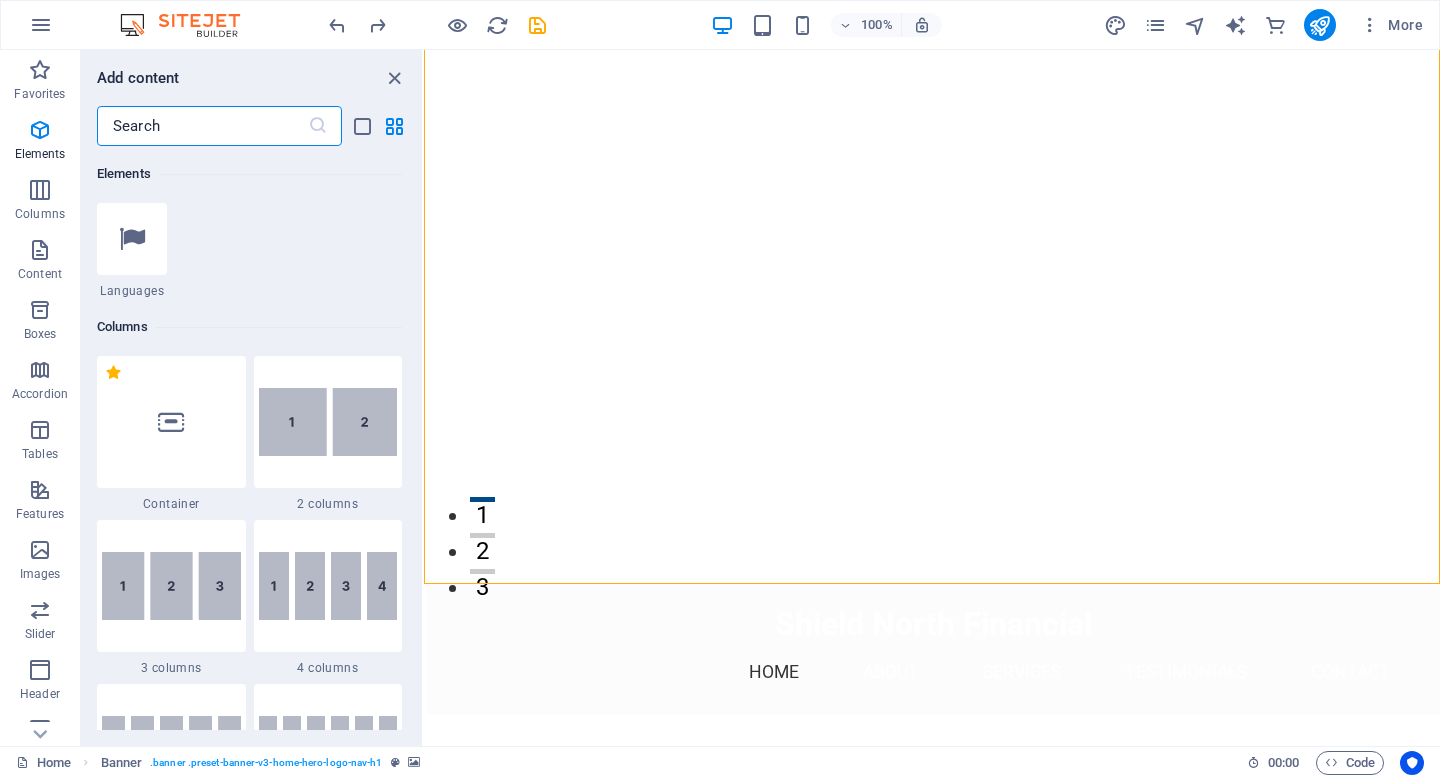 scroll, scrollTop: 0, scrollLeft: 0, axis: both 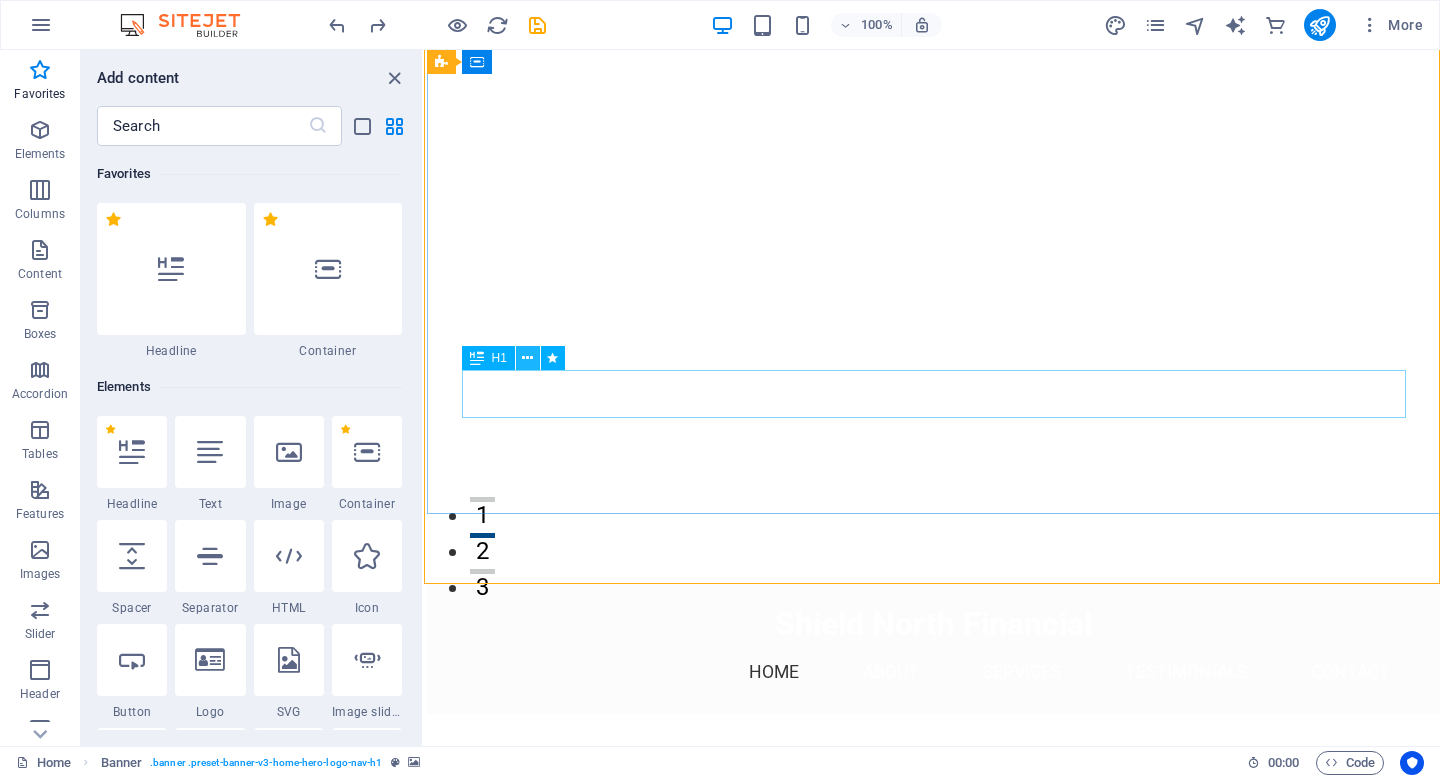 click at bounding box center (527, 358) 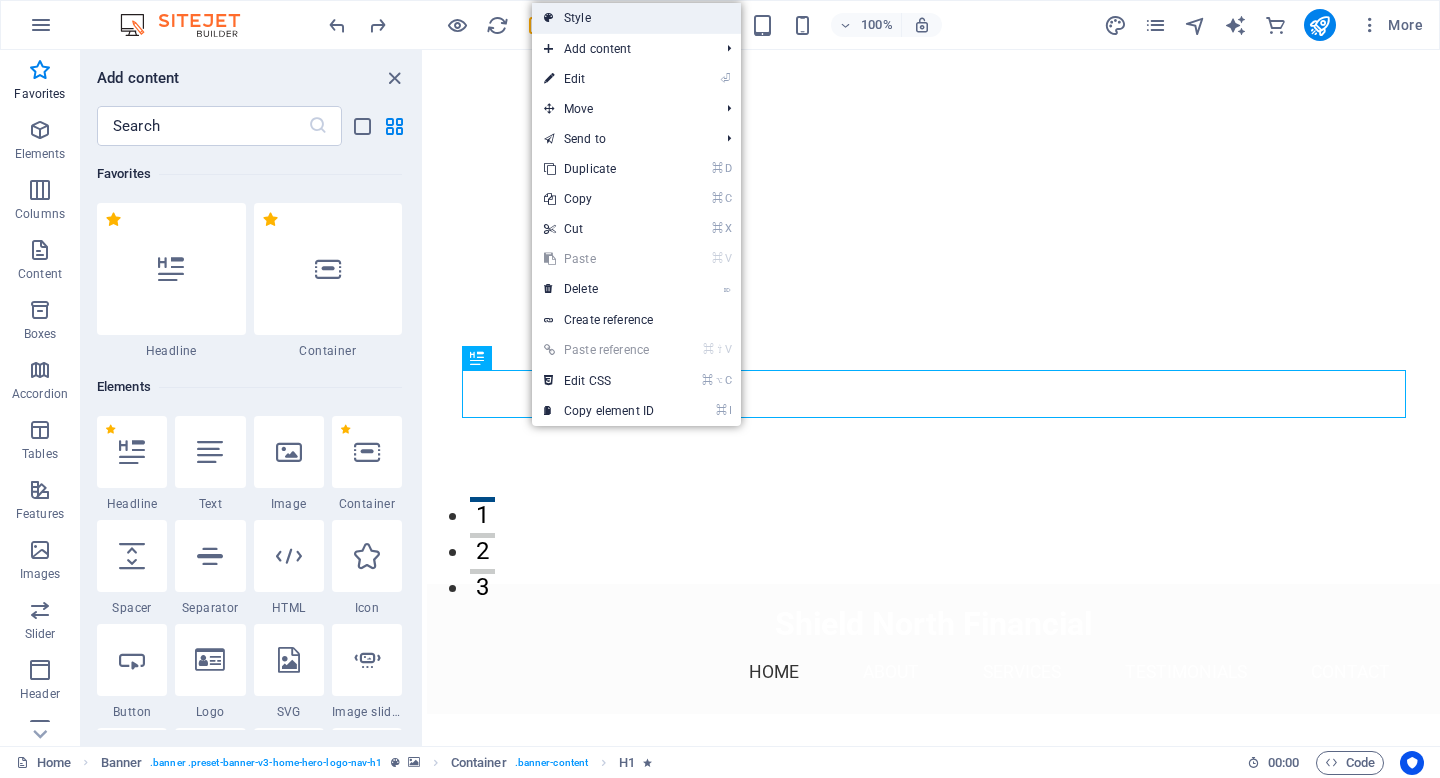click on "Style" at bounding box center (636, 18) 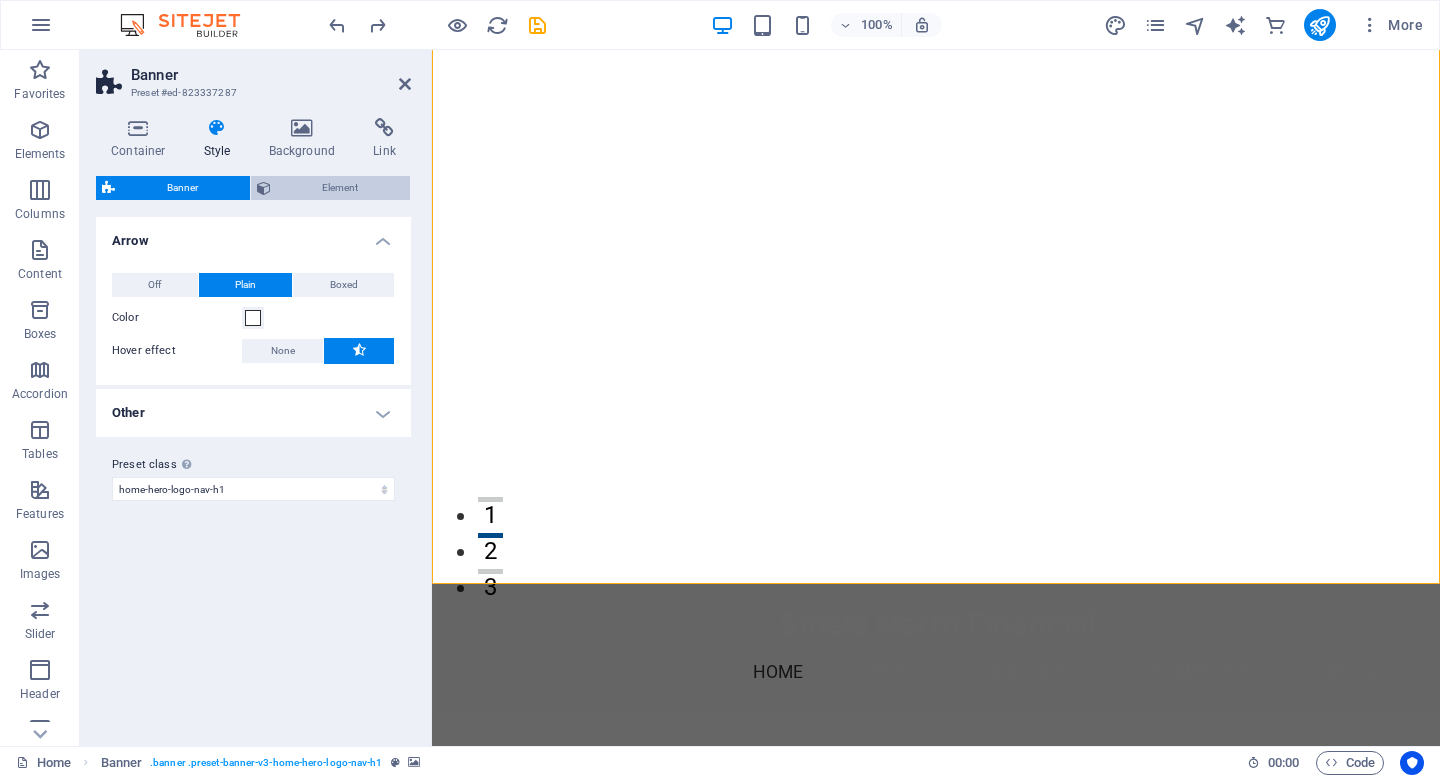 click on "Element" at bounding box center (341, 188) 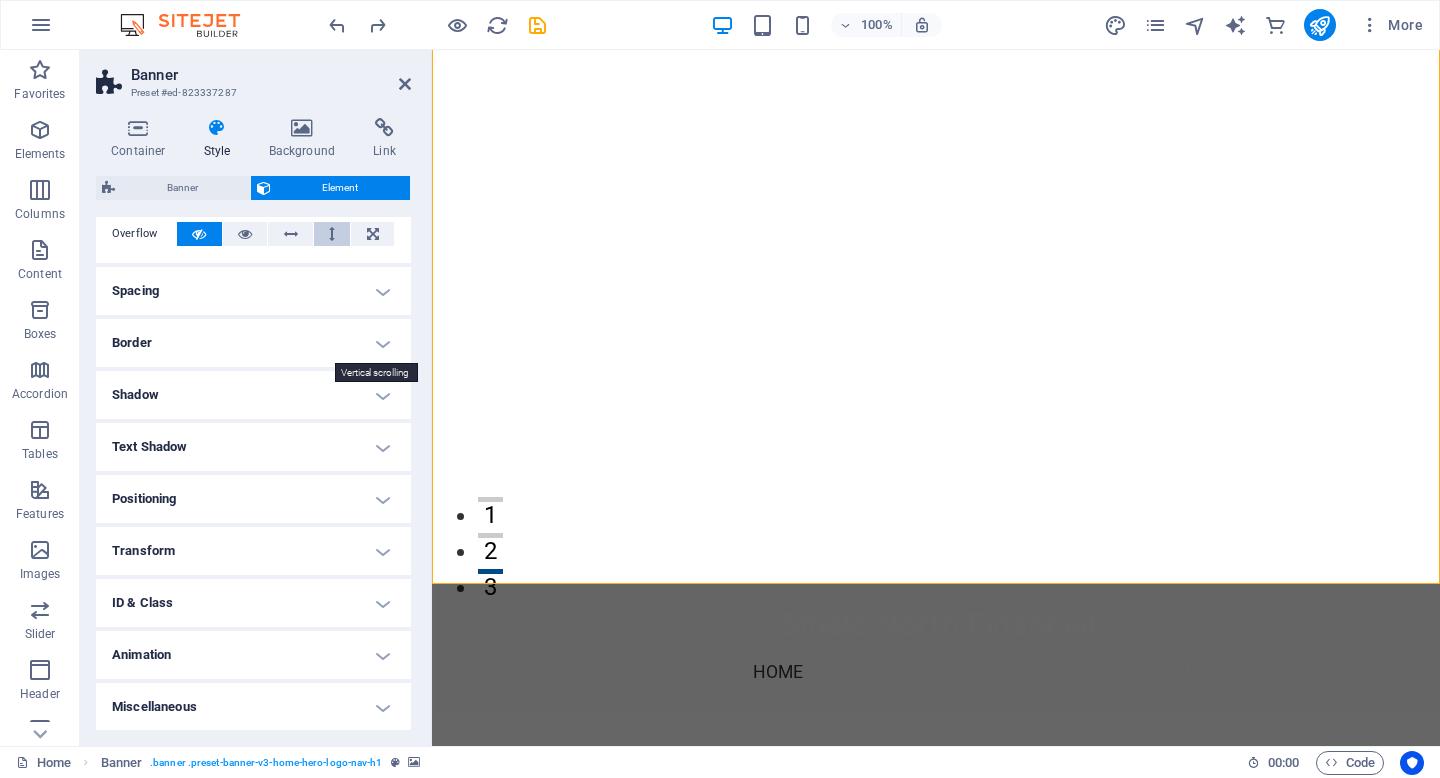 scroll, scrollTop: 117, scrollLeft: 0, axis: vertical 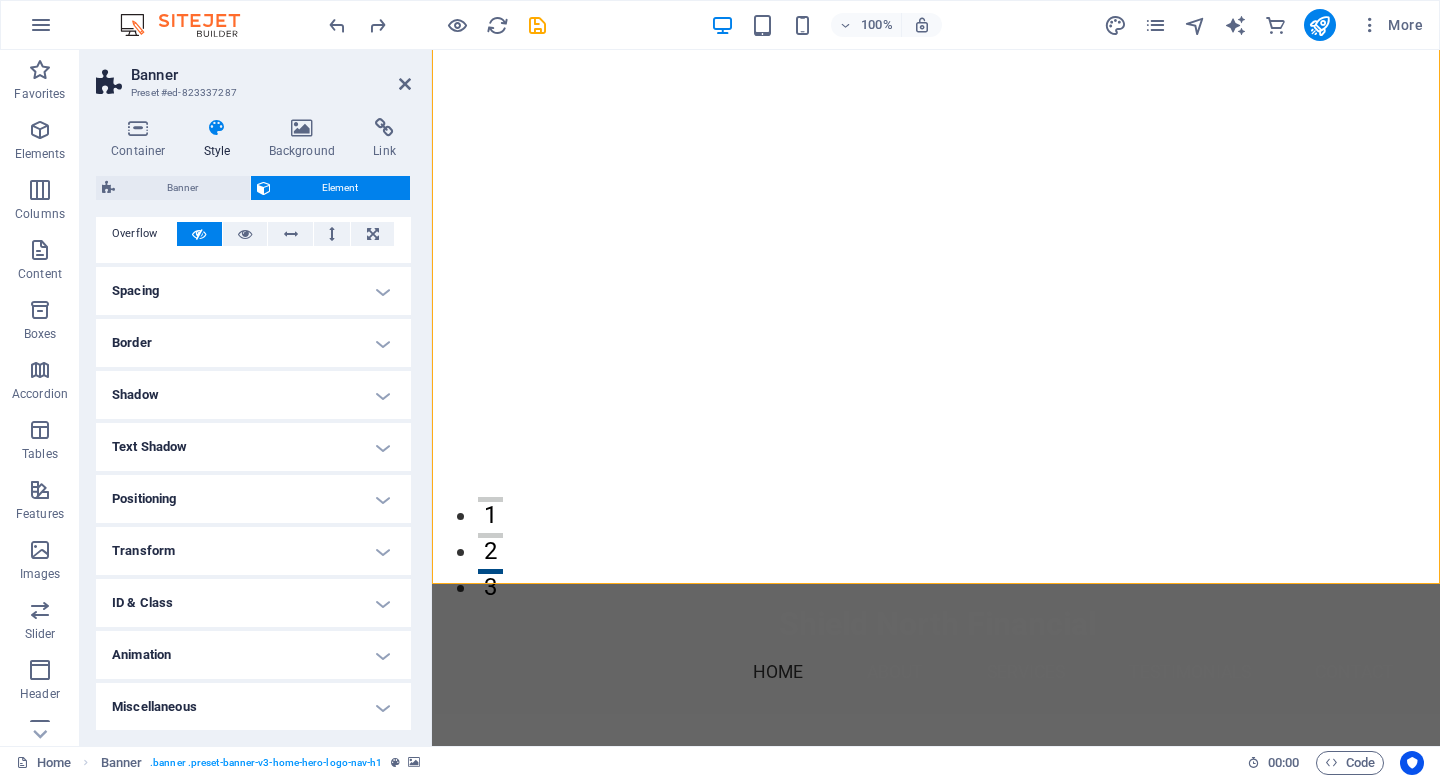 click on "Text Shadow" at bounding box center [253, 447] 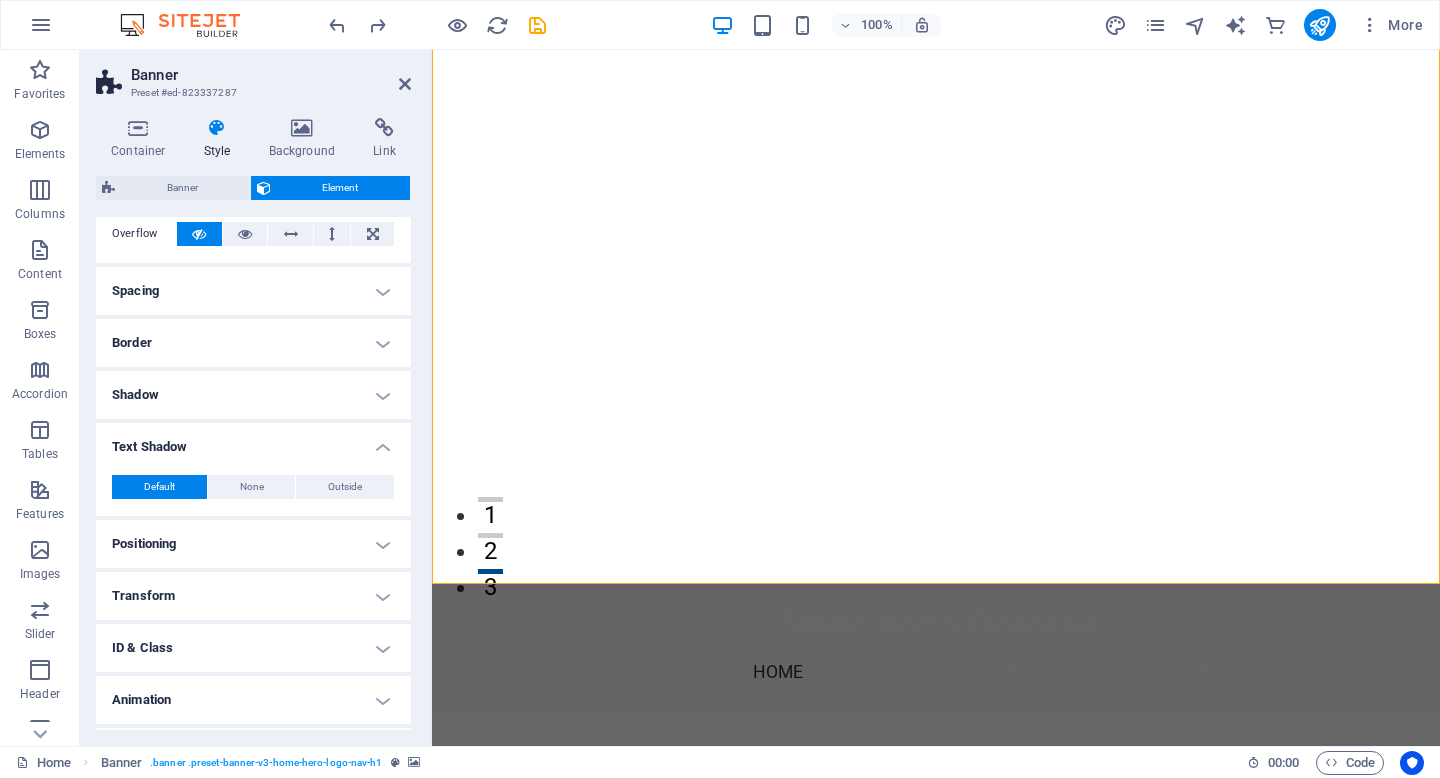 click on "Text Shadow" at bounding box center (253, 441) 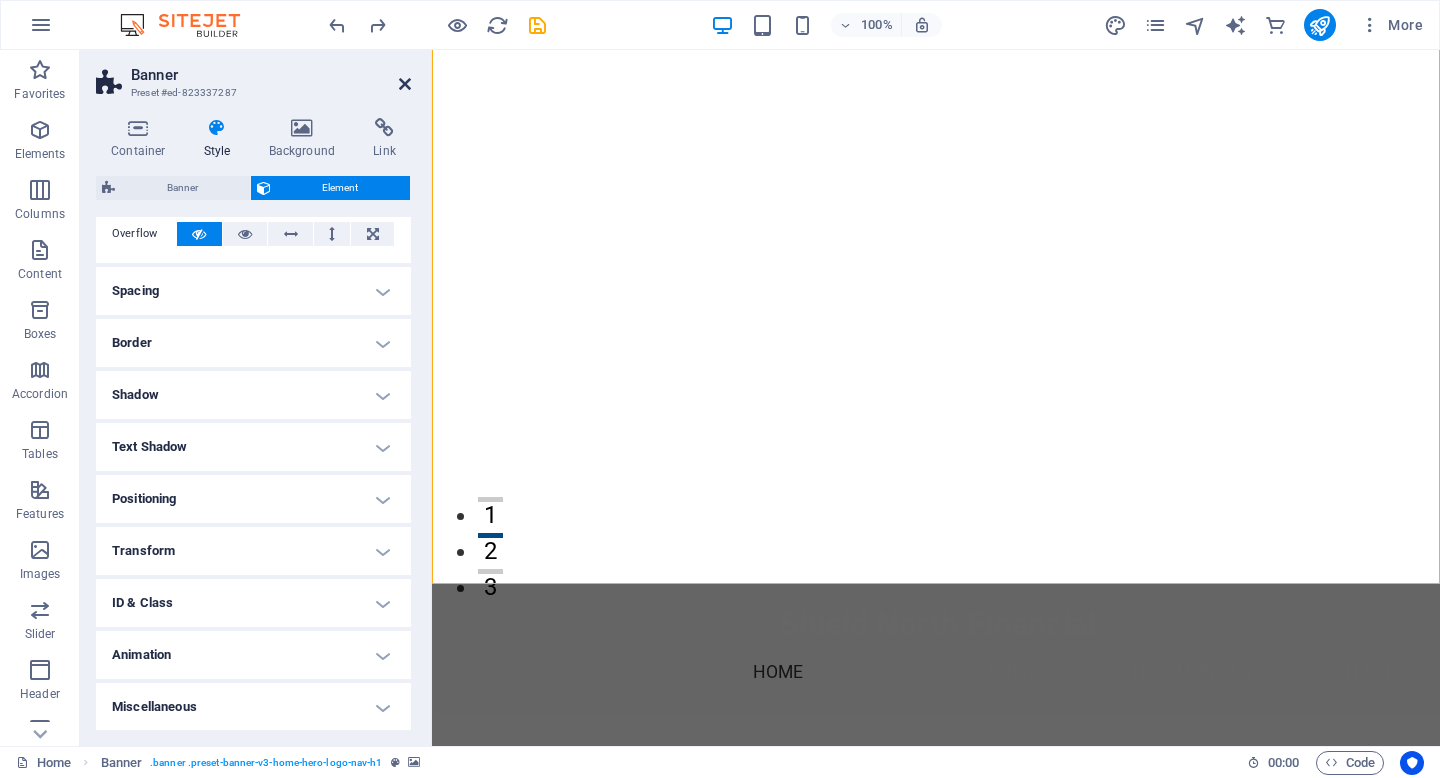 click at bounding box center (405, 84) 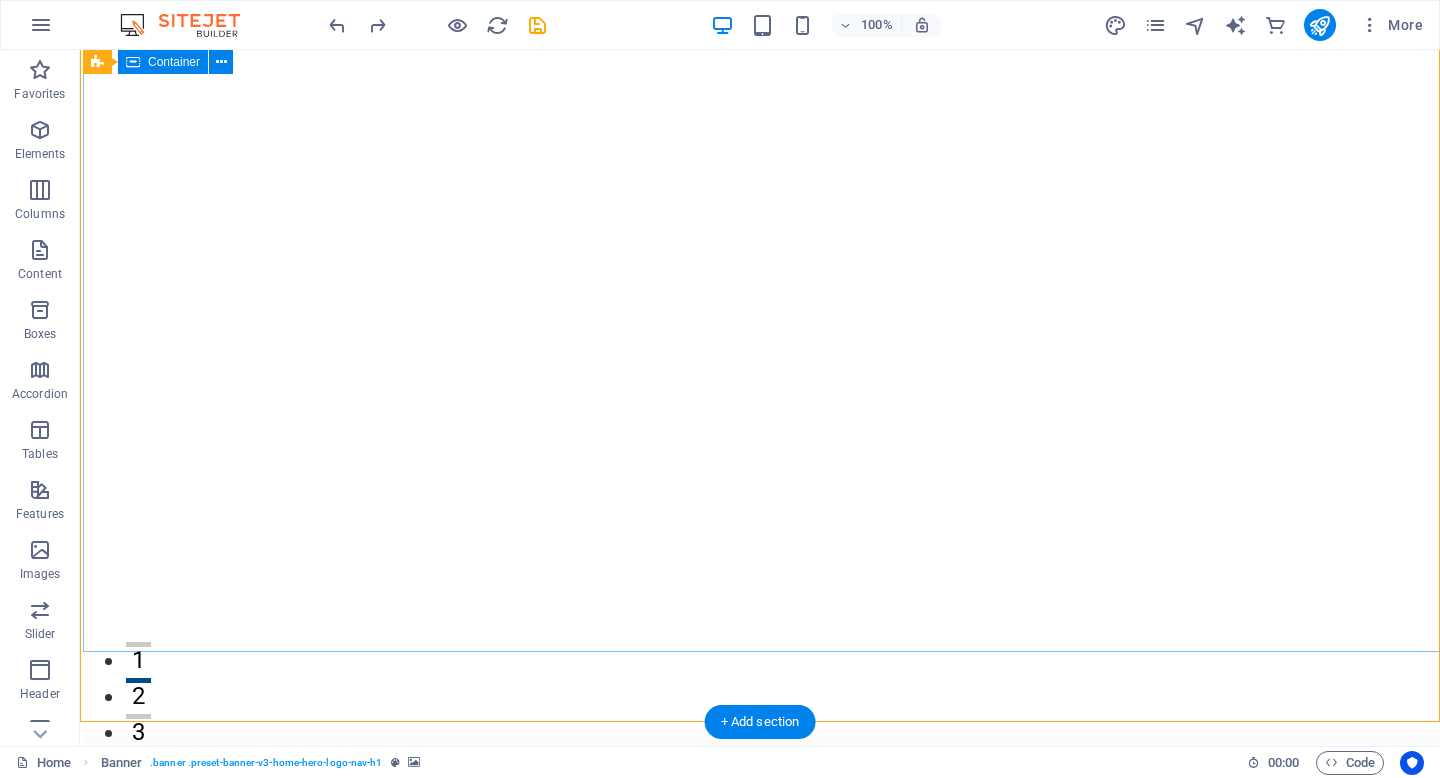scroll, scrollTop: 0, scrollLeft: 0, axis: both 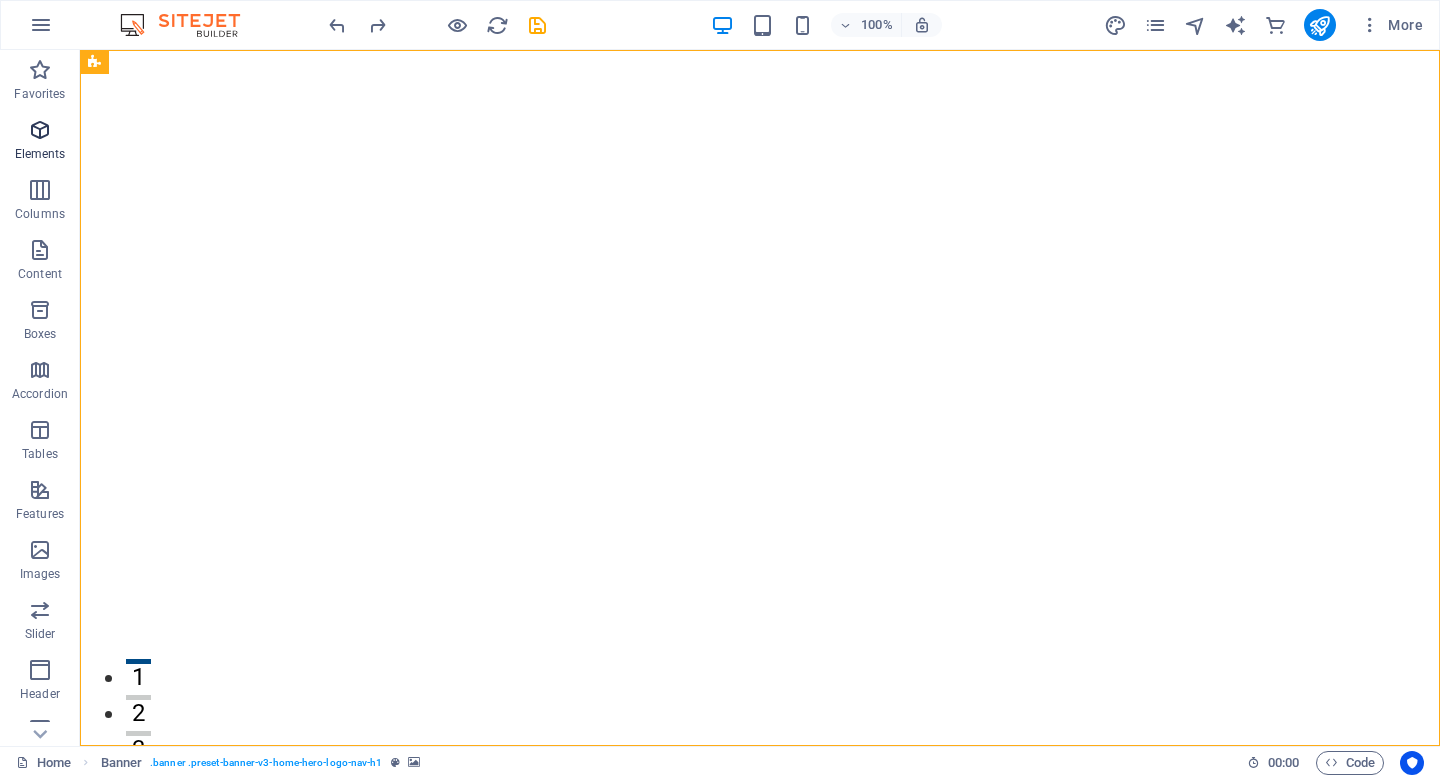 click at bounding box center (40, 130) 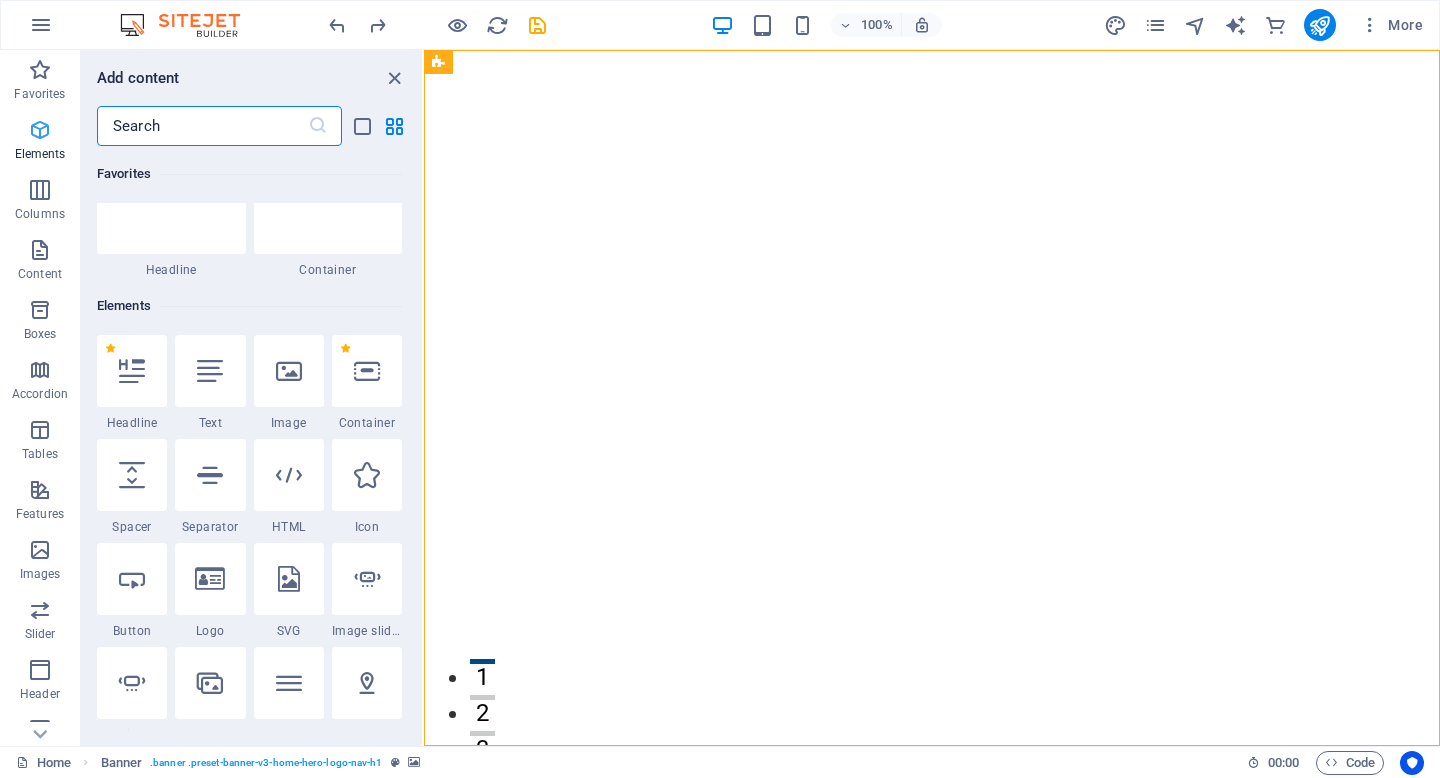 scroll, scrollTop: 213, scrollLeft: 0, axis: vertical 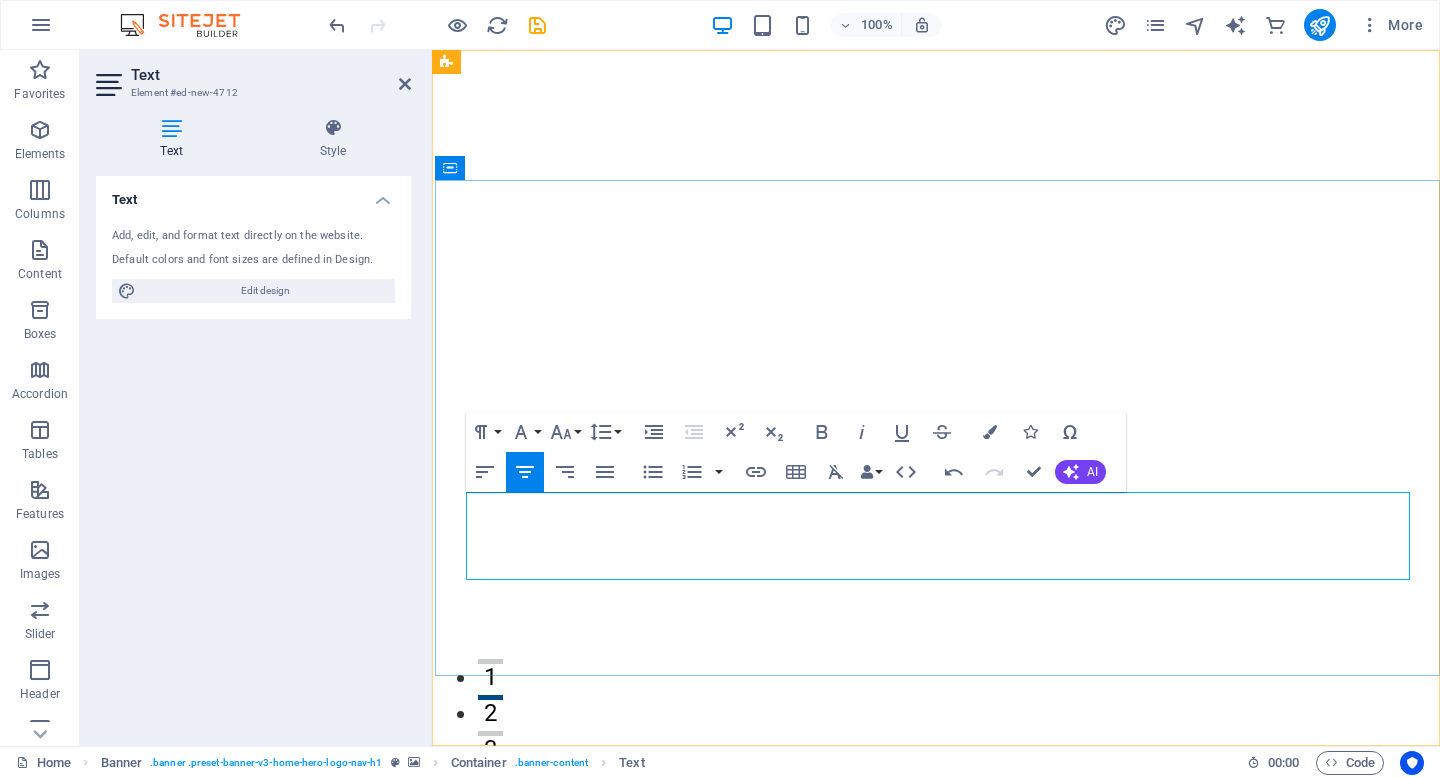 click on "Insurance and financial solutions made for Canadian families." at bounding box center (938, 1048) 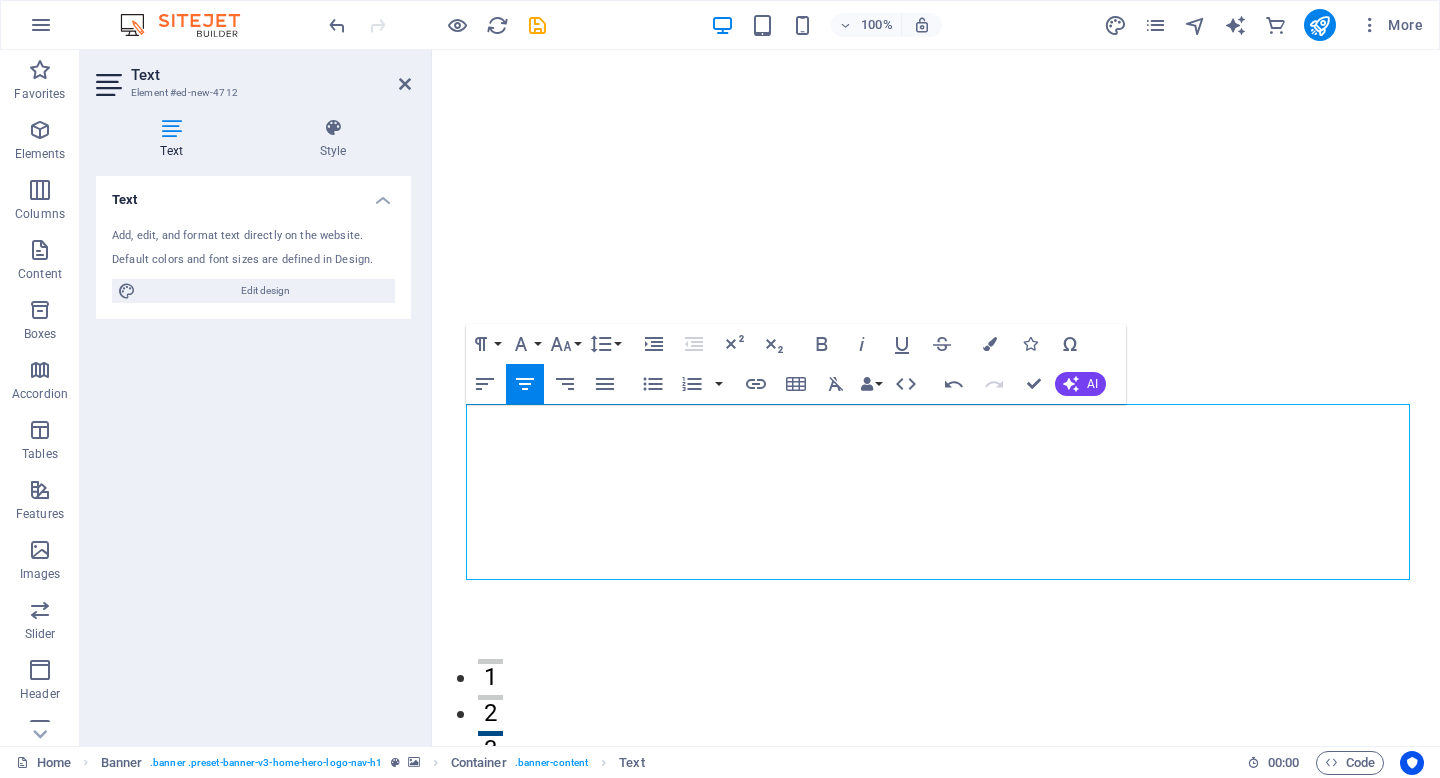 click on "Text Add, edit, and format text directly on the website. Default colors and font sizes are defined in Design. Edit design Alignment Left aligned Centered Right aligned" at bounding box center (253, 453) 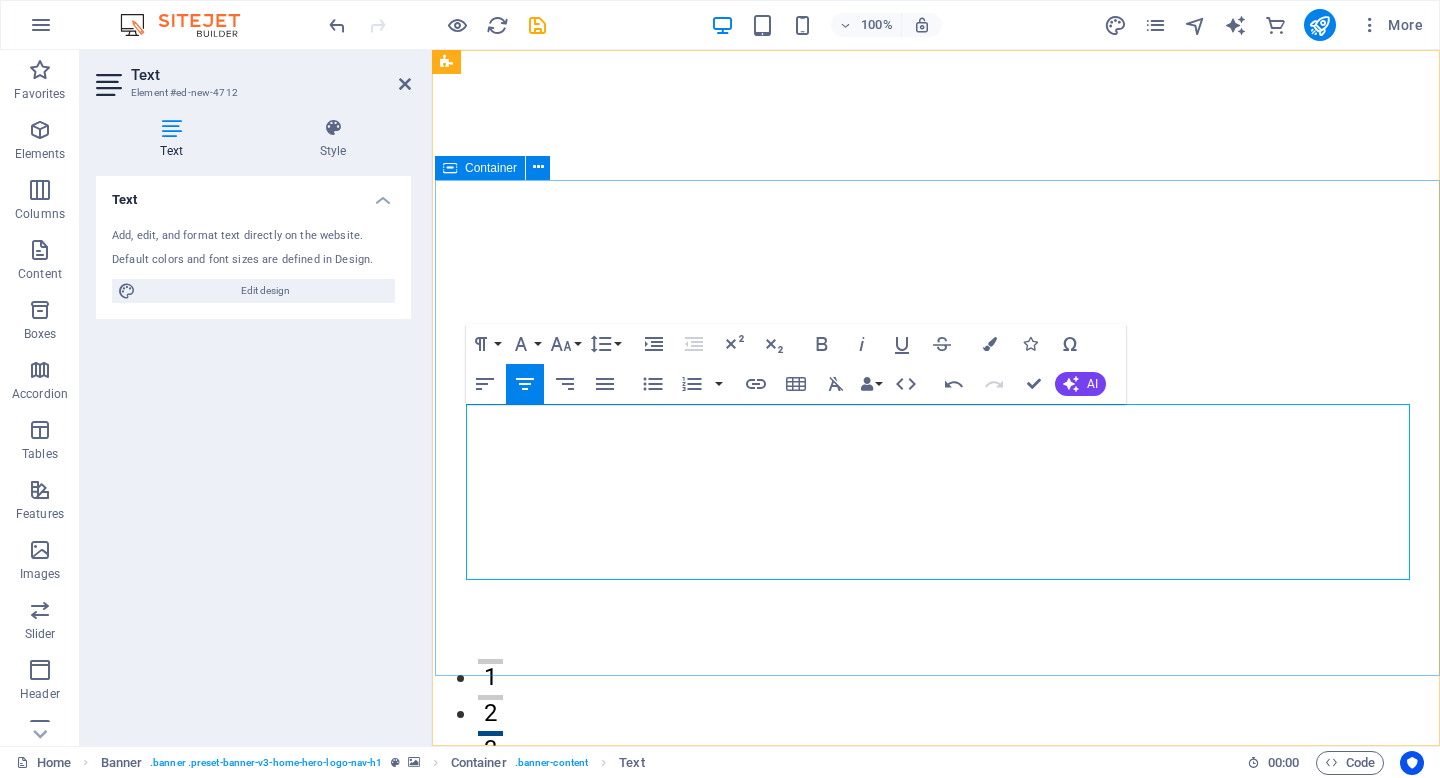 click on "Protection You Can Count On, Options You Deserve Insurance and financial solutions made for Canadian families. Insurance and financial solutions made for Canadian families." at bounding box center [937, 1076] 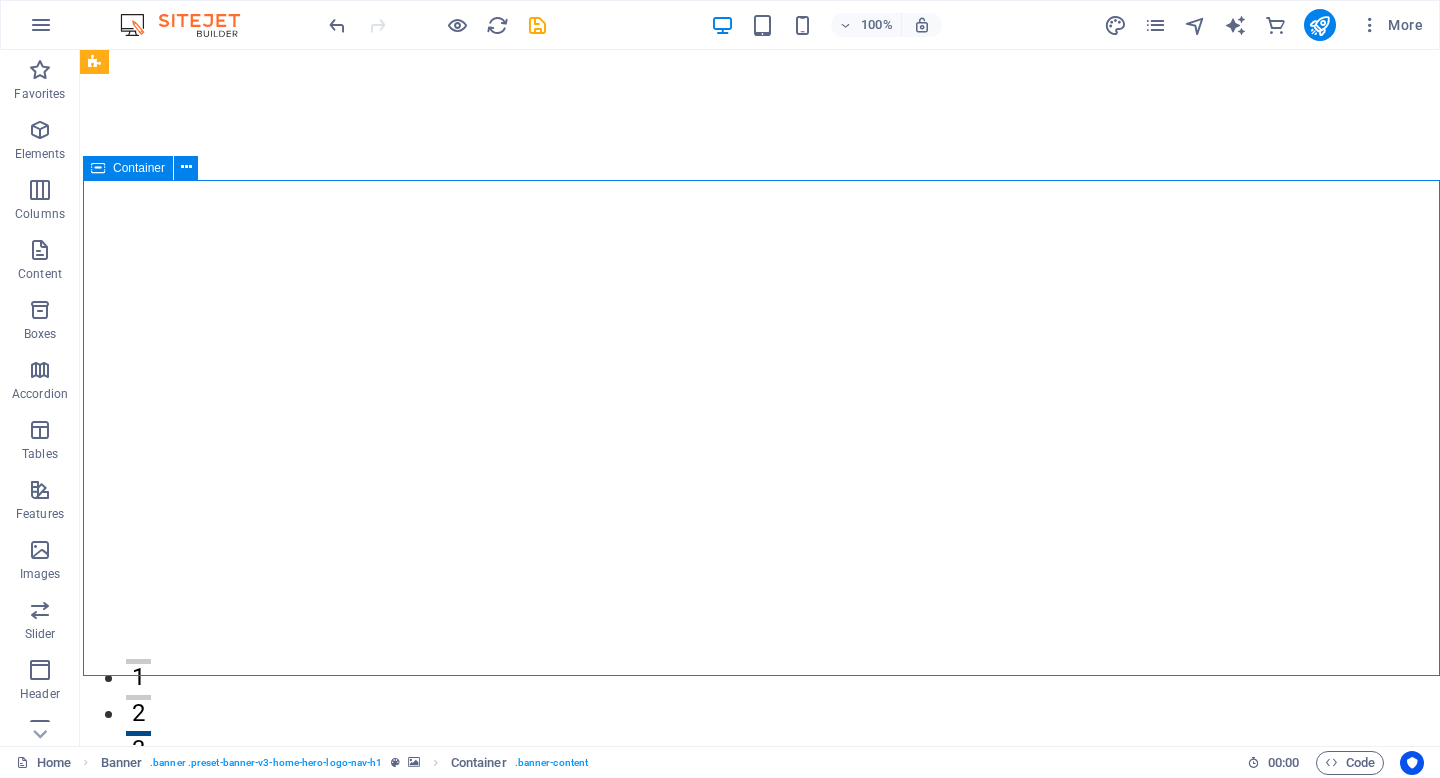 click on "Protection You Can Count On, Options You Deserve Insurance and financial solutions made for Canadian families. Insurance and financial solutions made for Canadian families." at bounding box center [761, 1076] 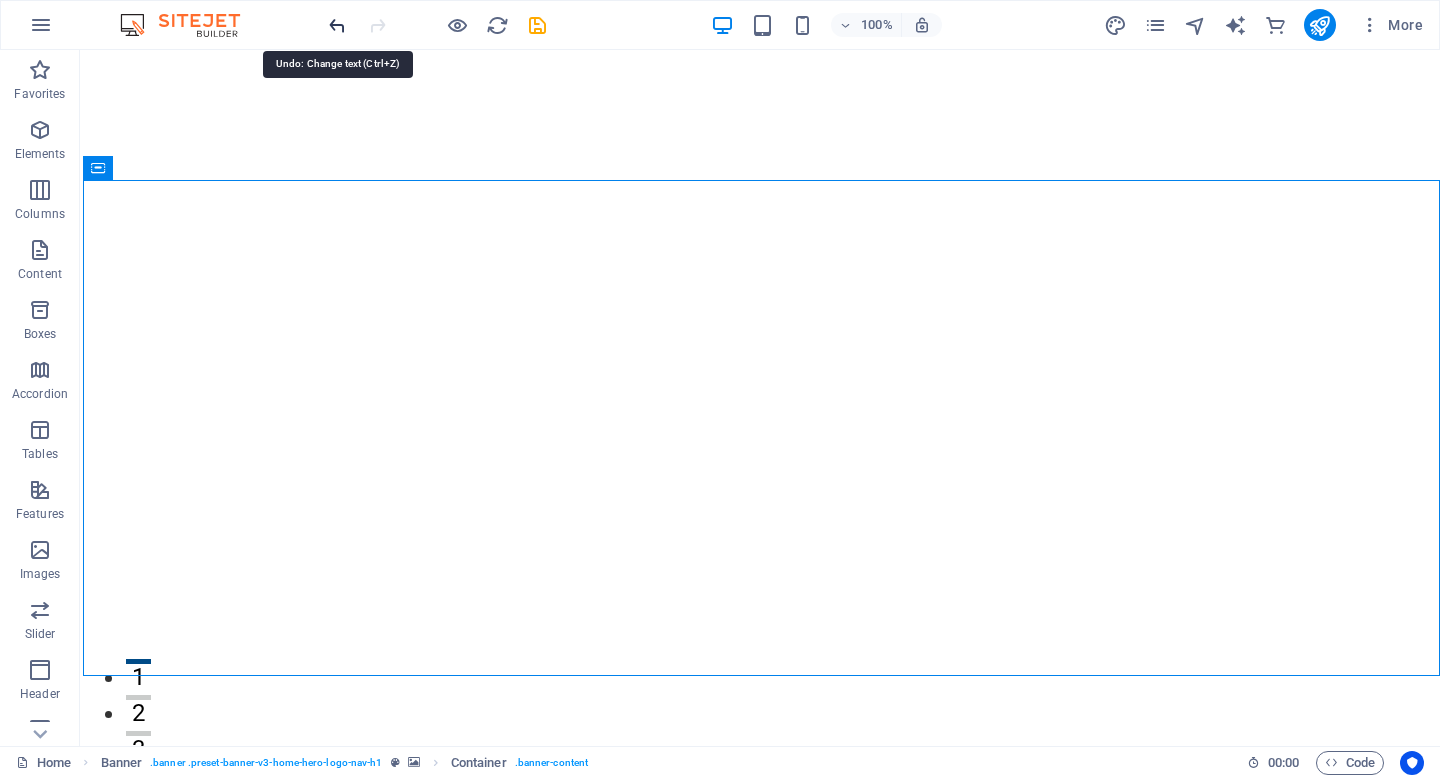 click at bounding box center (337, 25) 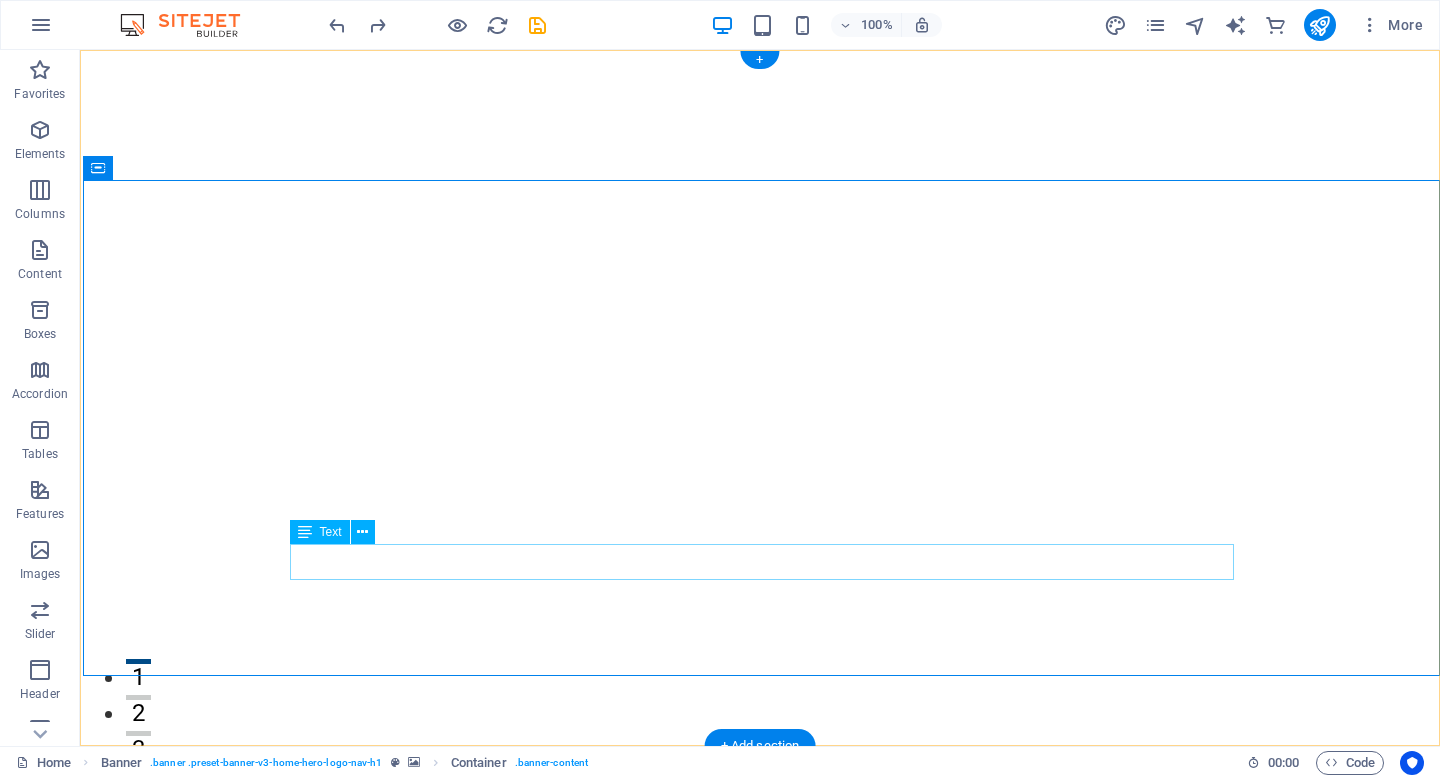 click on "New text element" at bounding box center (762, 1022) 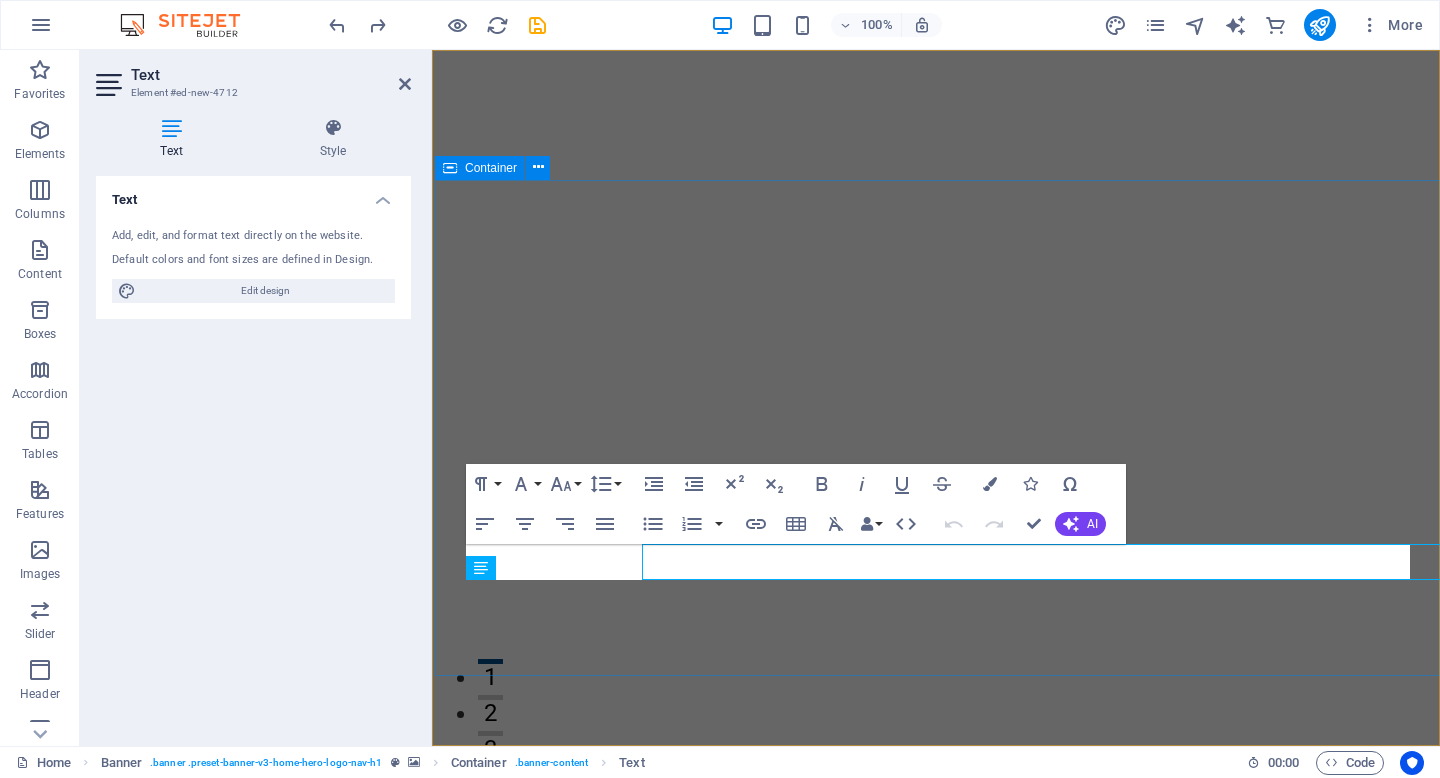 click on "Protection You Can Count On, Options You Deserve" at bounding box center (937, 988) 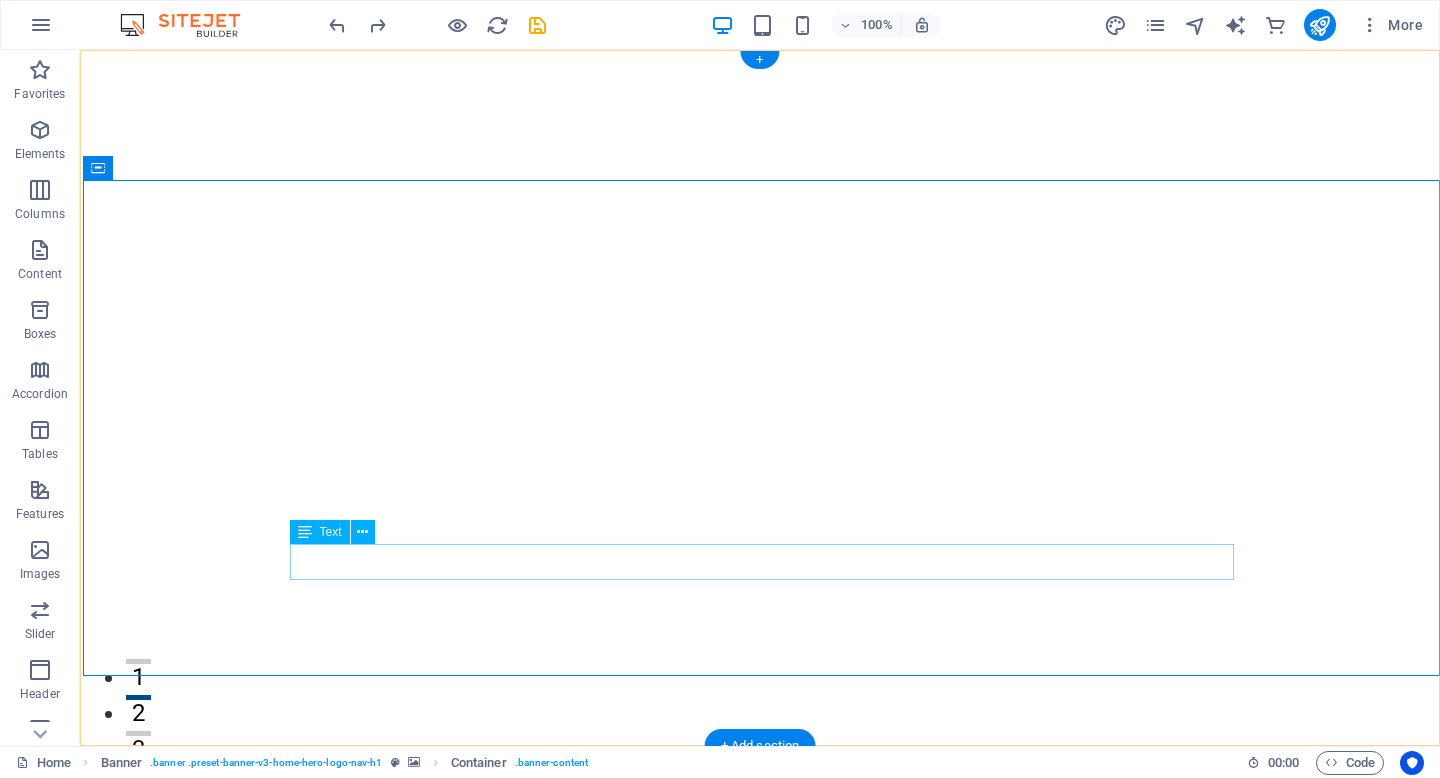 click on "New text element" at bounding box center (762, 1022) 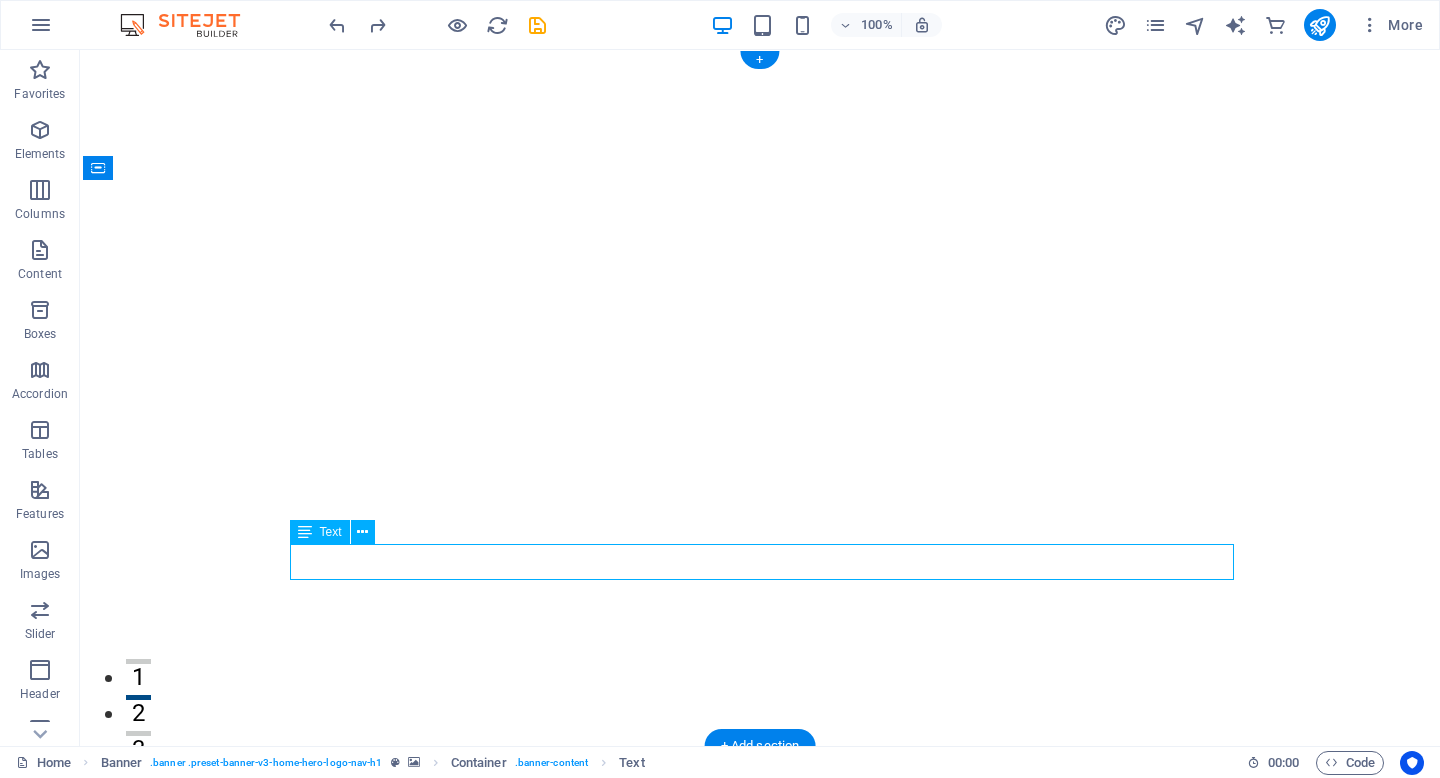 click on "New text element" at bounding box center (762, 1022) 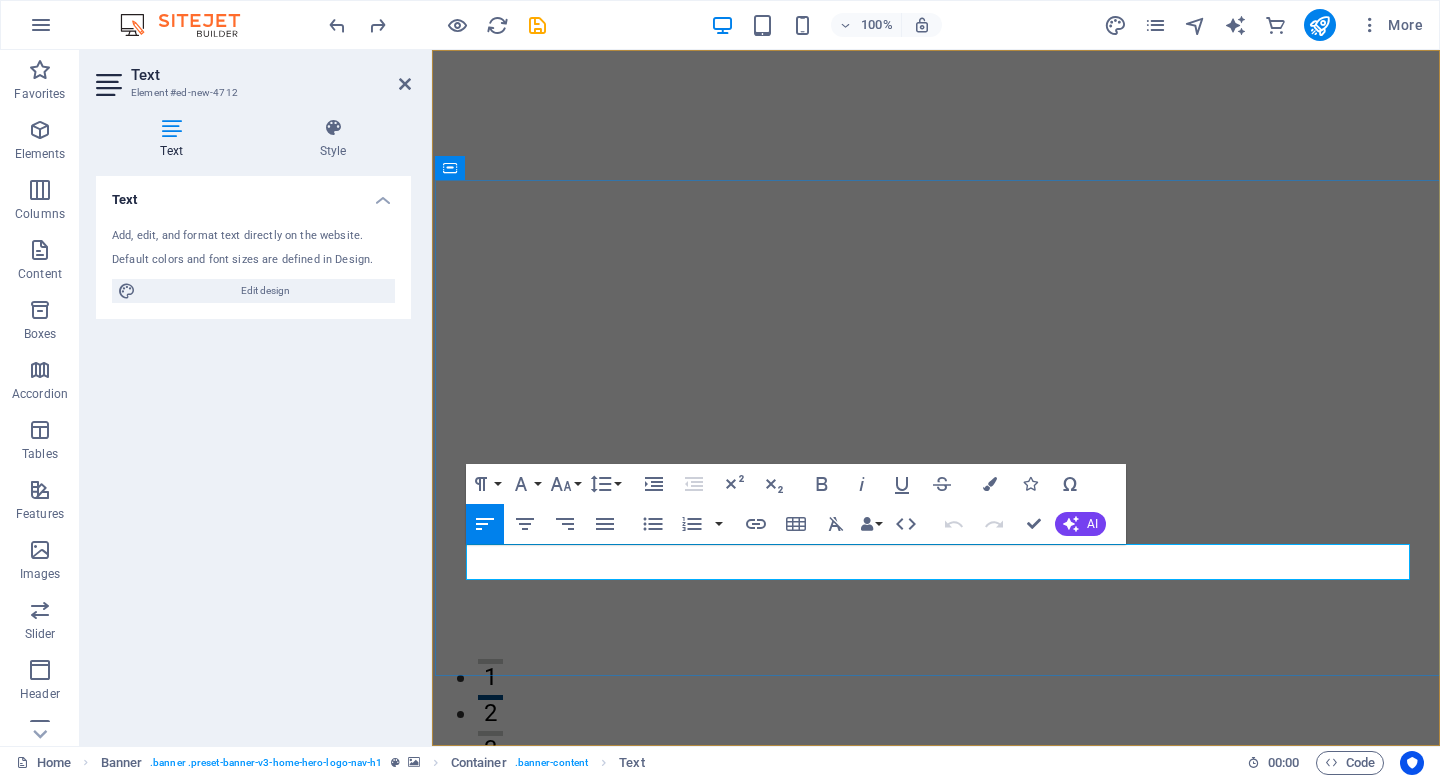 type 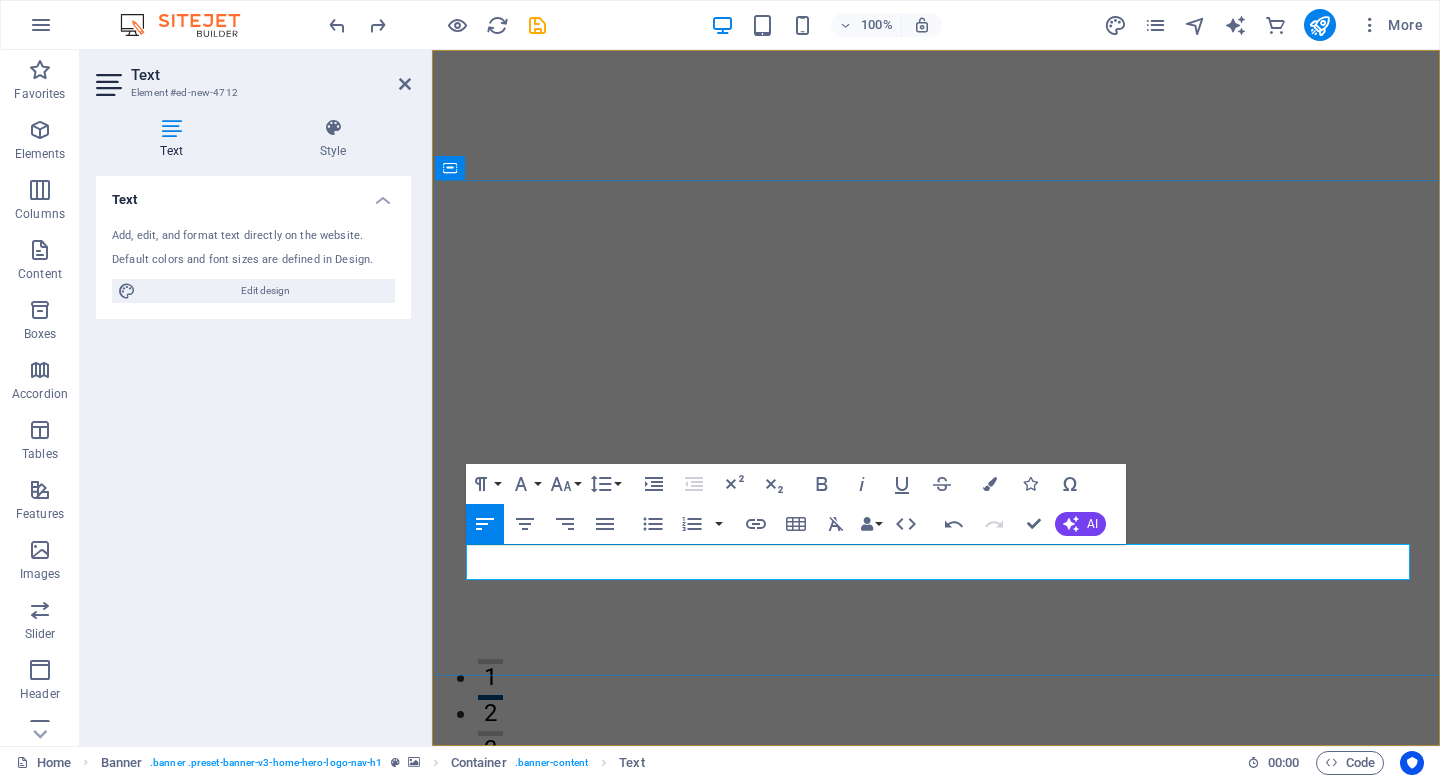 click on "Insurance and financial solutions made for Canadian families" at bounding box center [938, 1022] 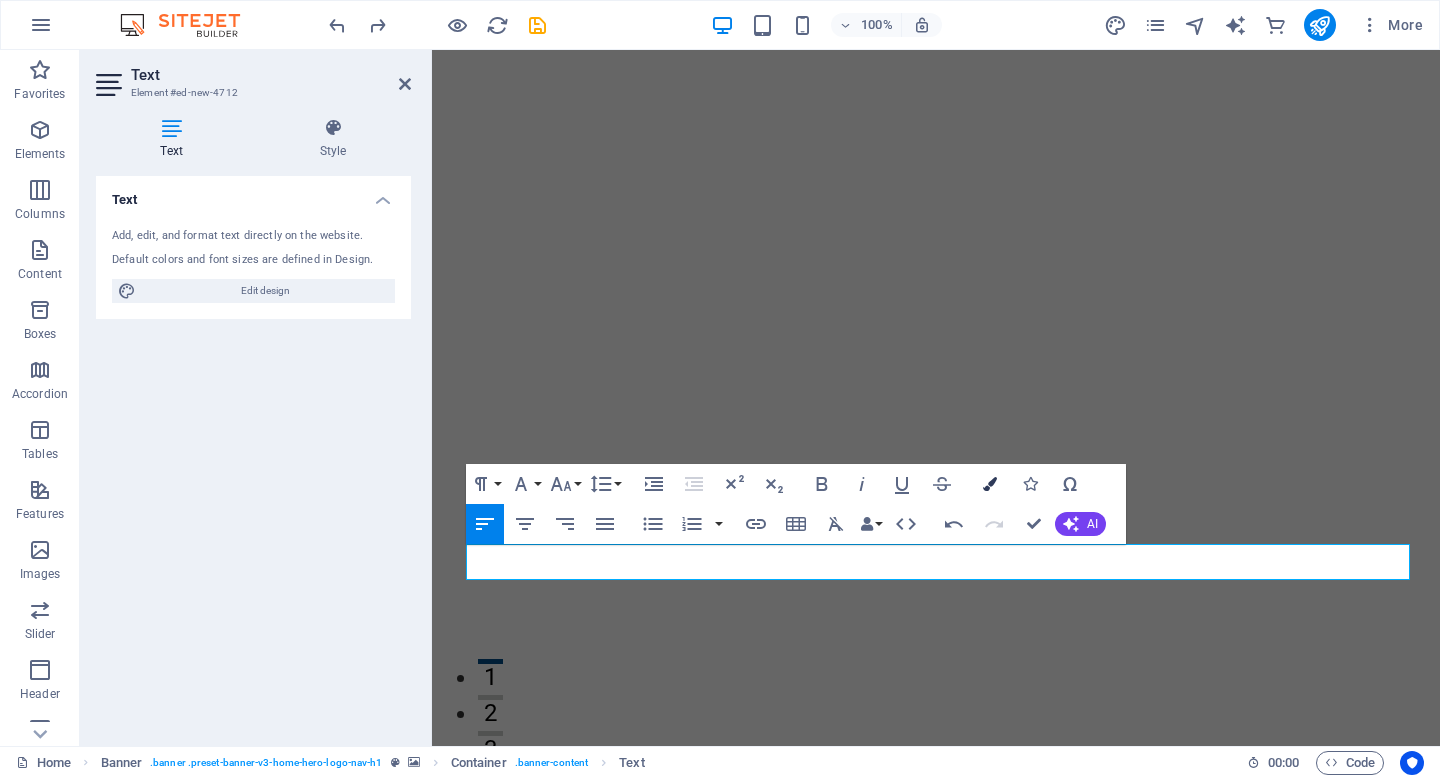 click at bounding box center [990, 484] 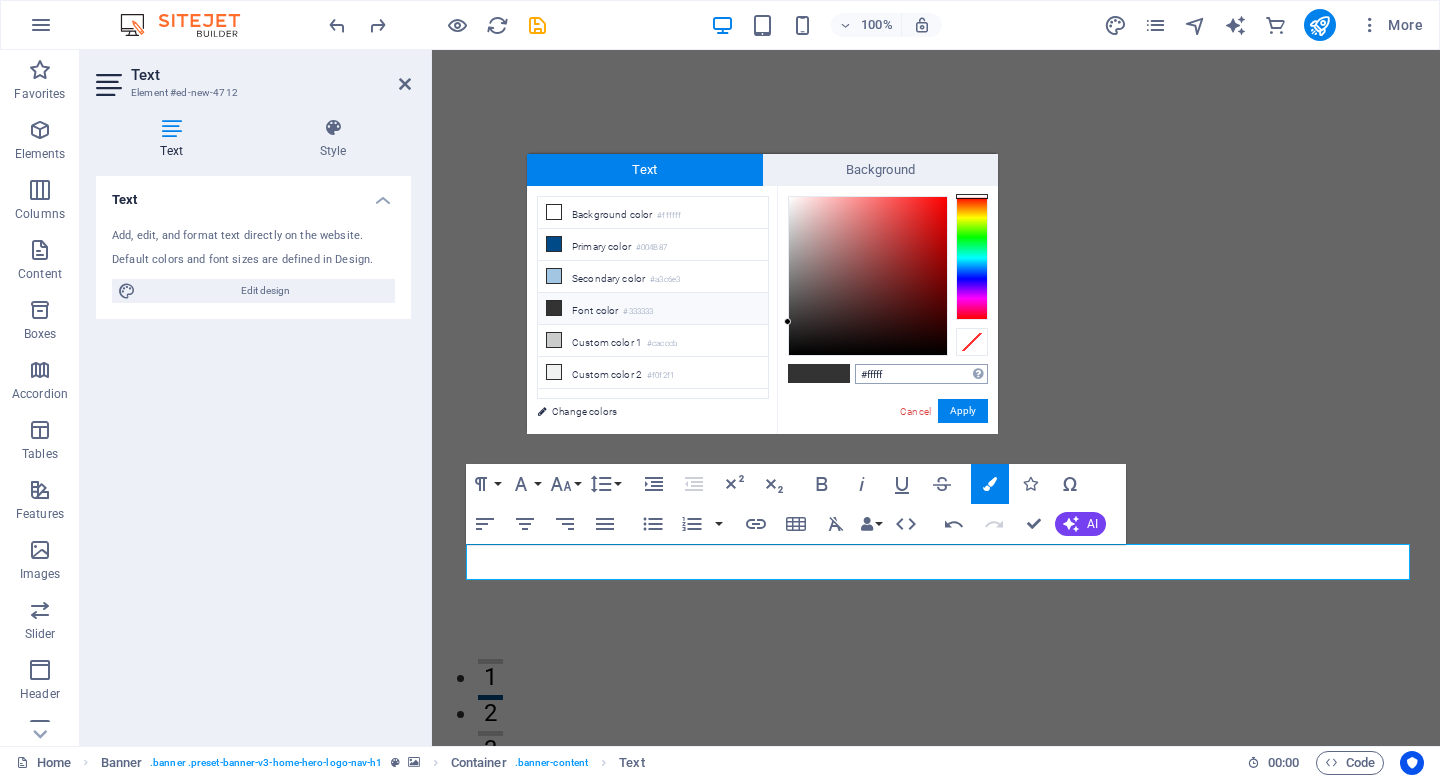 type on "#ffffff" 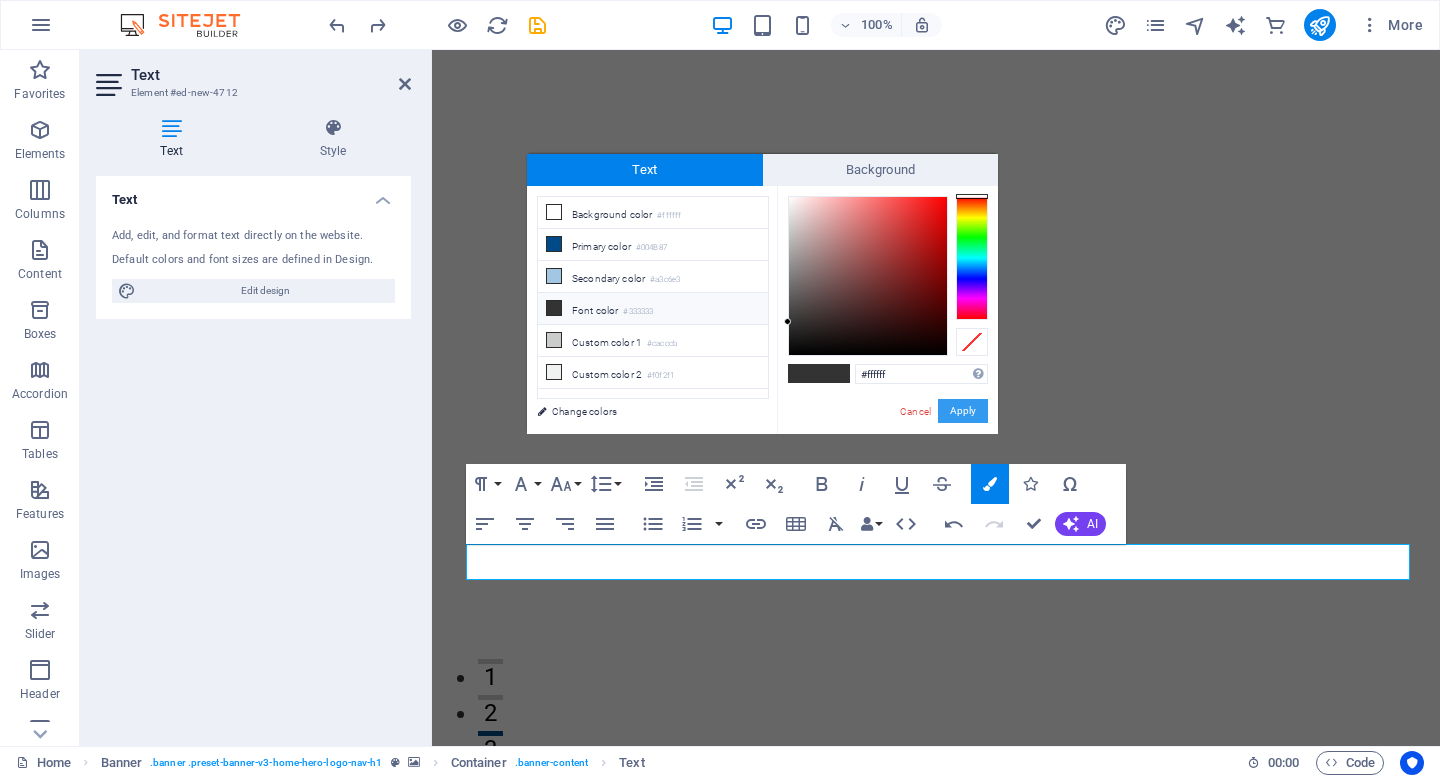 click on "Apply" at bounding box center [963, 411] 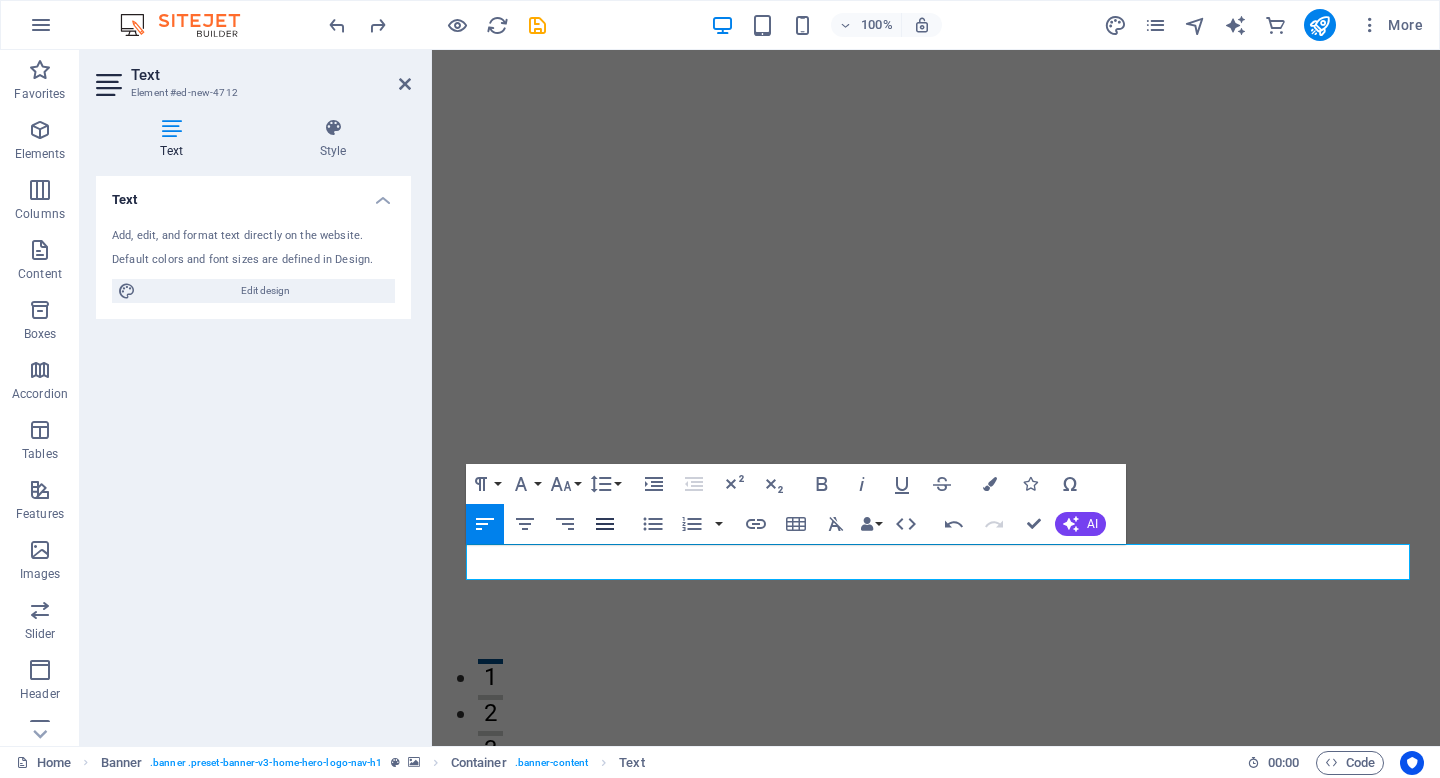 click 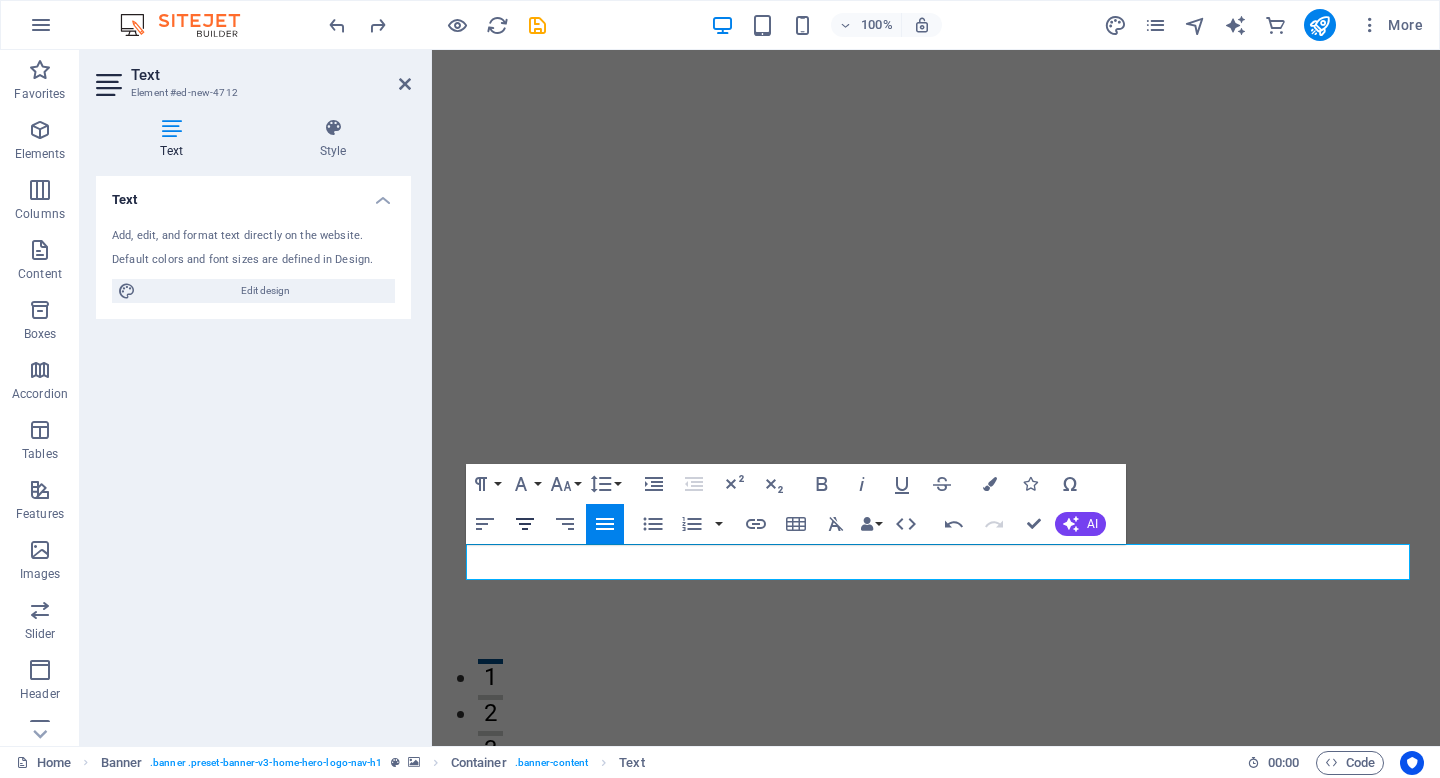 click 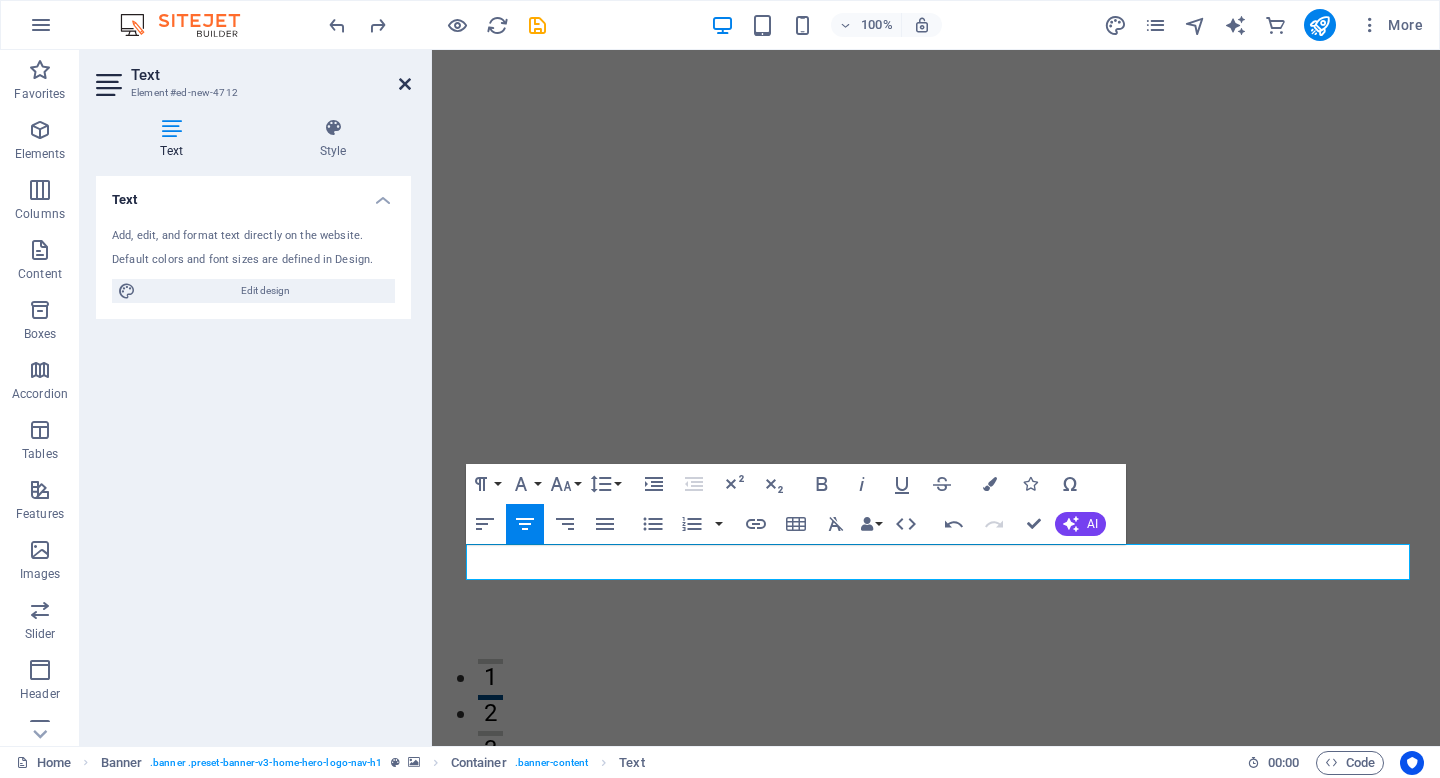 click at bounding box center (405, 84) 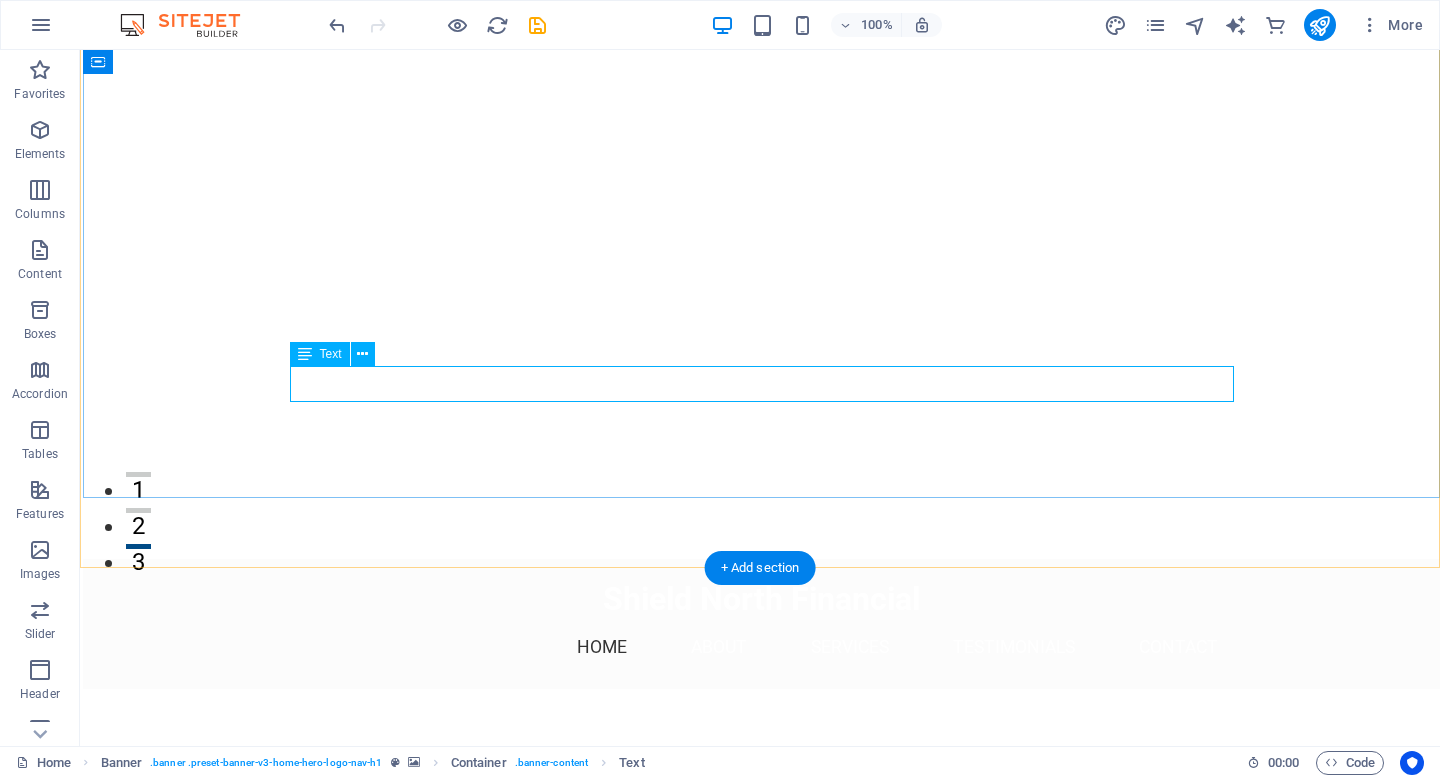 scroll, scrollTop: 194, scrollLeft: 0, axis: vertical 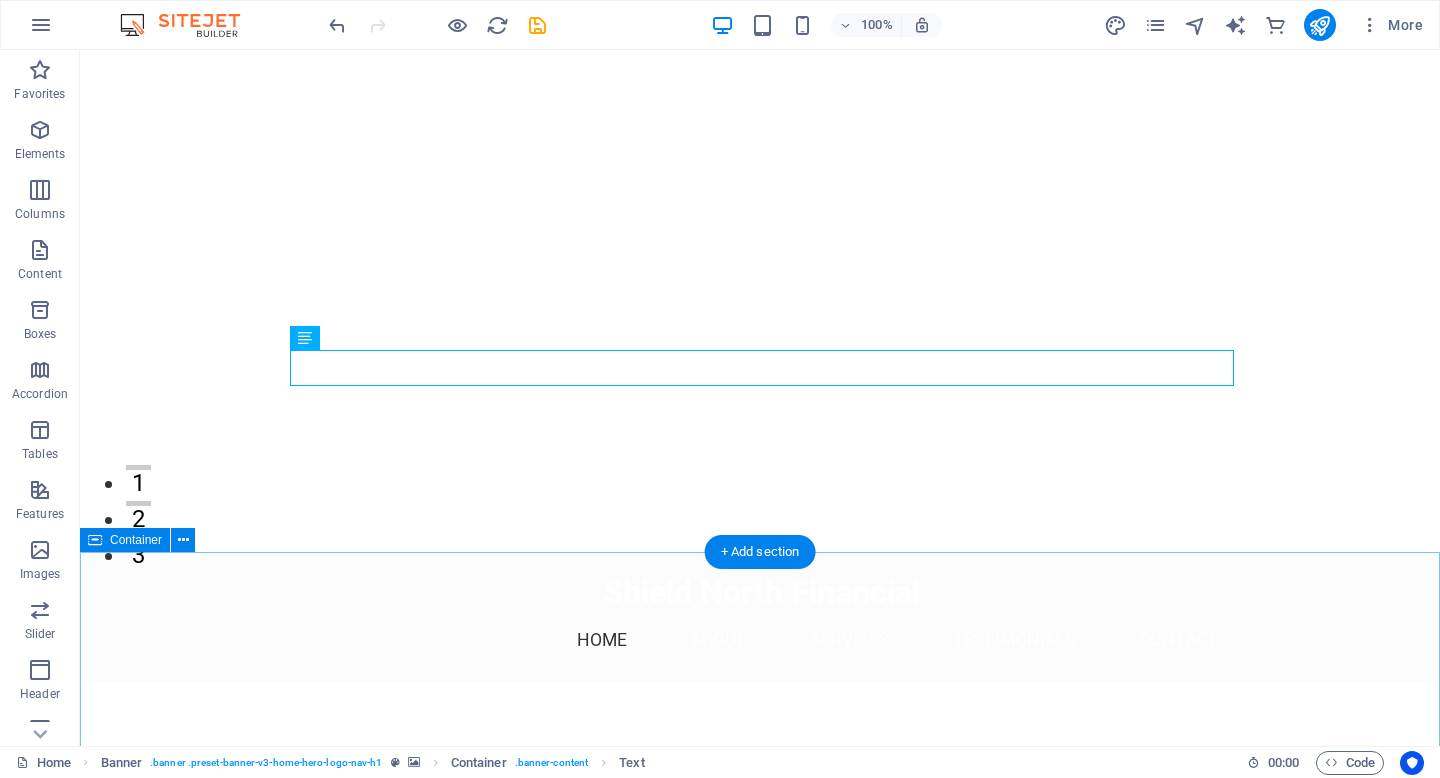 click on "Our Services Life Insurance Secure your loved ones with a comprehensive life insurance plan that fits your needs. Mortgage Protection Protect your home from unexpected events with our mortgage protection policies. Critical Illness Insurance Receive financial support if you are diagnosed with a critical illness. Medical & Dental Benefits Ensure access to necessary medical and dental care with our benefit plans. Income Disability Coverage Safeguard your income in the event of an unexpected disability. Investment & Savings Services Grow your wealth with tailored investment and savings solutions." at bounding box center [760, 2140] 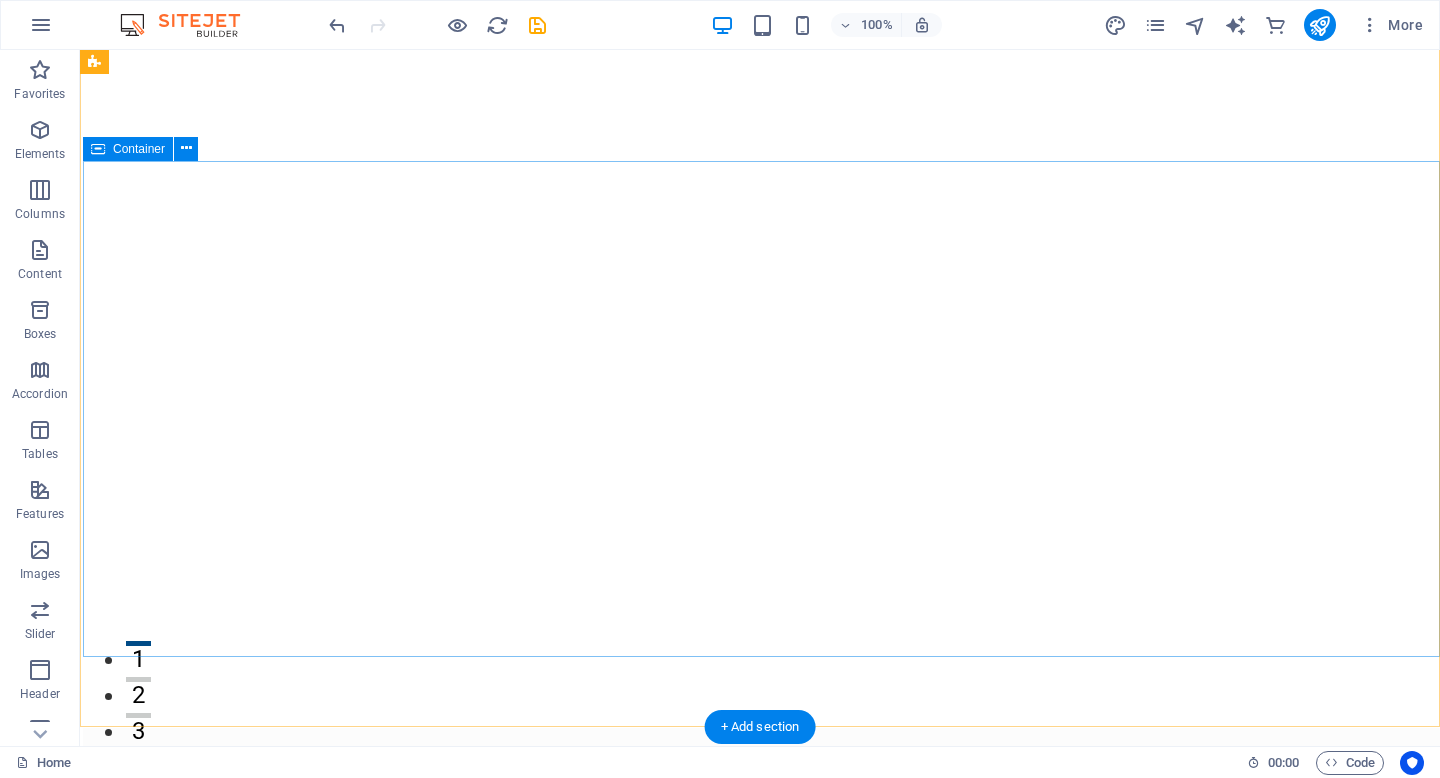 scroll, scrollTop: 19, scrollLeft: 0, axis: vertical 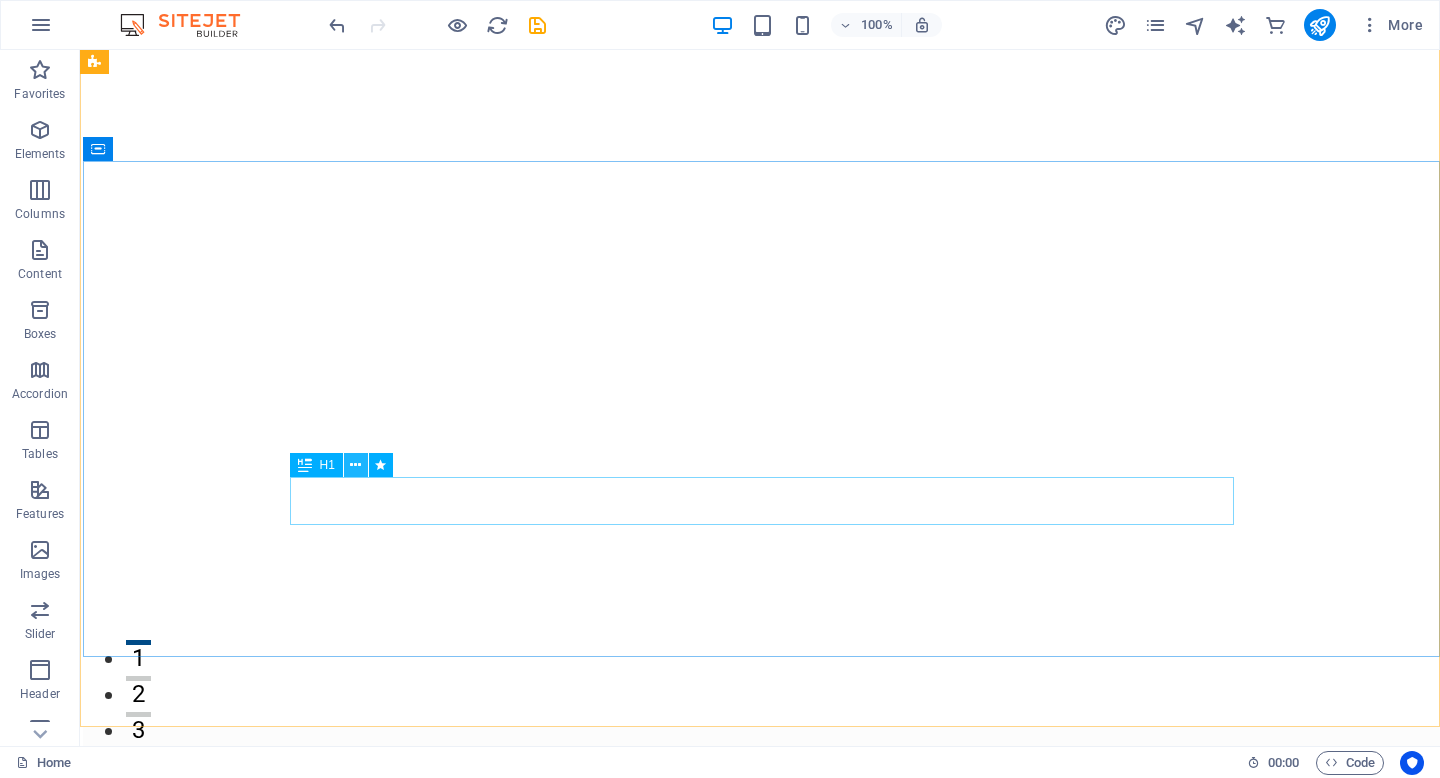 click at bounding box center (355, 465) 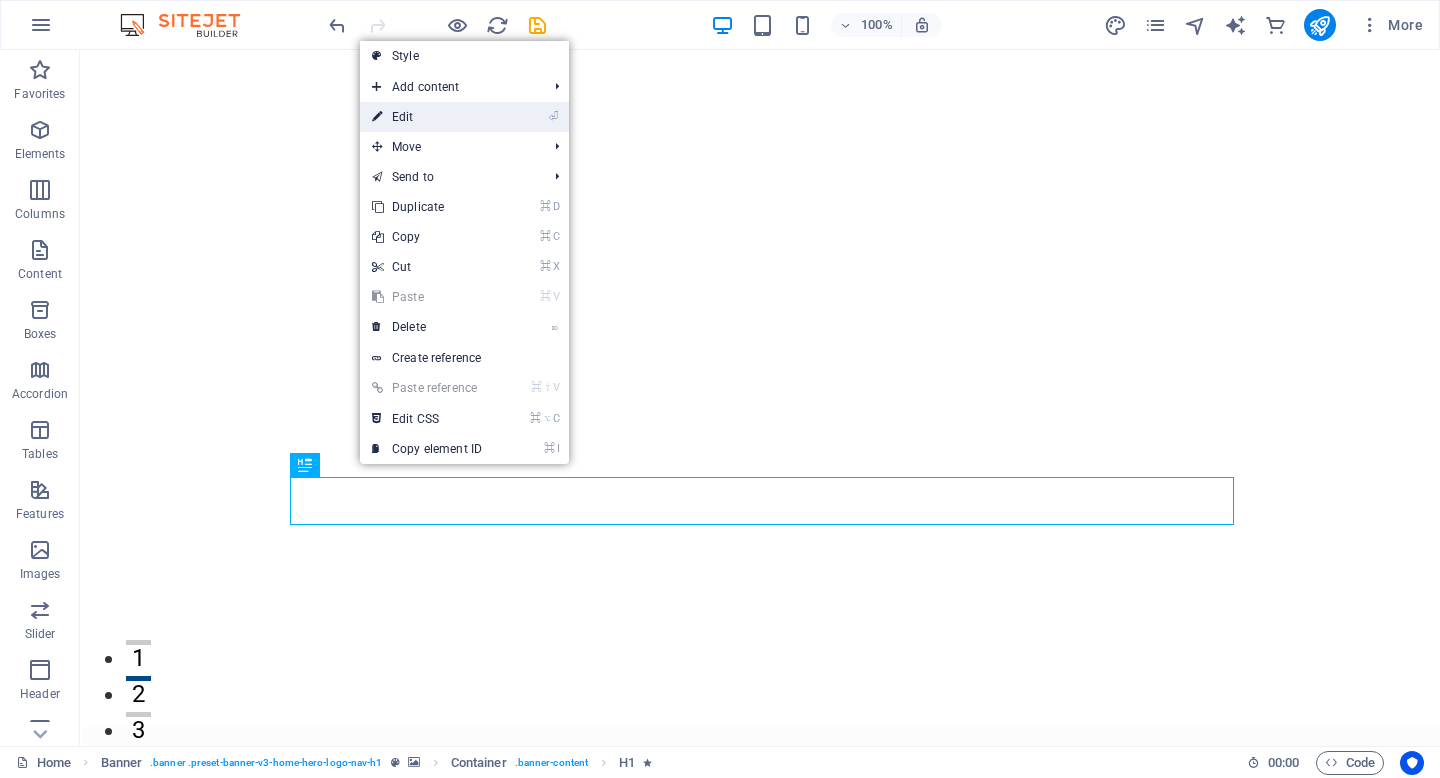 click on "⏎  Edit" at bounding box center [427, 117] 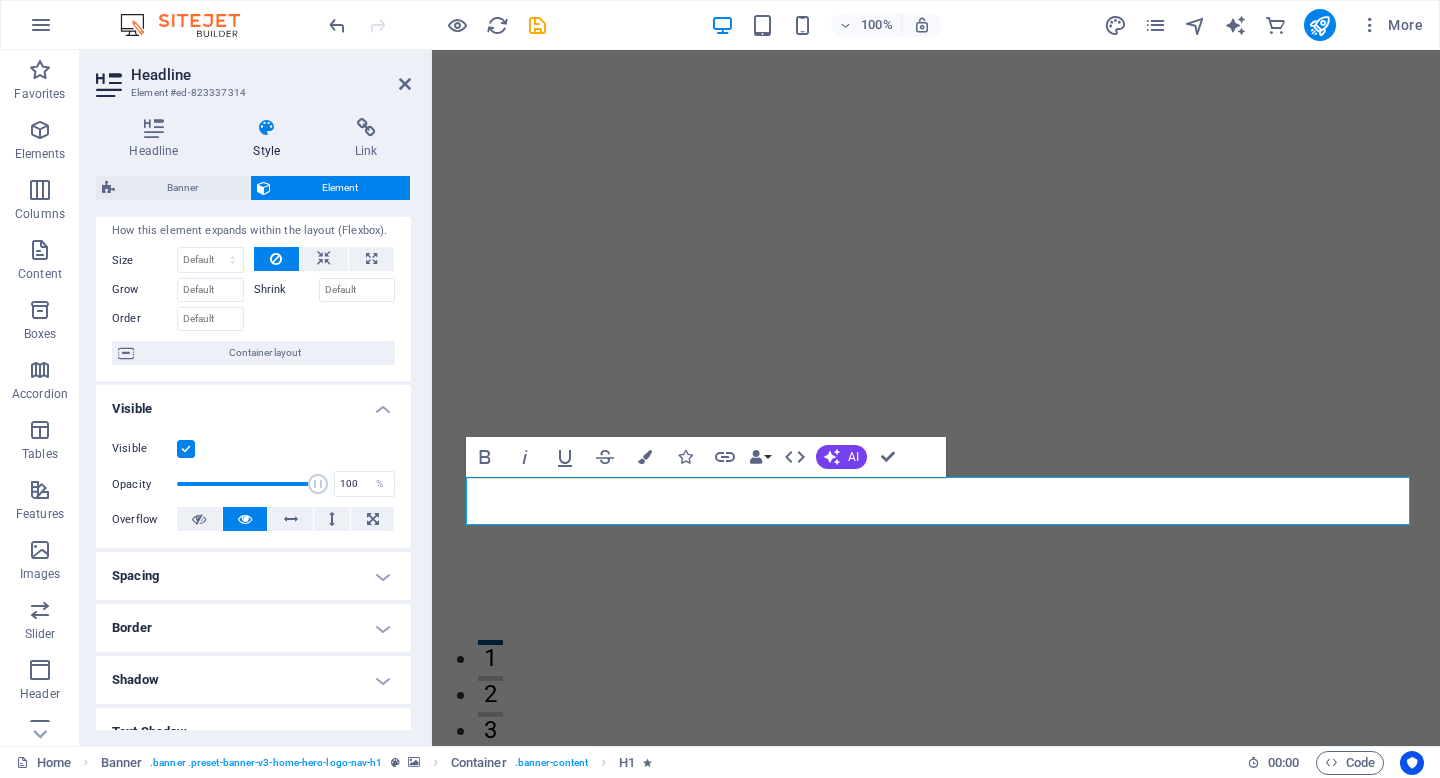 scroll, scrollTop: 0, scrollLeft: 0, axis: both 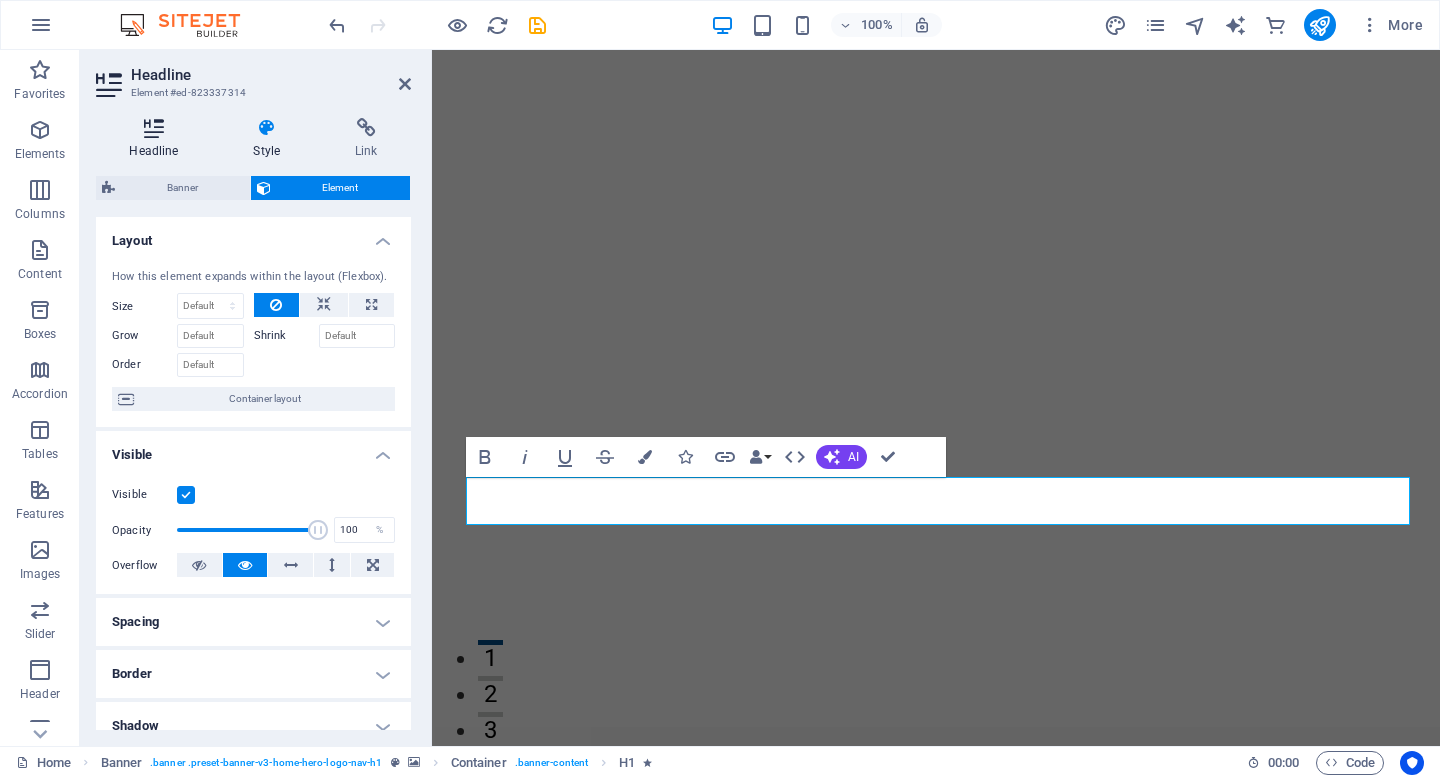 click at bounding box center [154, 128] 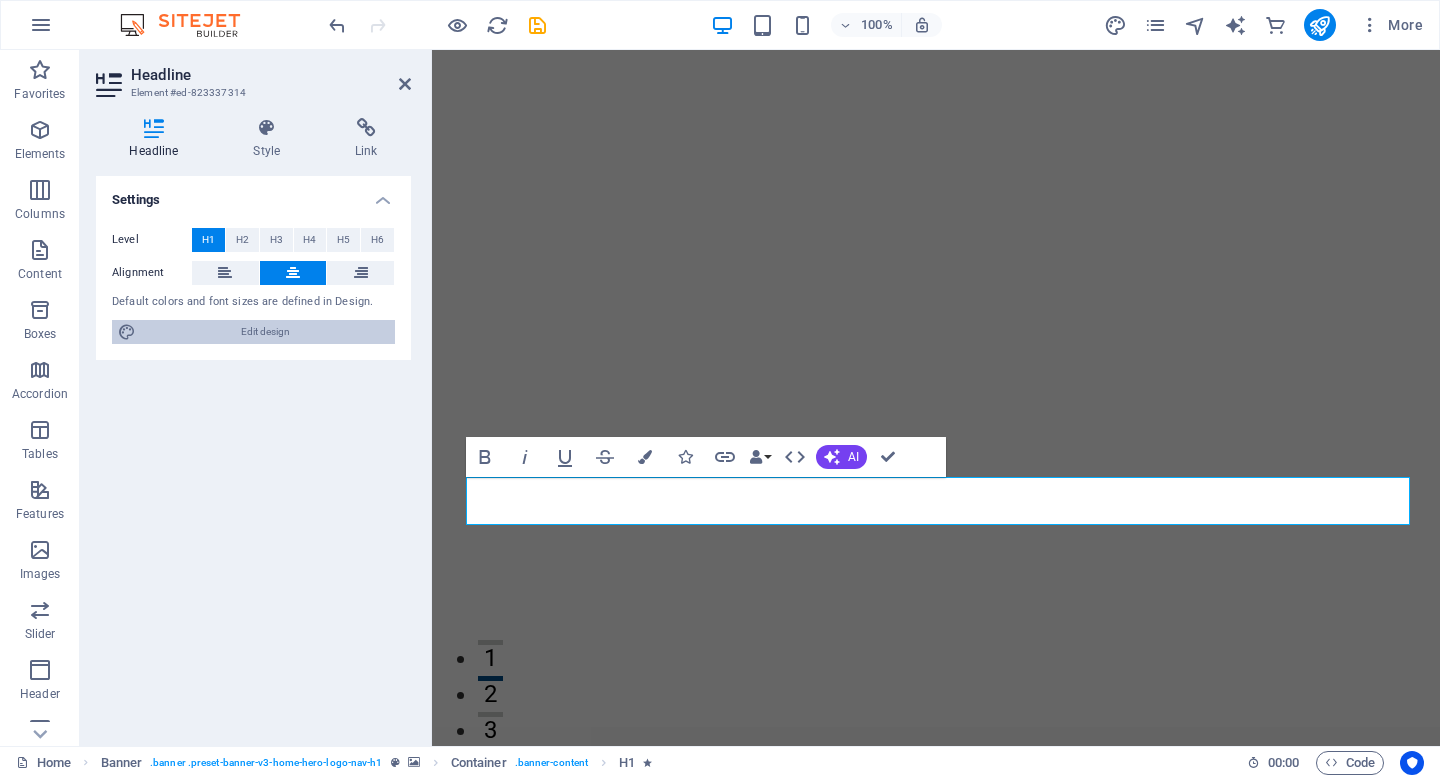click on "Edit design" at bounding box center (265, 332) 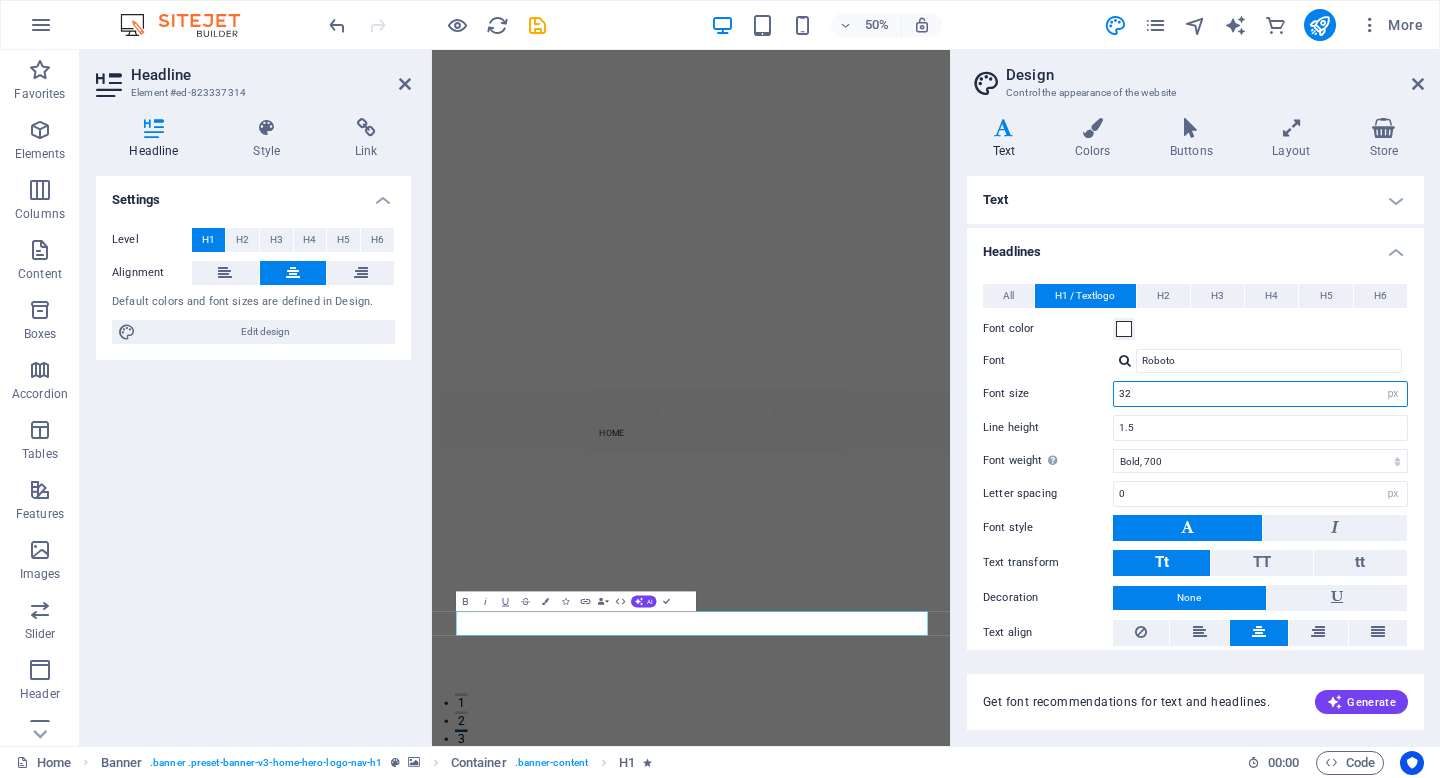 drag, startPoint x: 1173, startPoint y: 395, endPoint x: 1106, endPoint y: 394, distance: 67.00746 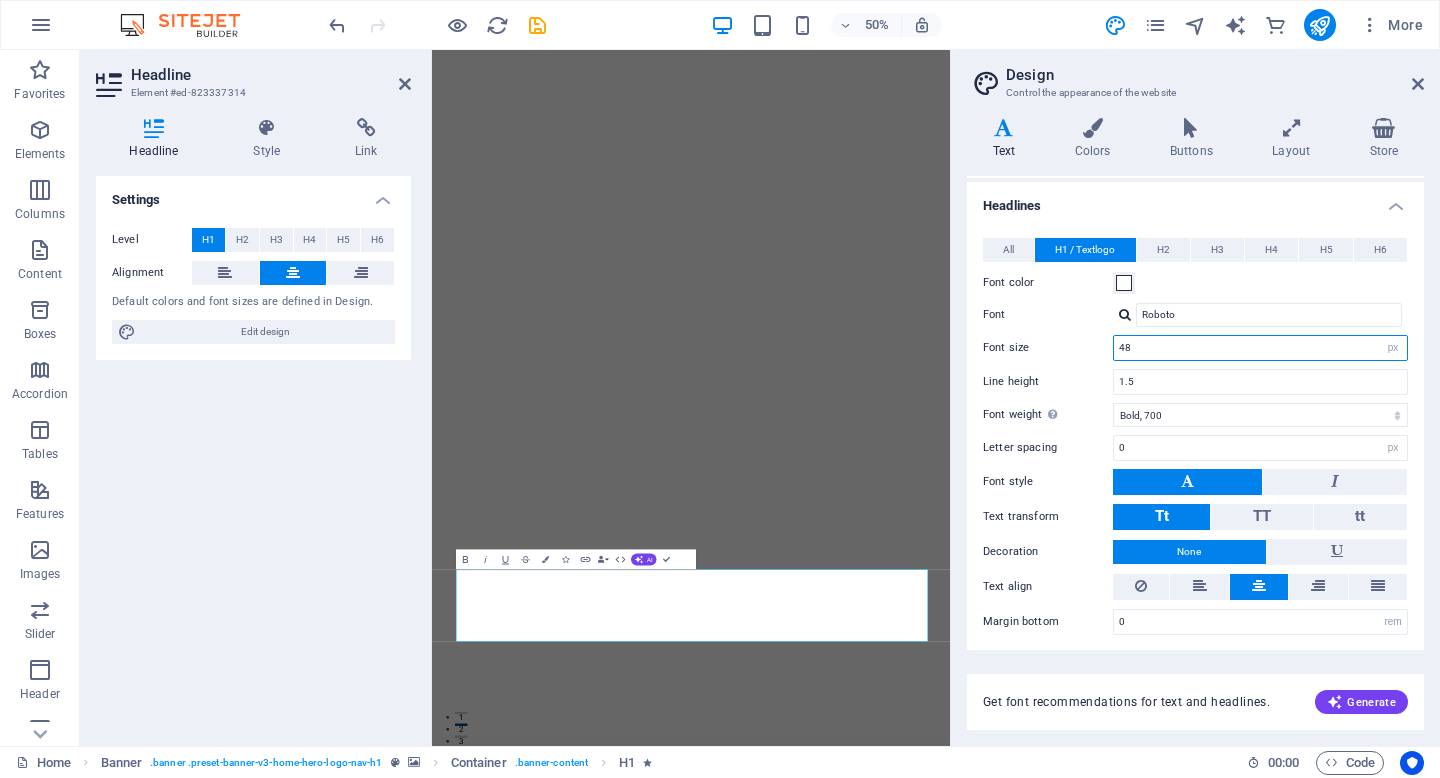 scroll, scrollTop: 48, scrollLeft: 0, axis: vertical 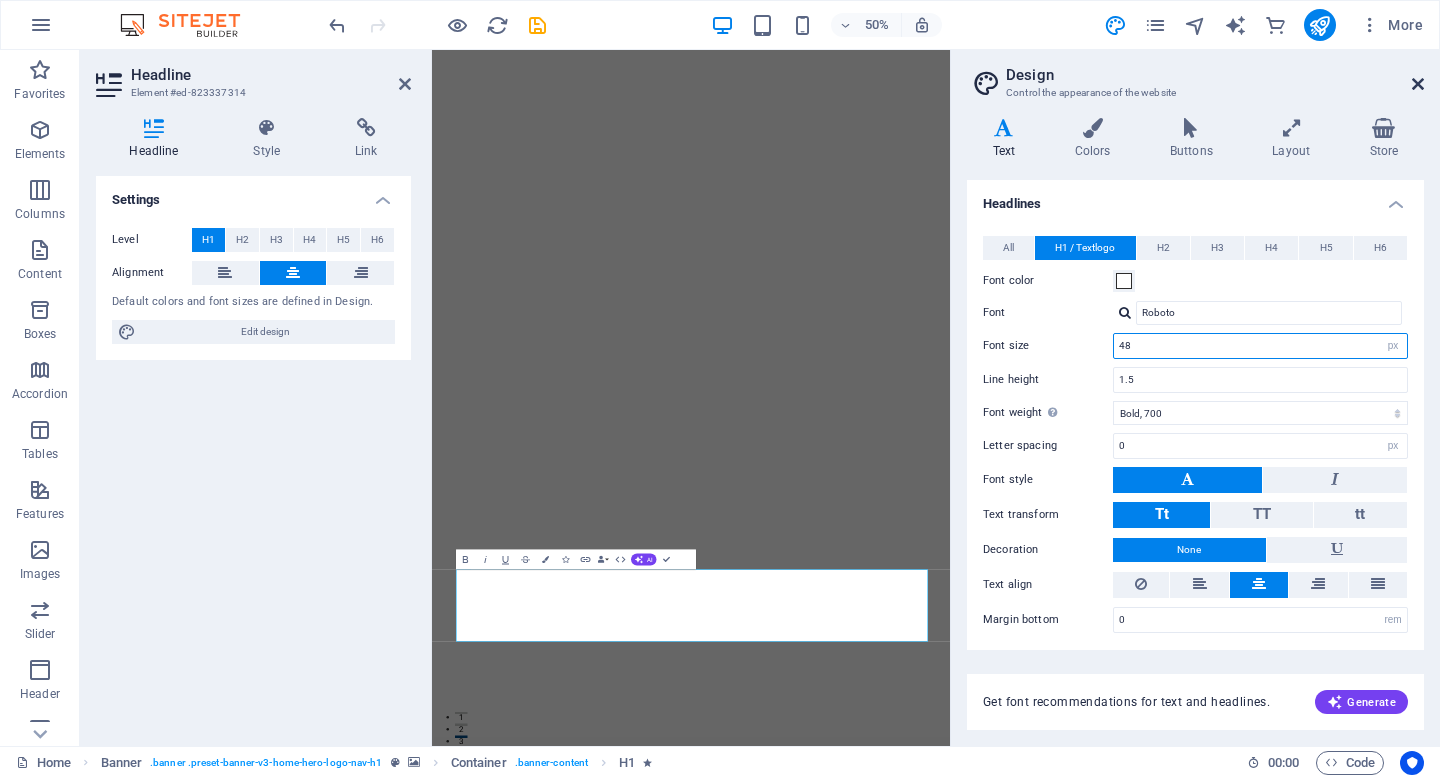 type on "48" 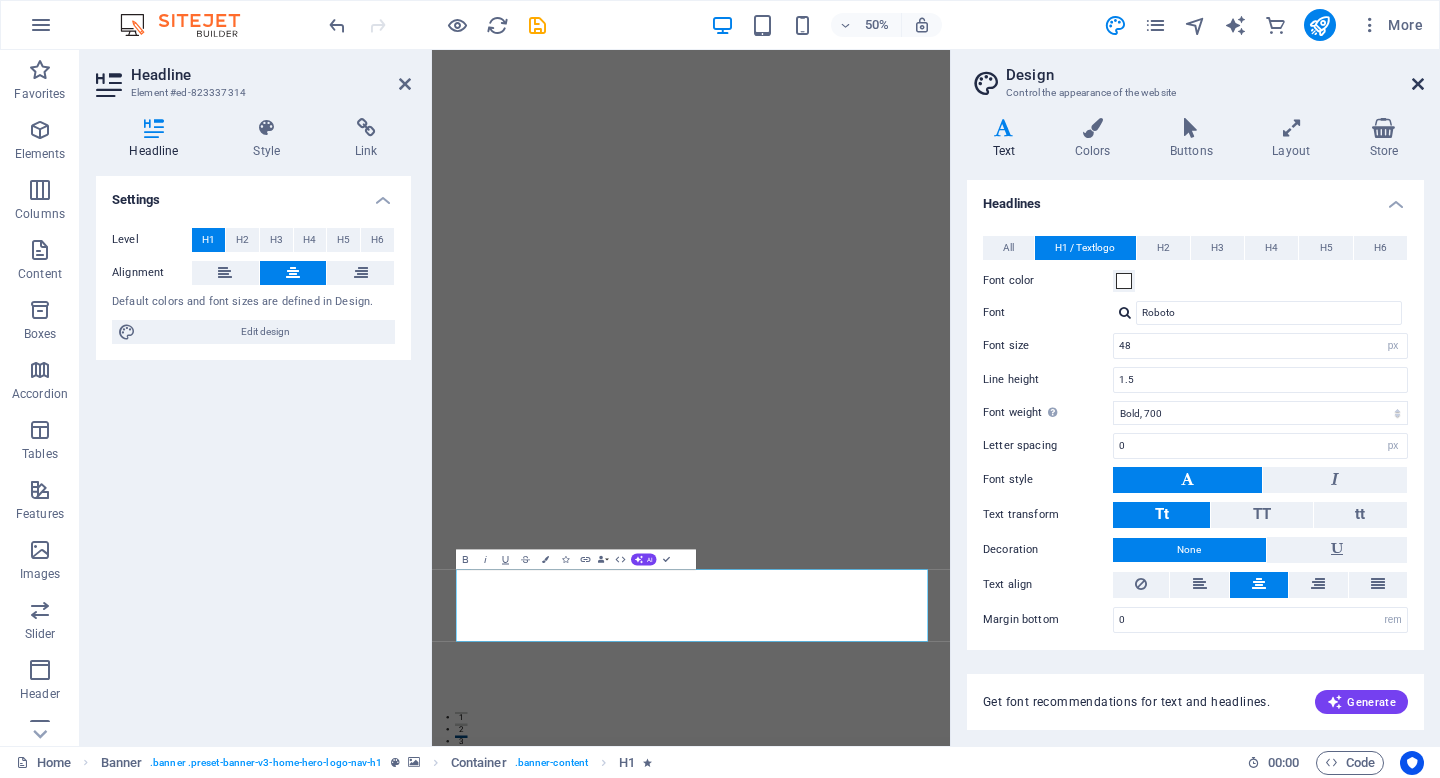 click at bounding box center [1418, 84] 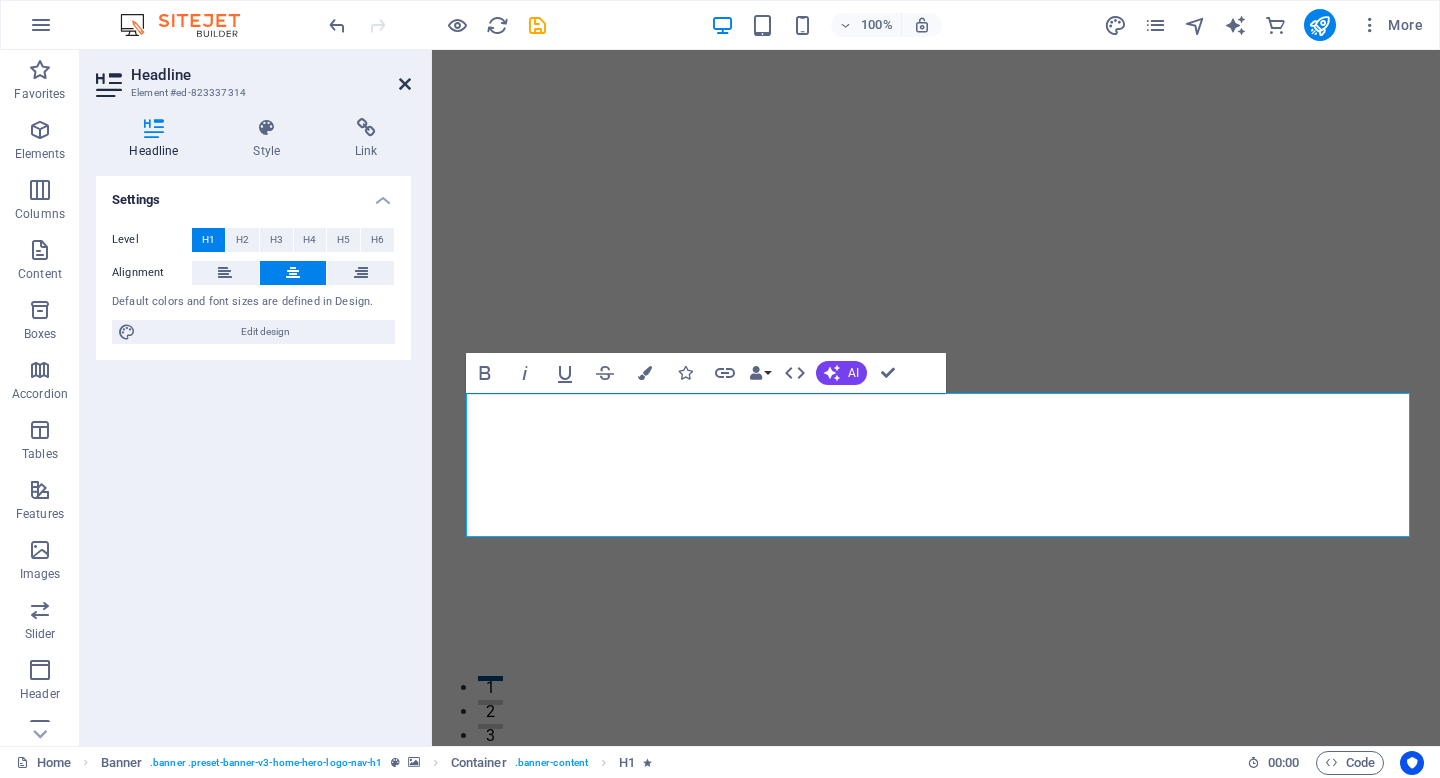 click at bounding box center (405, 84) 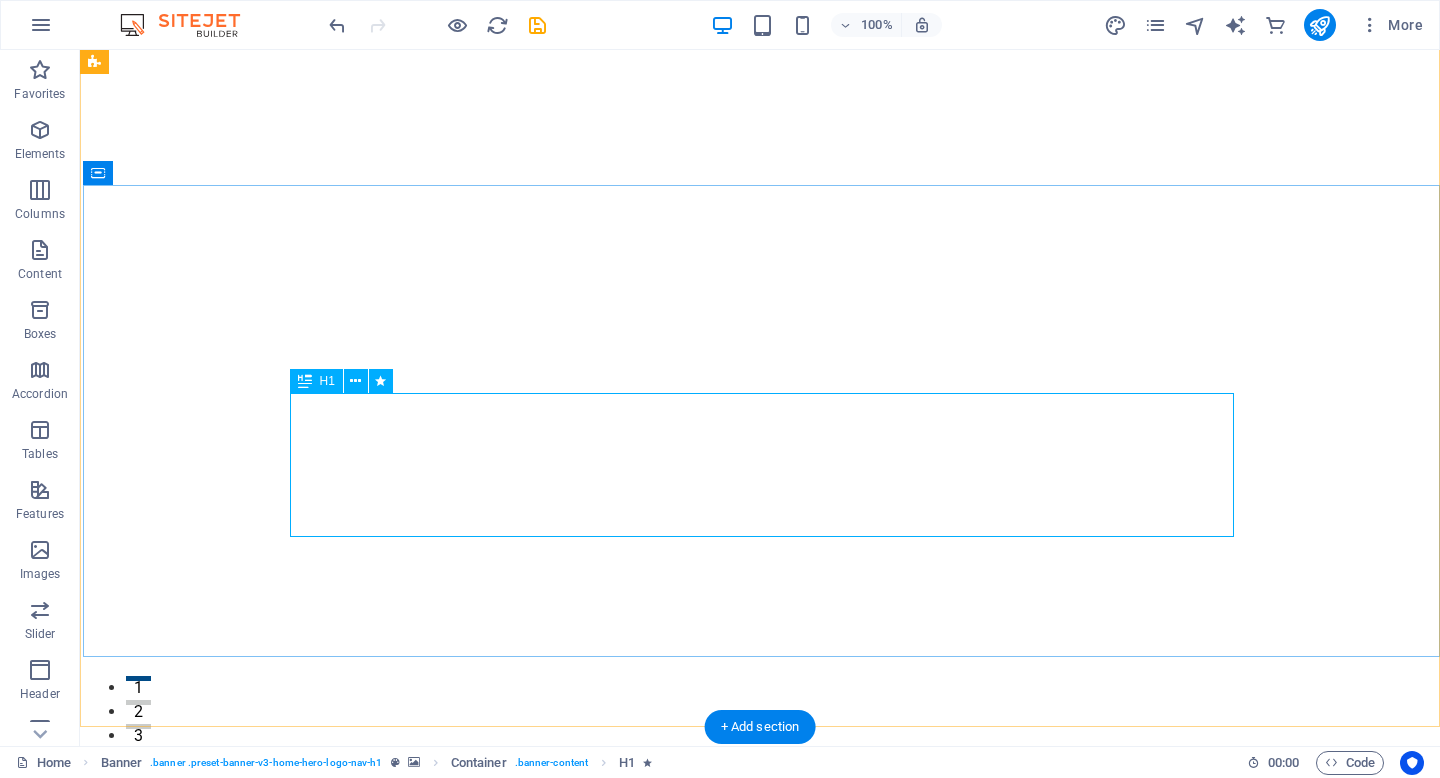 click on "Protection You Can Count On, Options You Deserve" at bounding box center (762, 1729) 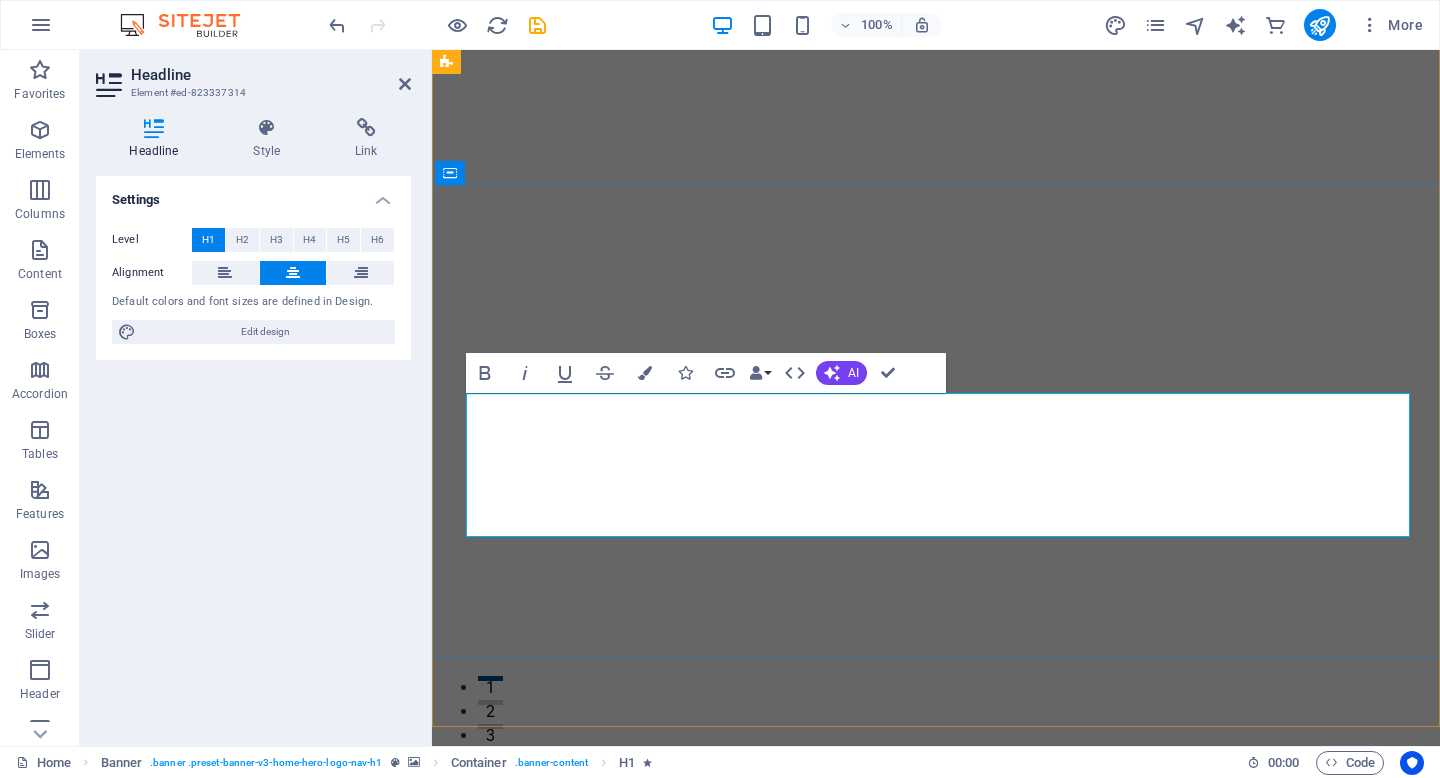 click on "Protection You Can Count On, Options You Deserve" at bounding box center (937, 1728) 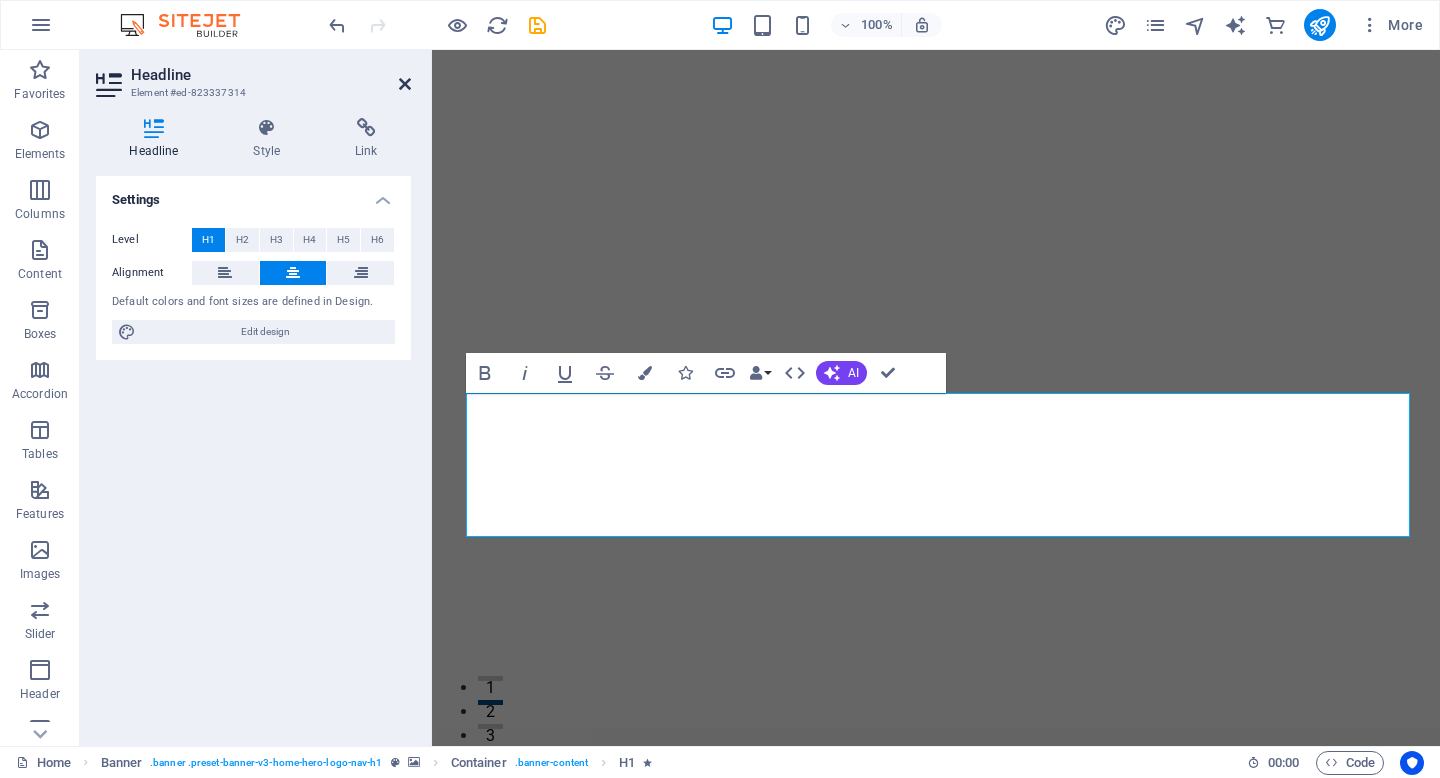 click at bounding box center (405, 84) 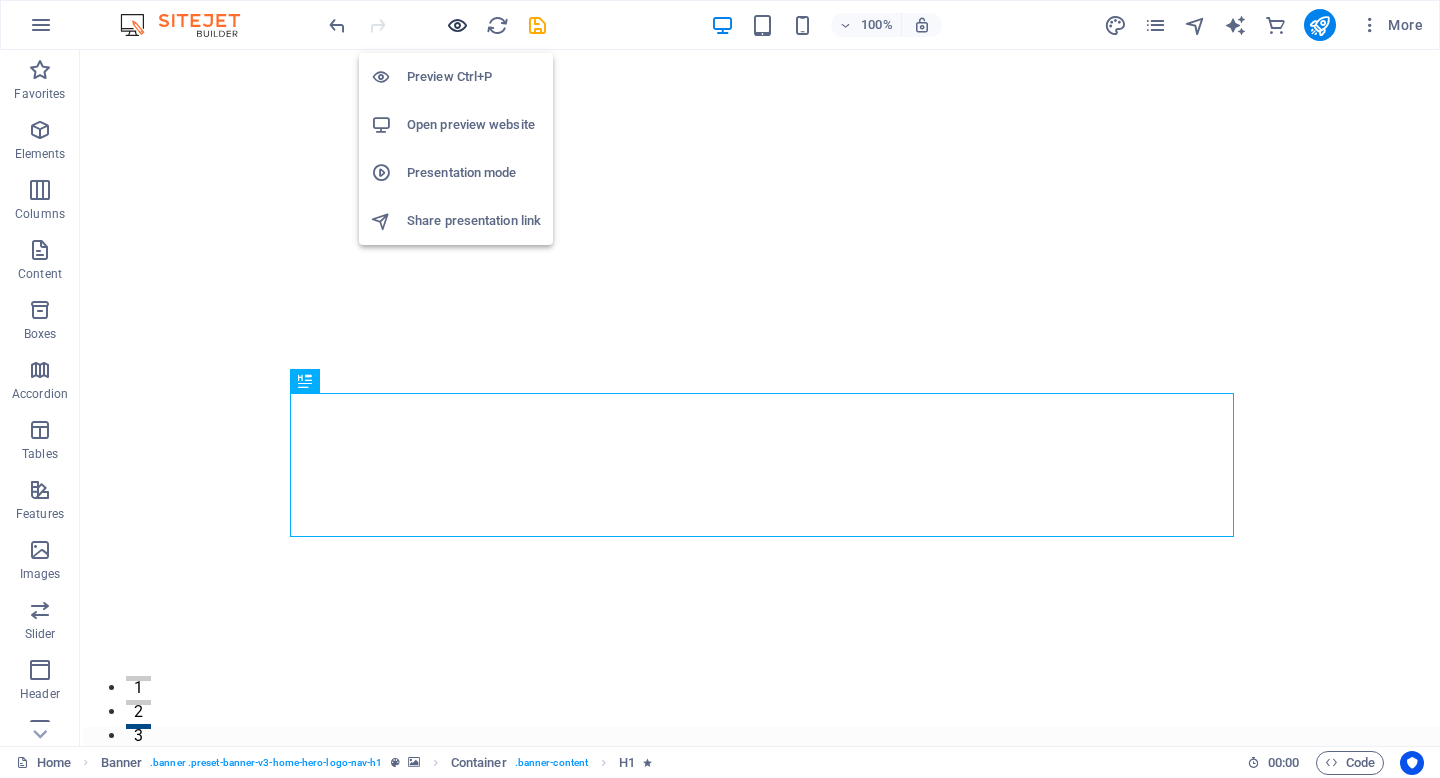 click at bounding box center [457, 25] 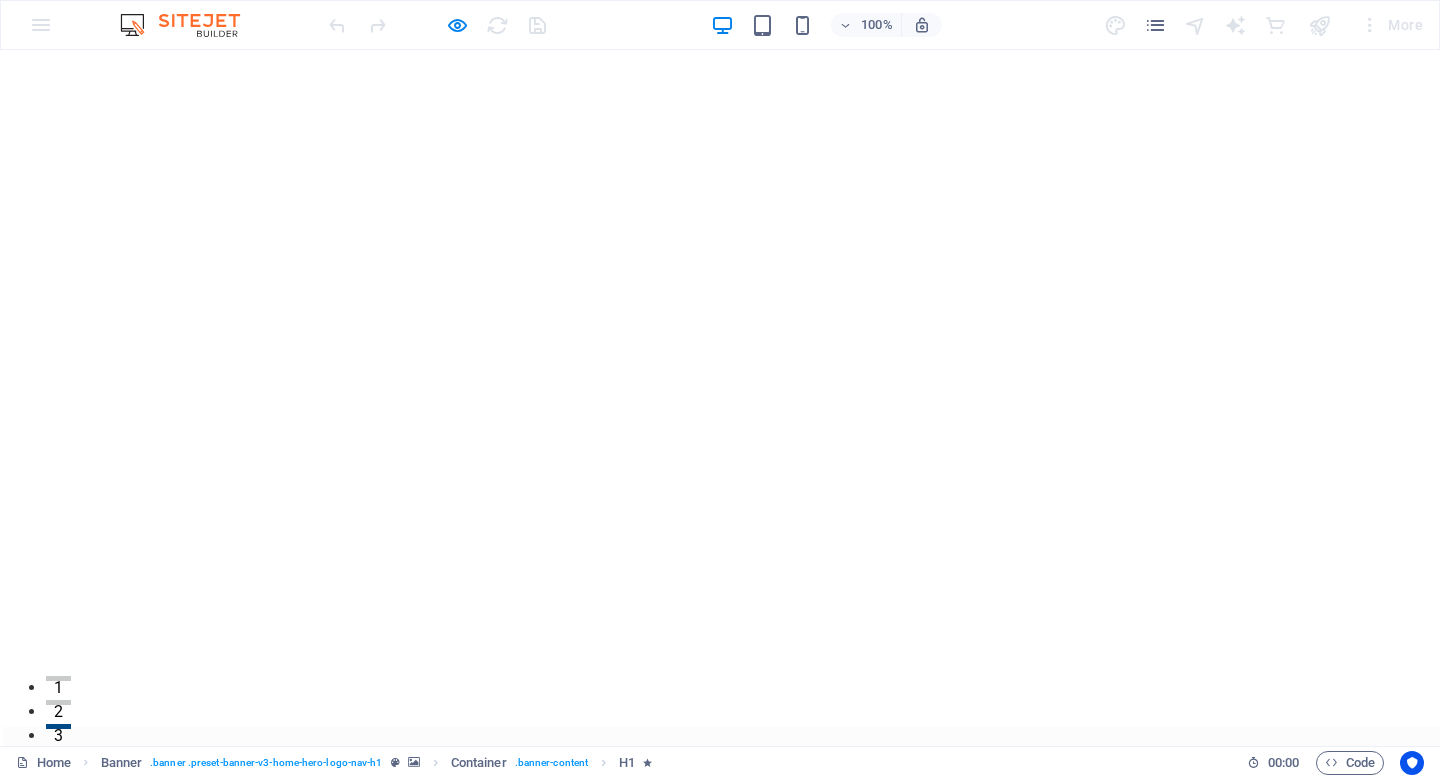 click on "Protection You Can Count On,  Options You Deserve Insurance and financial solutions made for Canadian families" at bounding box center [721, 1053] 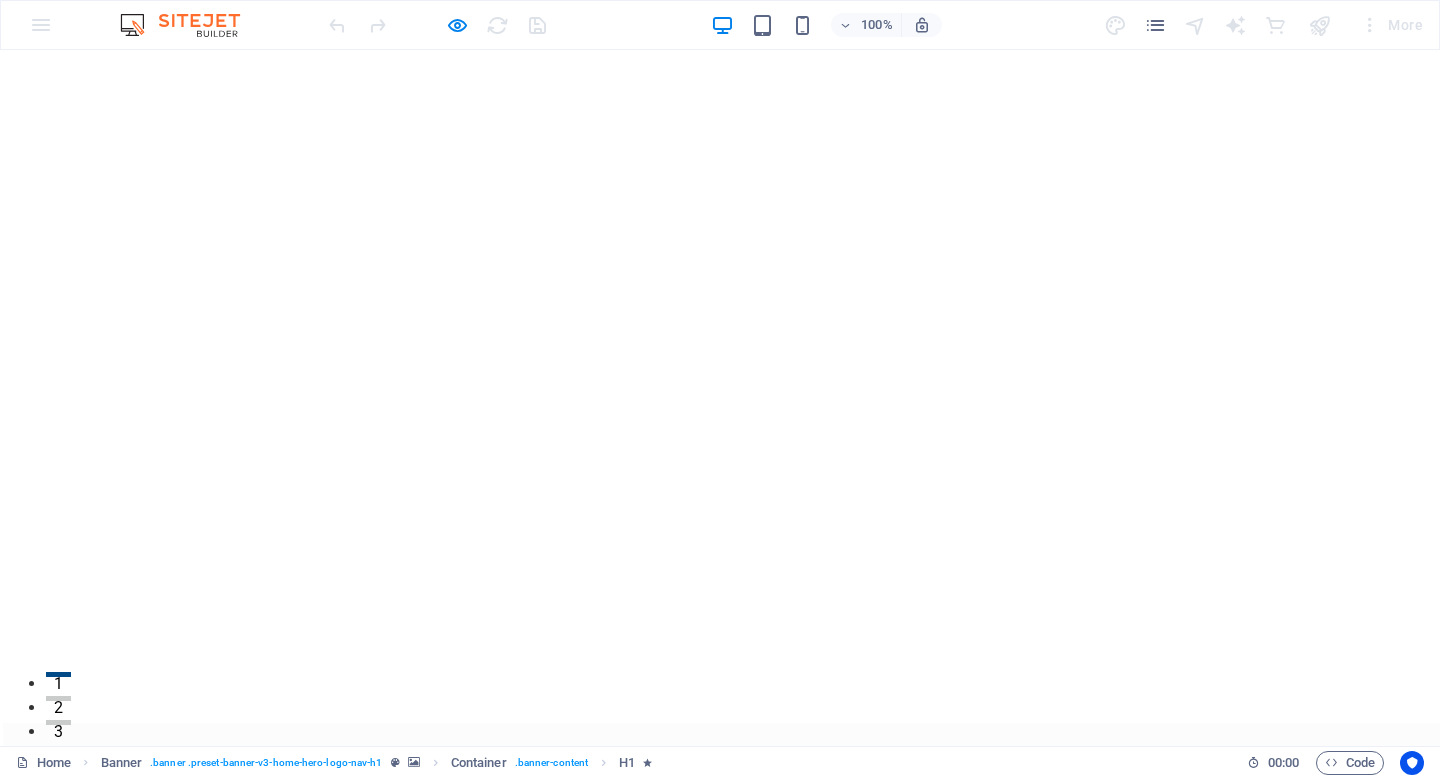 scroll, scrollTop: 21, scrollLeft: 0, axis: vertical 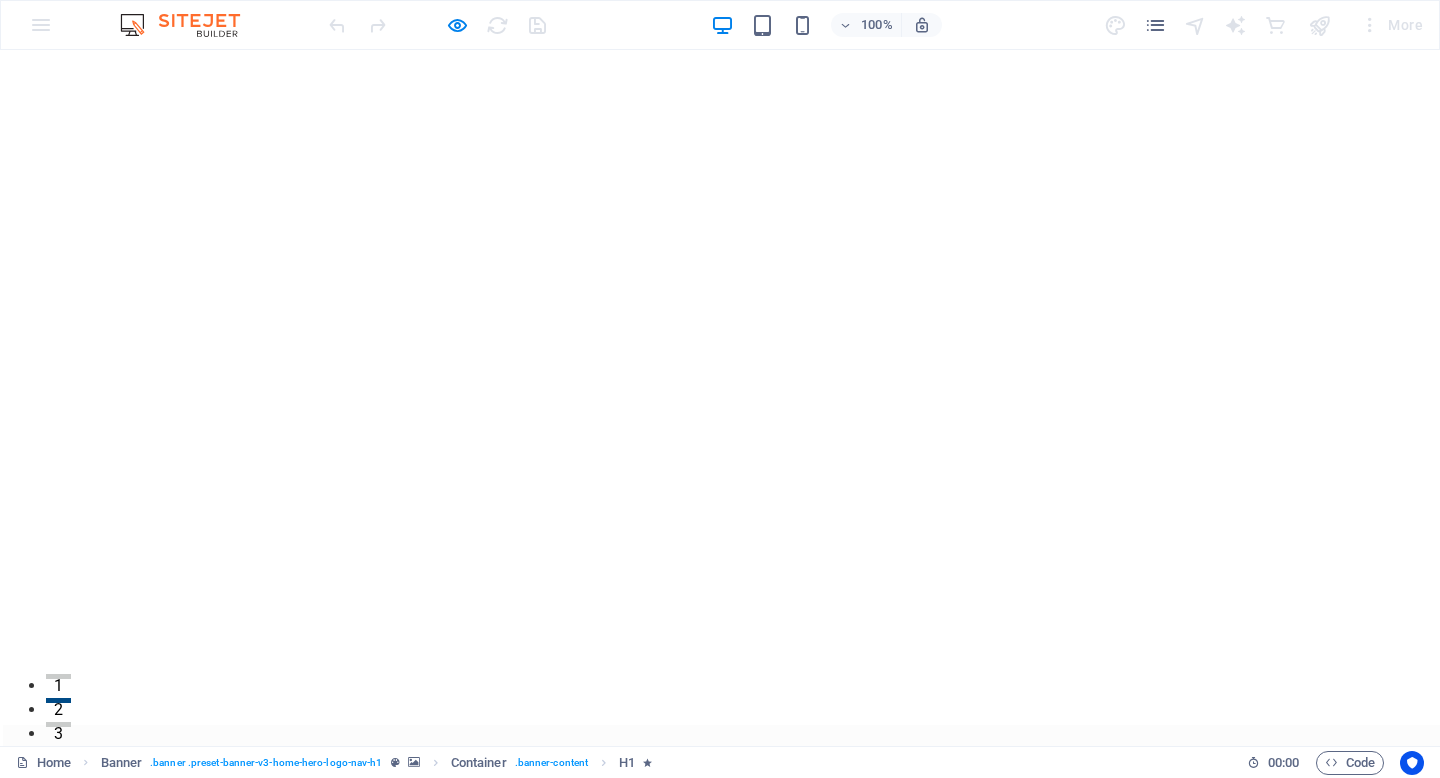 click on "Insurance and financial solutions made for Canadian families" at bounding box center [721, 1114] 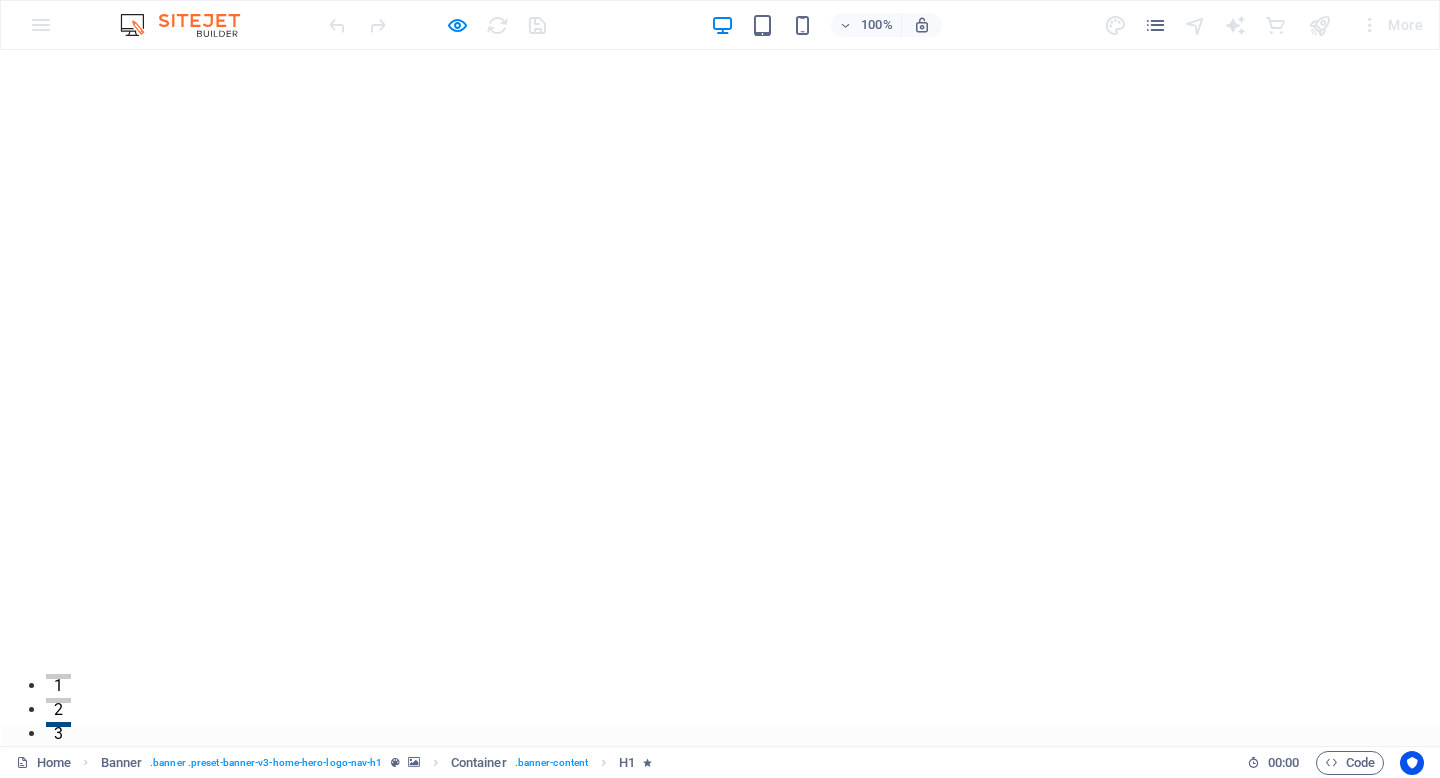 click on "Protection You Can Count On,  Options You Deserve Insurance and financial solutions made for Canadian families" at bounding box center [721, 1051] 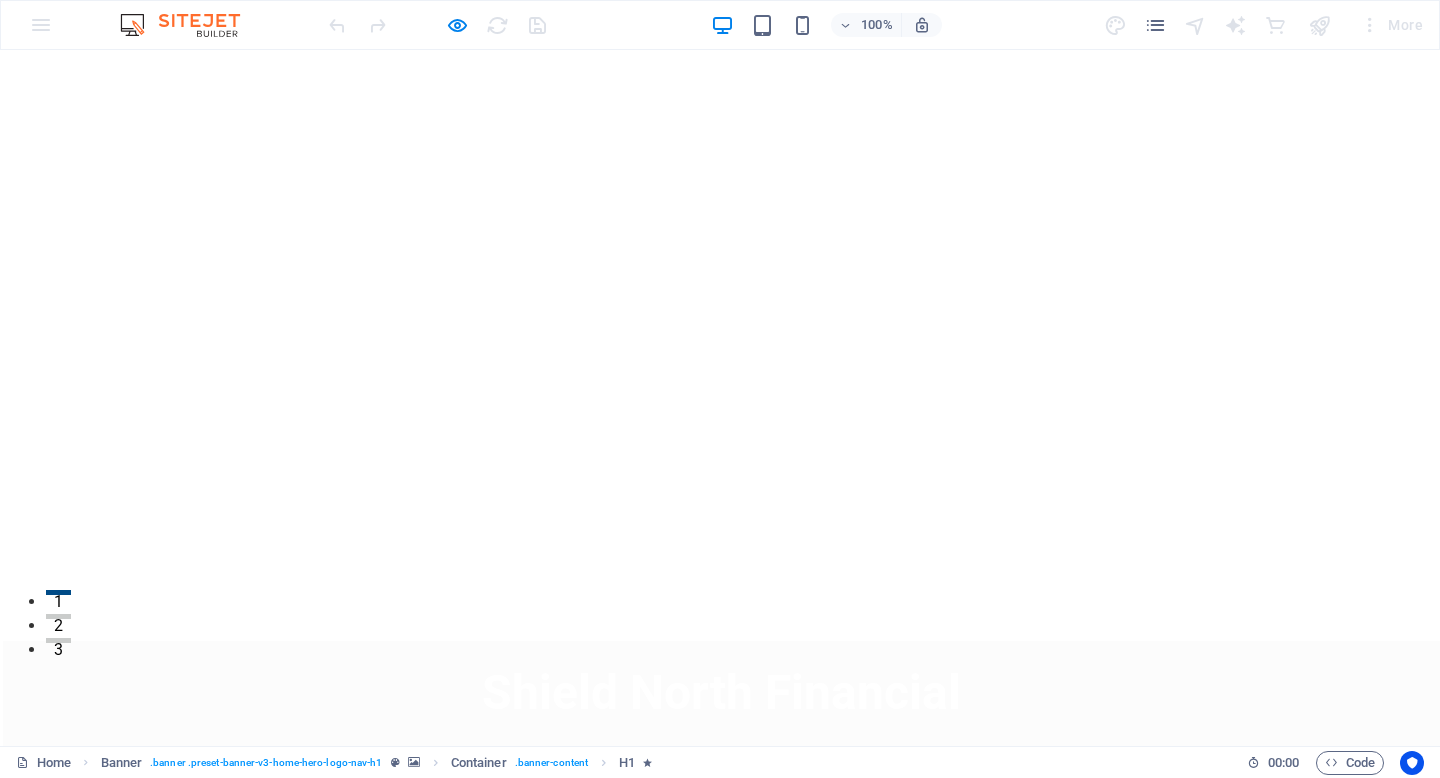scroll, scrollTop: 0, scrollLeft: 0, axis: both 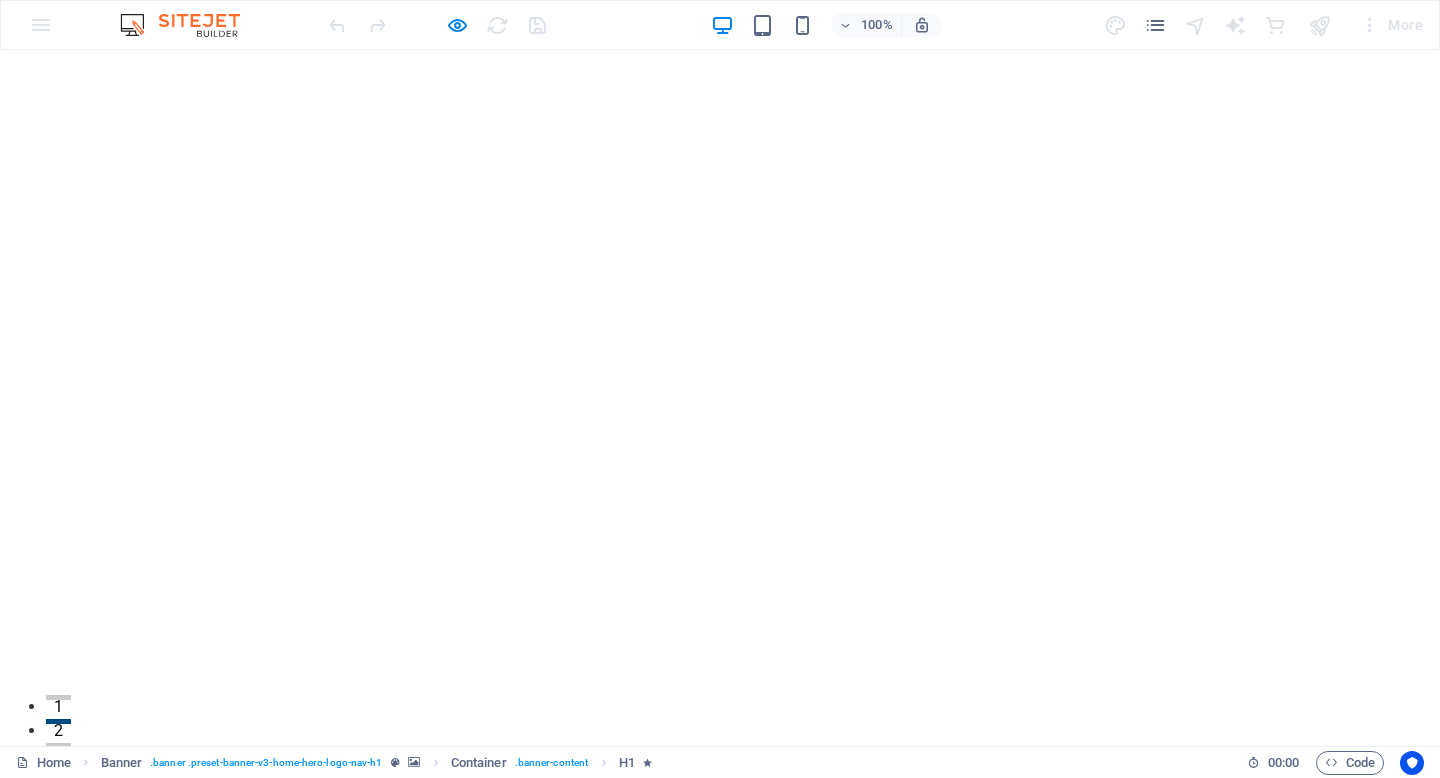 click on "Protection You Can Count On,  Options You Deserve" at bounding box center [721, 1051] 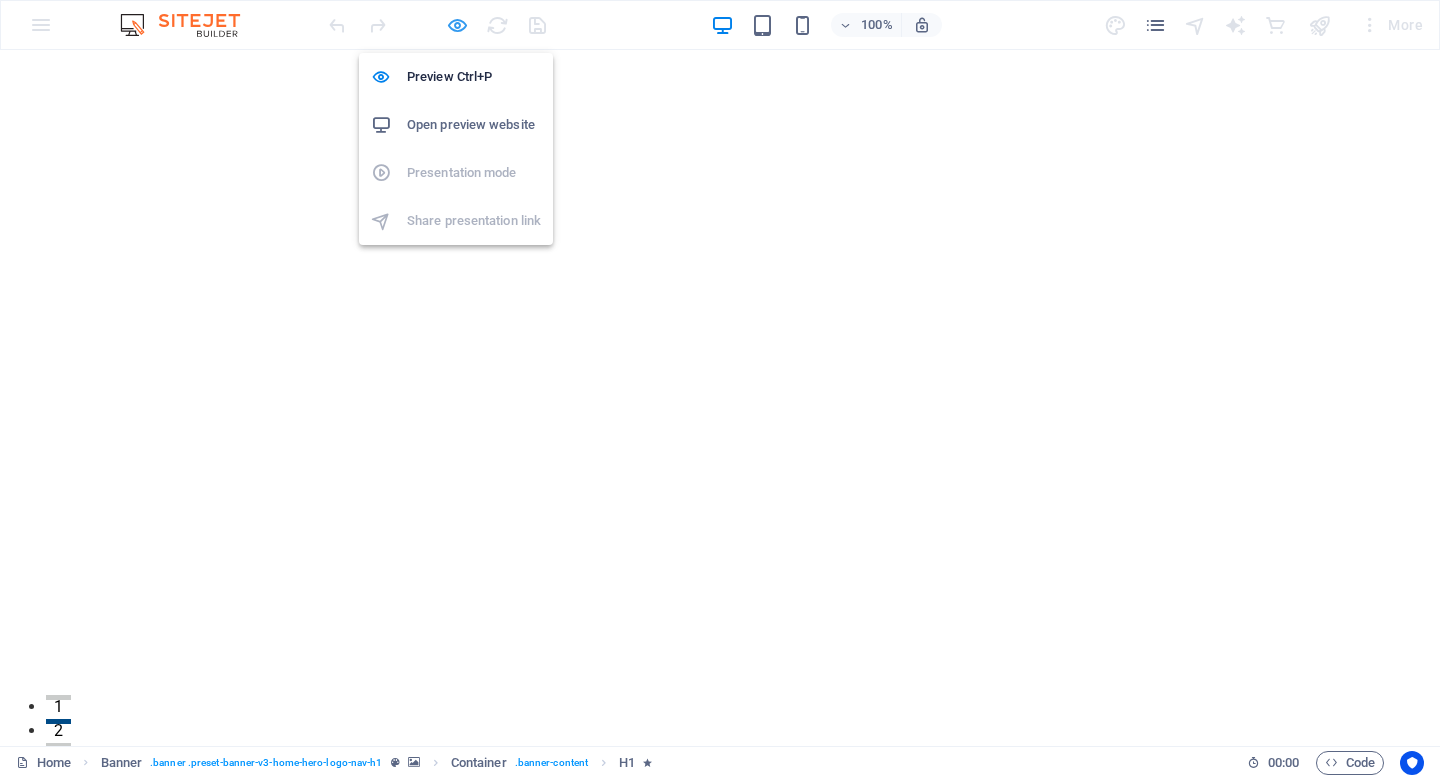 click at bounding box center [457, 25] 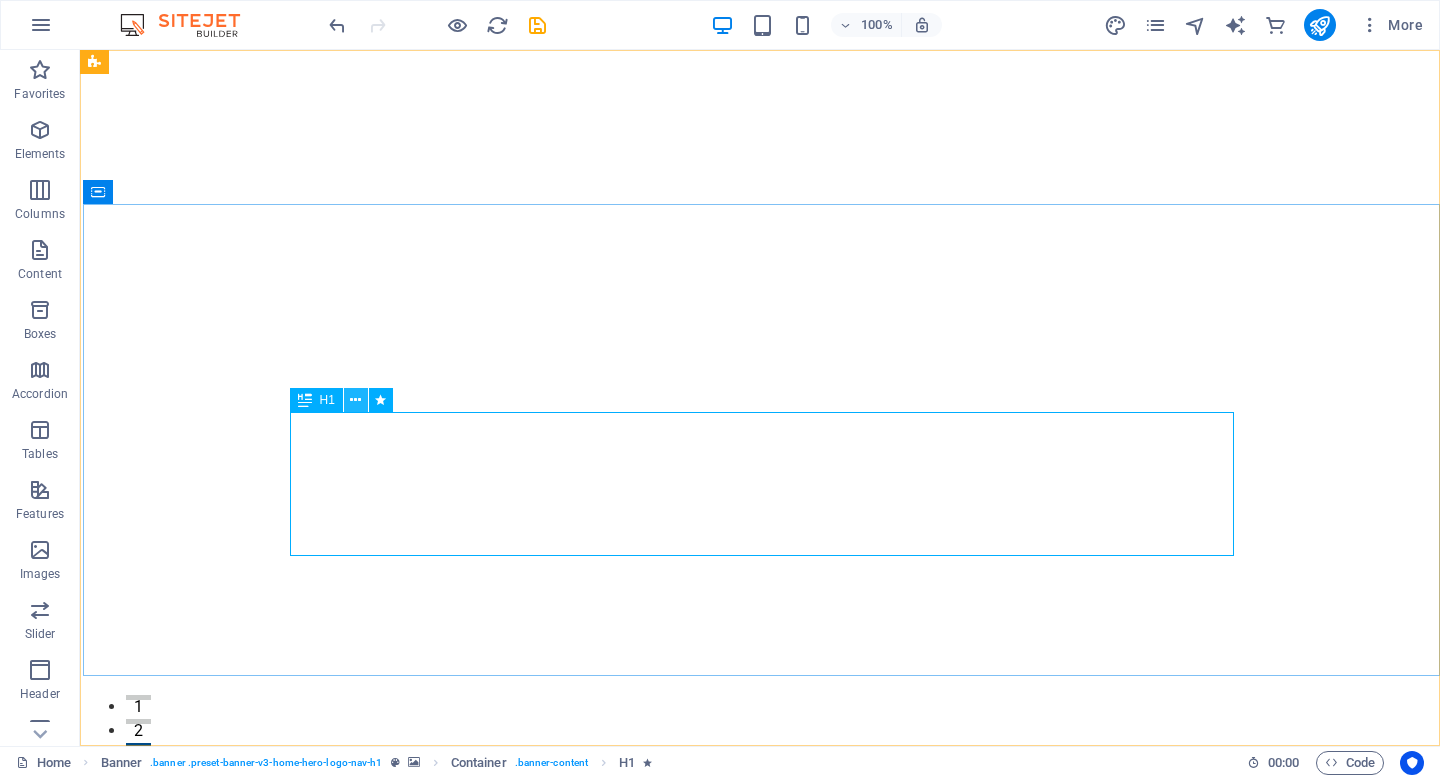 click at bounding box center (355, 400) 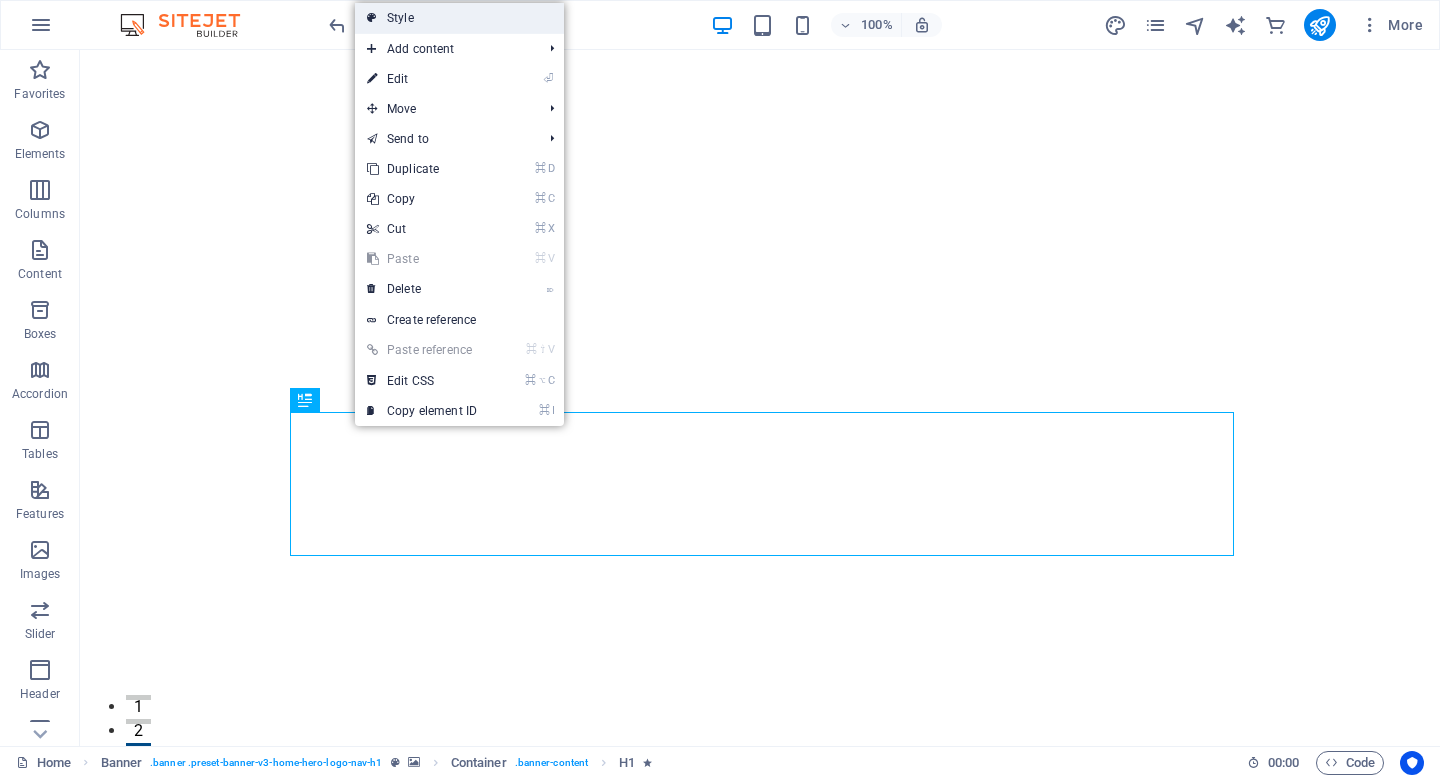 click on "Style" at bounding box center [459, 18] 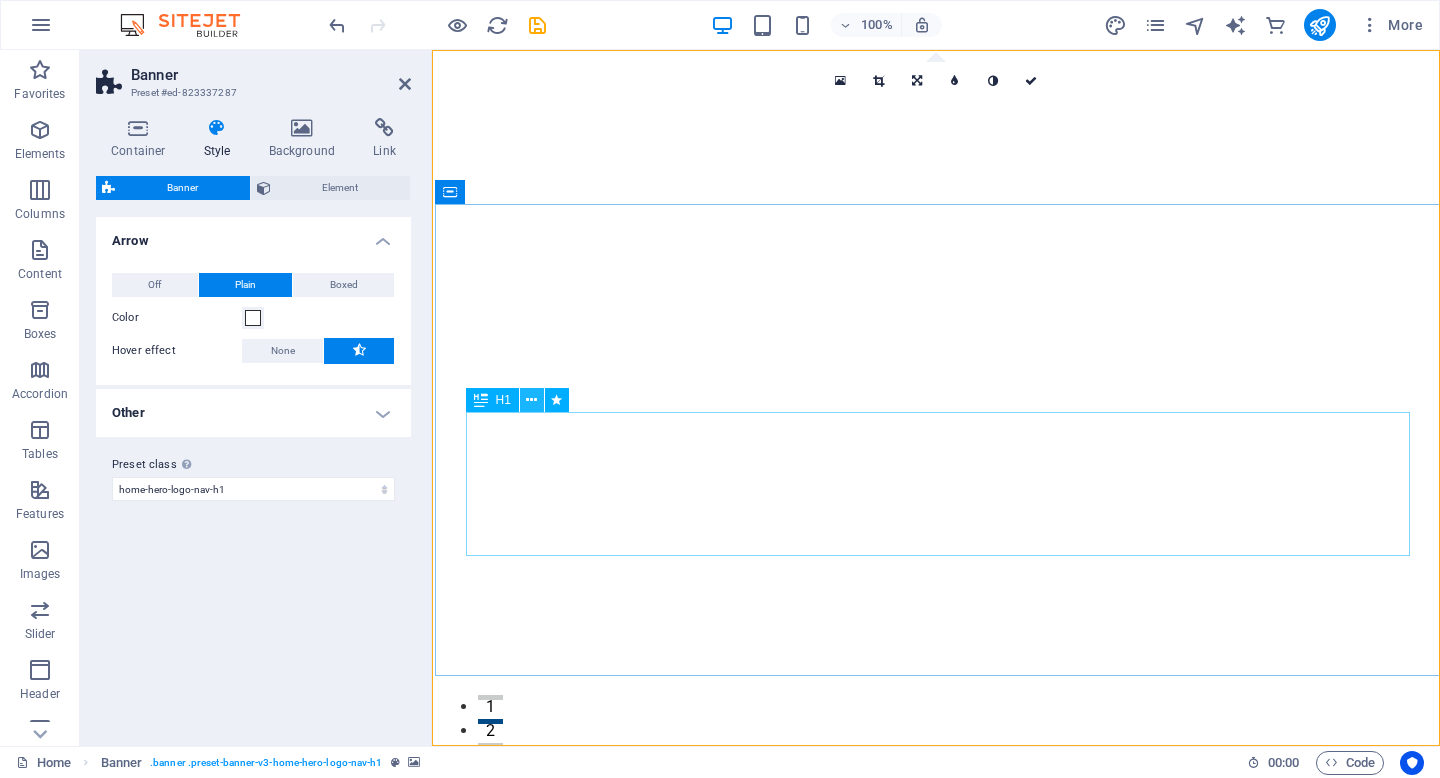 click at bounding box center [531, 400] 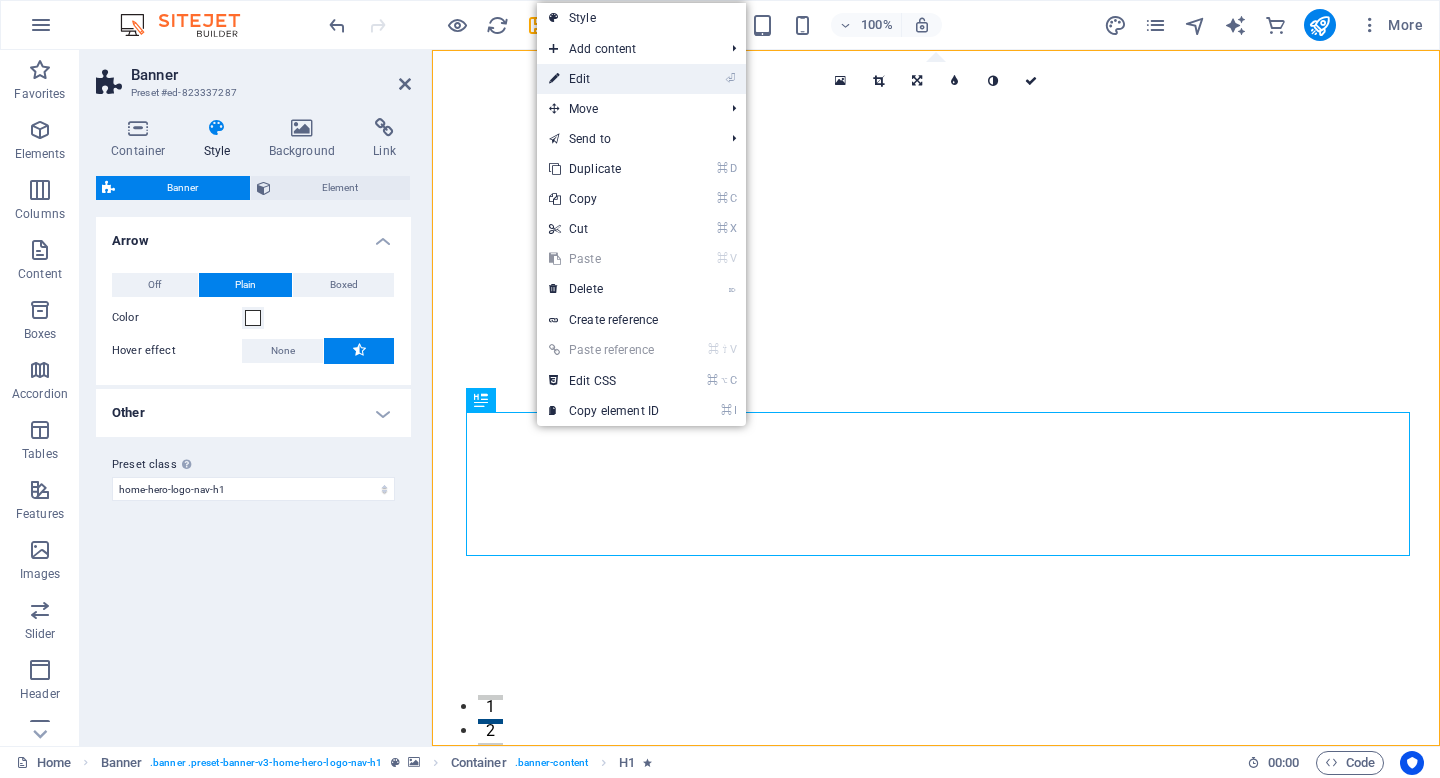 click on "⏎  Edit" at bounding box center [604, 79] 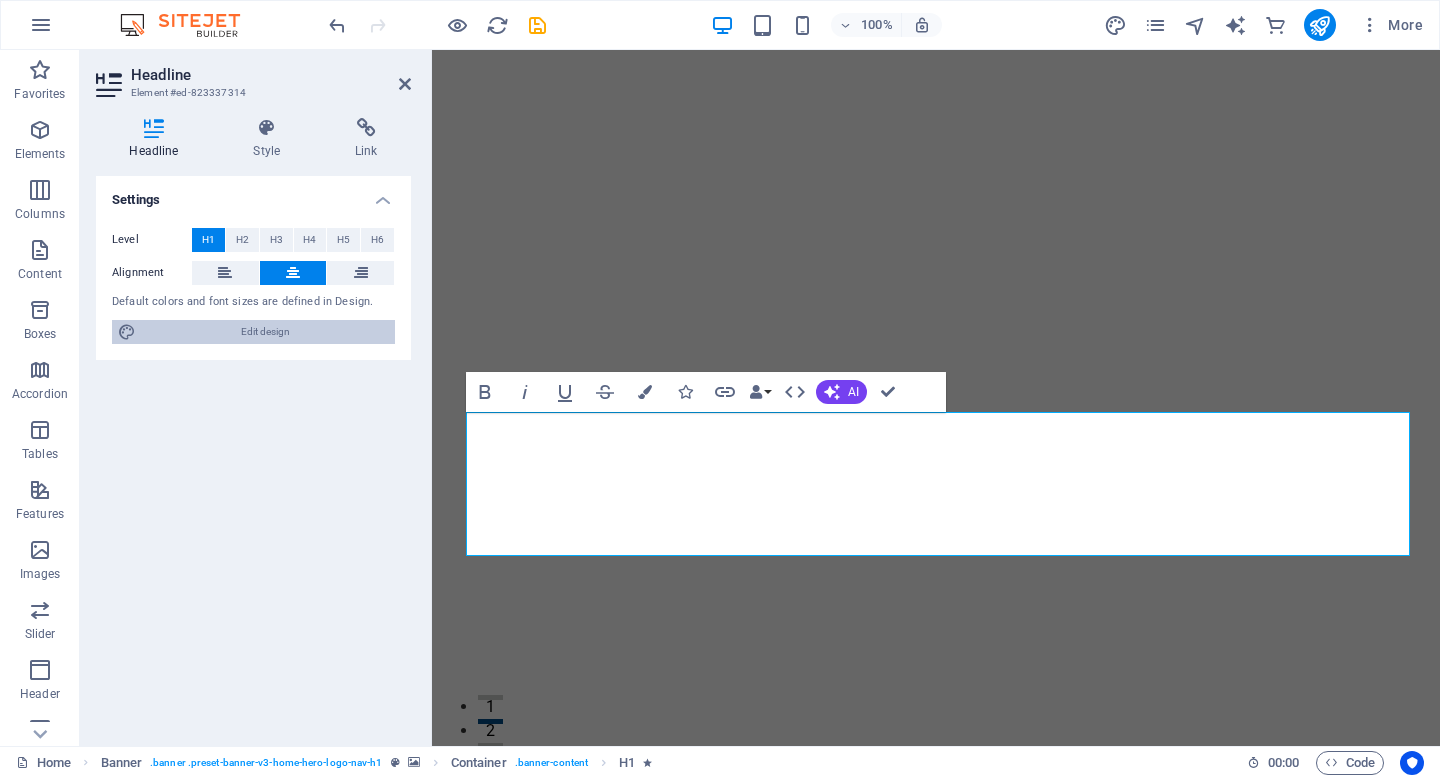 click on "Edit design" at bounding box center (265, 332) 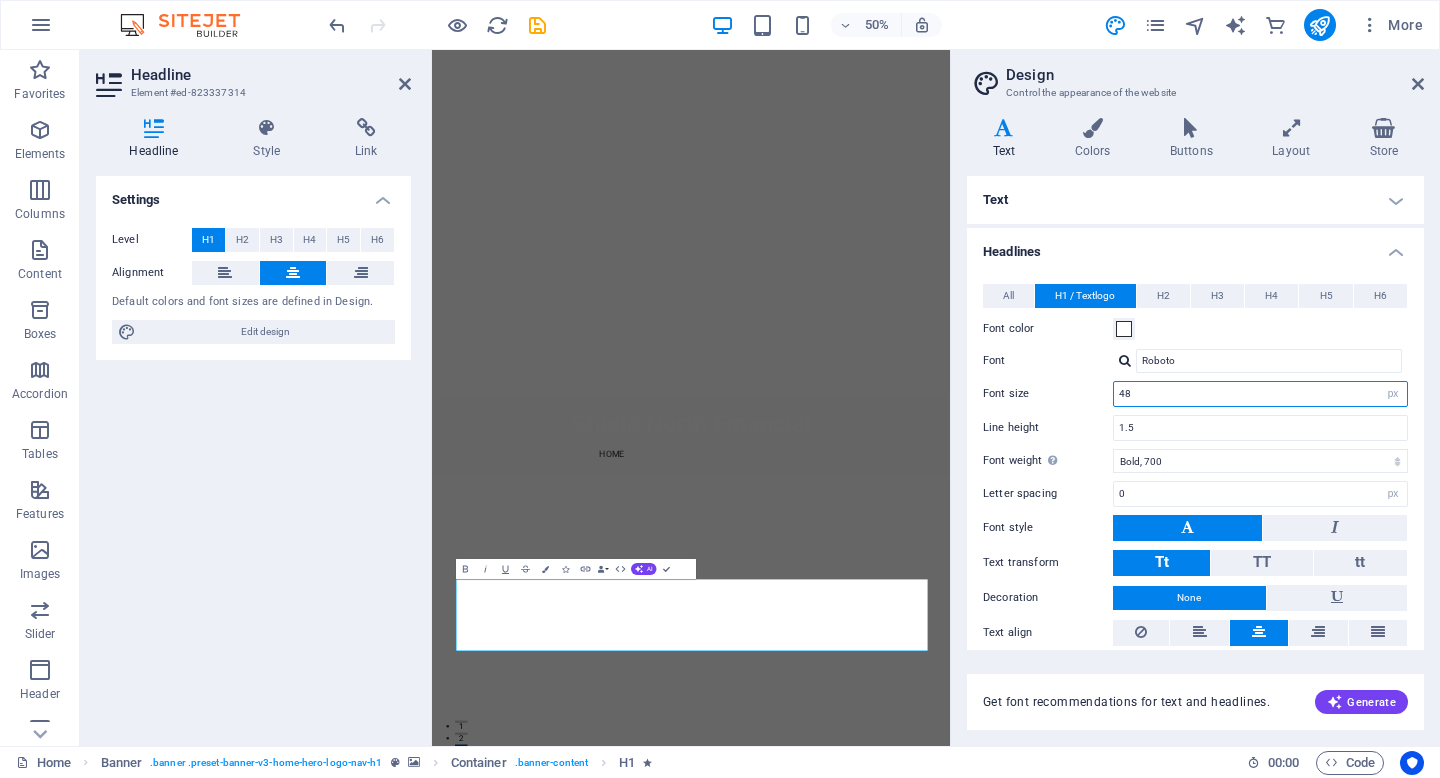 drag, startPoint x: 1144, startPoint y: 391, endPoint x: 1102, endPoint y: 393, distance: 42.047592 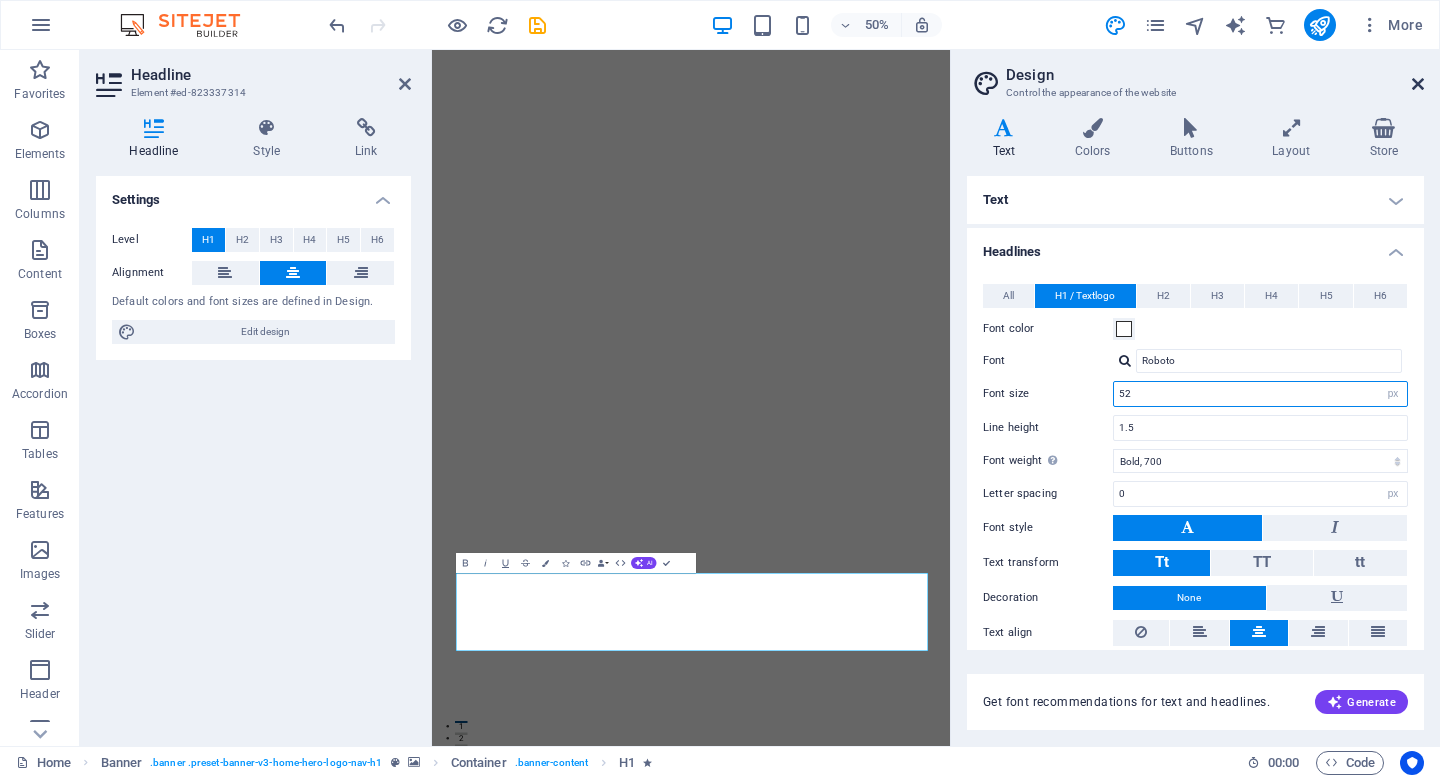 type on "52" 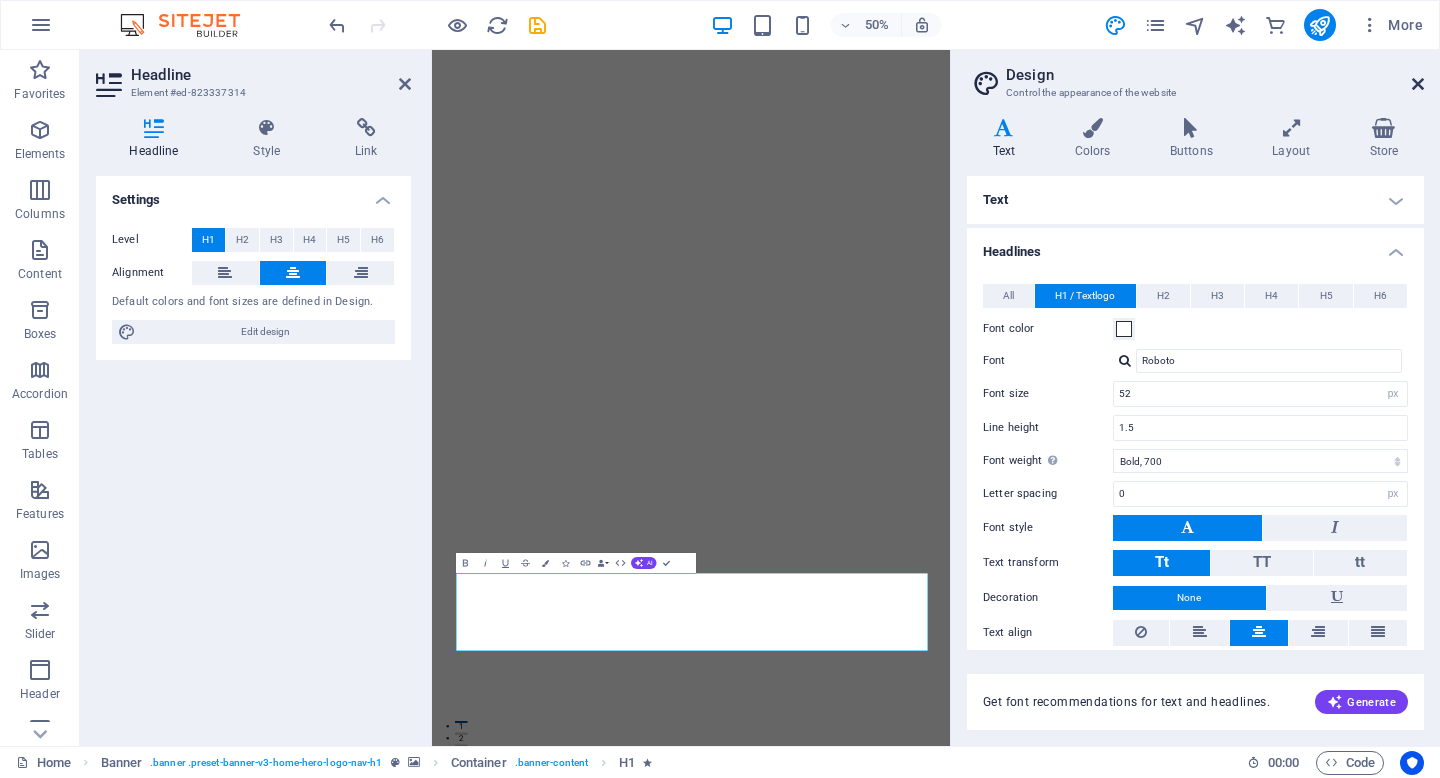 click at bounding box center (1418, 84) 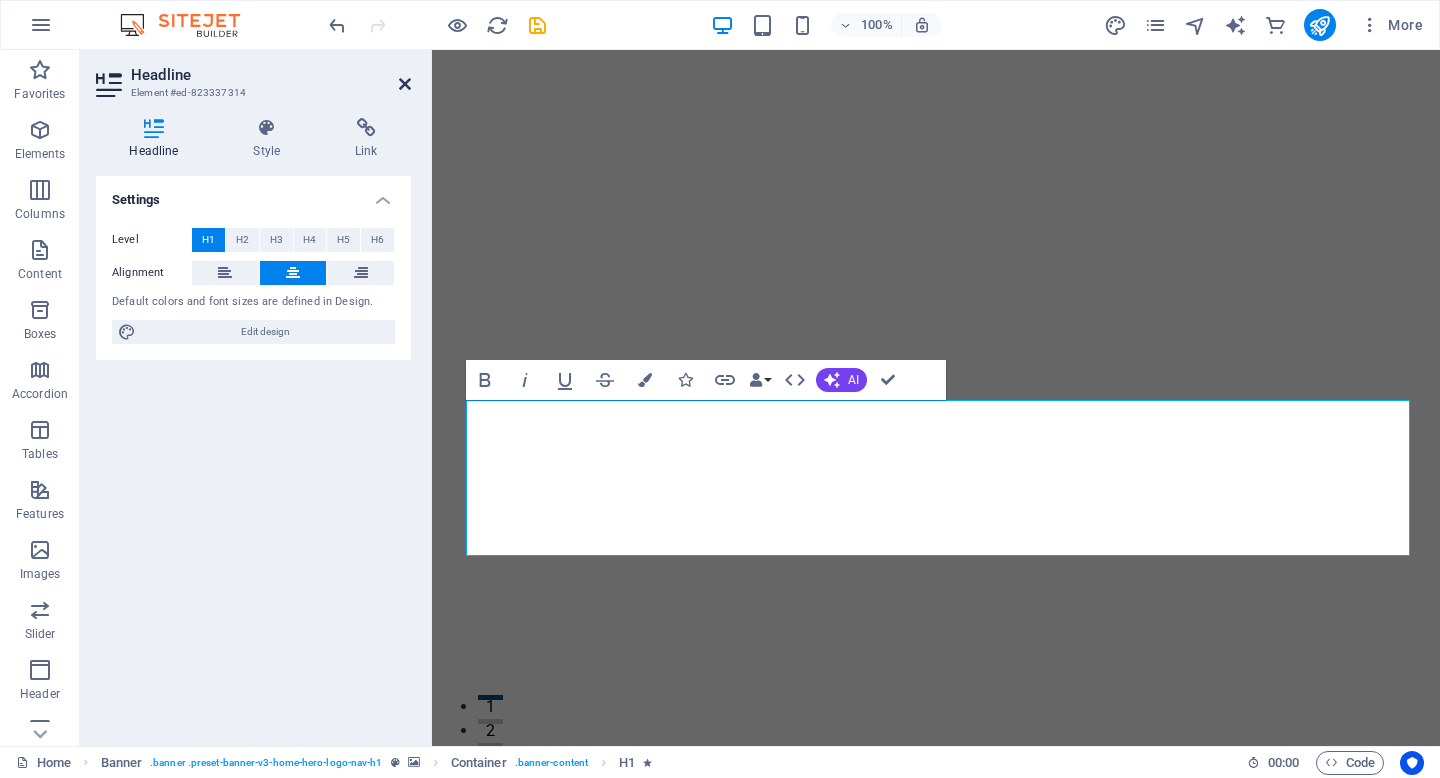 click at bounding box center (405, 84) 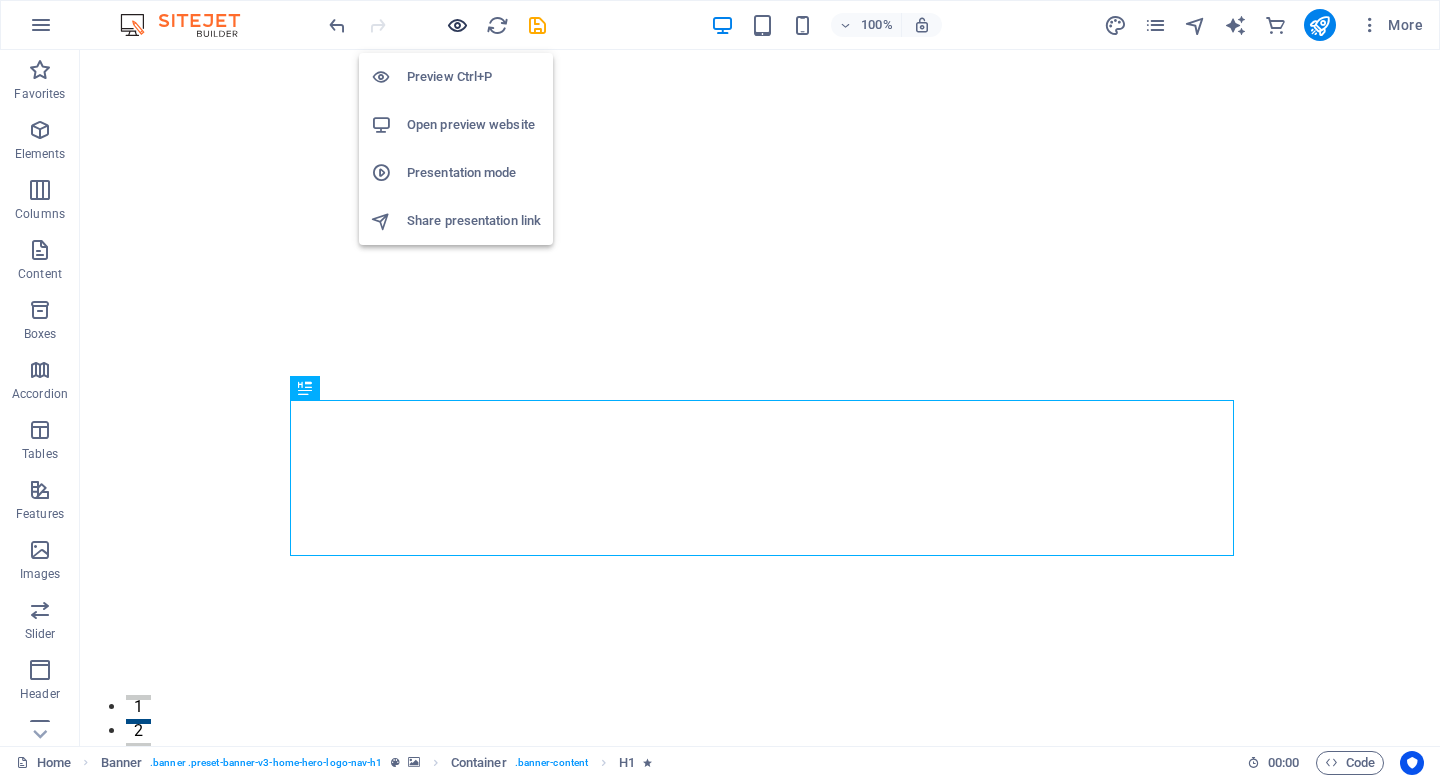 click at bounding box center [457, 25] 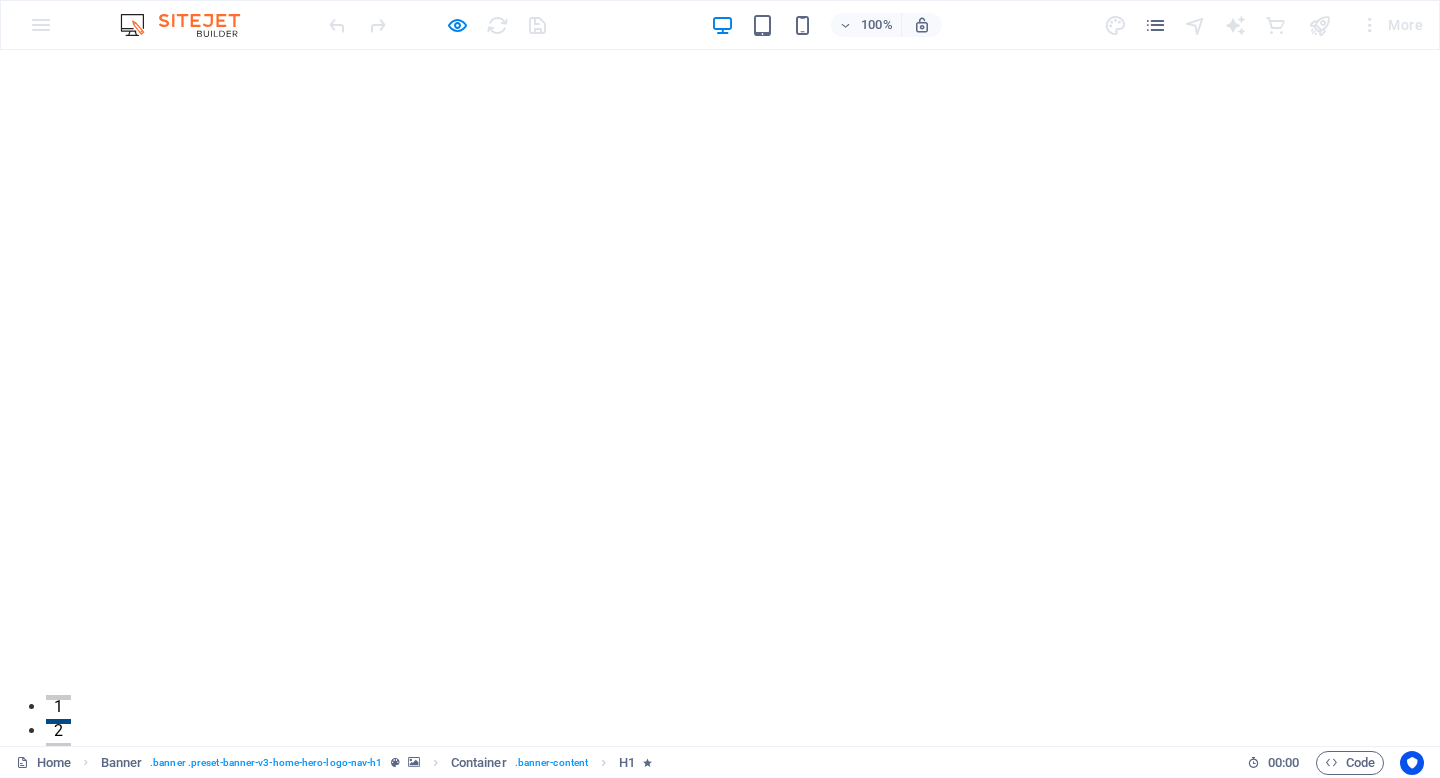 click on "Shield North Financial" at bounding box center [722, 801] 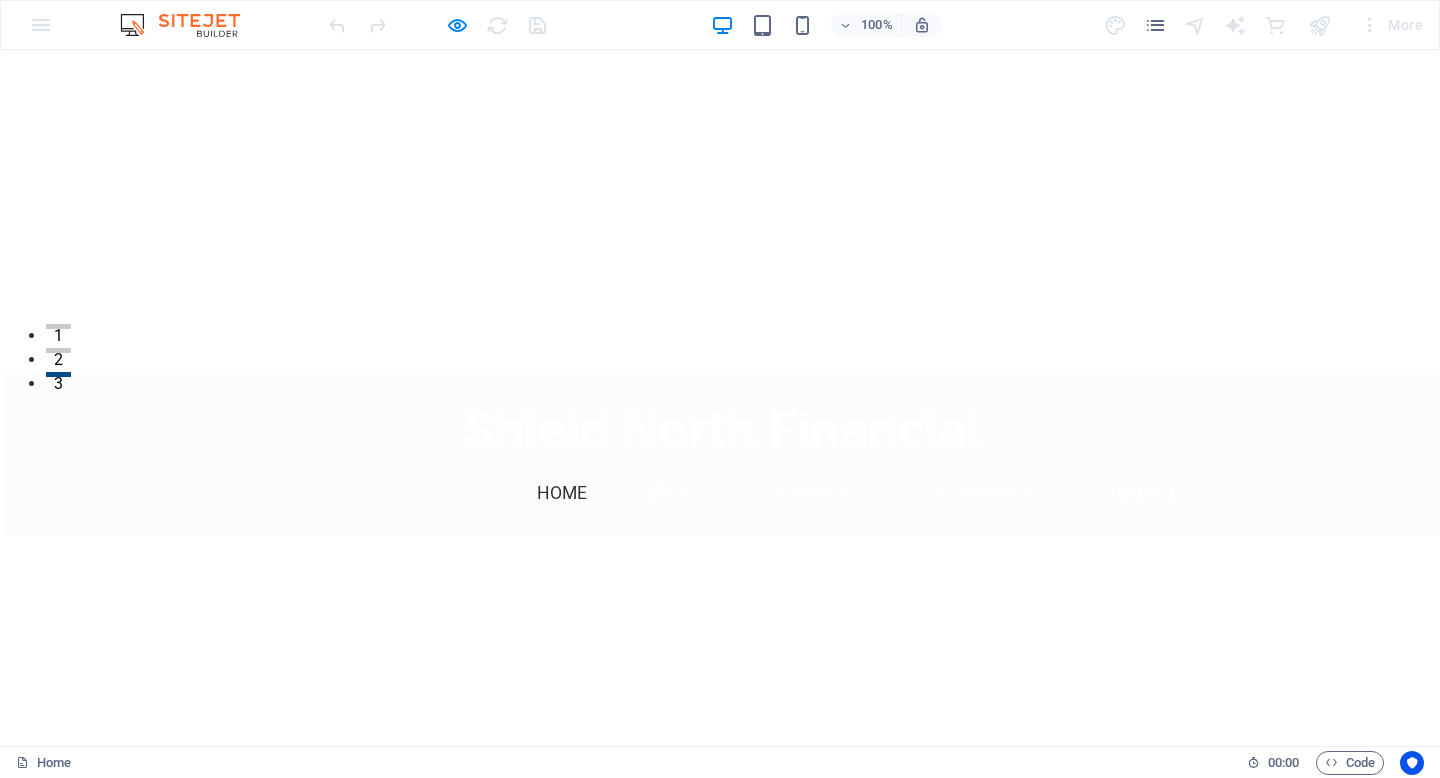 scroll, scrollTop: 0, scrollLeft: 0, axis: both 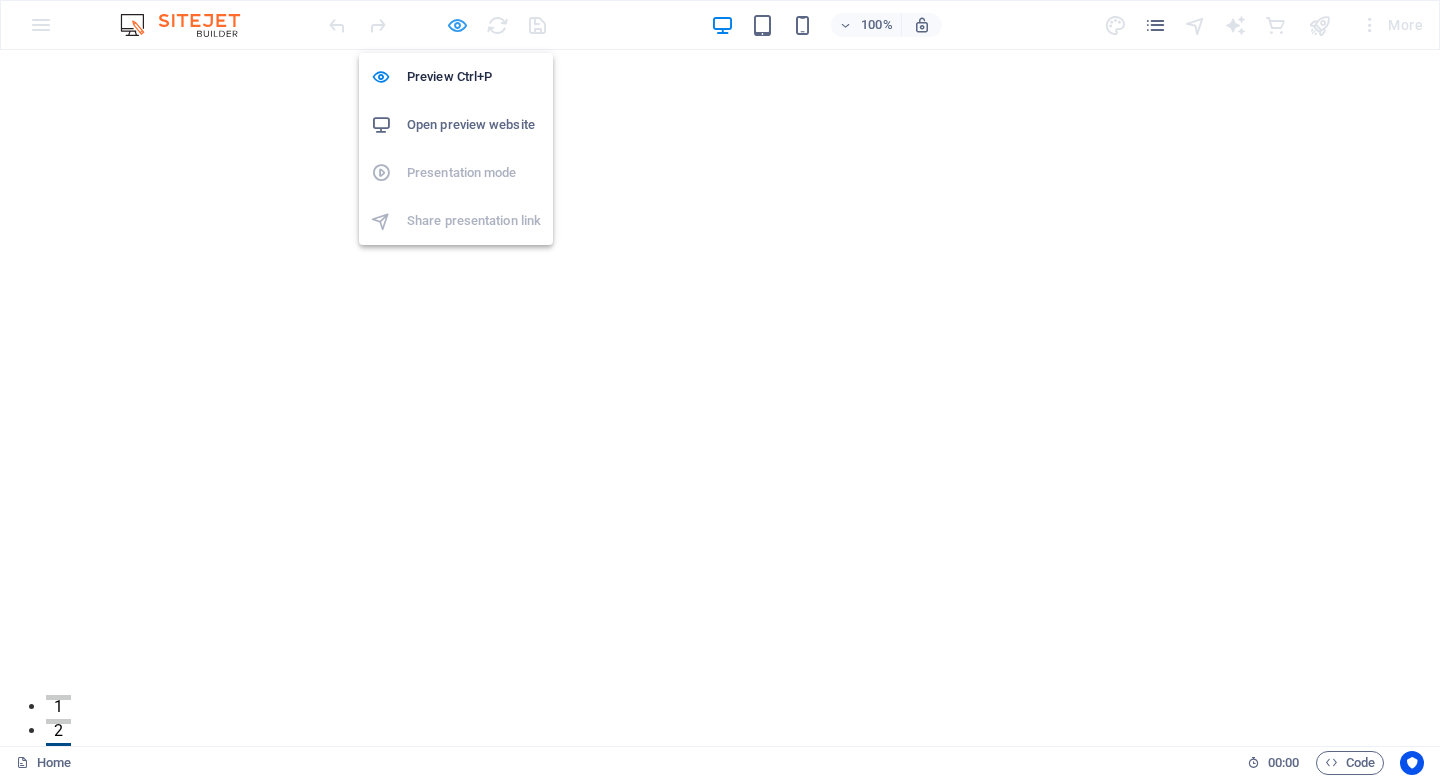 click at bounding box center (457, 25) 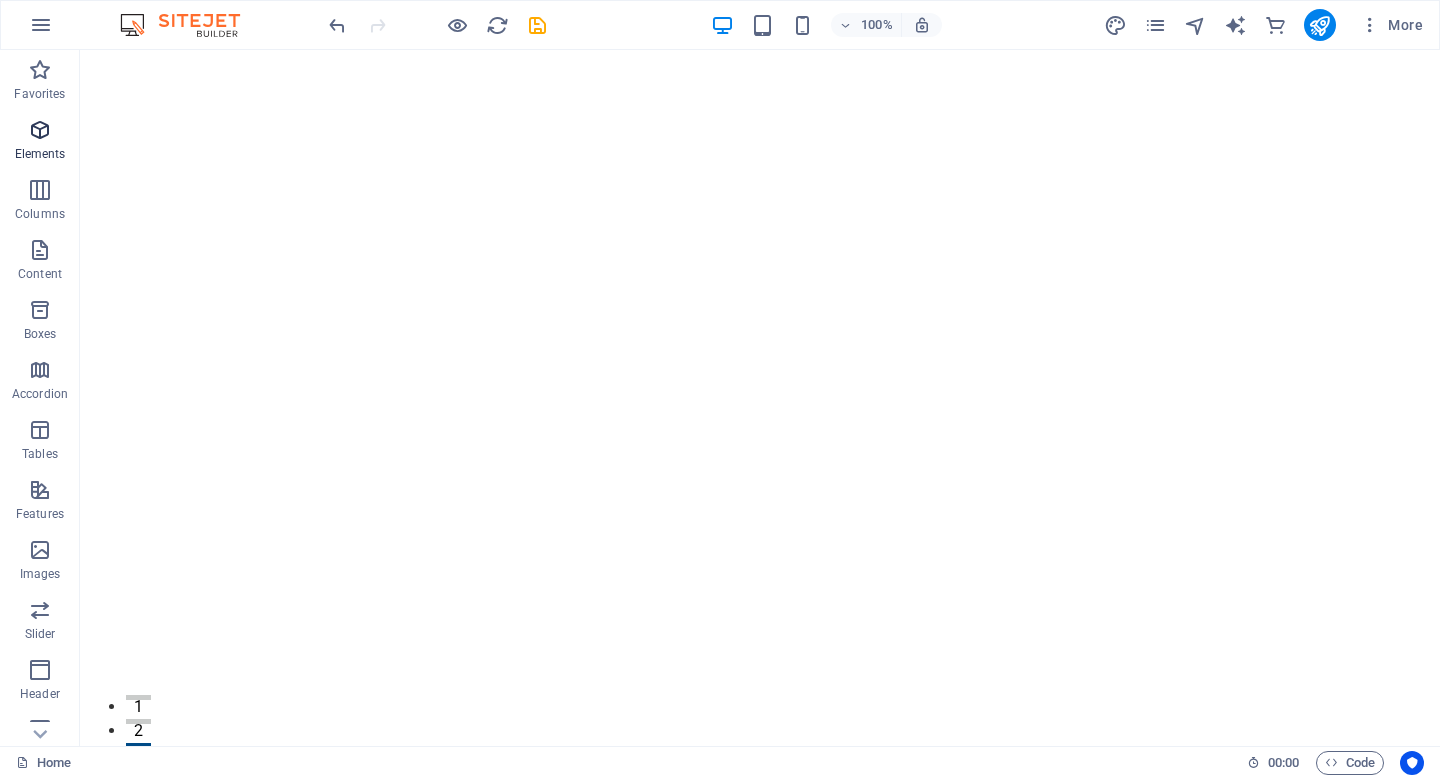 click at bounding box center [40, 130] 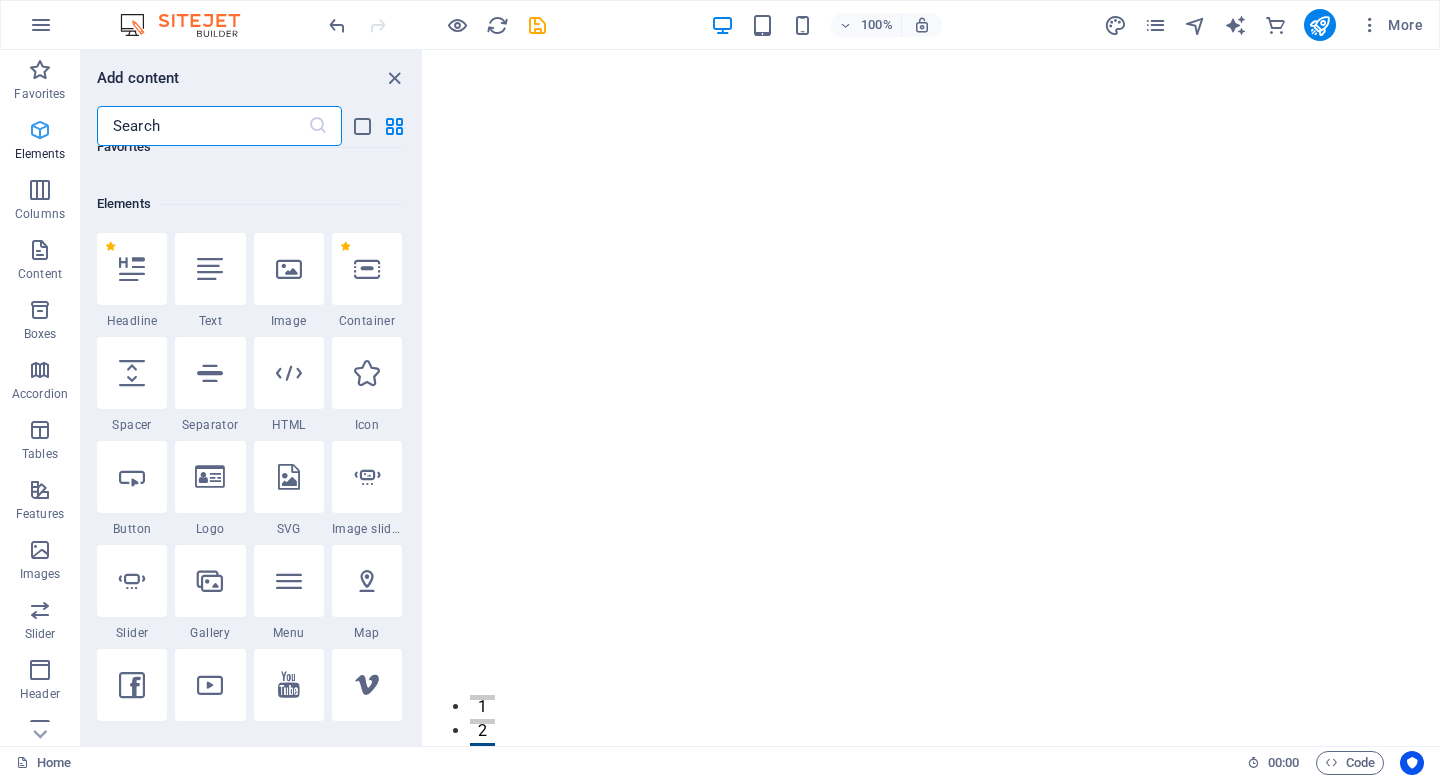 scroll, scrollTop: 213, scrollLeft: 0, axis: vertical 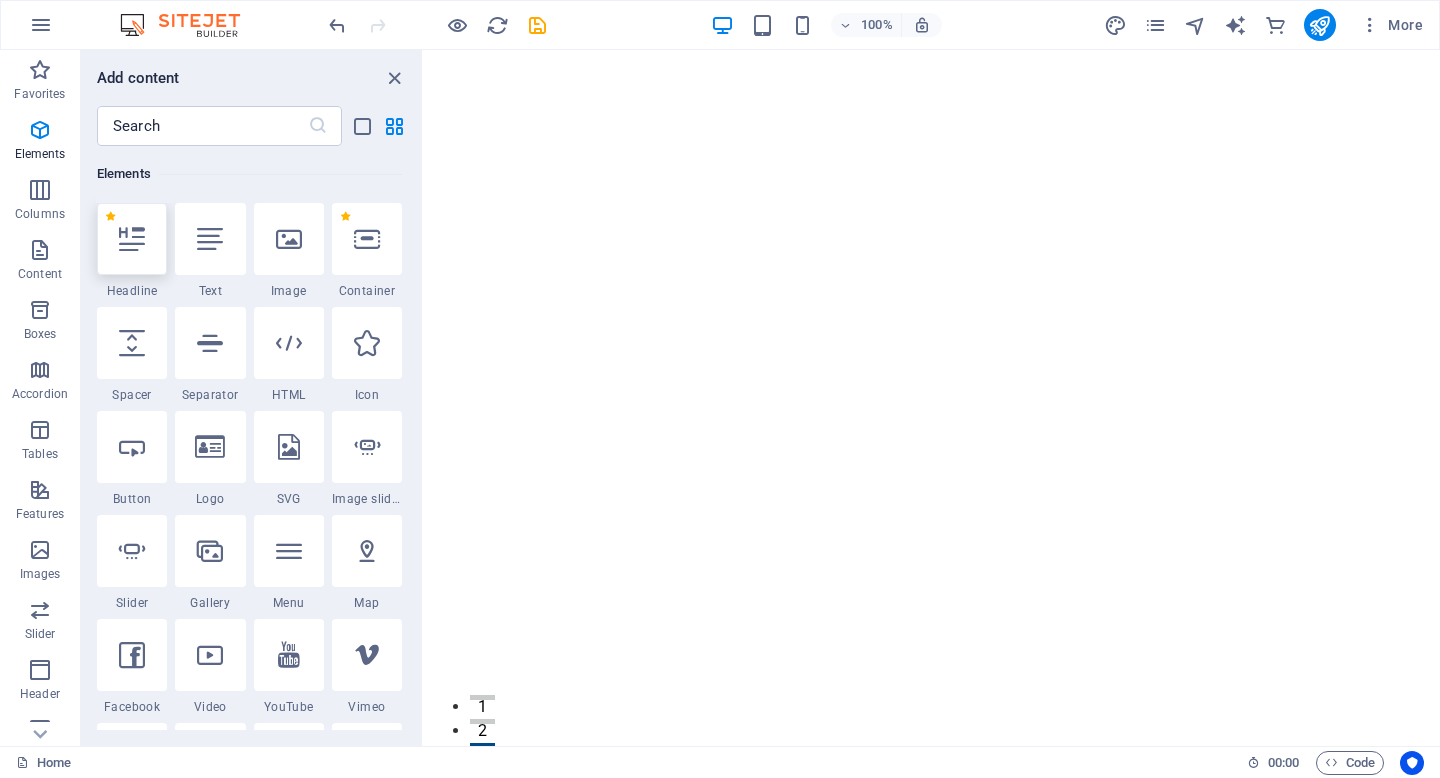click at bounding box center [132, 239] 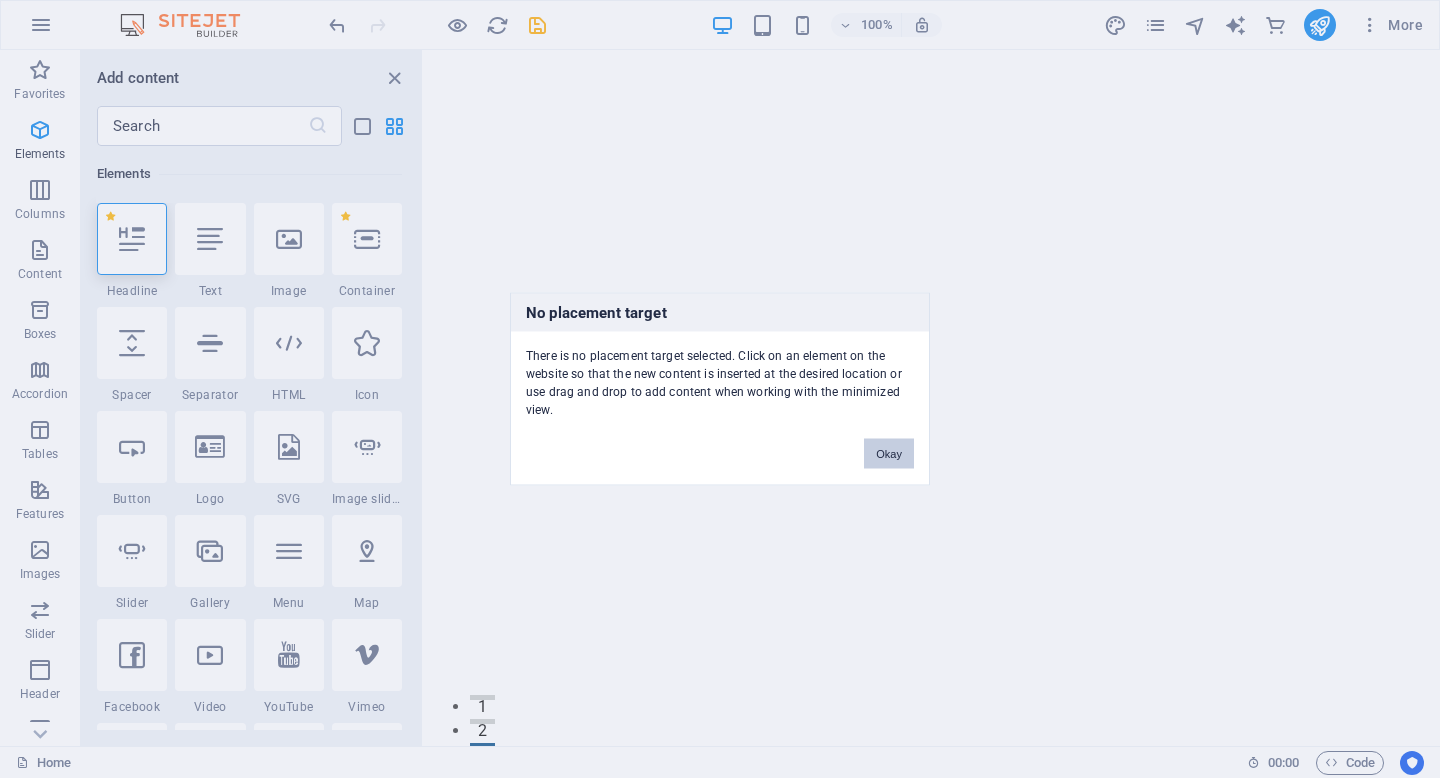 click on "Okay" at bounding box center [889, 454] 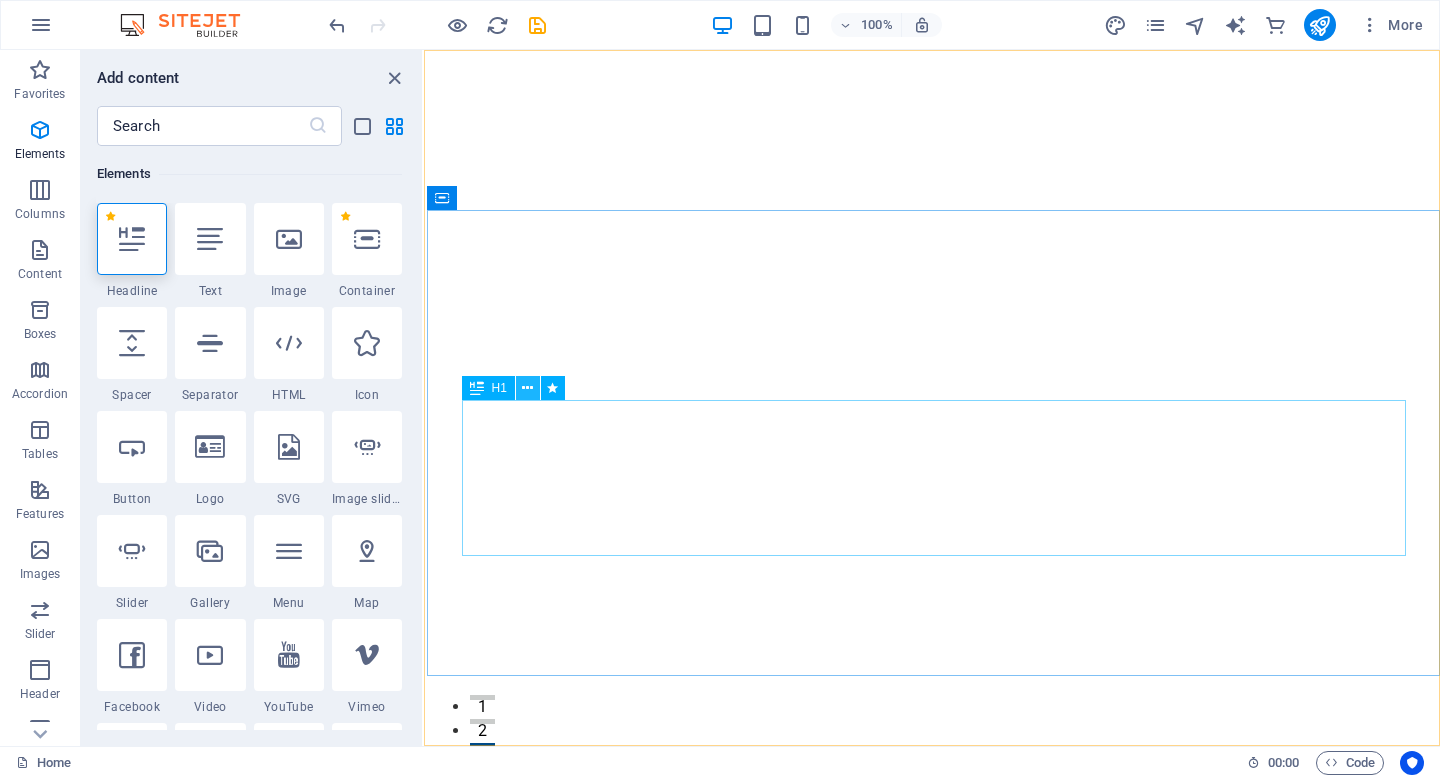 click at bounding box center (527, 388) 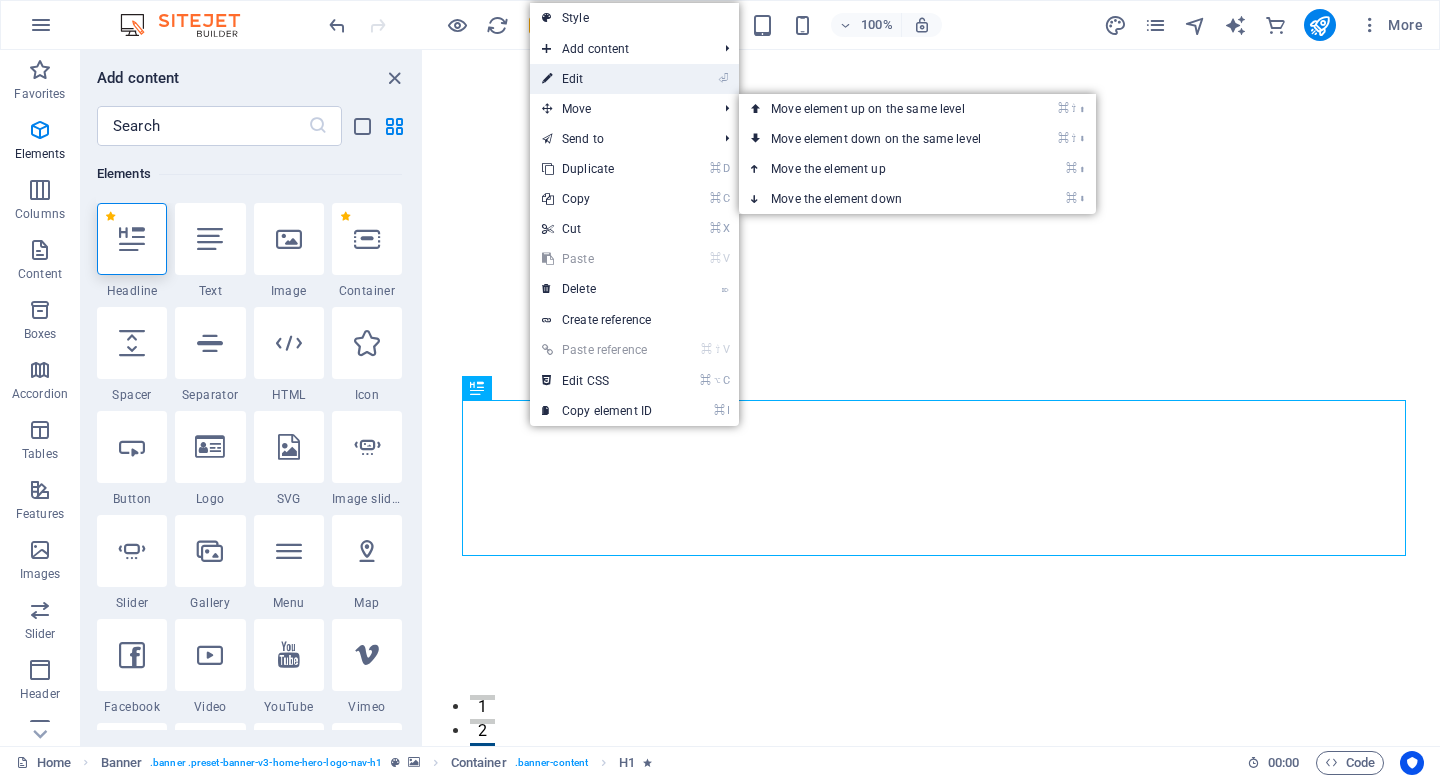 click on "⏎  Edit" at bounding box center [597, 79] 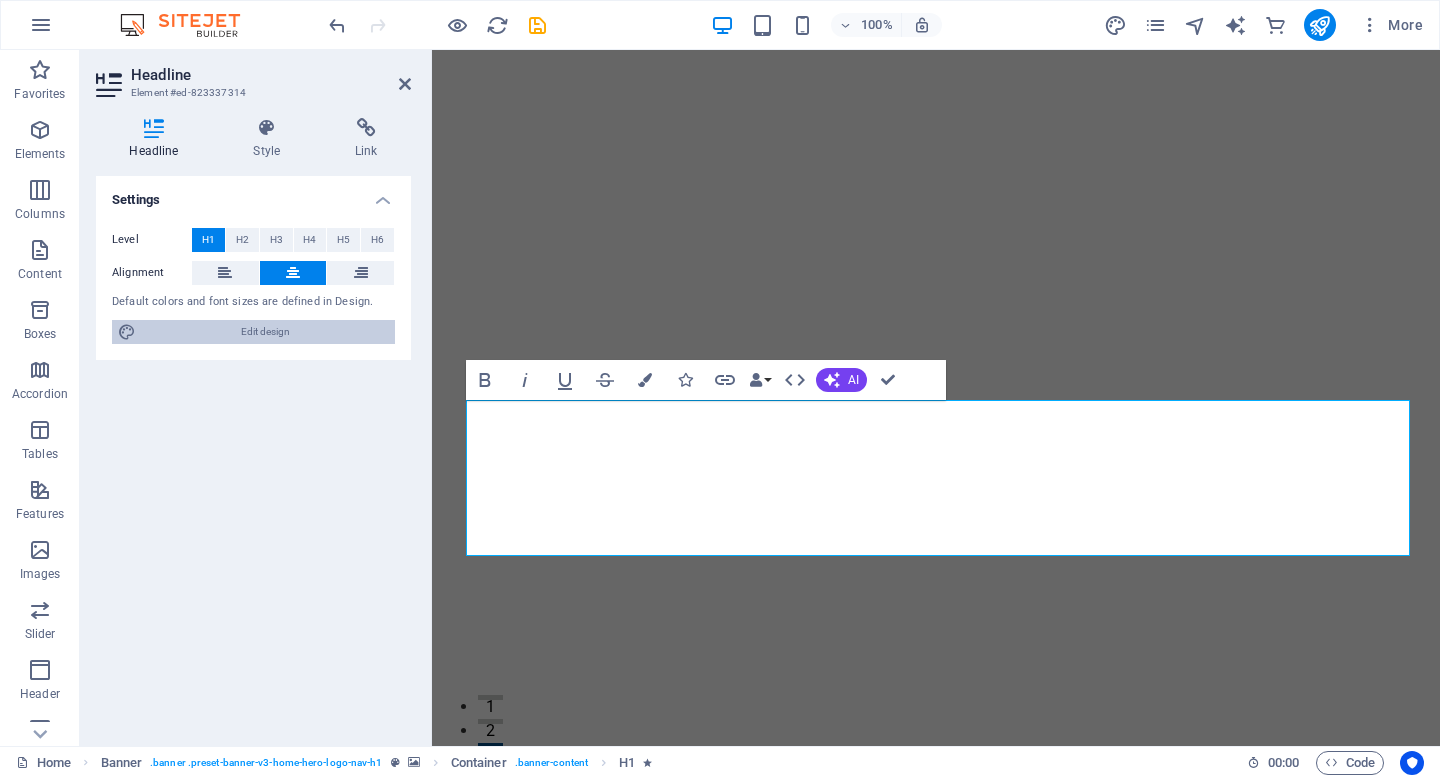 click on "Edit design" at bounding box center (265, 332) 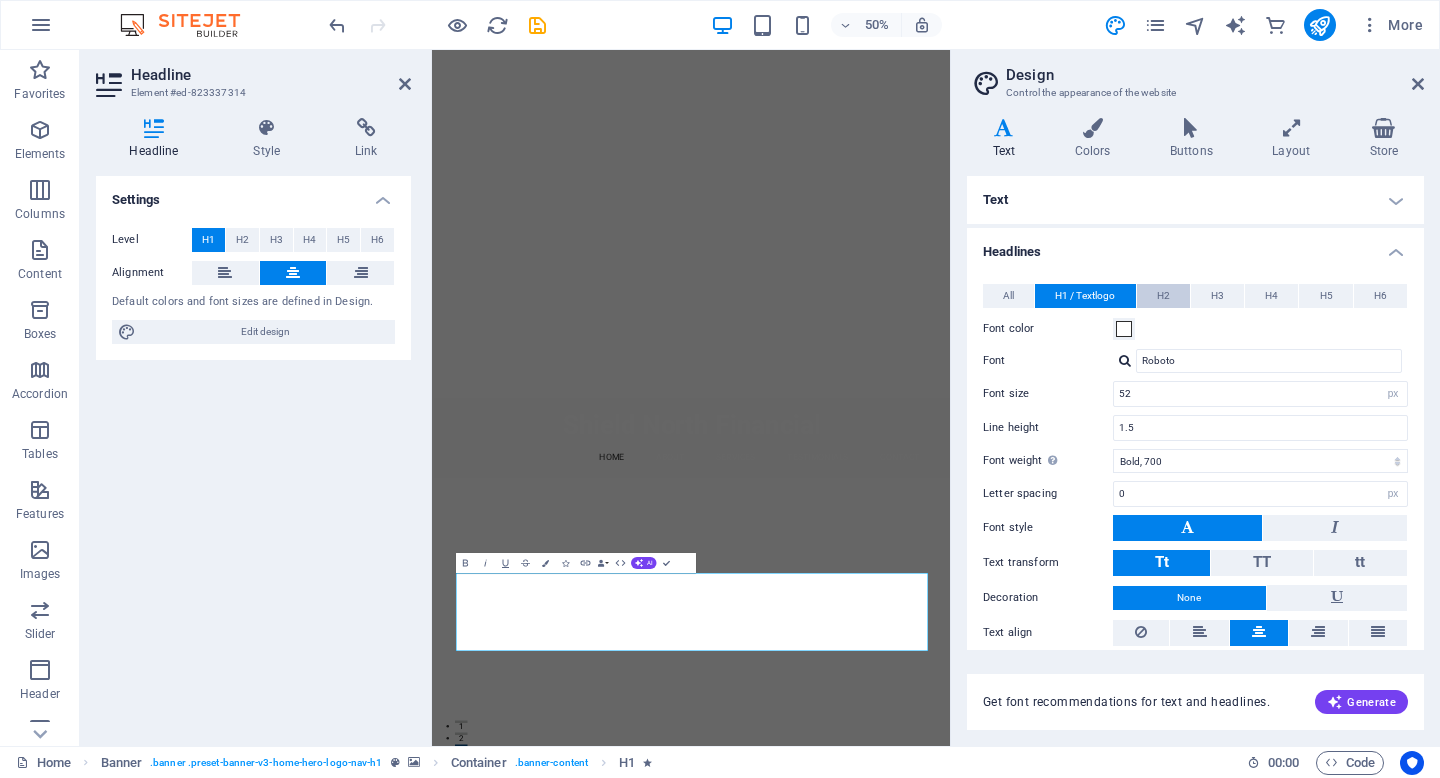 click on "H2" at bounding box center (1163, 296) 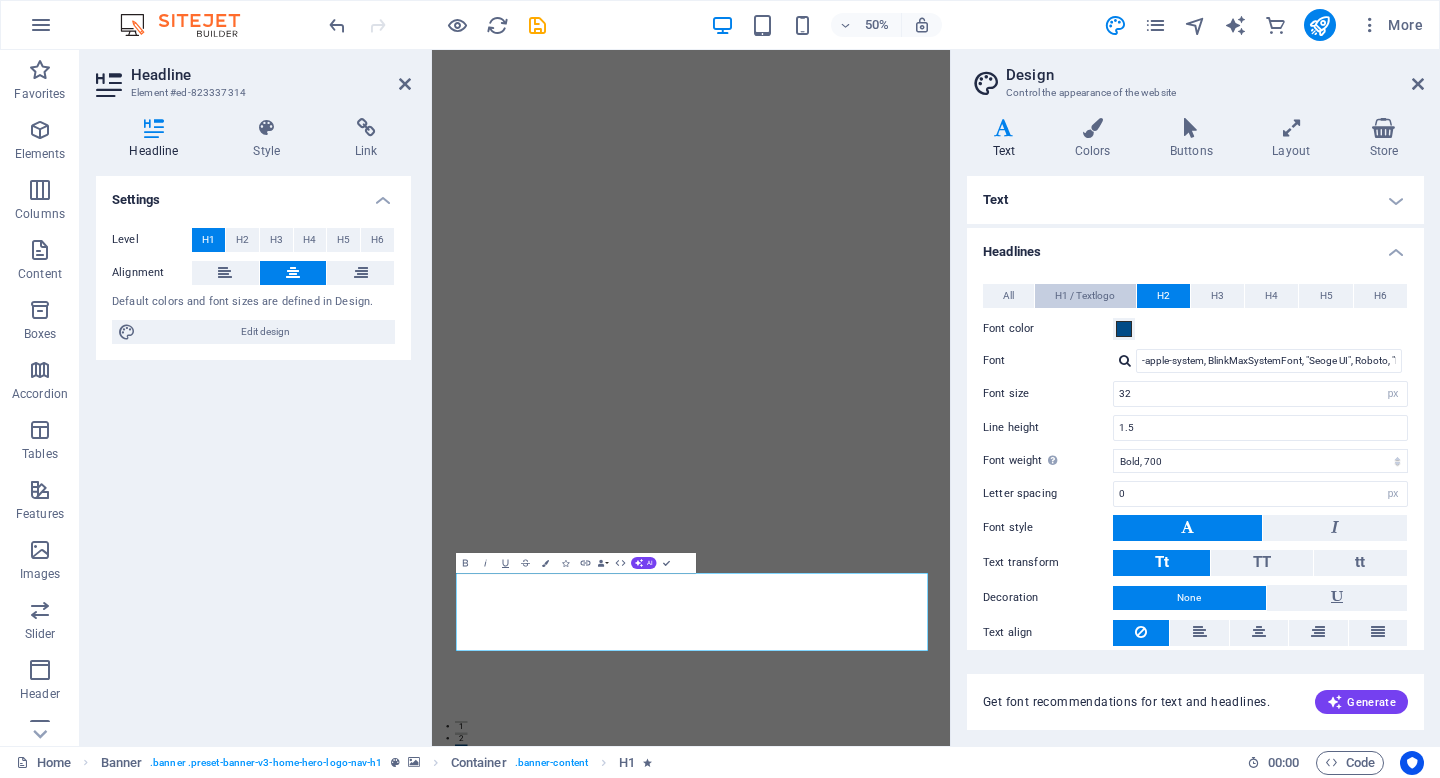 click on "H1 / Textlogo" at bounding box center (1085, 296) 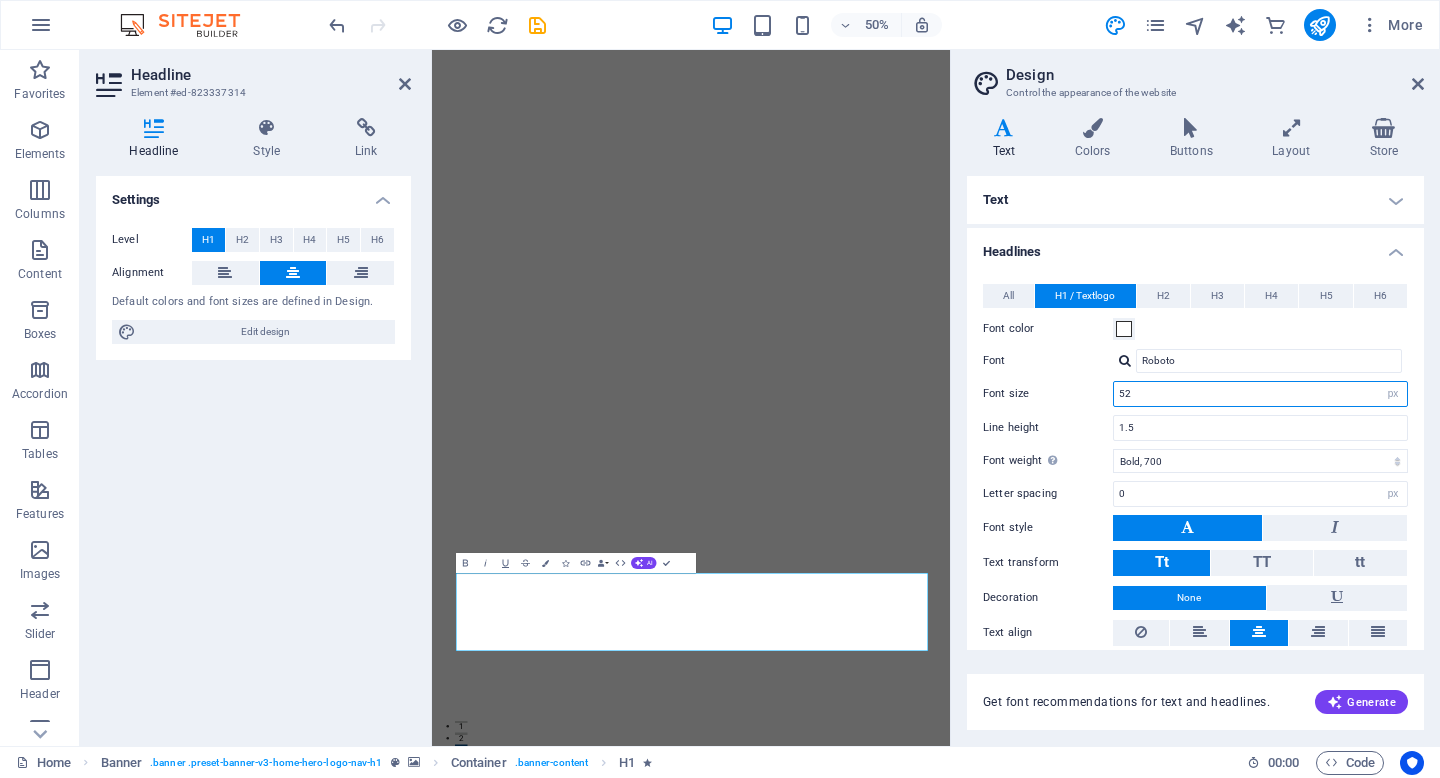 drag, startPoint x: 1143, startPoint y: 398, endPoint x: 1106, endPoint y: 394, distance: 37.215588 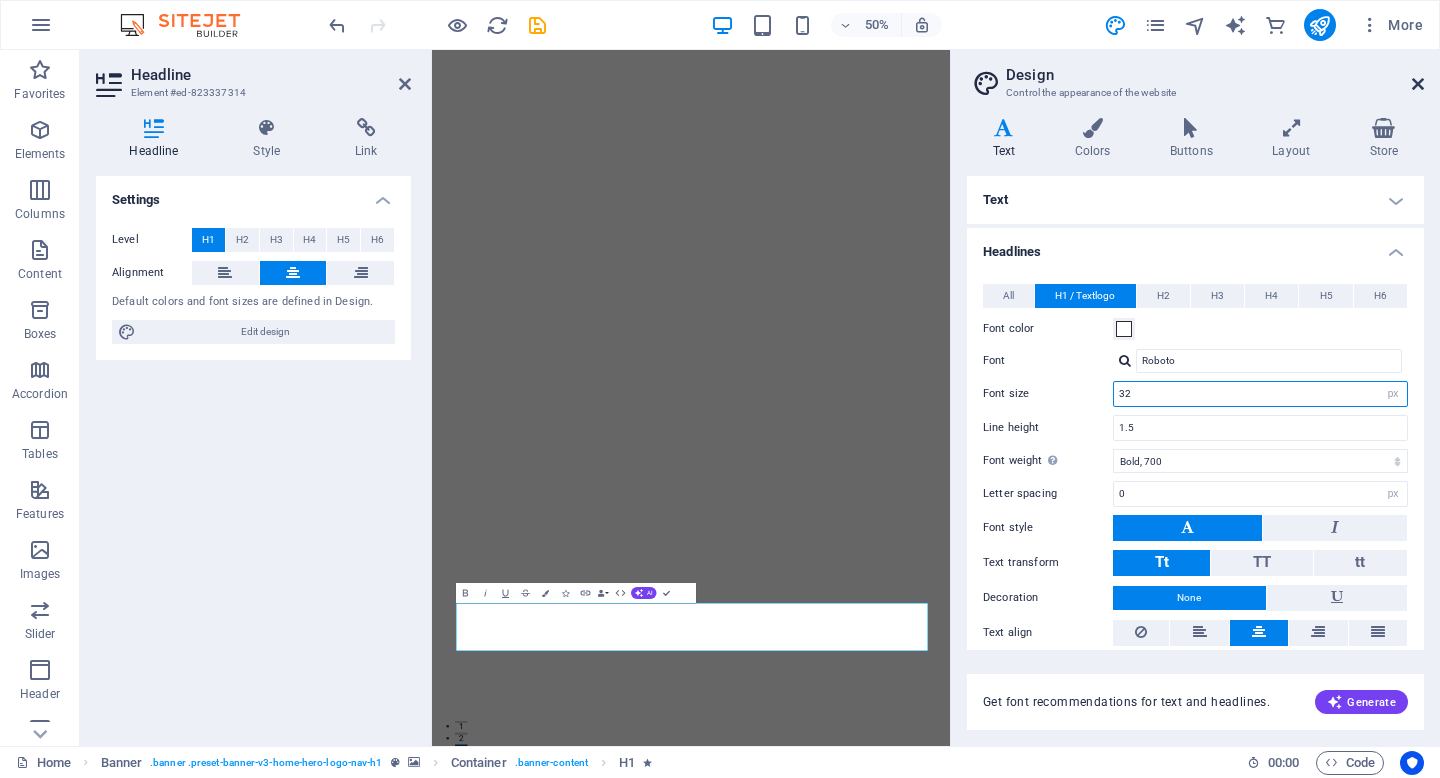 type on "32" 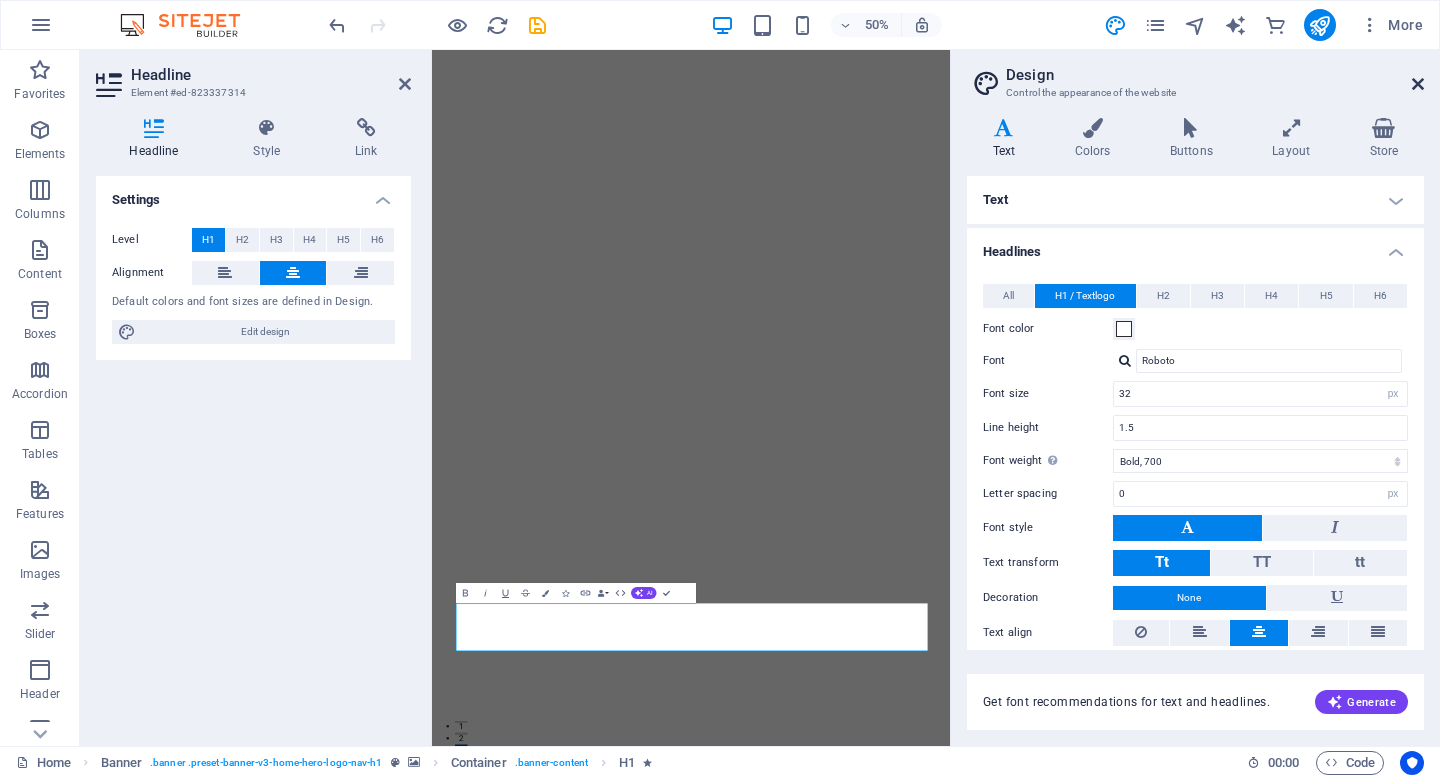 click at bounding box center [1418, 84] 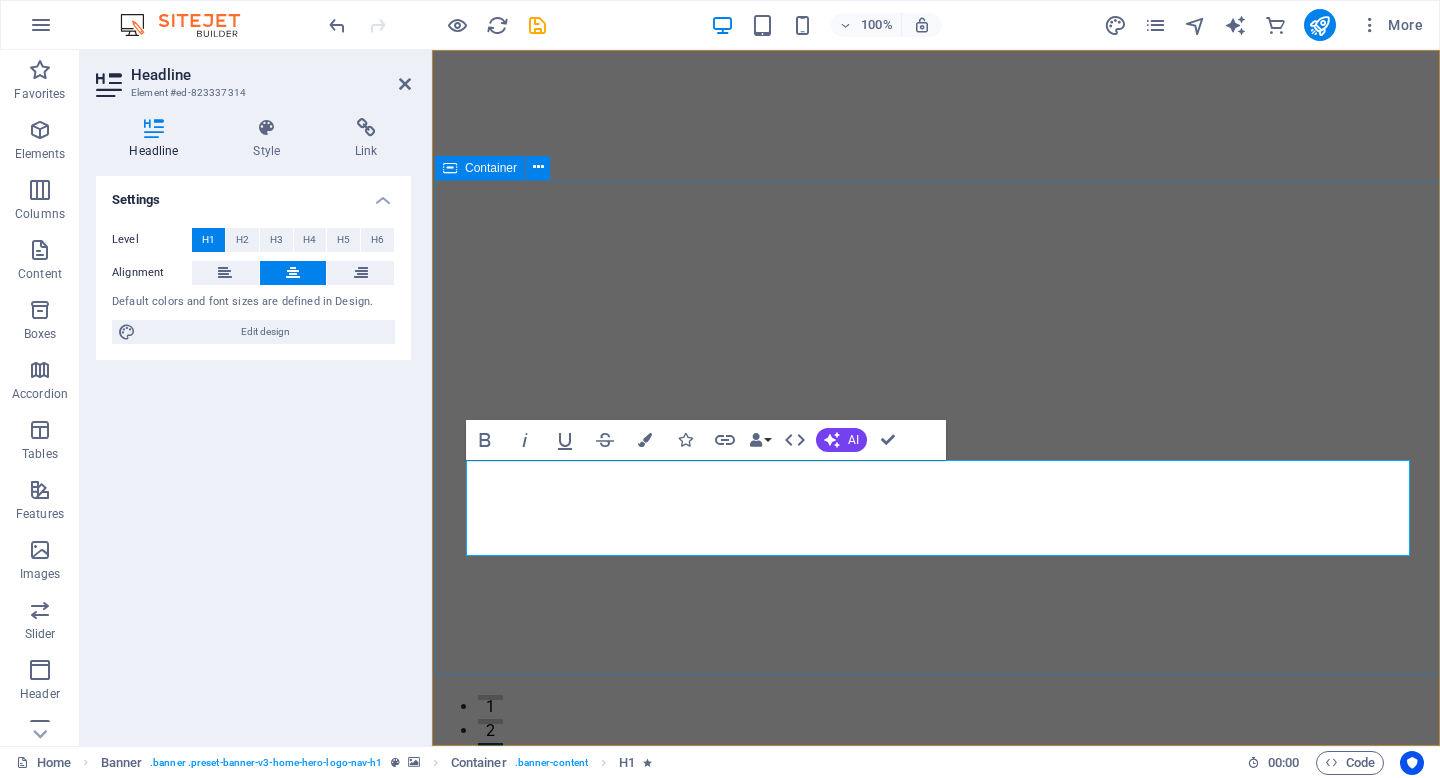 click on "Protection You Can Count On,  Options You Deserve Insurance and financial solutions made for Canadian families" at bounding box center [937, 1720] 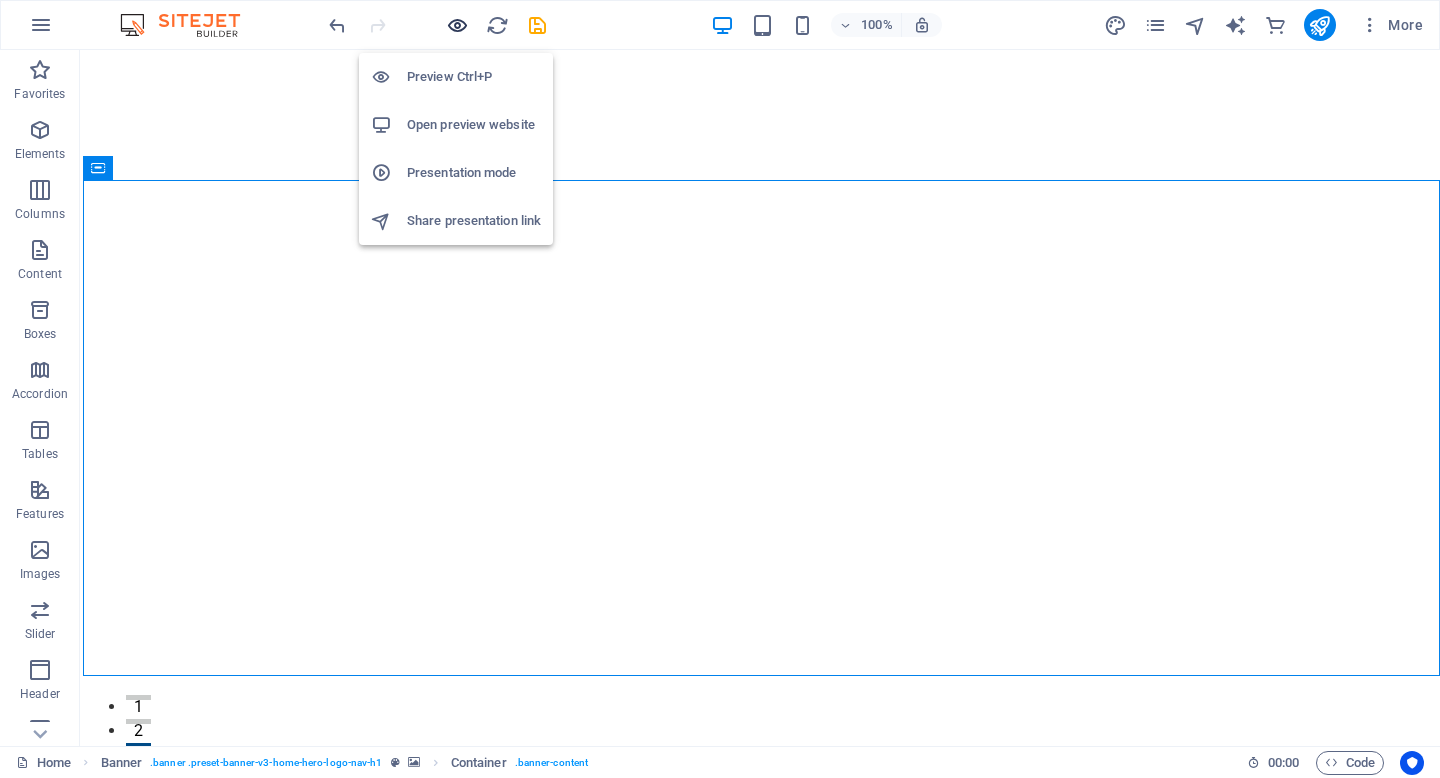 click at bounding box center (457, 25) 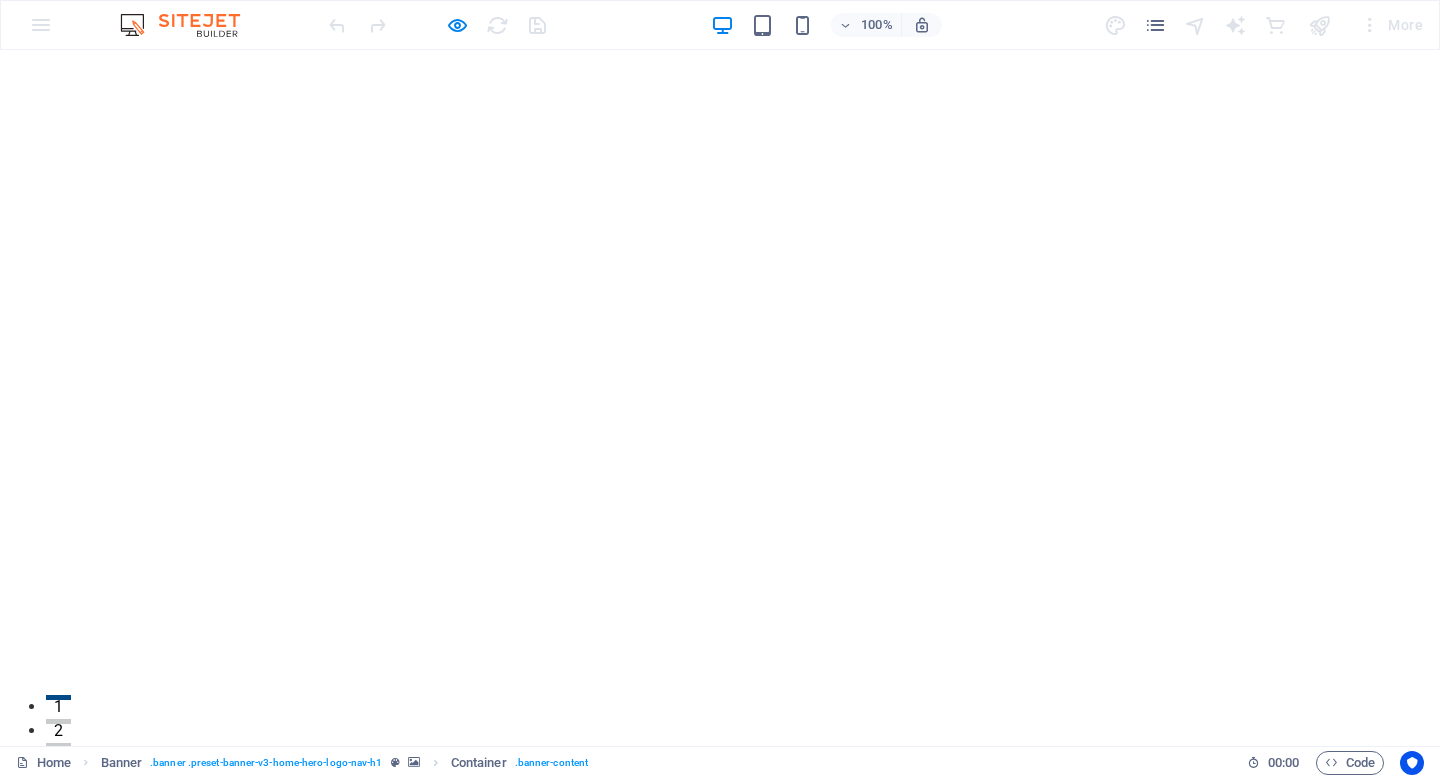 click on "Shield North Financial" at bounding box center (722, 786) 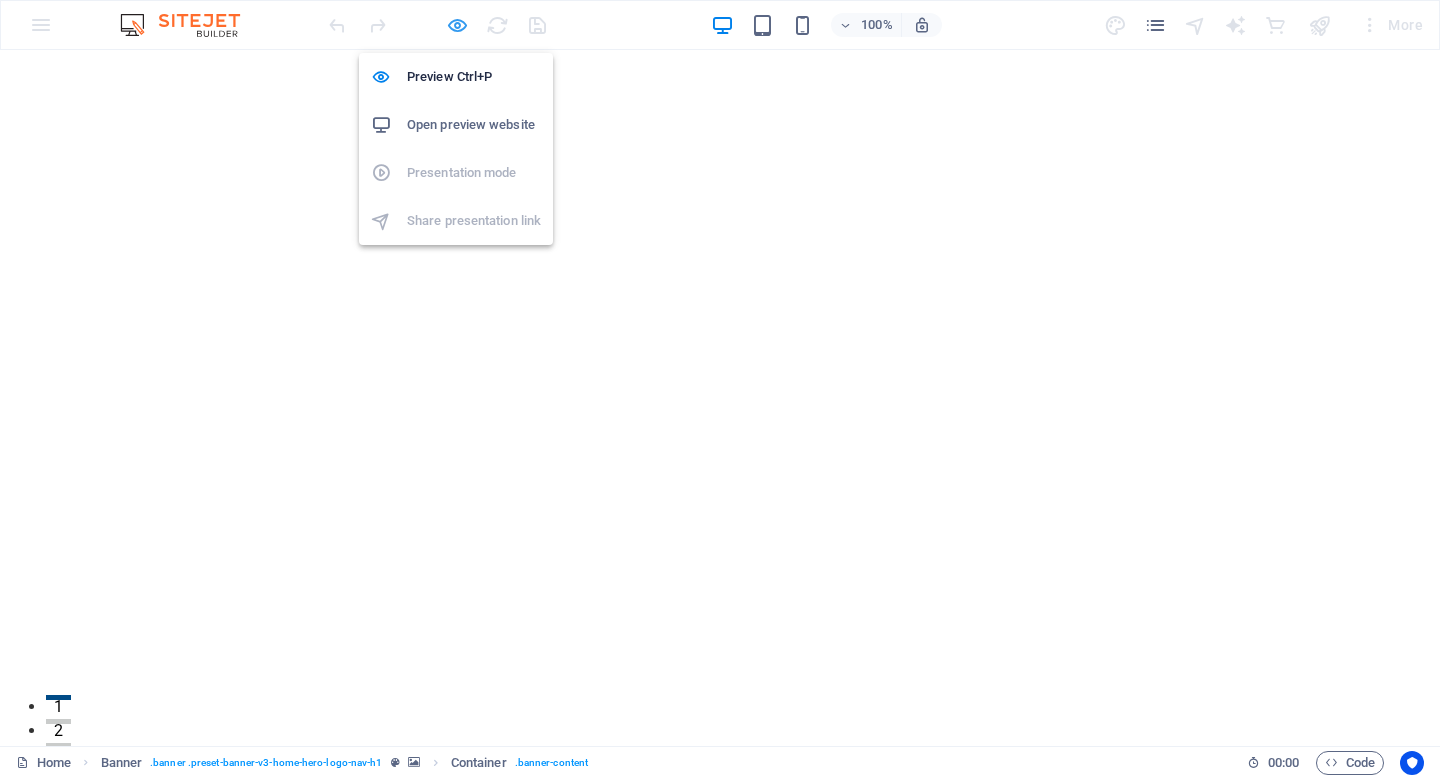 click at bounding box center [457, 25] 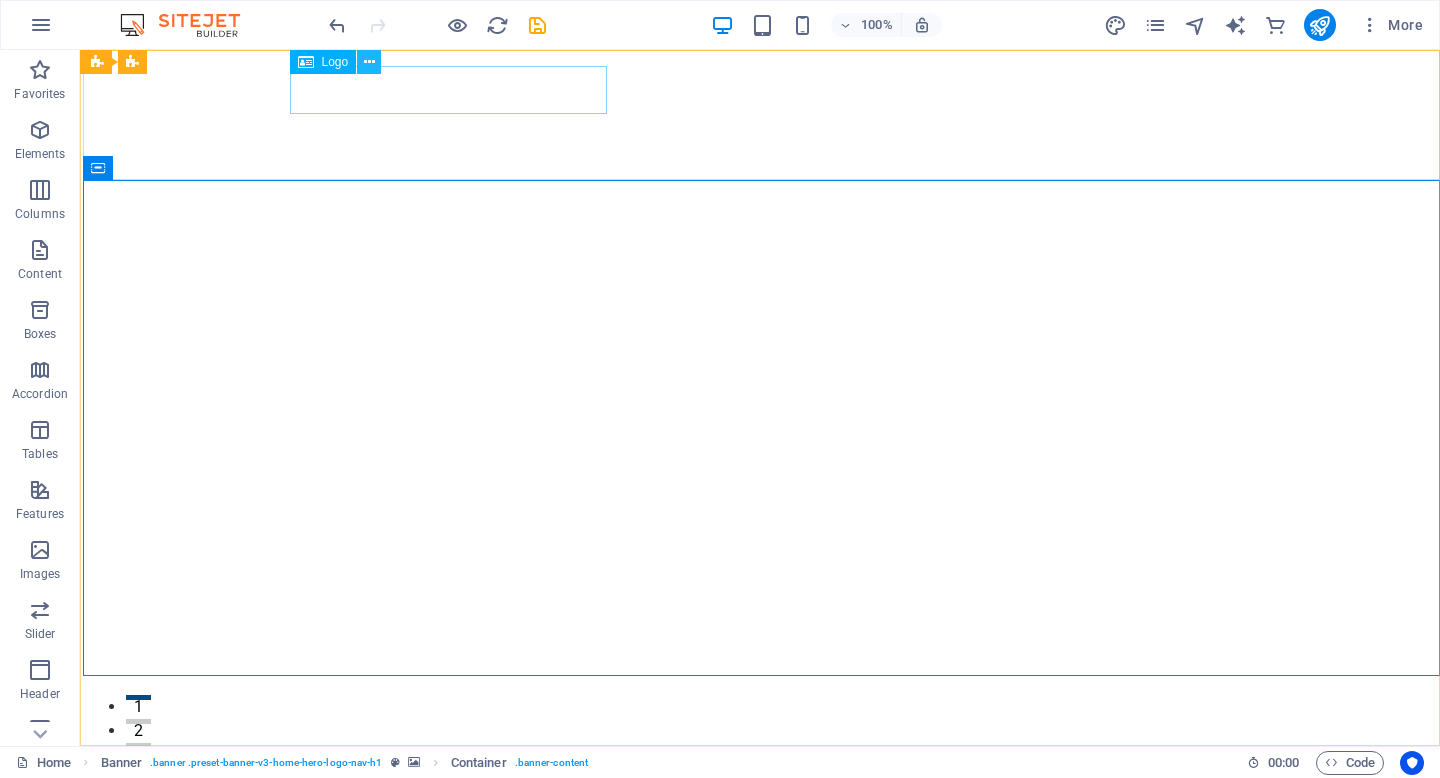 click at bounding box center (369, 62) 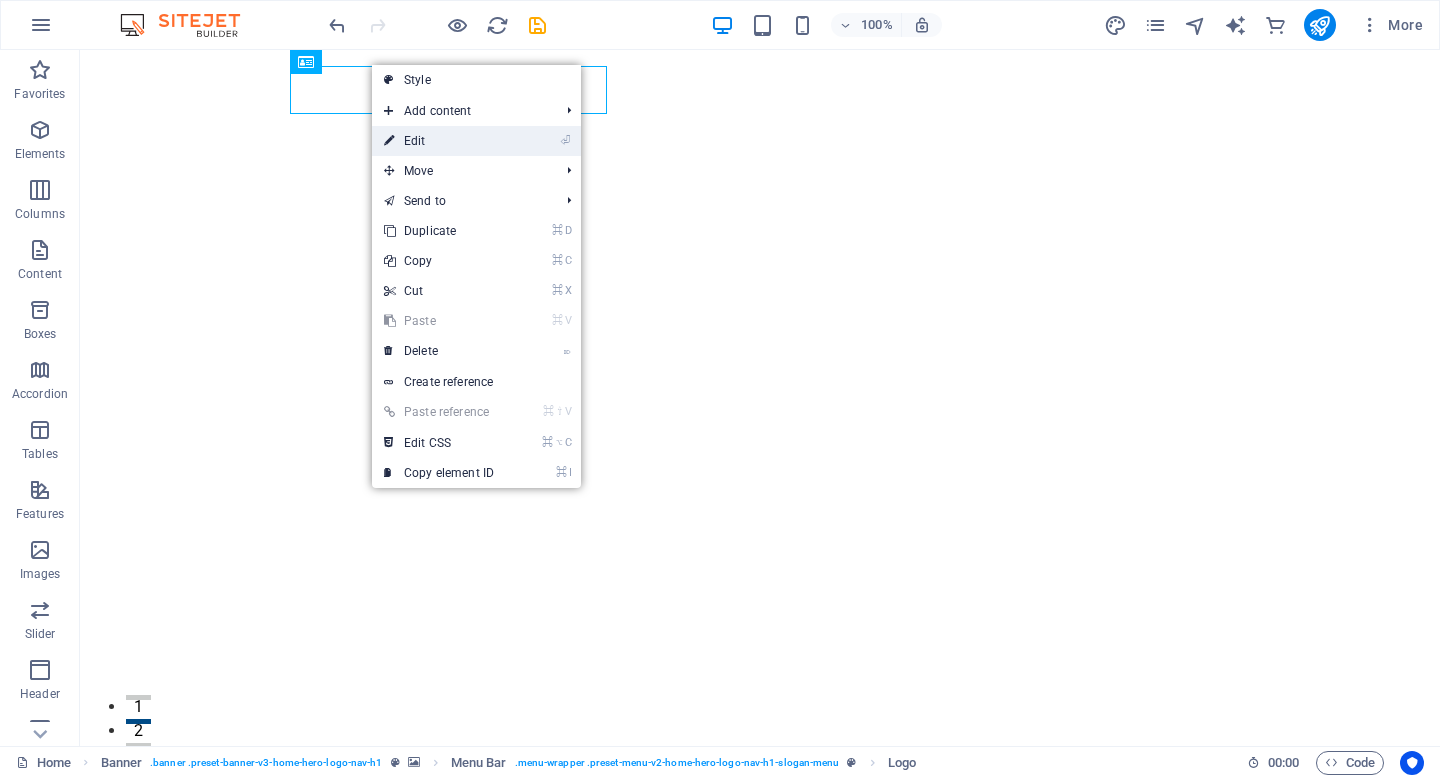 click on "⏎  Edit" at bounding box center [439, 141] 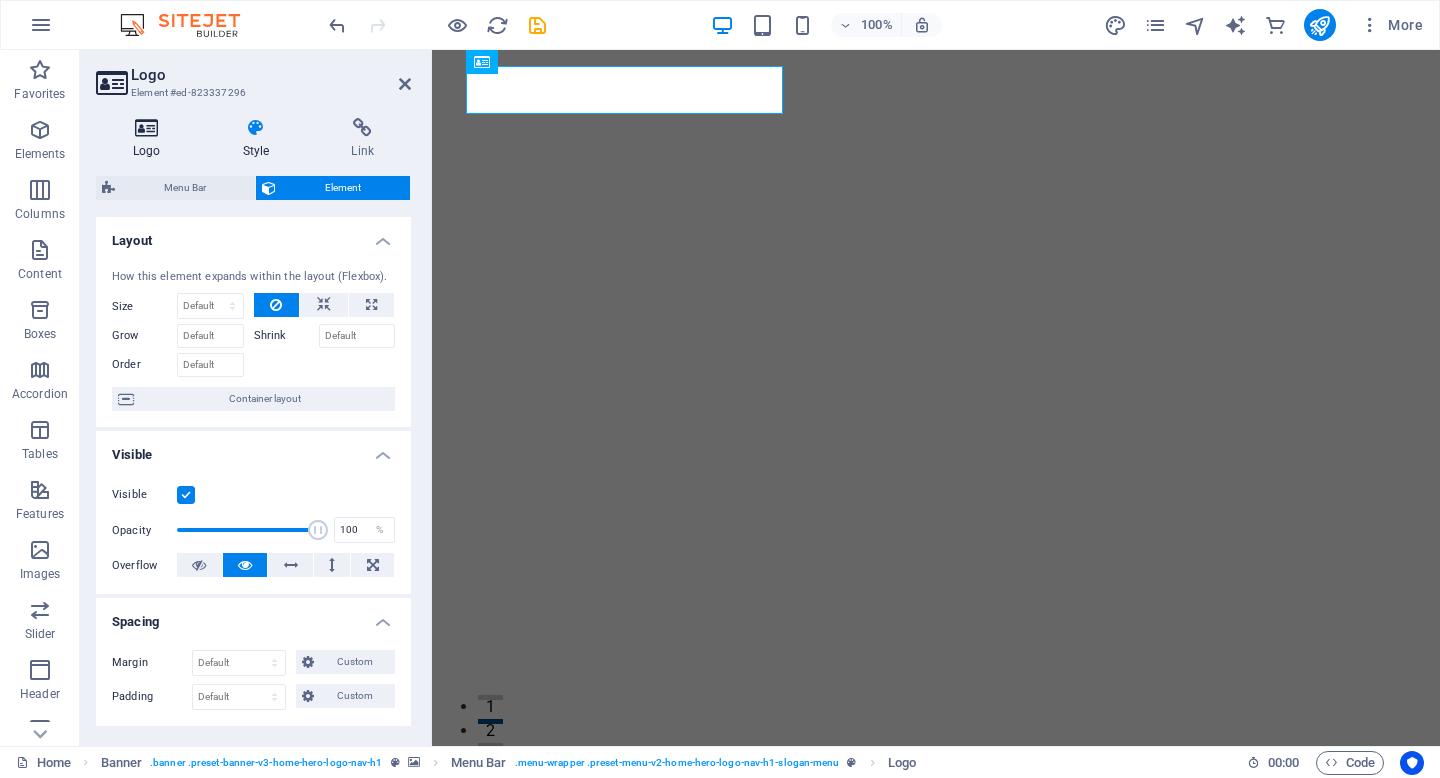 click at bounding box center [147, 128] 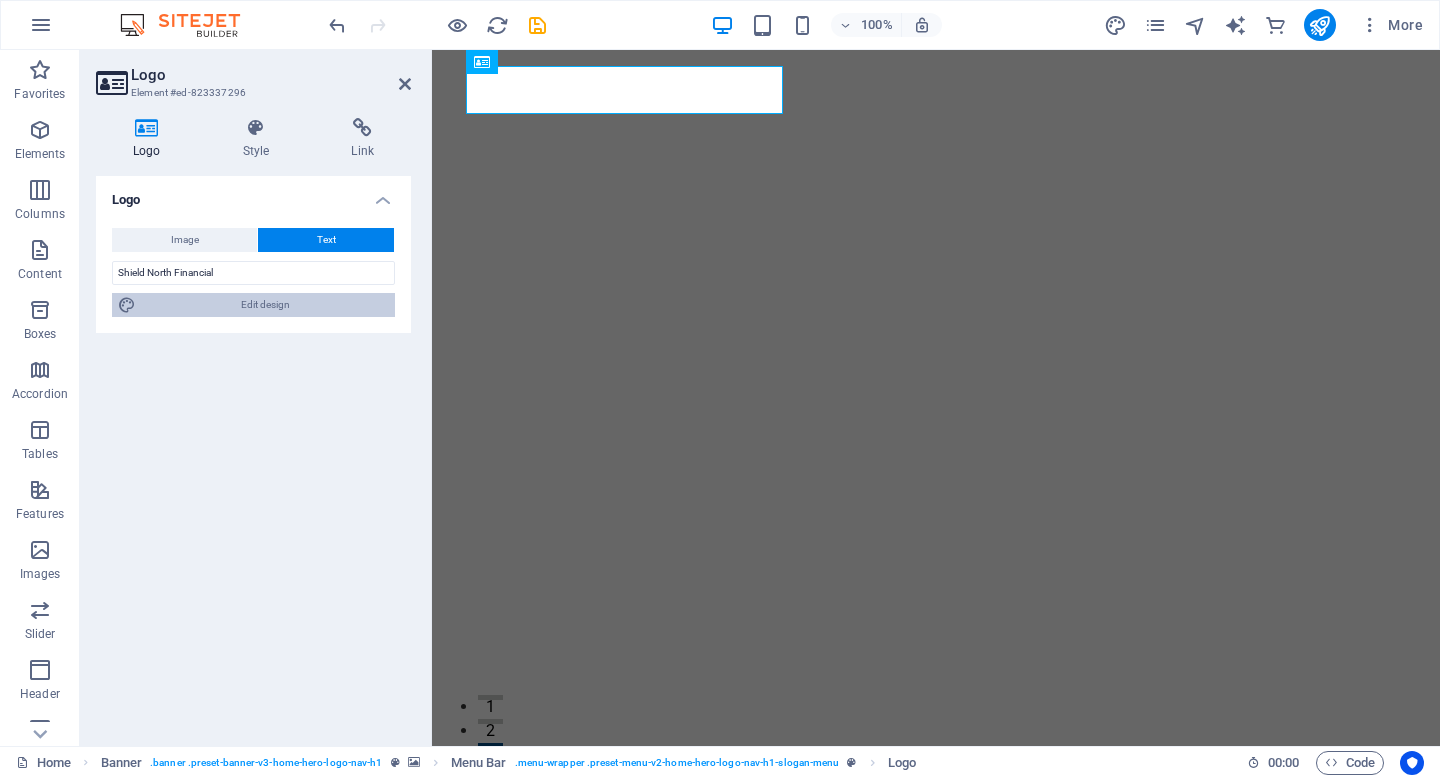 click on "Edit design" at bounding box center [265, 305] 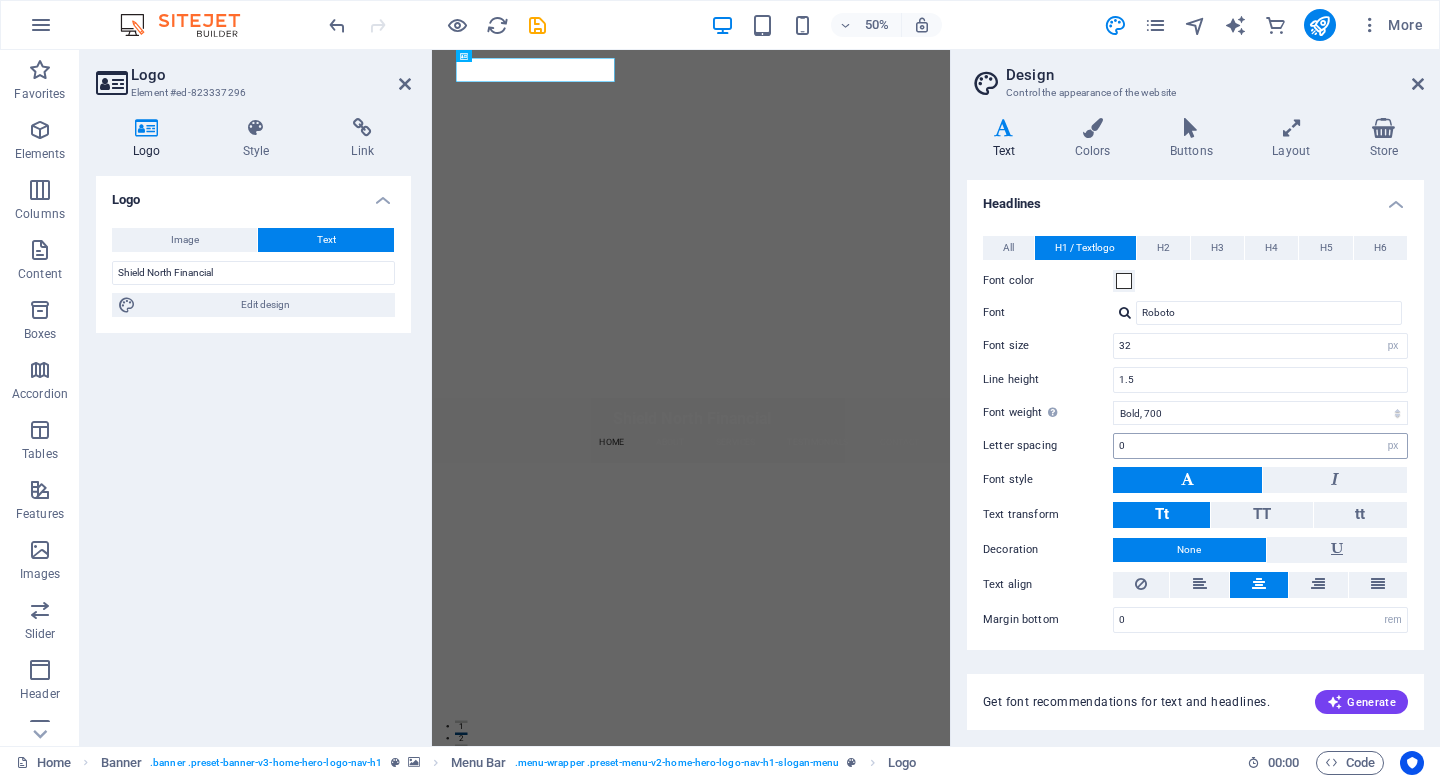 scroll, scrollTop: 0, scrollLeft: 0, axis: both 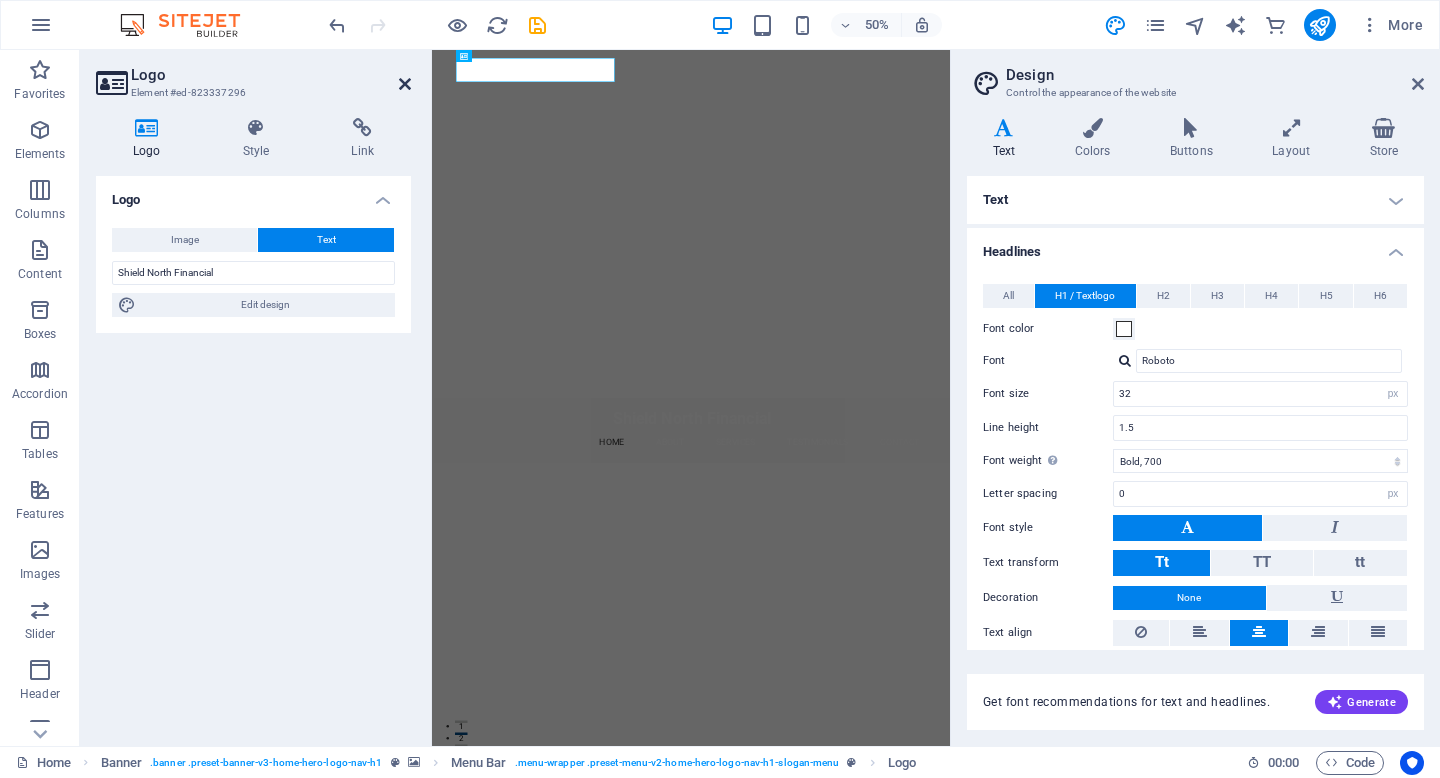 click at bounding box center (405, 84) 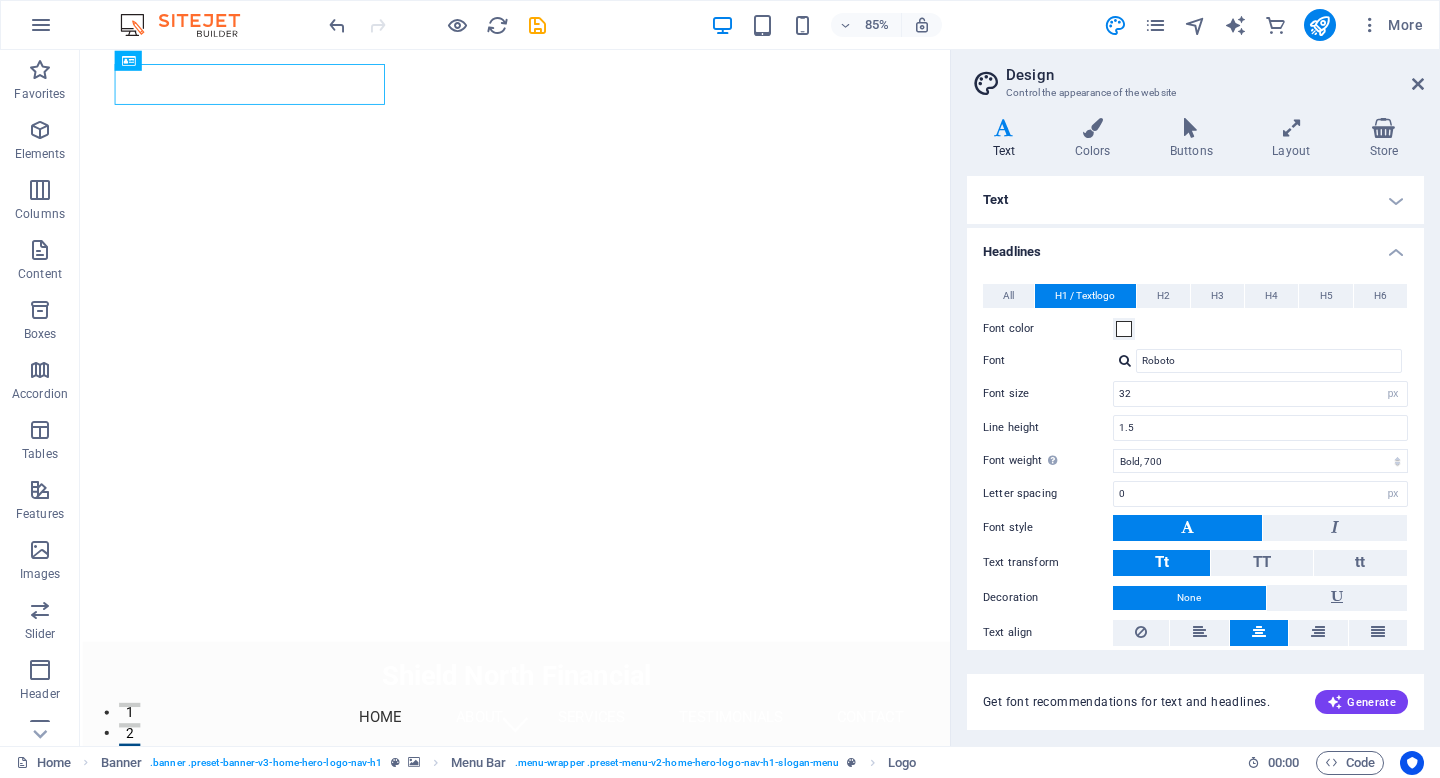 click on "Design Control the appearance of the website Variants  Text  Colors  Buttons  Layout  Store Text Standard Bold Links Font color Font -apple-system, BlinkMaxSystemFont, "Seoge UI", Roboto, "Helvetica Neue", Arial, sans-serif Font size 16 rem px Line height 1.5 Font weight To display the font weight correctly, it may need to be enabled.  Manage Fonts Thin, 100 Extra-light, 200 Light, 300 Regular, 400 Medium, 500 Semi-bold, 600 Bold, 700 Extra-bold, 800 Black, 900 Letter spacing 0 rem px Font style Text transform Tt TT tt Text align Font weight To display the font weight correctly, it may need to be enabled.  Manage Fonts Thin, 100 Extra-light, 200 Light, 300 Regular, 400 Medium, 500 Semi-bold, 600 Bold, 700 Extra-bold, 800 Black, 900 Default Hover / Active Font color Font color Decoration None Decoration None Transition duration 0.3 s Transition function Ease Ease In Ease Out Ease In/Ease Out Linear Headlines All H1 / Textlogo H2 H3 H4 H5 H6 Font color Font Line height 1.5 Font weight Manage Fonts Thin, 100 0 0" at bounding box center [1195, 398] 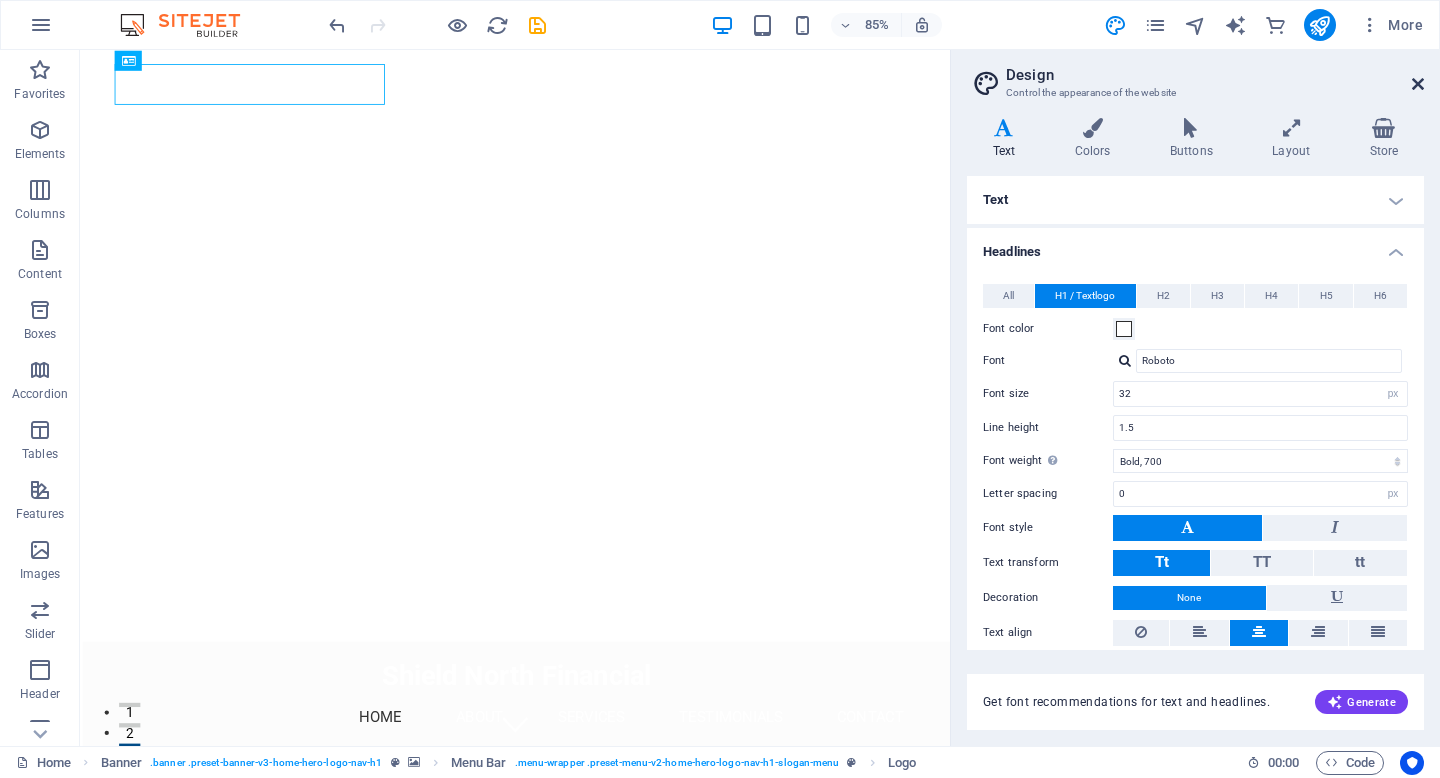 click at bounding box center (1418, 84) 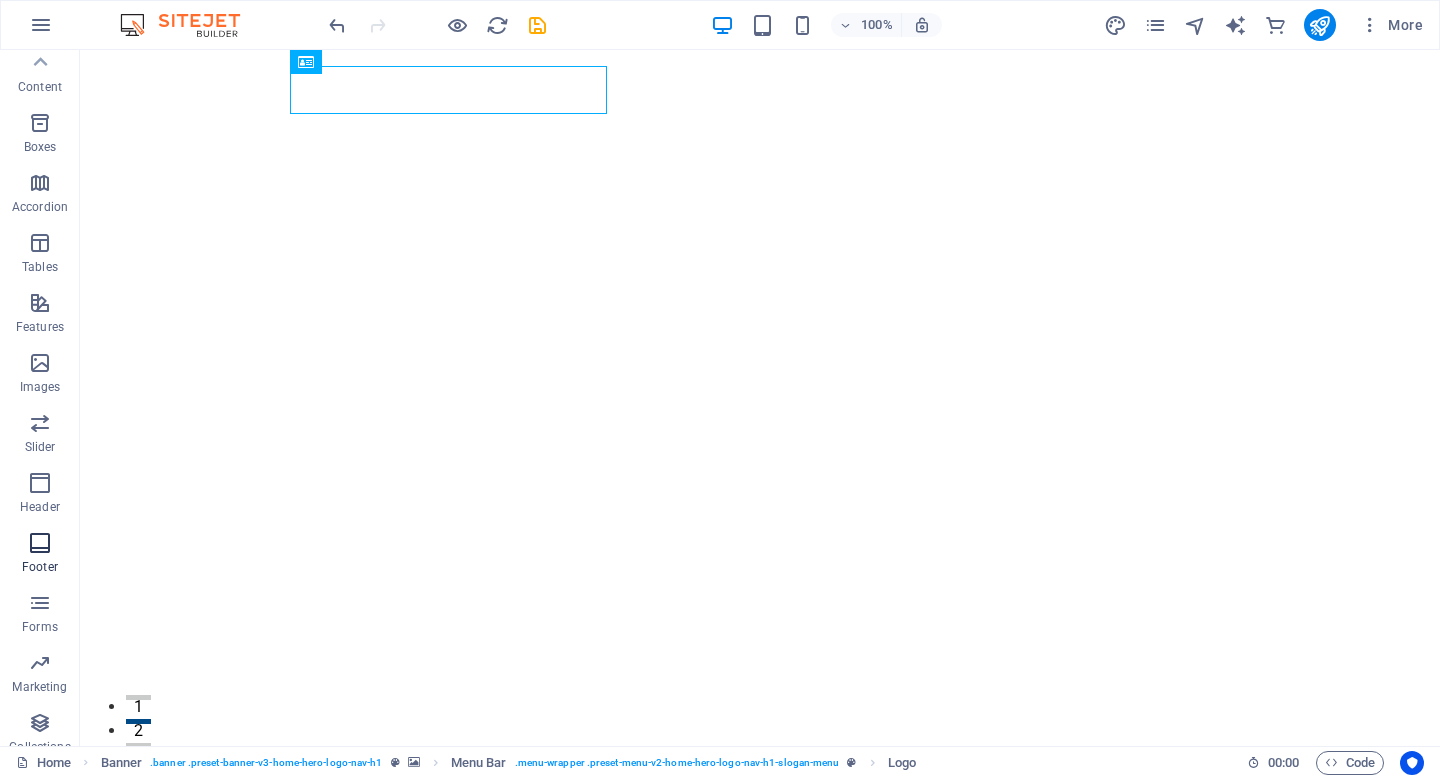 scroll, scrollTop: 0, scrollLeft: 0, axis: both 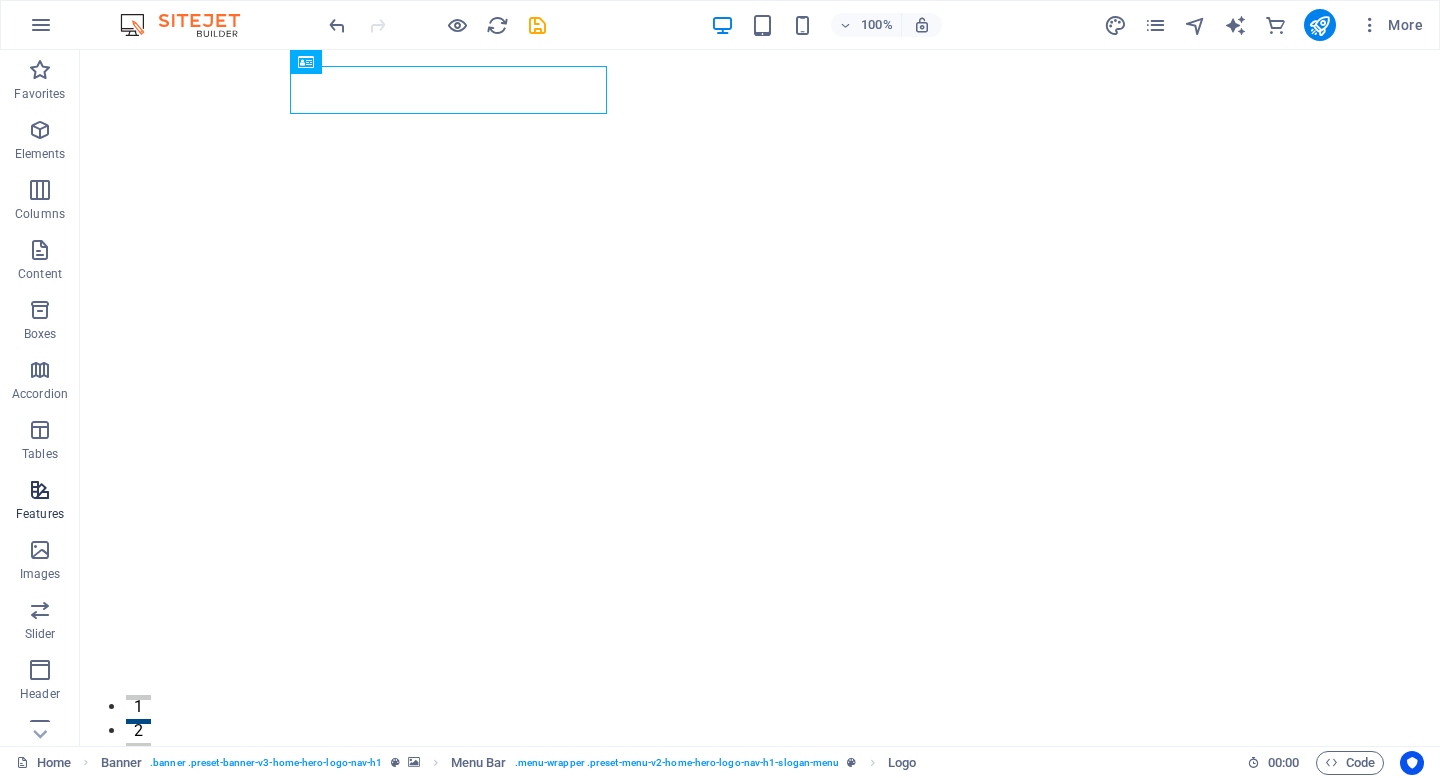 click at bounding box center [40, 490] 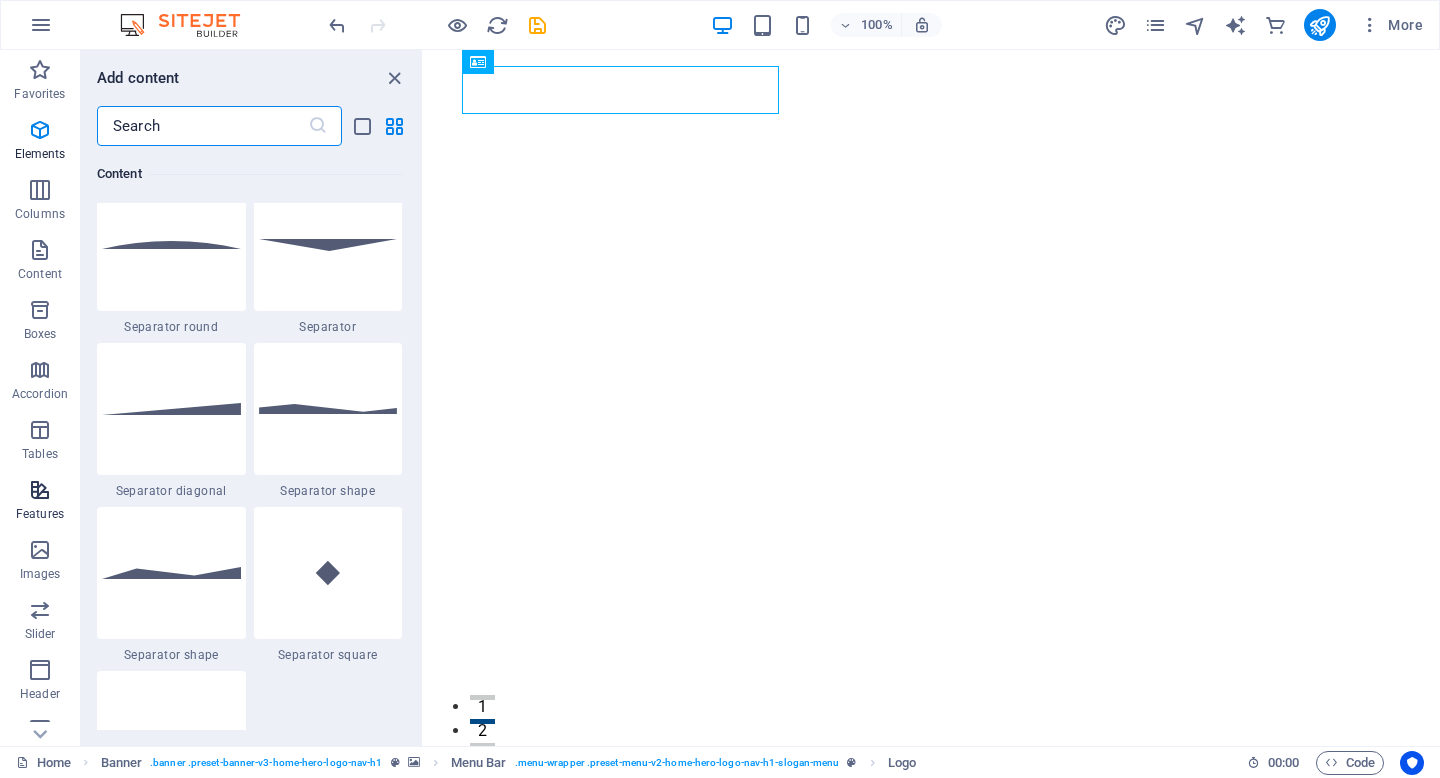 scroll, scrollTop: 7795, scrollLeft: 0, axis: vertical 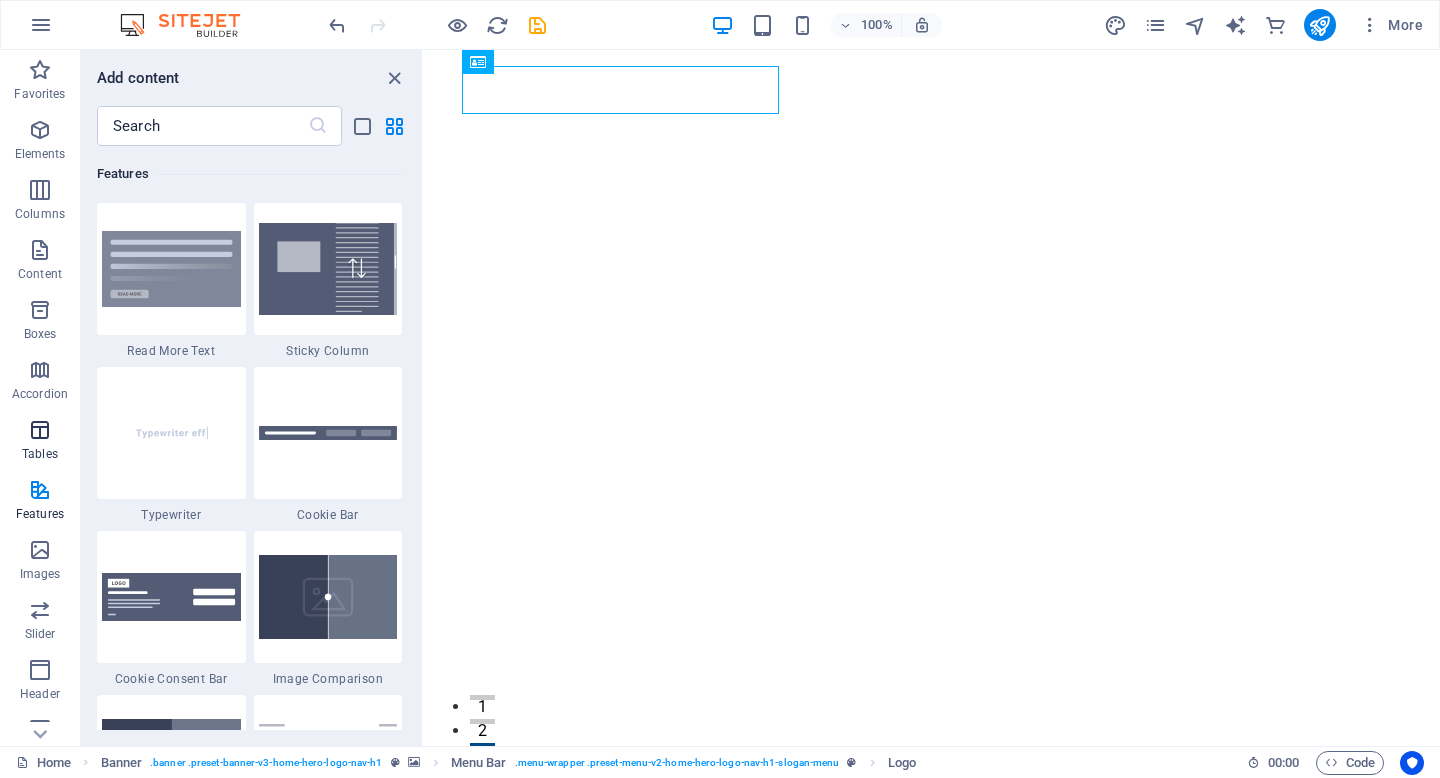 click at bounding box center [40, 430] 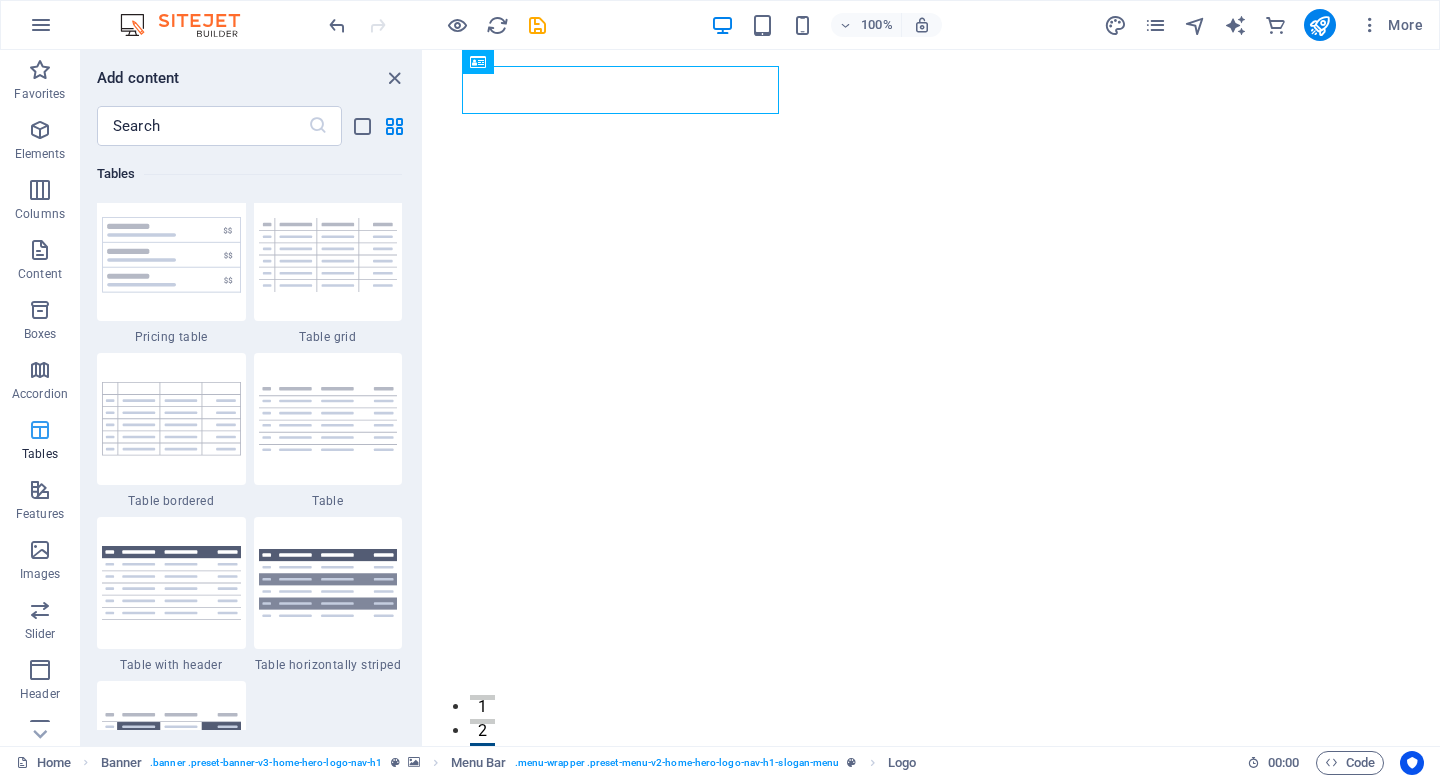 scroll, scrollTop: 6926, scrollLeft: 0, axis: vertical 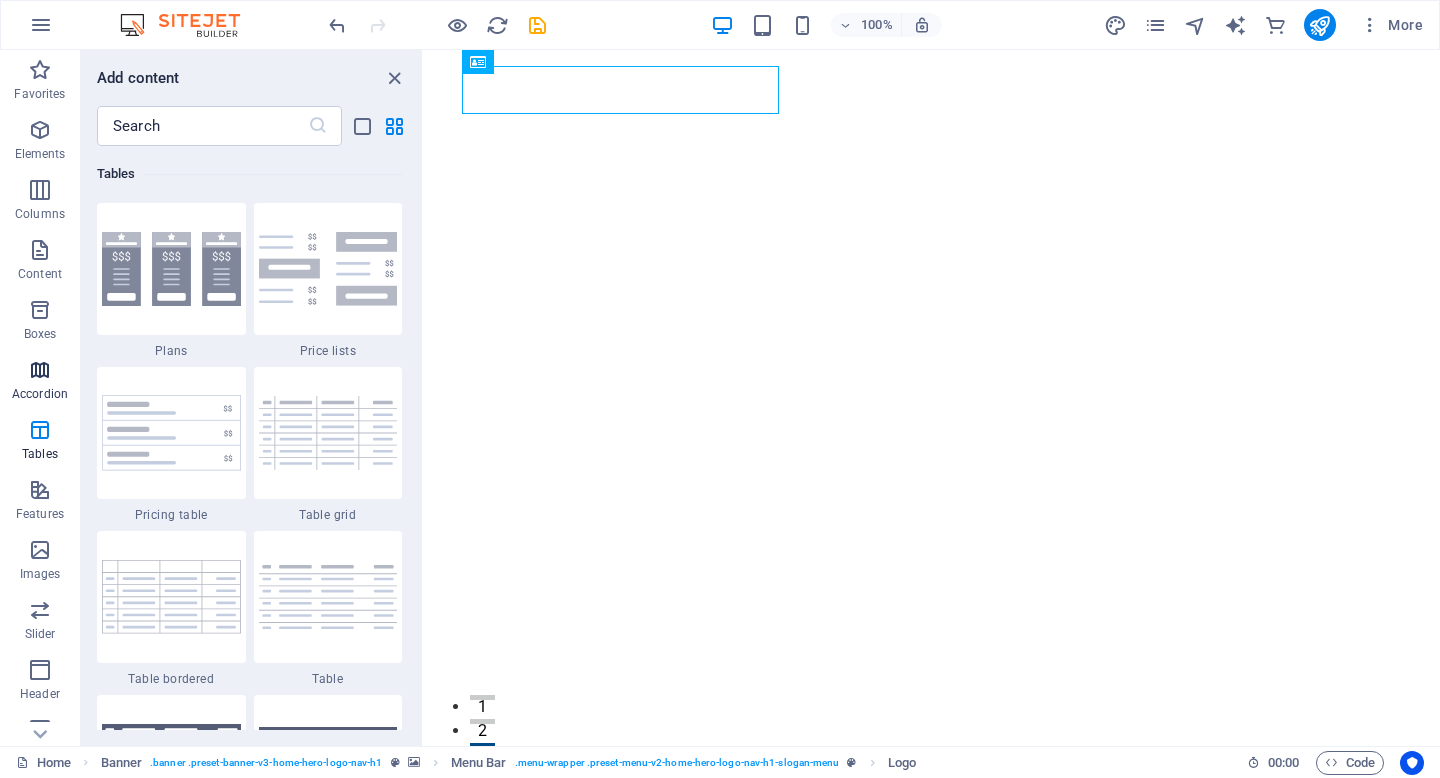 click at bounding box center [40, 370] 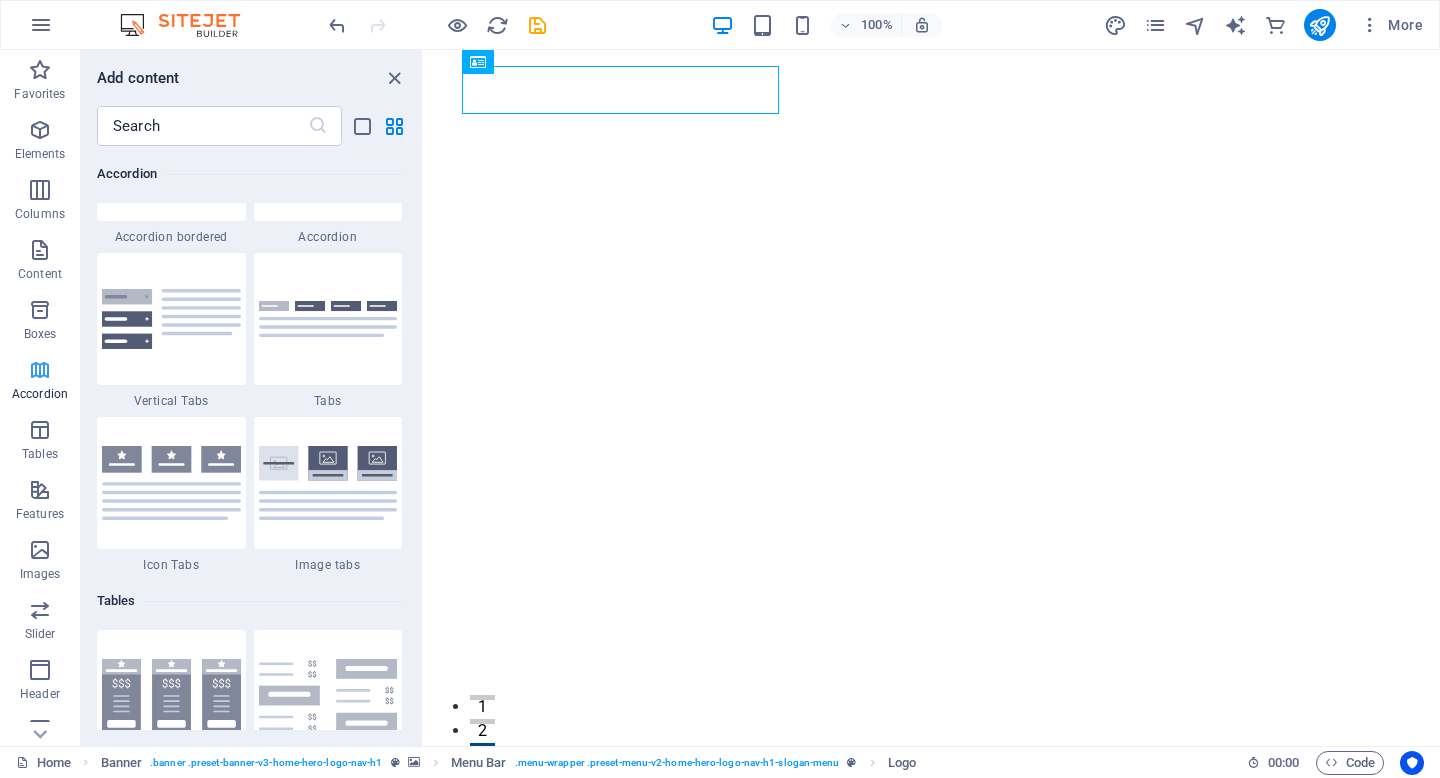 scroll, scrollTop: 6385, scrollLeft: 0, axis: vertical 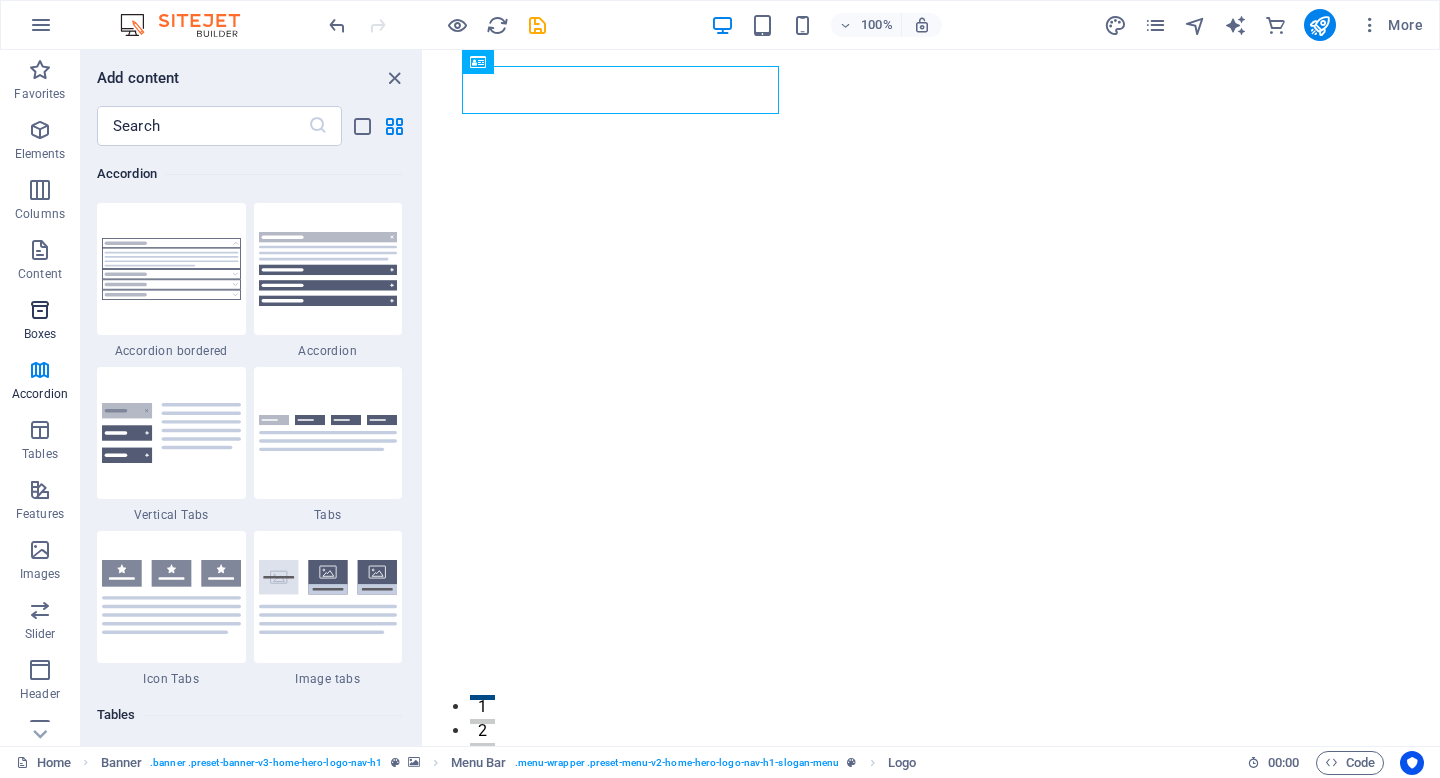 click at bounding box center (40, 310) 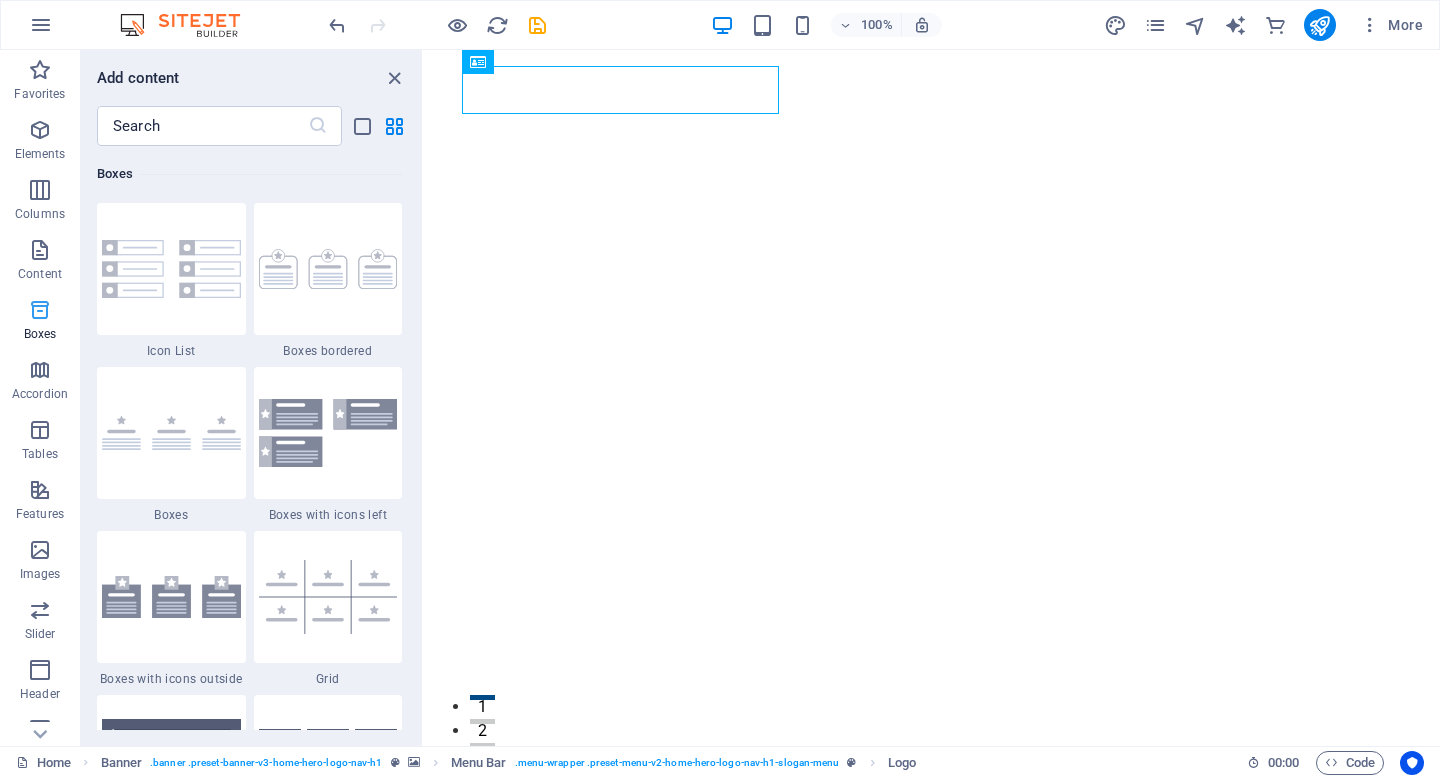 scroll, scrollTop: 5516, scrollLeft: 0, axis: vertical 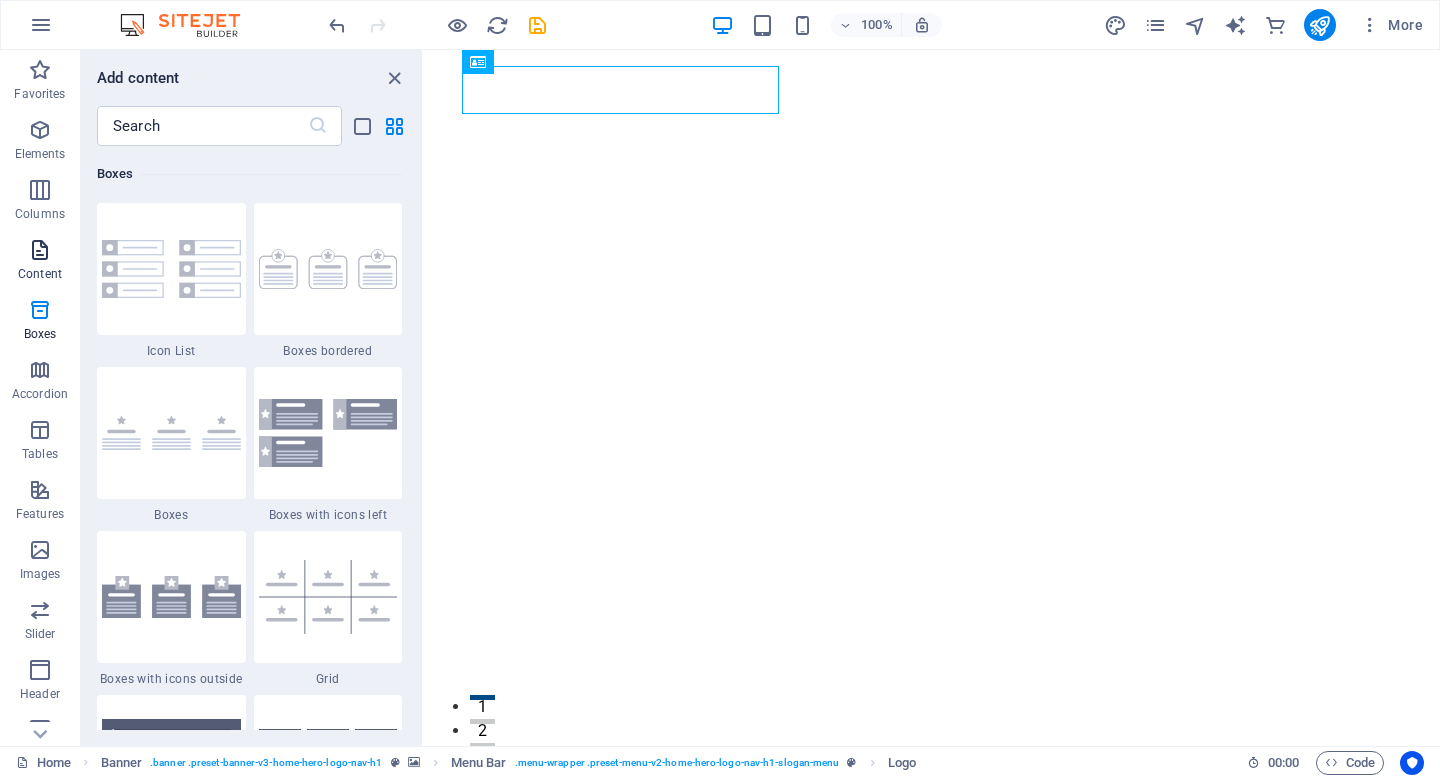 click at bounding box center (40, 250) 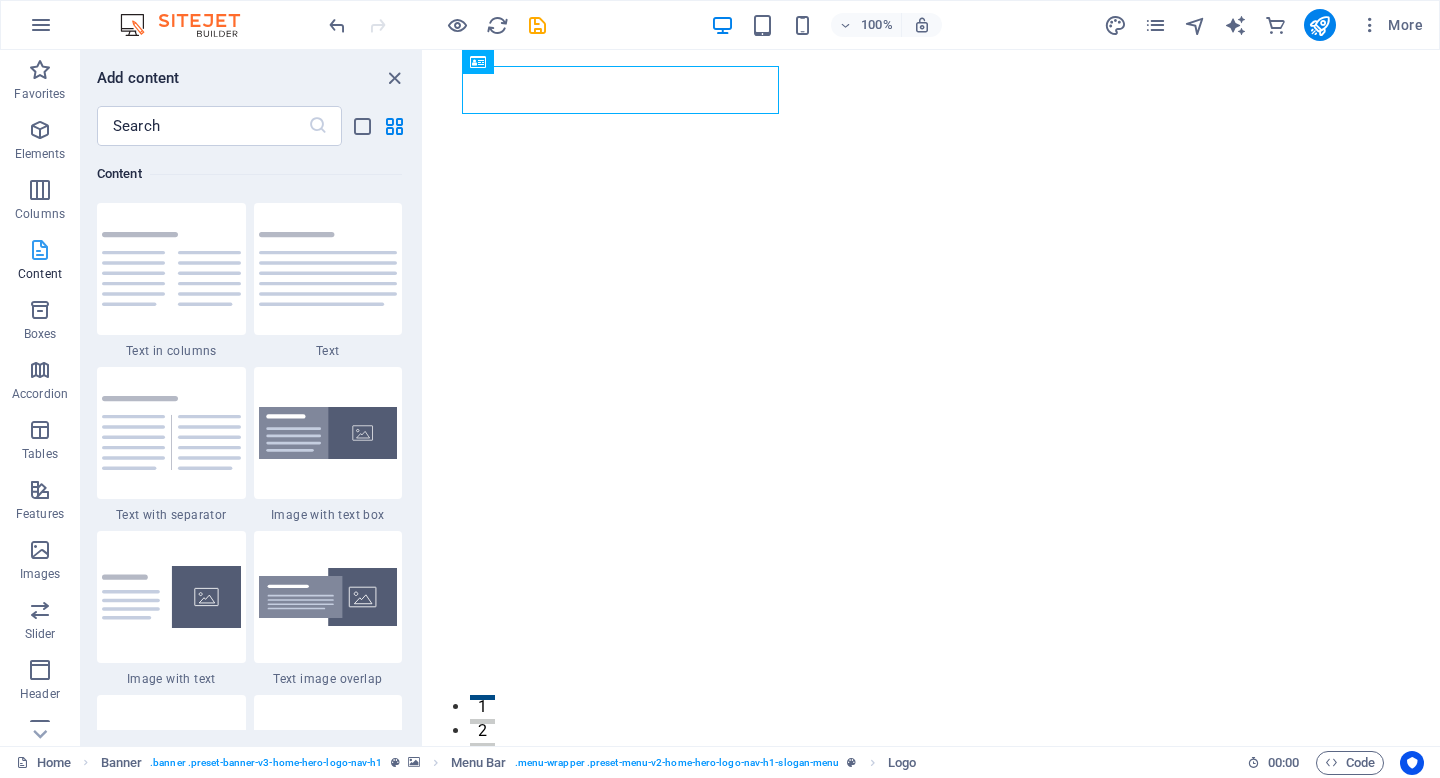 scroll, scrollTop: 3499, scrollLeft: 0, axis: vertical 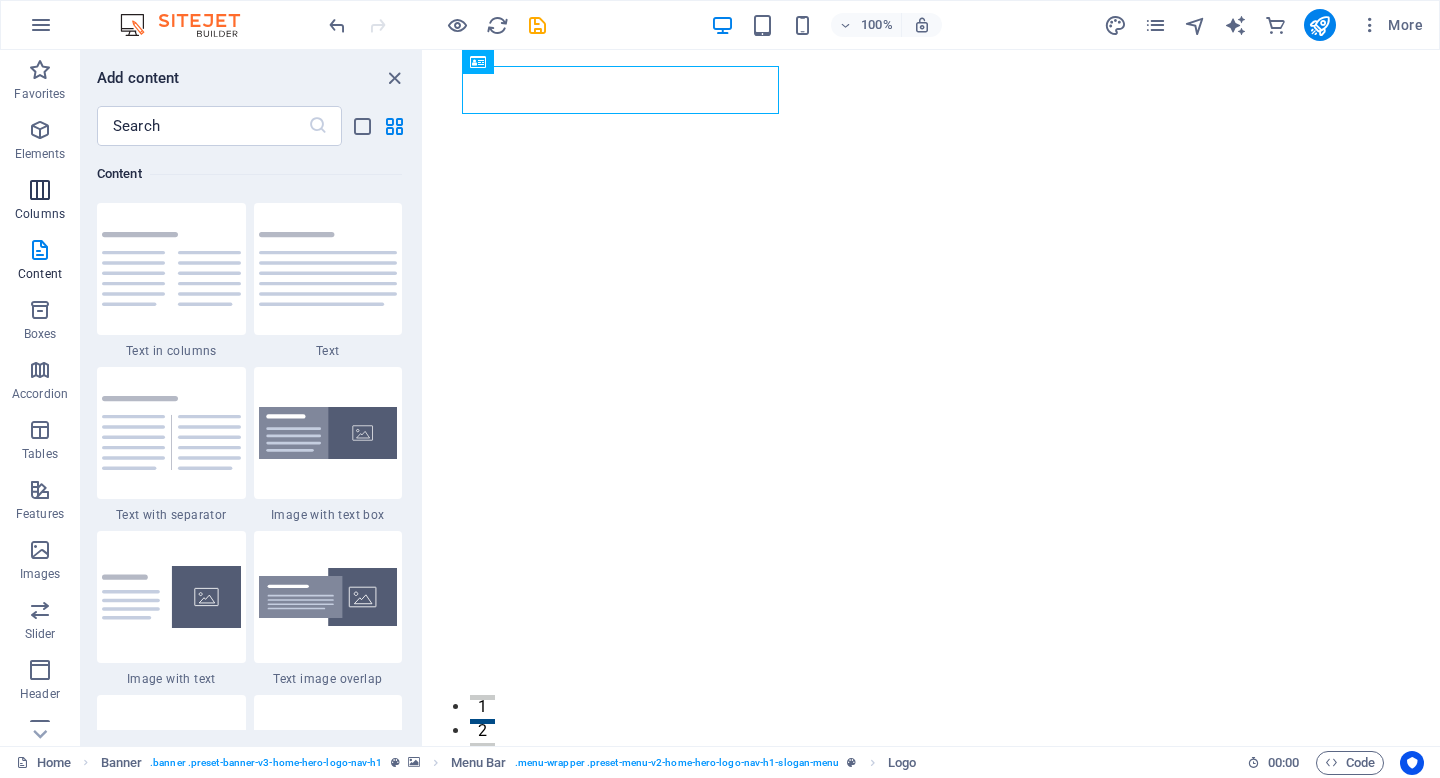 click at bounding box center [40, 190] 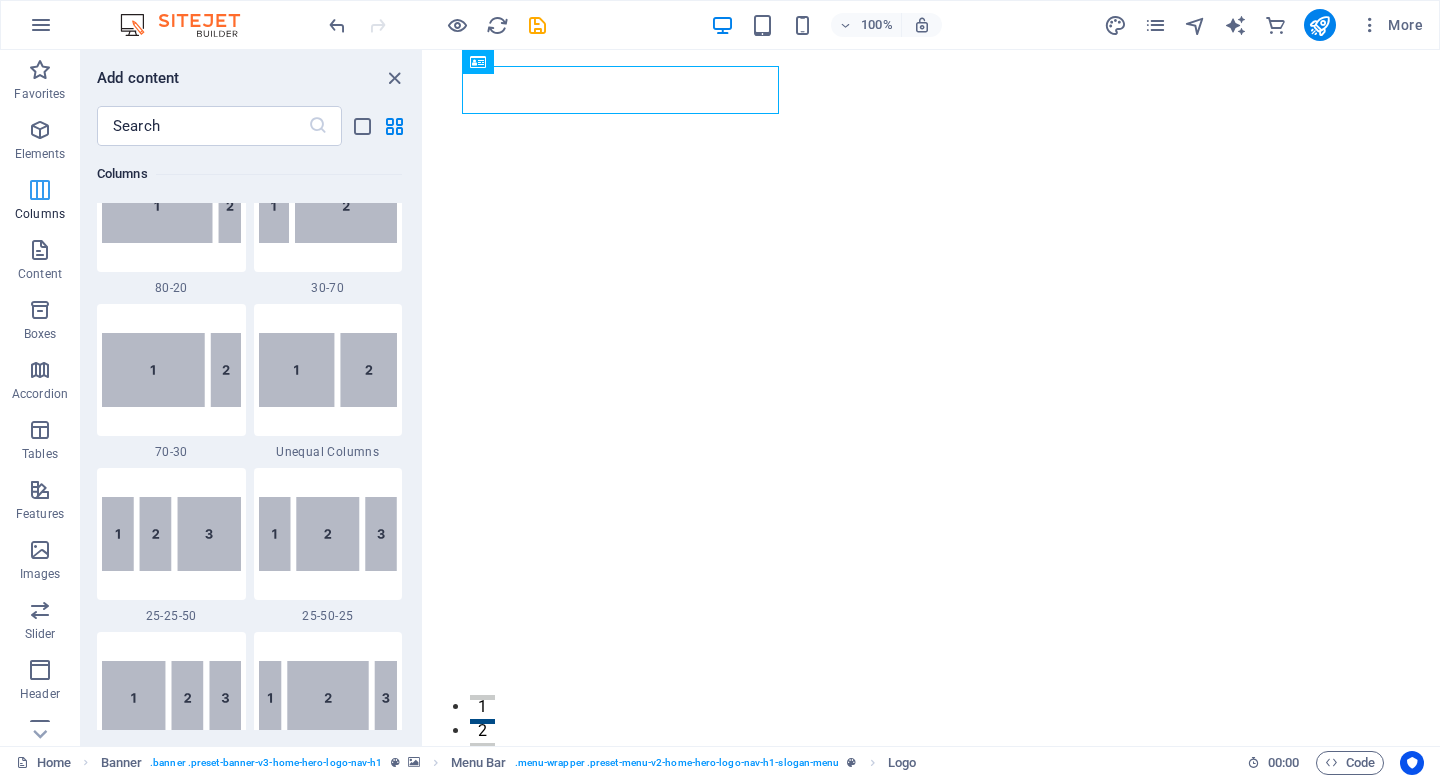 scroll, scrollTop: 990, scrollLeft: 0, axis: vertical 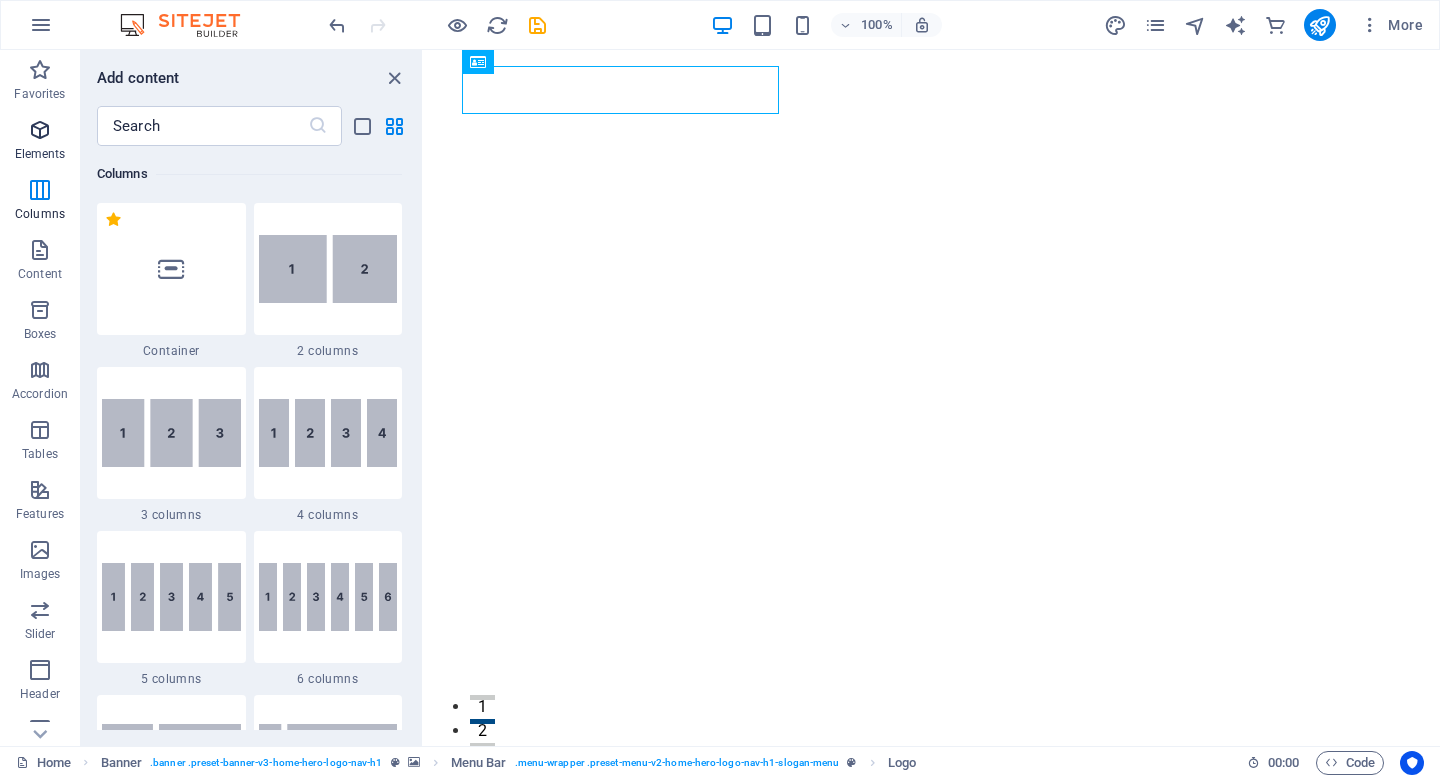 click at bounding box center (40, 130) 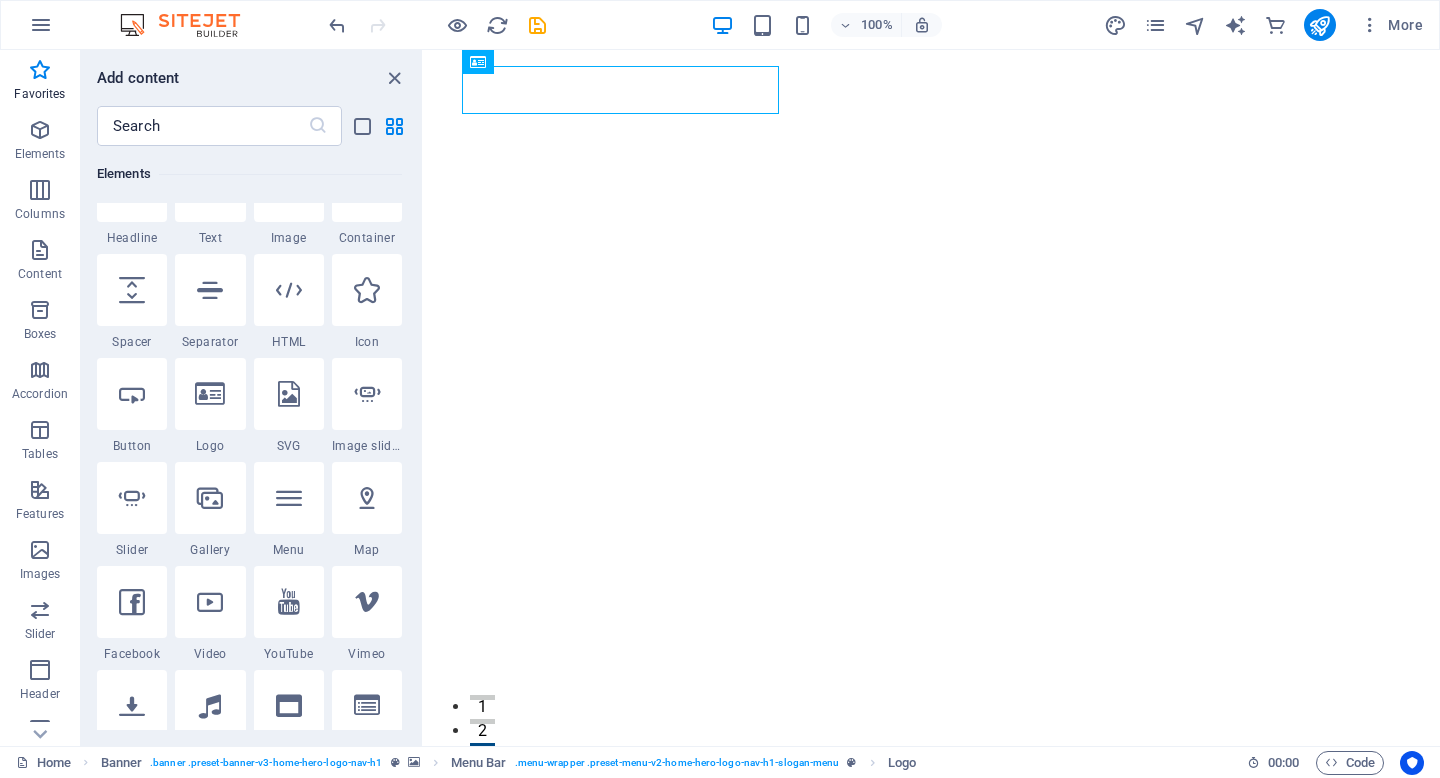 scroll, scrollTop: 271, scrollLeft: 0, axis: vertical 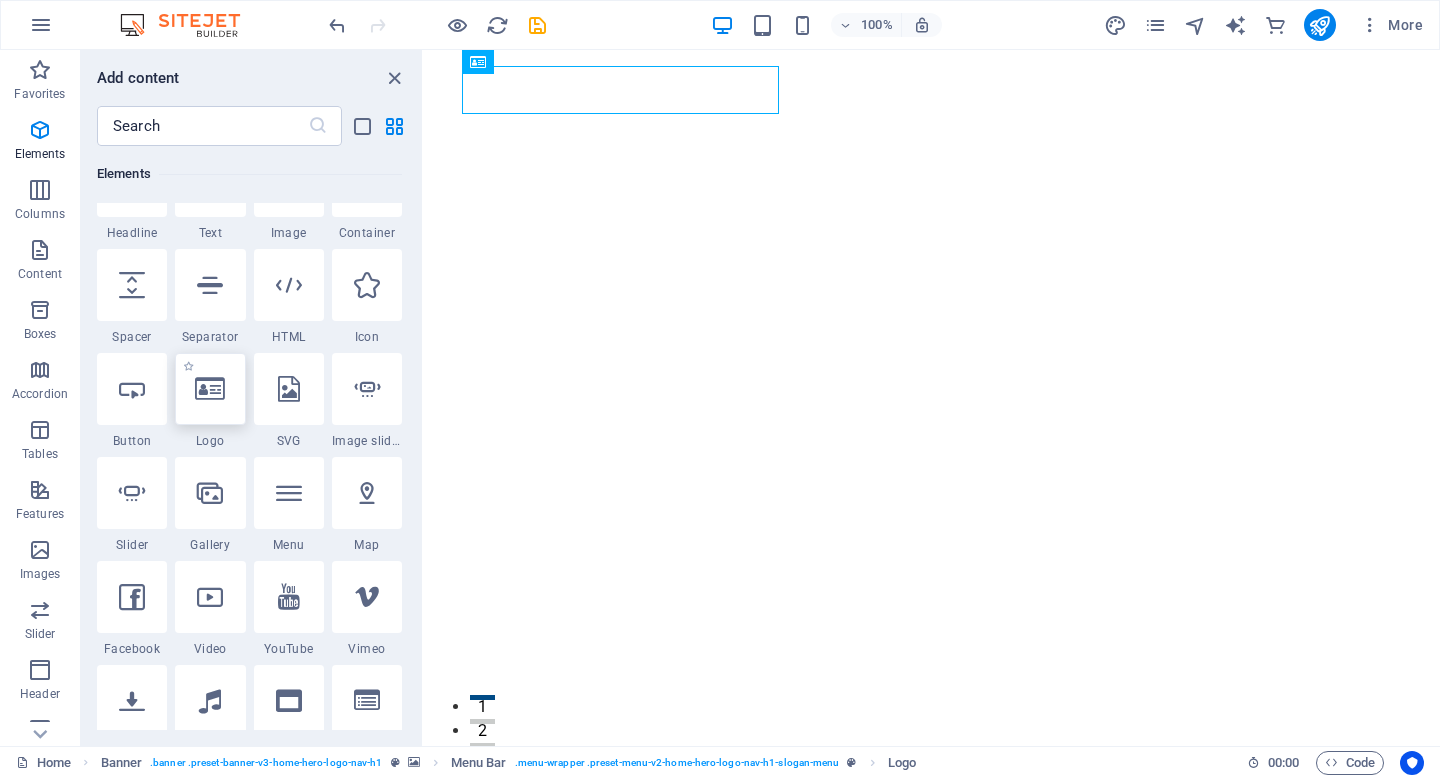 click at bounding box center [210, 389] 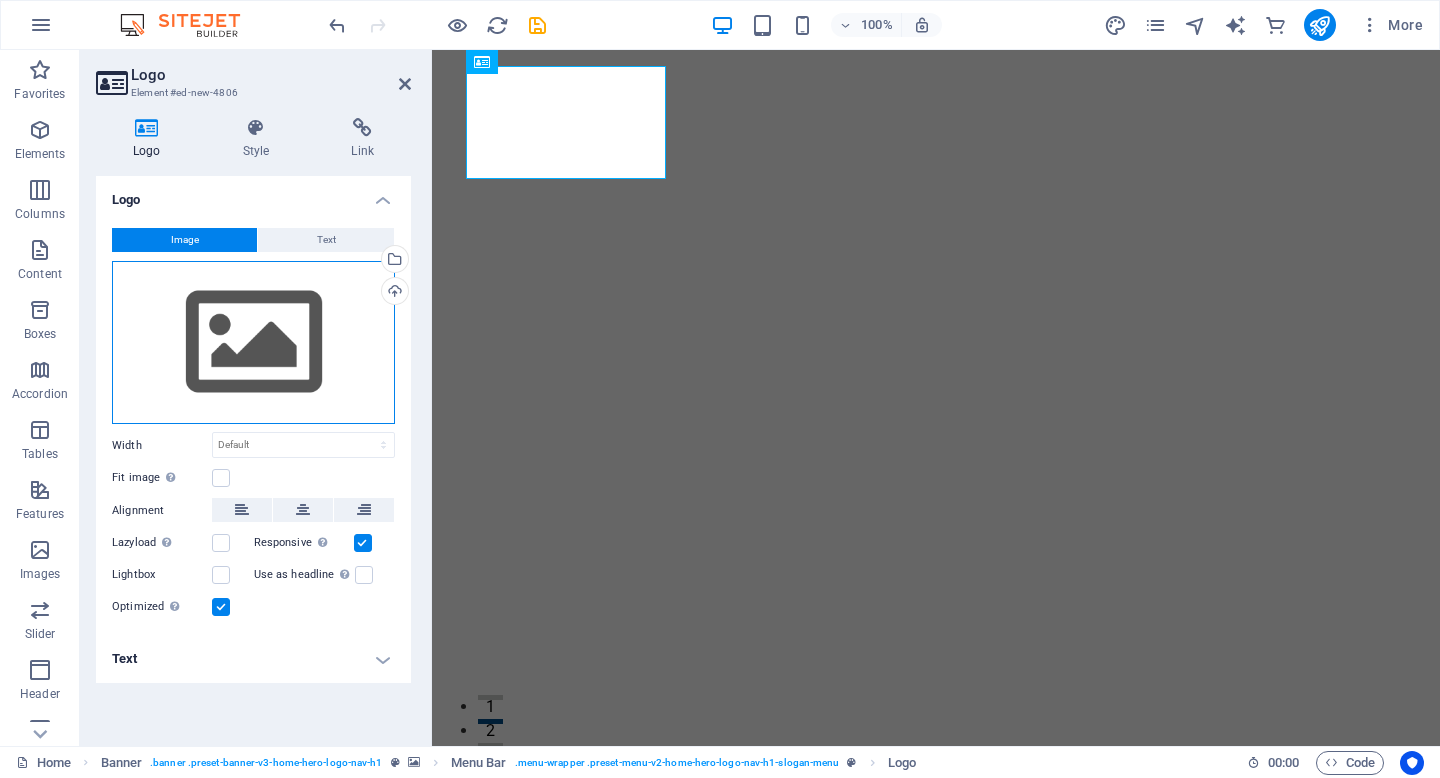 click on "Drag files here, click to choose files or select files from Files or our free stock photos & videos" at bounding box center [253, 343] 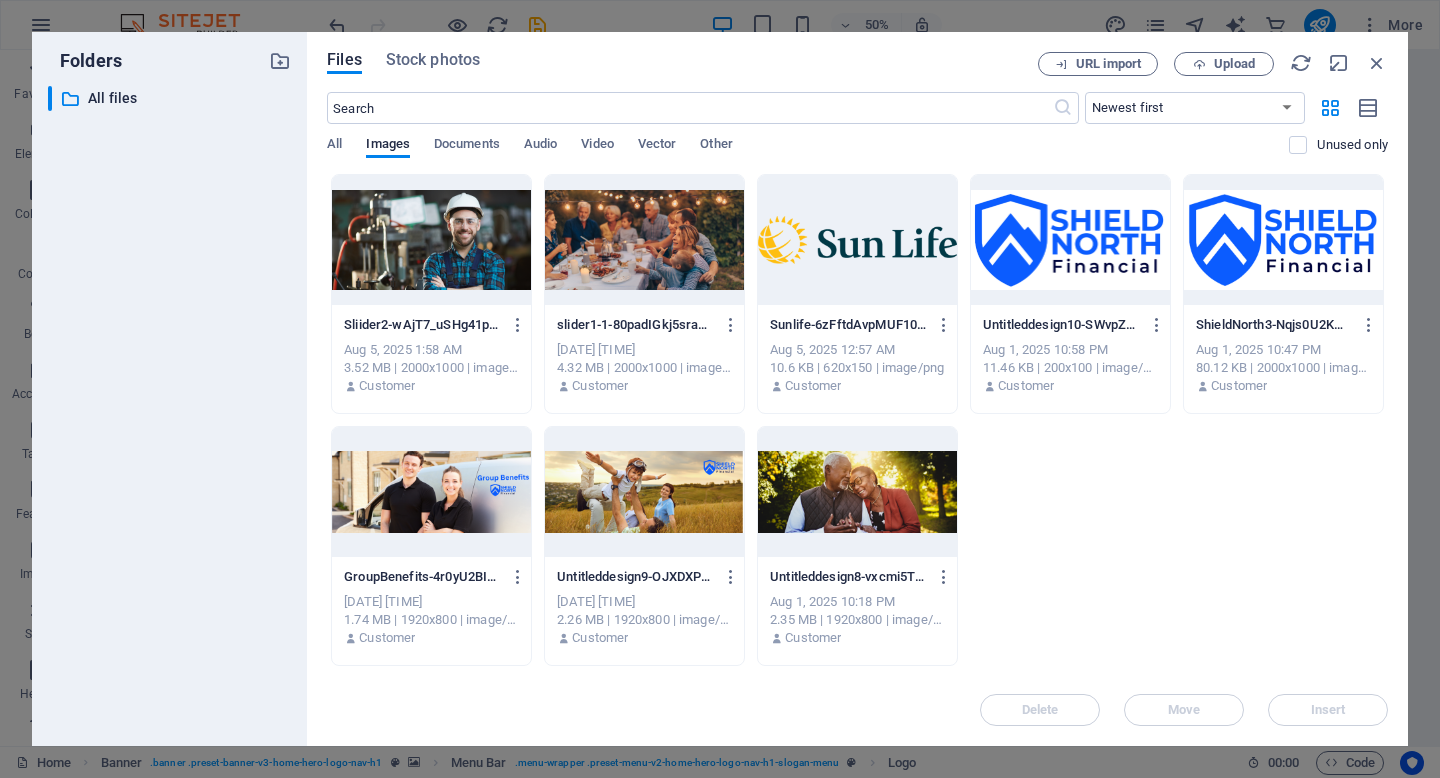 click at bounding box center (1070, 240) 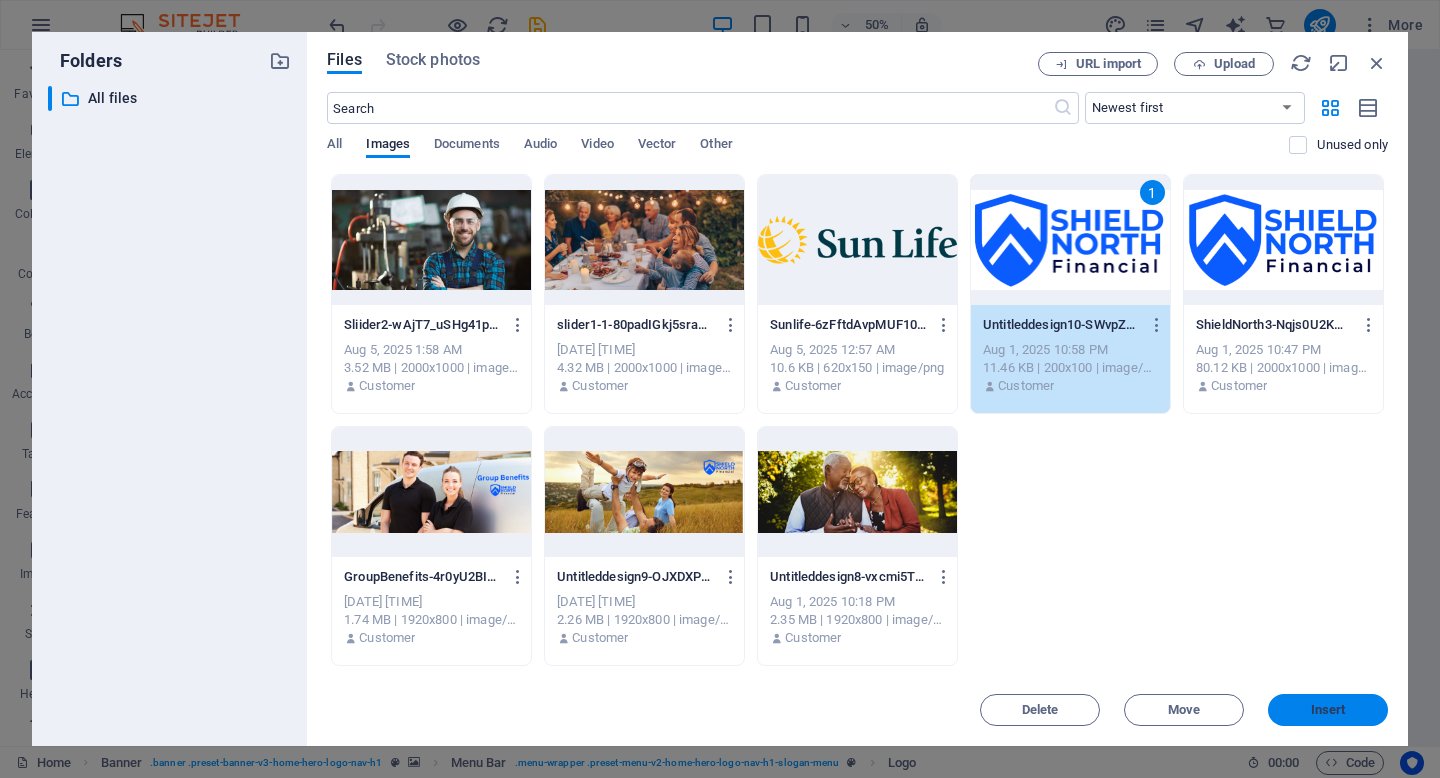 click on "Insert" at bounding box center [1328, 710] 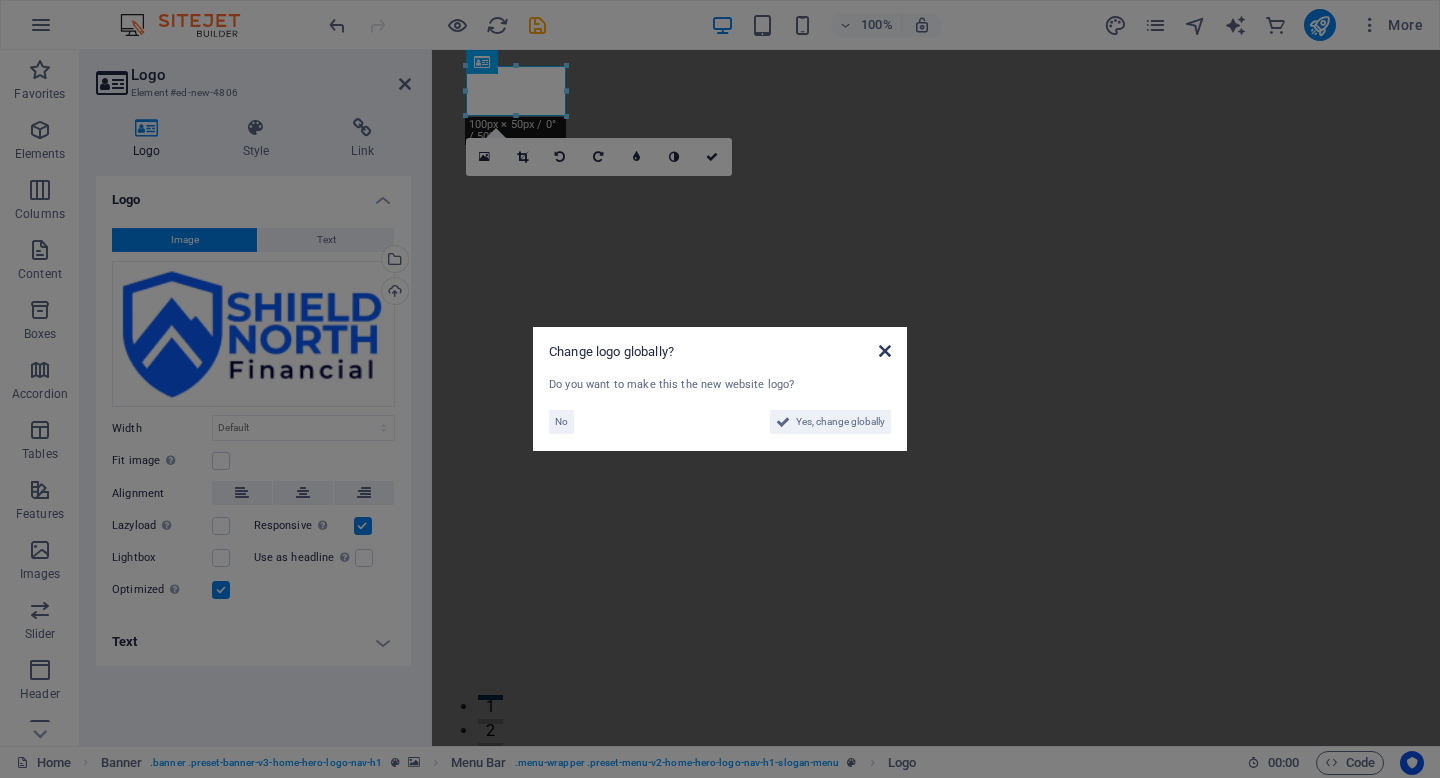 click at bounding box center [885, 351] 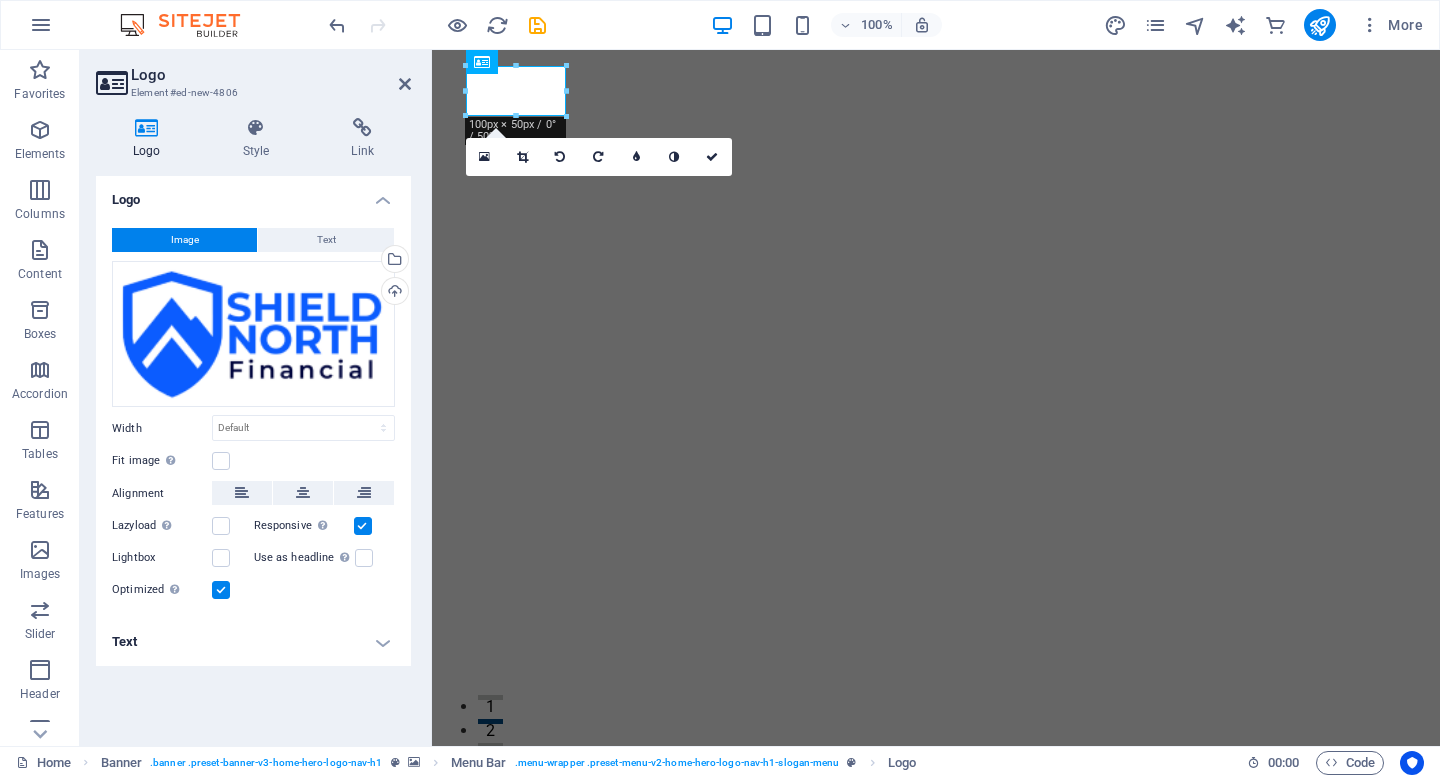 click on "Logo Style Link Logo Image Text Drag files here, click to choose files or select files from Files or our free stock photos & videos Select files from the file manager, stock photos, or upload file(s) Upload Width Default auto px rem % em vh vw Fit image Automatically fit image to a fixed width and height Height Default auto px Alignment Lazyload Loading images after the page loads improves page speed. Responsive Automatically load retina image and smartphone optimized sizes. Lightbox Use as headline The image will be wrapped in an H1 headline tag. Useful for giving alternative text the weight of an H1 headline, e.g. for the logo. Leave unchecked if uncertain. Optimized Images are compressed to improve page speed. Position Direction Custom X offset 50 px rem % vh vw Y offset 50 px rem % vh vw Edit design Text Float No float Image left Image right Determine how text should behave around the image. Text Alternative text Image caption Paragraph Format Normal Heading 1 Heading 2 Heading 3 Heading 4 Heading 5 Code" at bounding box center [253, 424] 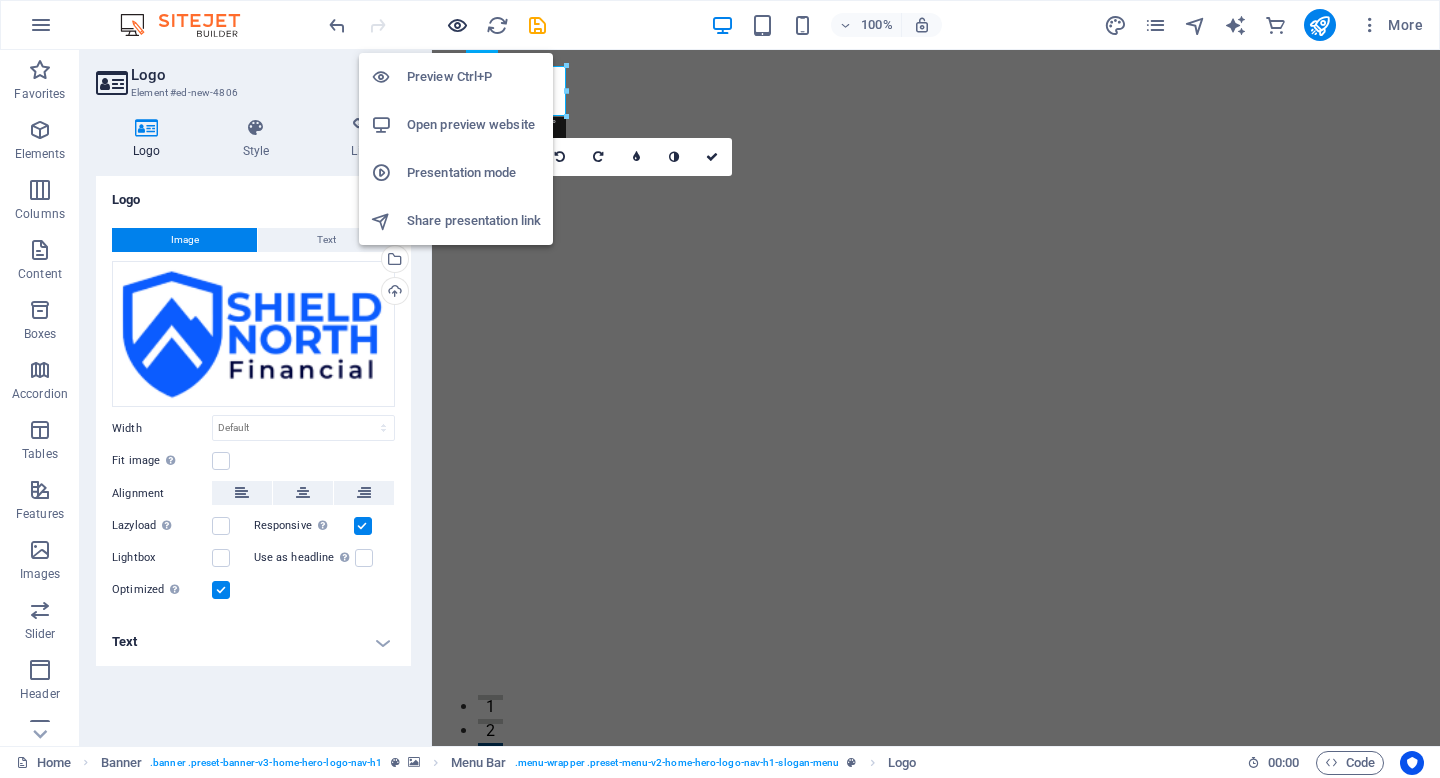 click at bounding box center [457, 25] 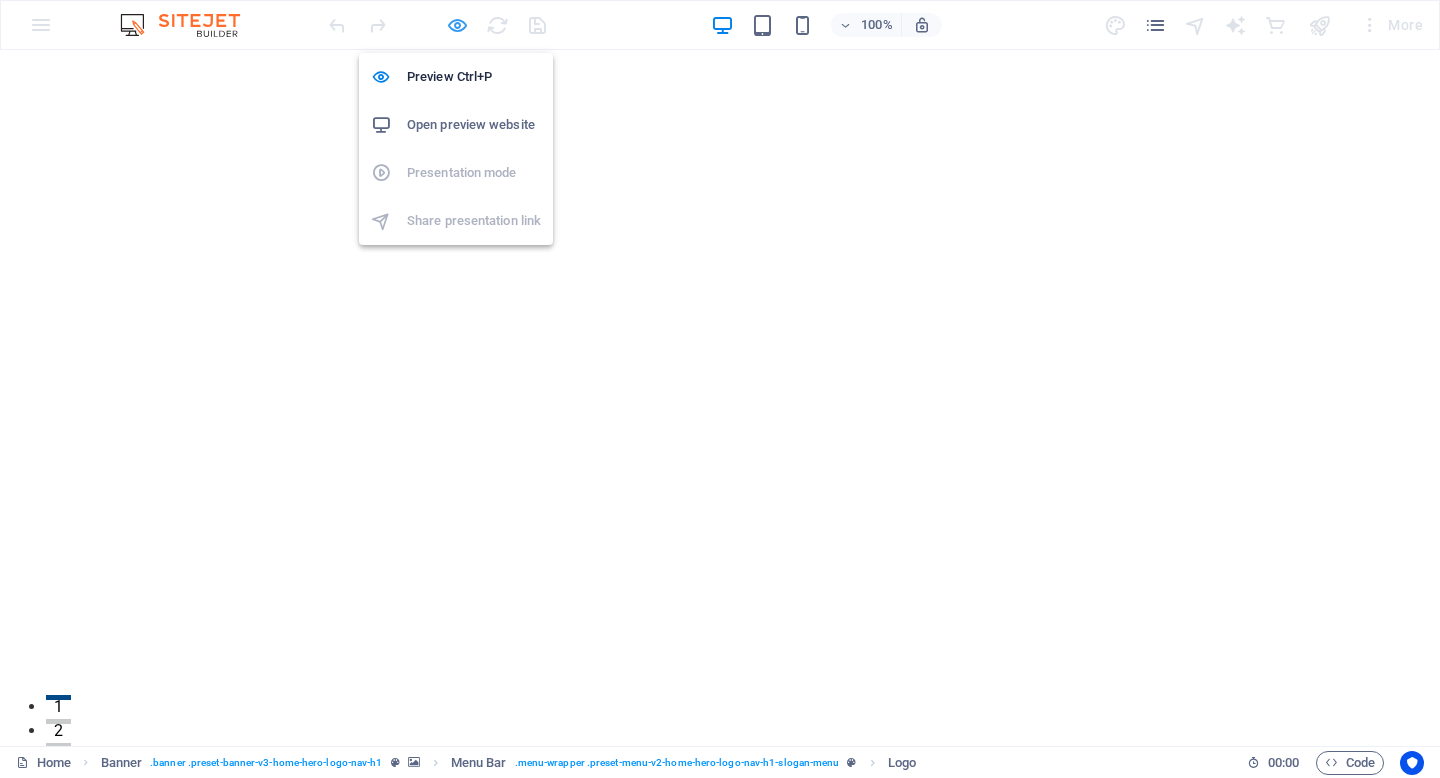 click at bounding box center [457, 25] 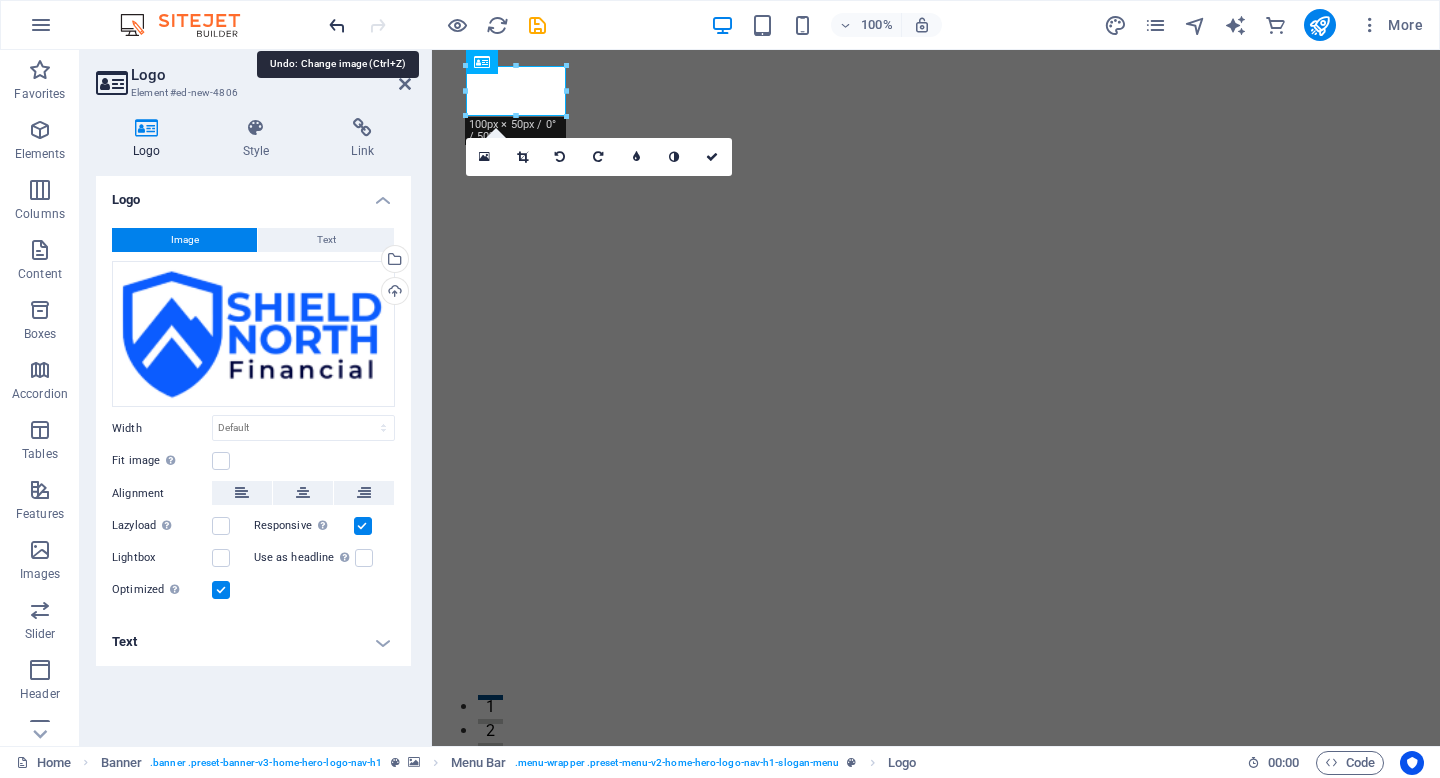 click at bounding box center [337, 25] 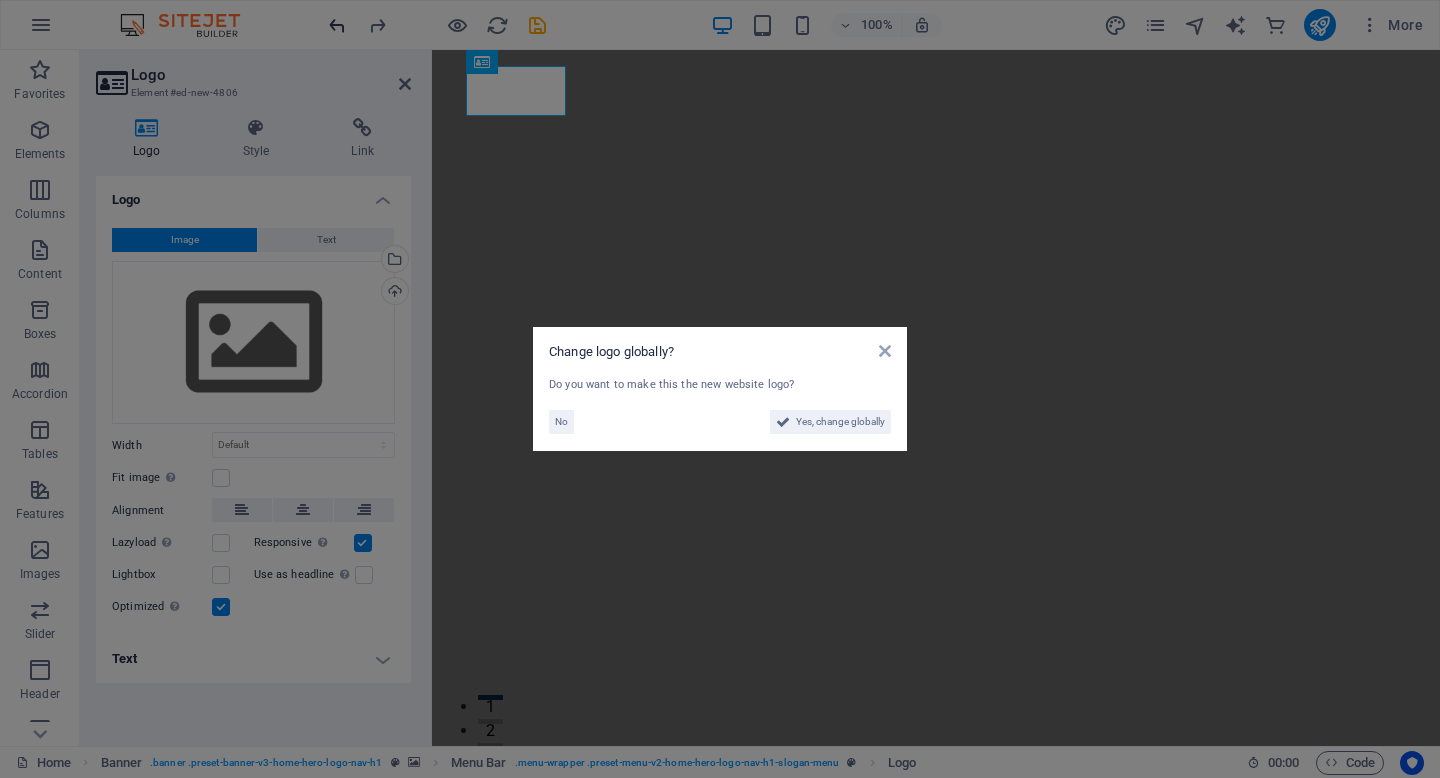 click on "Change logo globally? Do you want to make this the new website logo? No Yes, change globally" at bounding box center (720, 389) 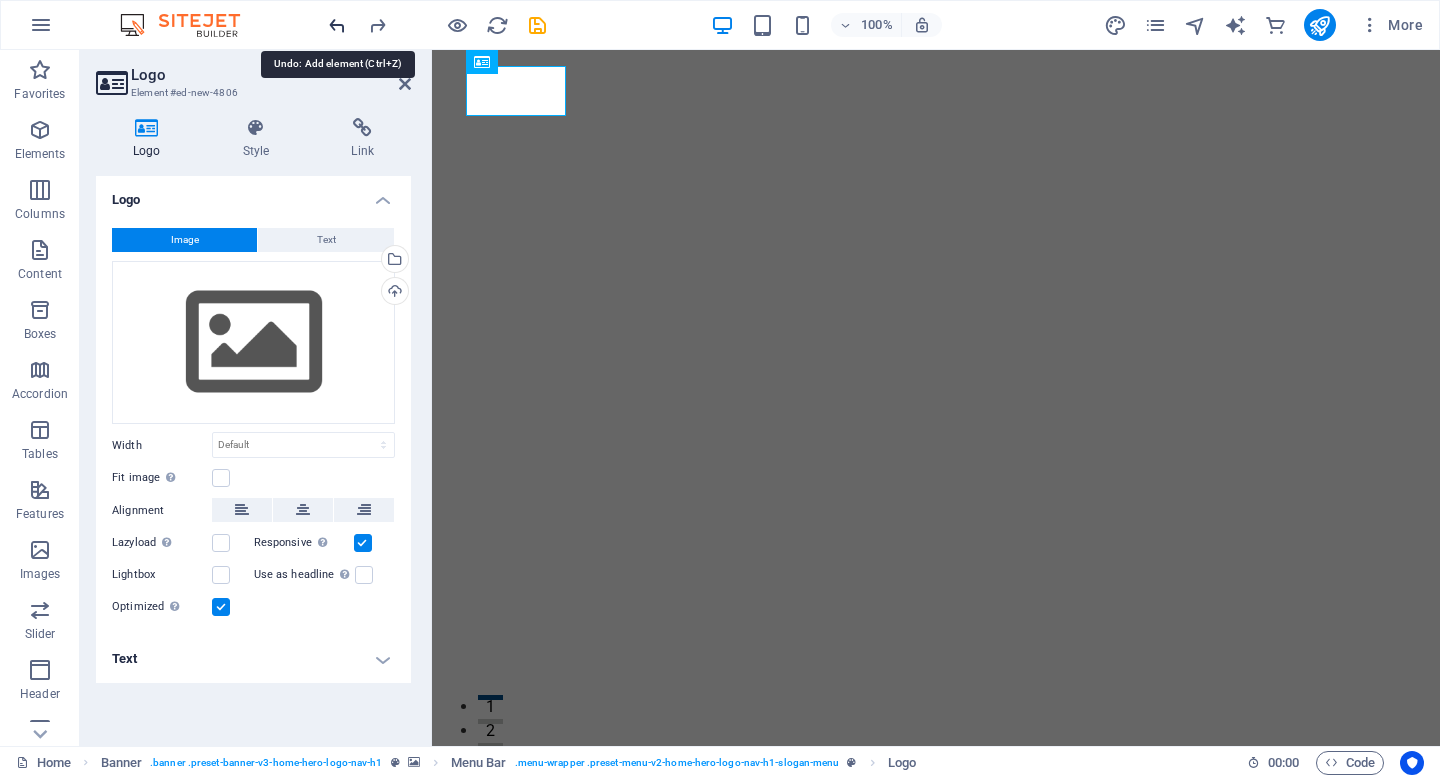 click at bounding box center [337, 25] 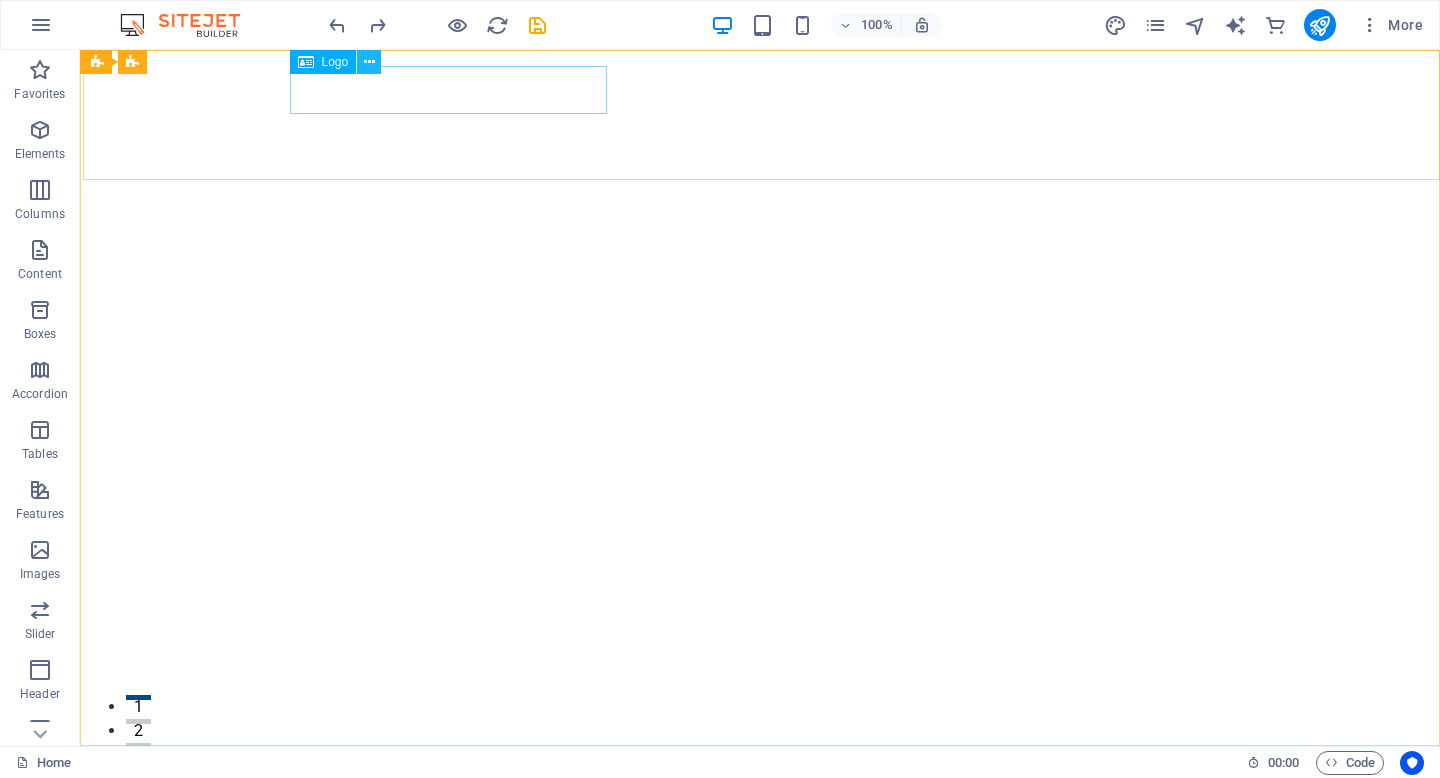 click at bounding box center [369, 62] 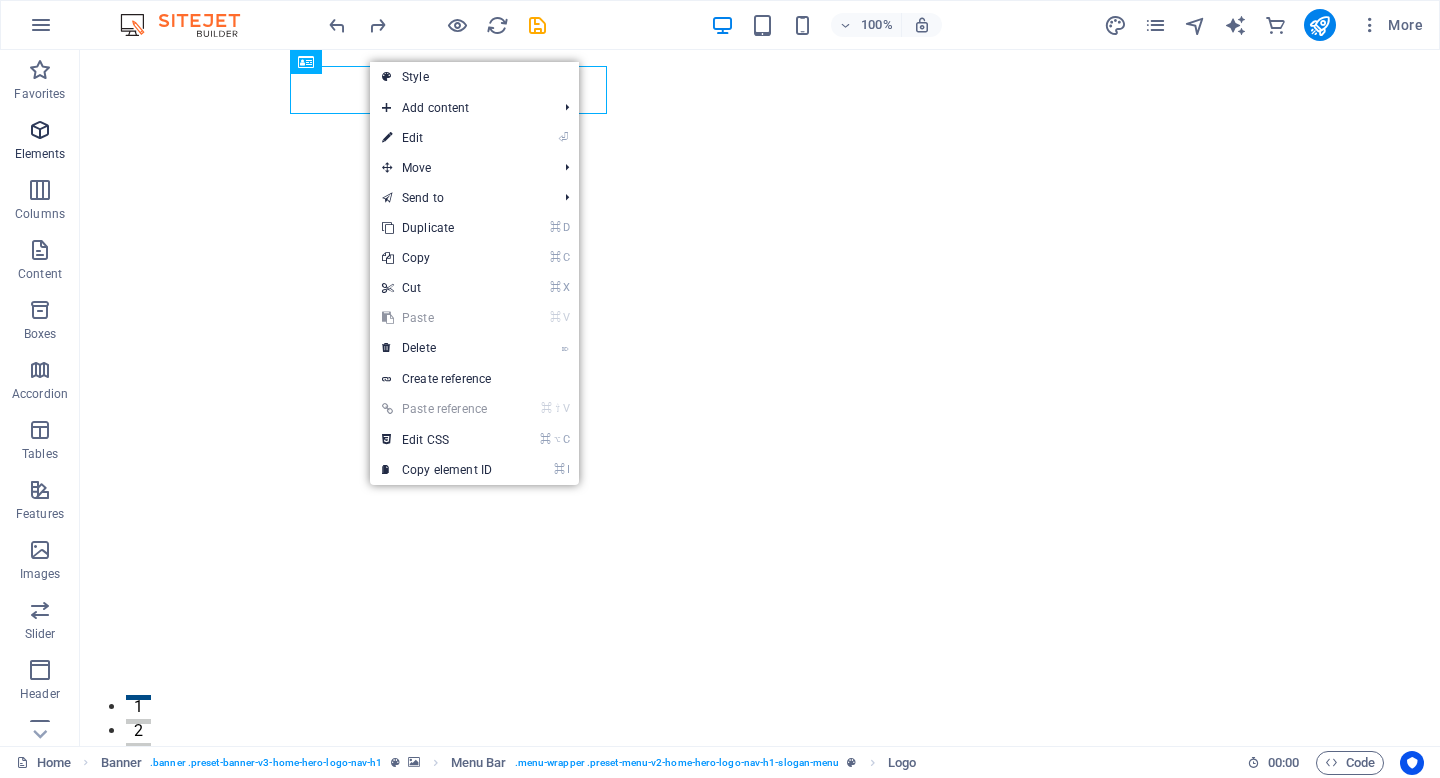 click at bounding box center (40, 130) 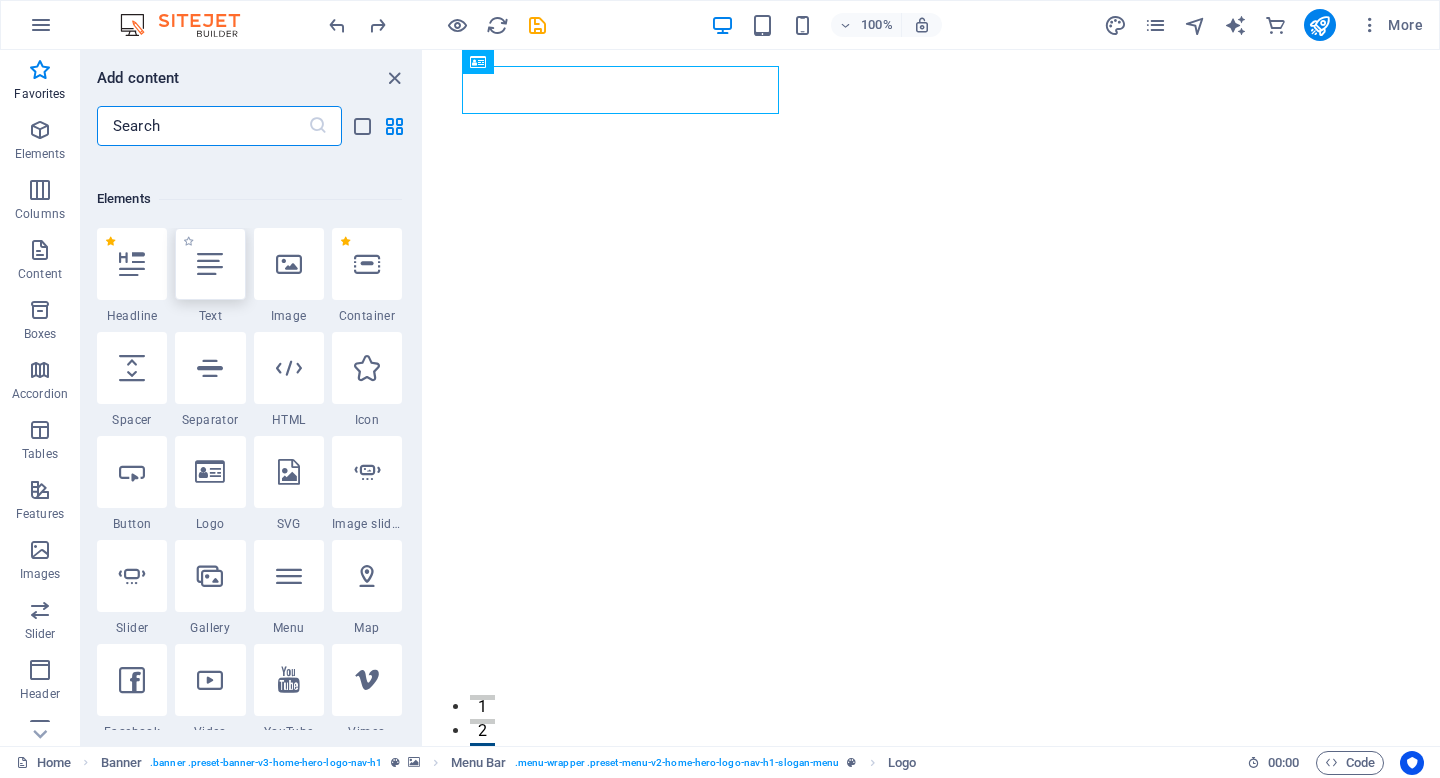scroll, scrollTop: 185, scrollLeft: 0, axis: vertical 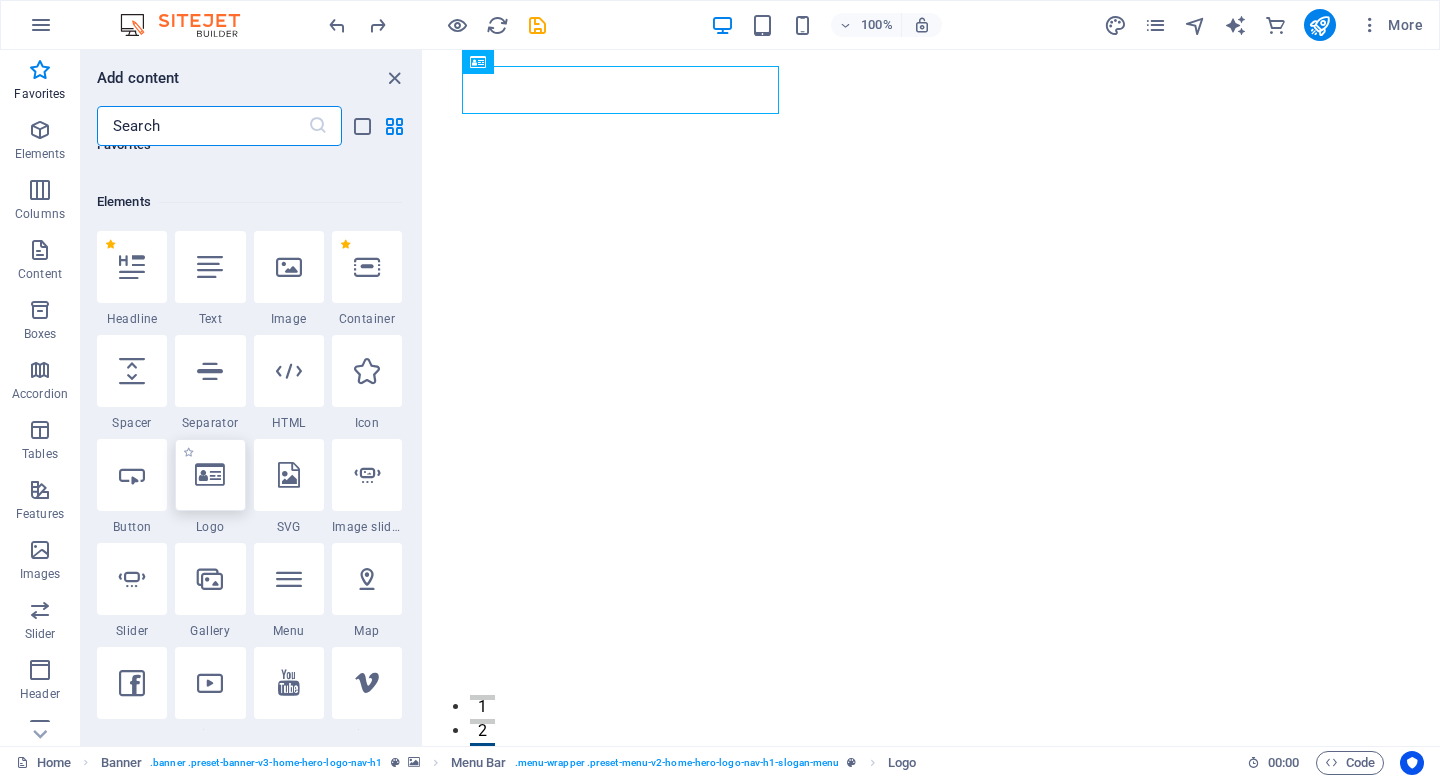 click at bounding box center (210, 475) 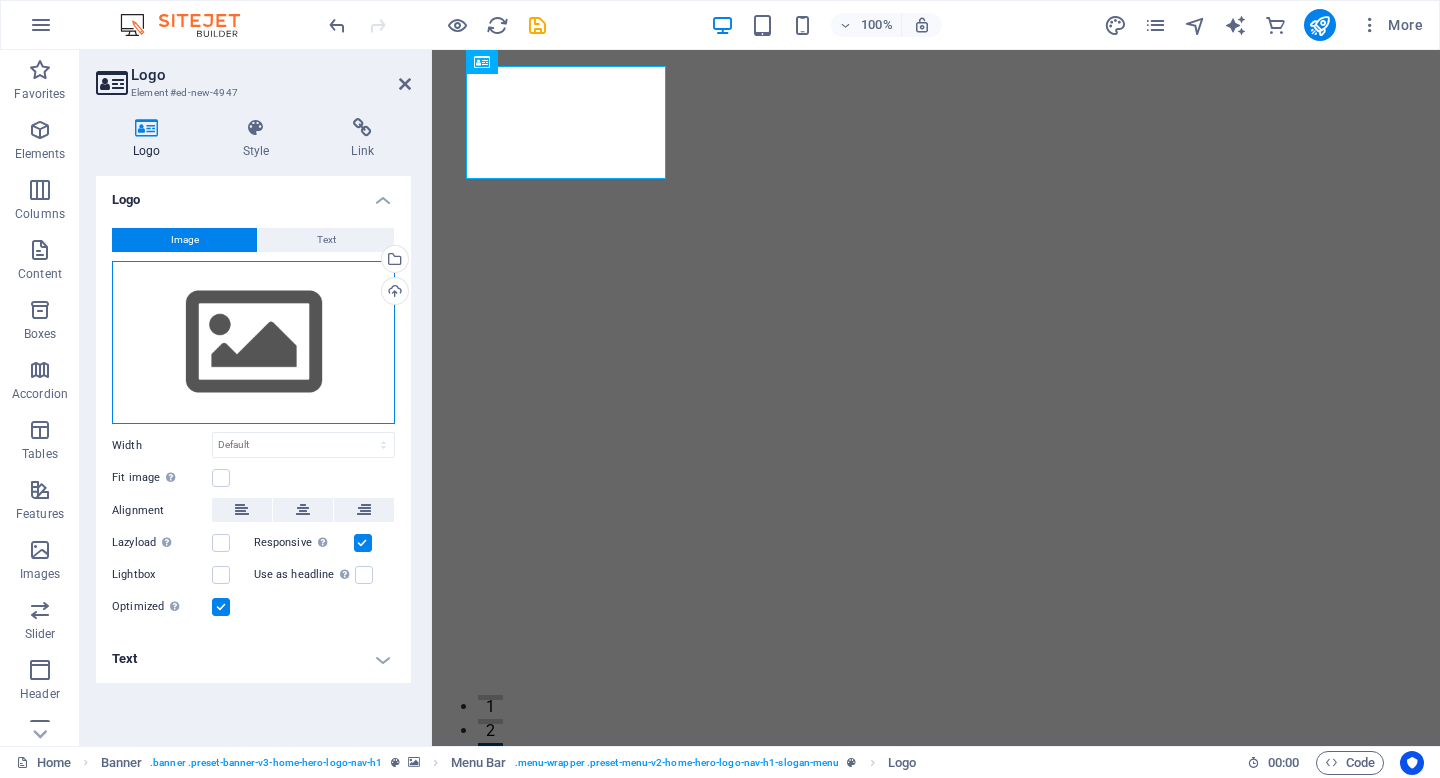 click on "Drag files here, click to choose files or select files from Files or our free stock photos & videos" at bounding box center (253, 343) 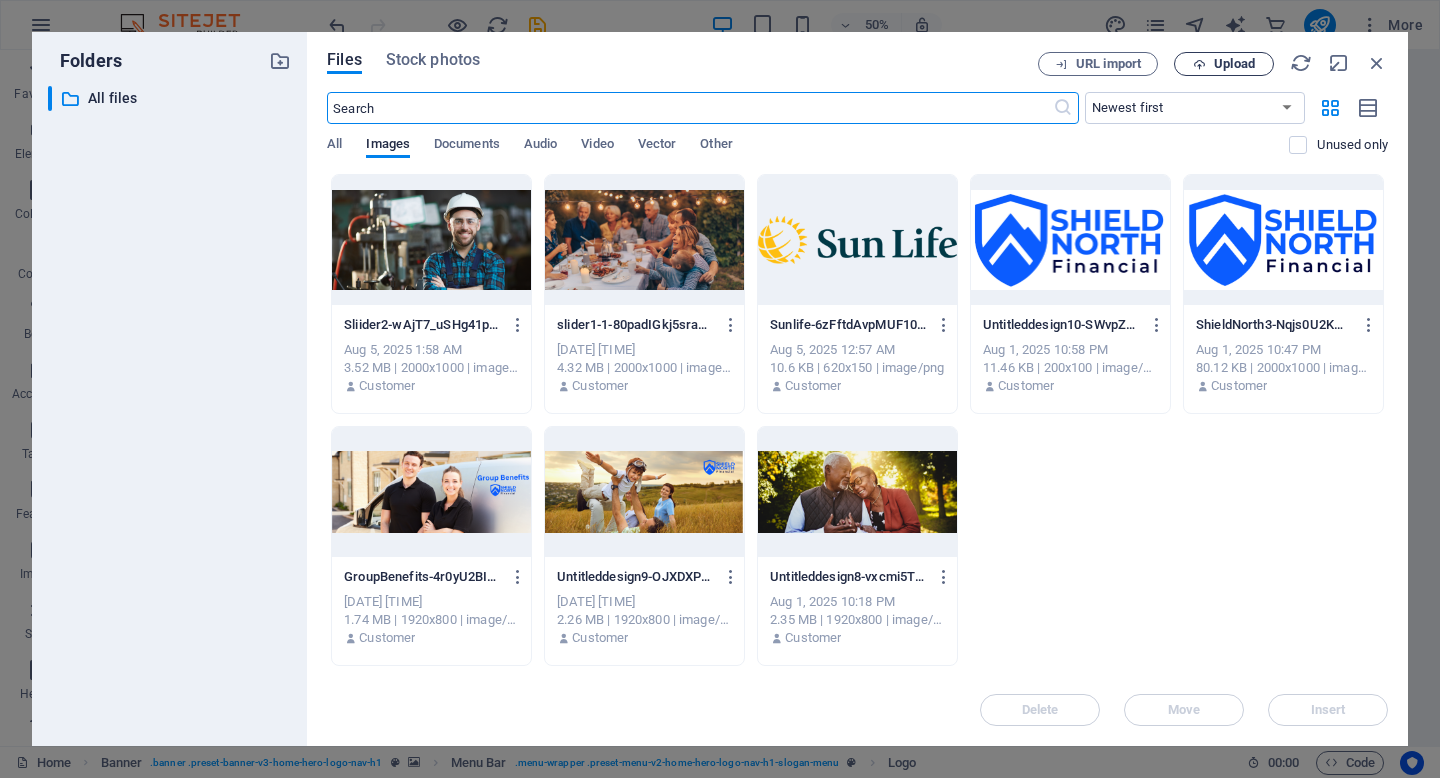 click on "Upload" at bounding box center [1224, 64] 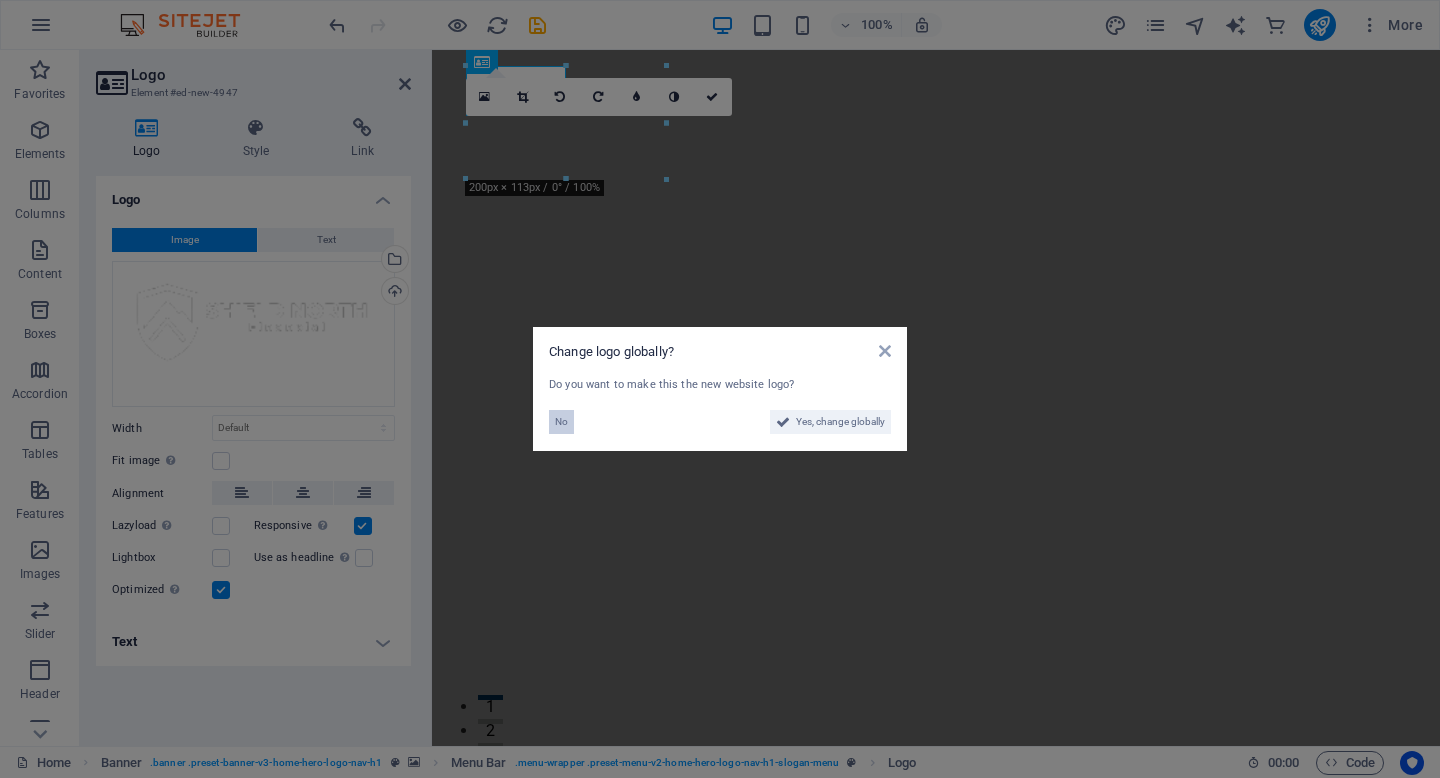 drag, startPoint x: 560, startPoint y: 419, endPoint x: 129, endPoint y: 369, distance: 433.89053 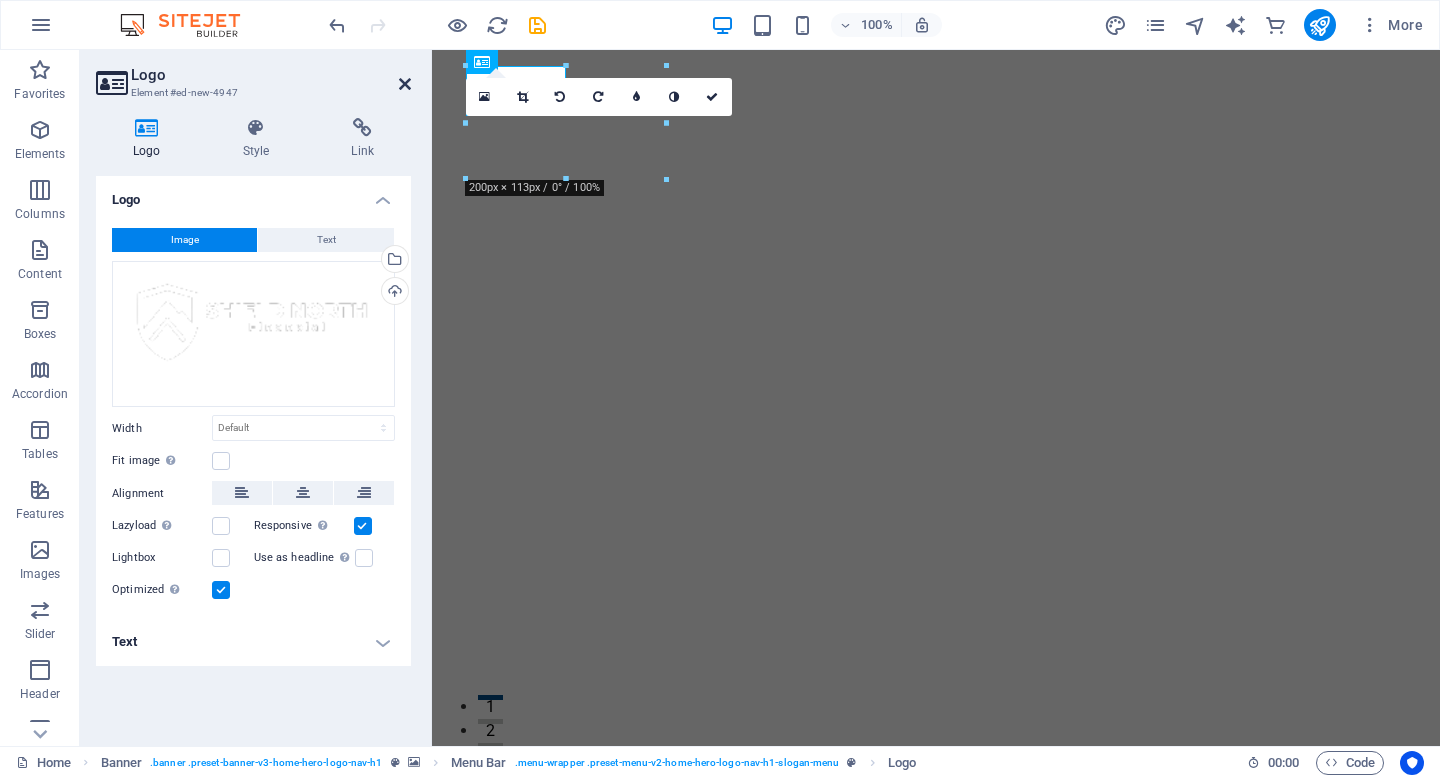 click at bounding box center (405, 84) 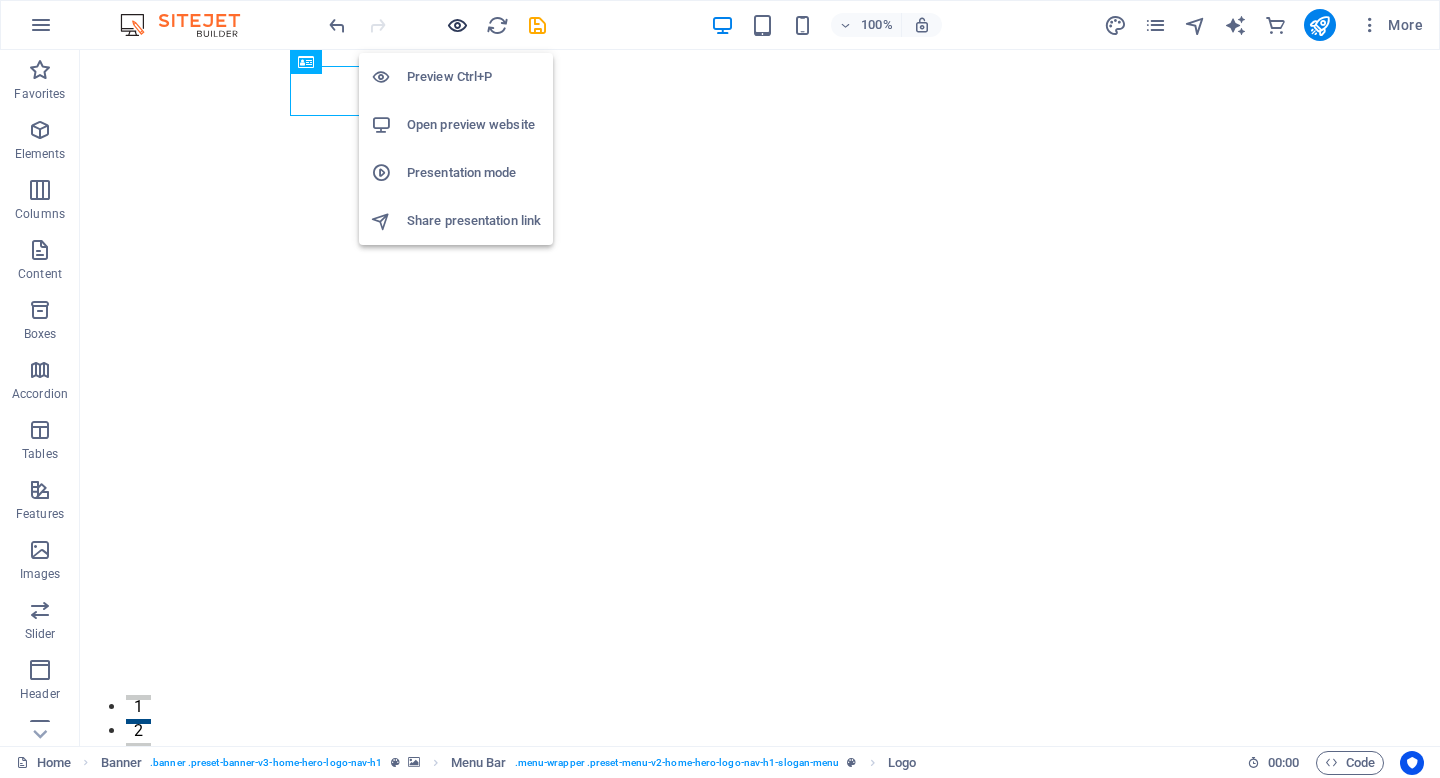 click at bounding box center (457, 25) 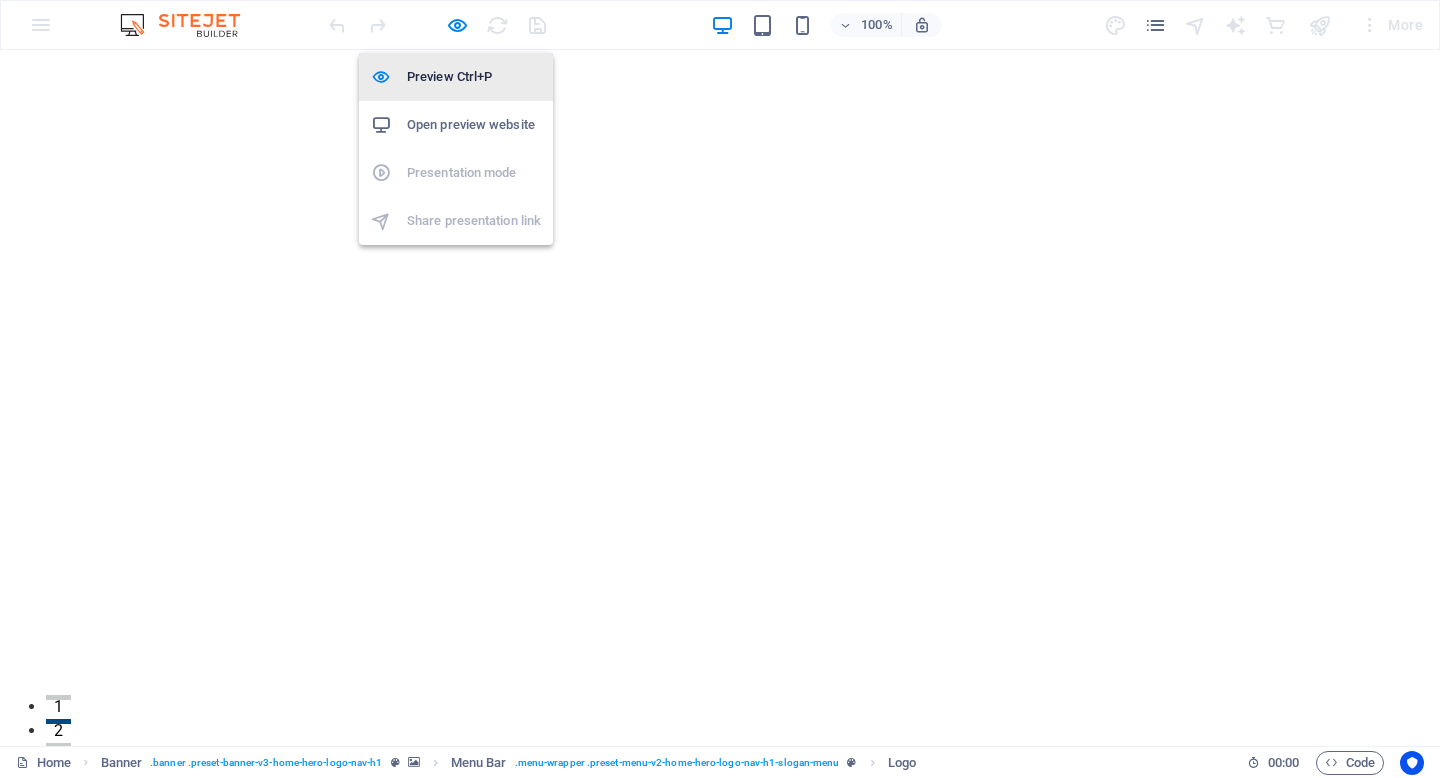 click on "Preview Ctrl+P" at bounding box center (474, 77) 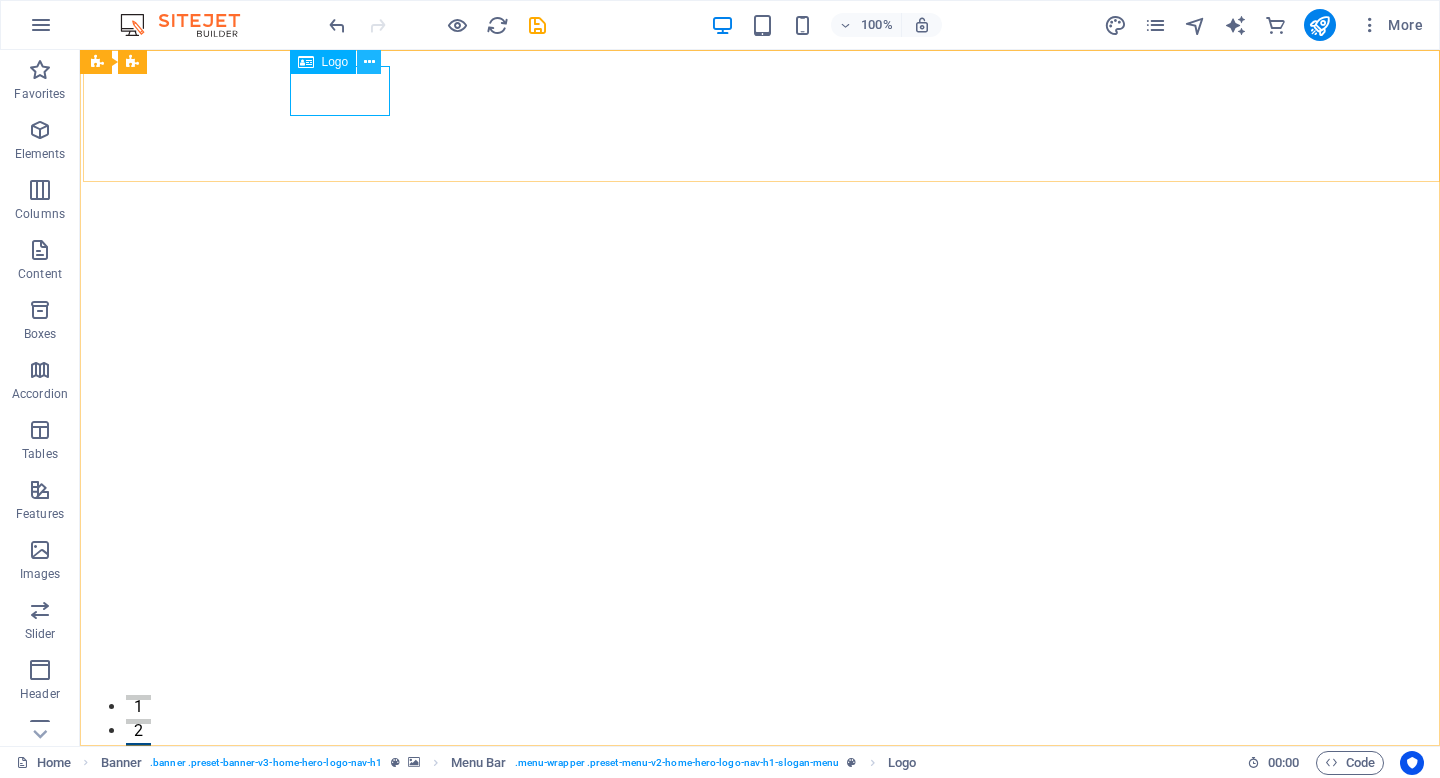 click at bounding box center [369, 62] 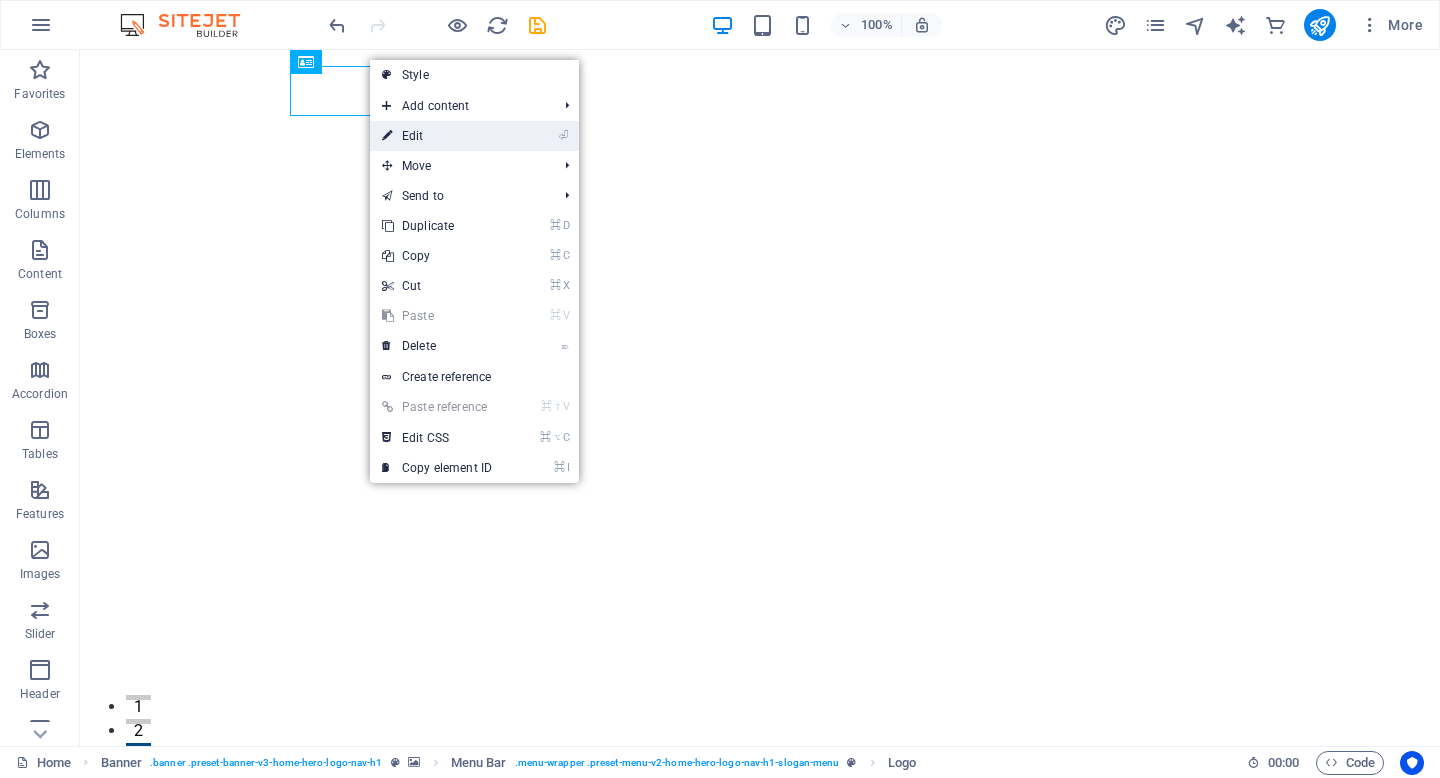 click on "⏎  Edit" at bounding box center (437, 136) 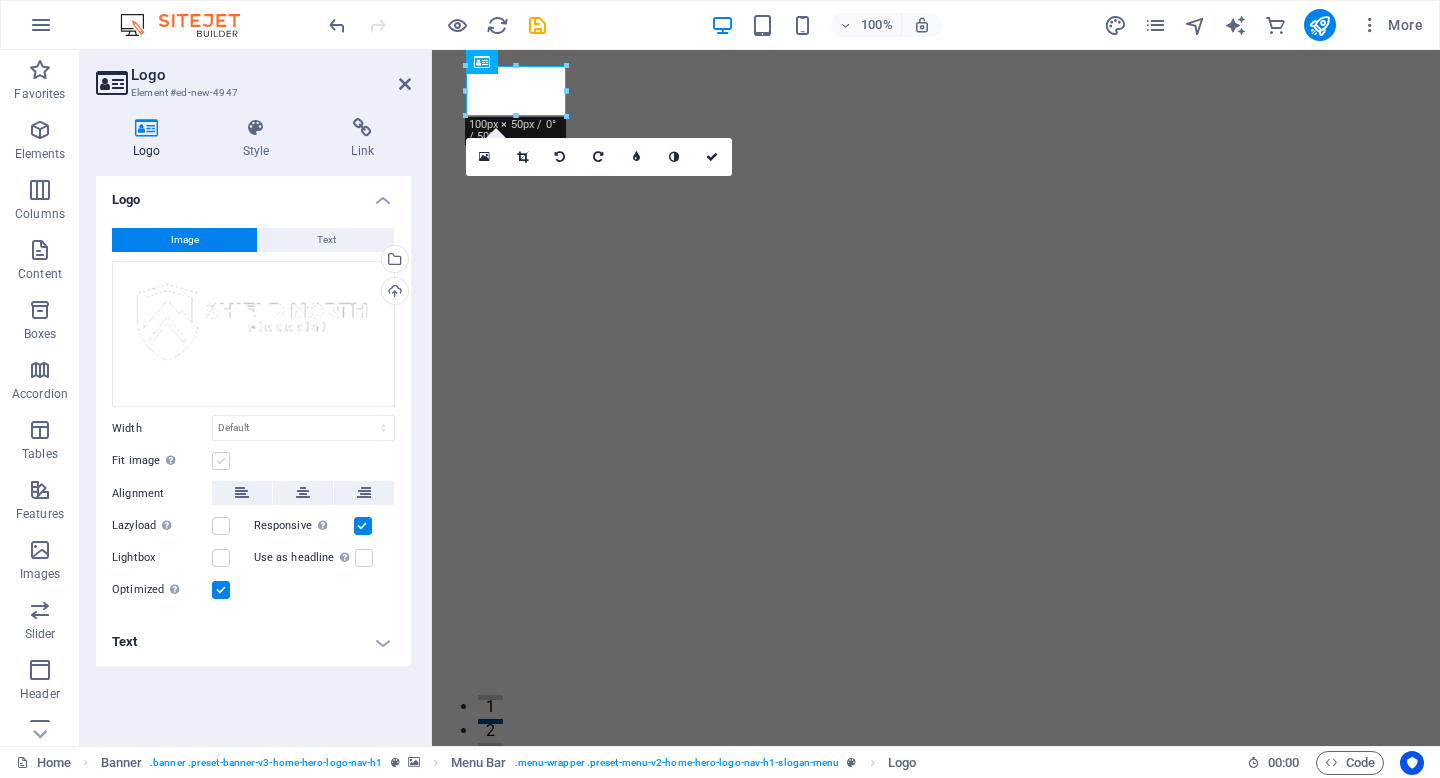 click at bounding box center [221, 461] 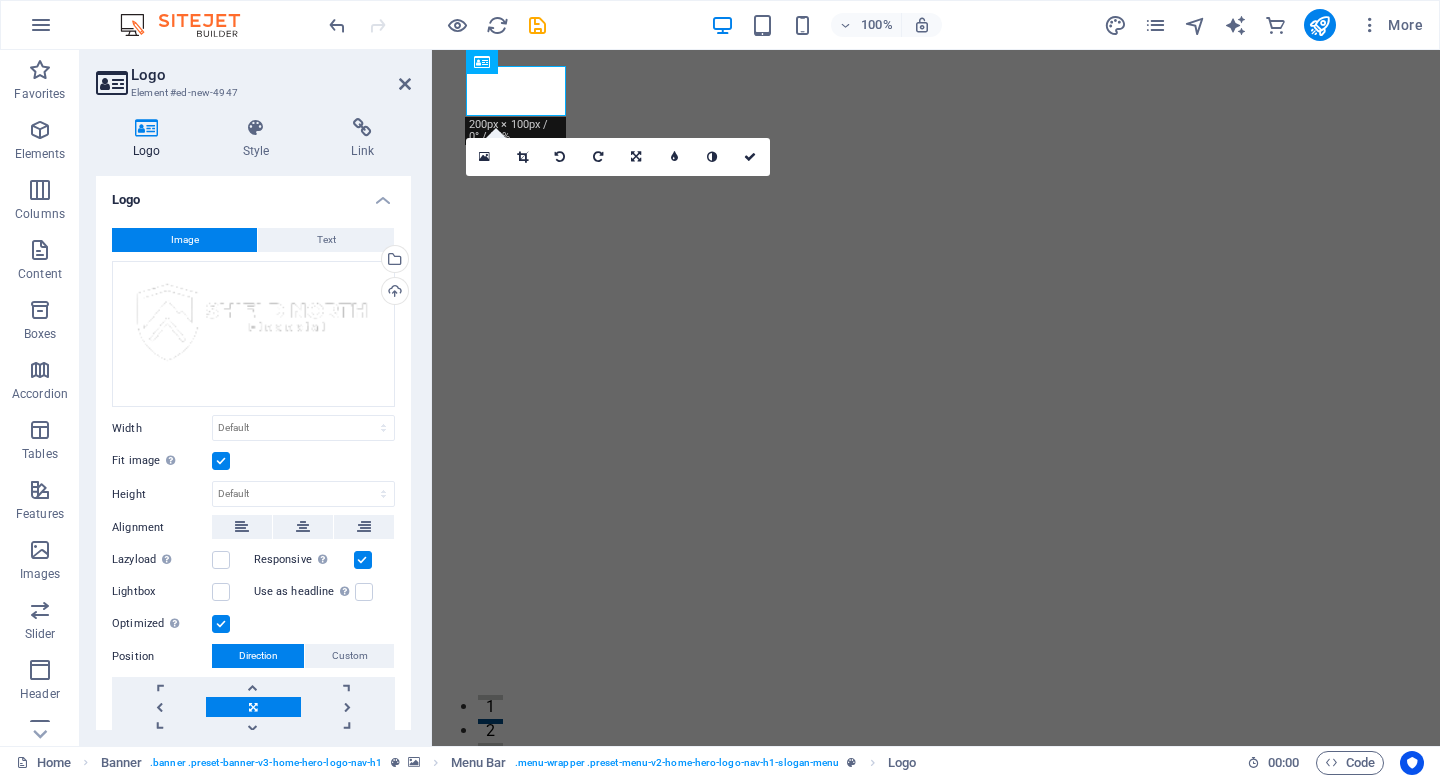 click at bounding box center [221, 461] 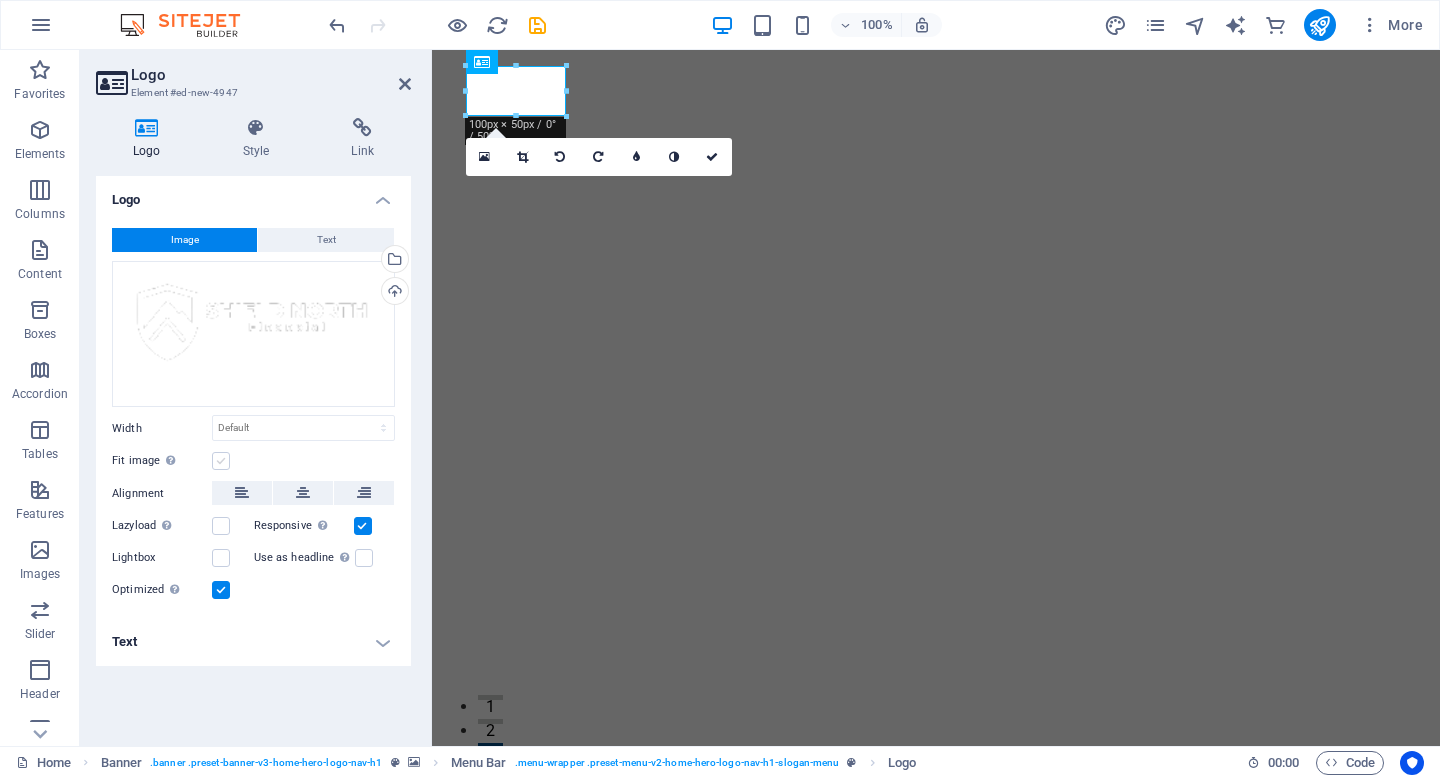 click at bounding box center [221, 461] 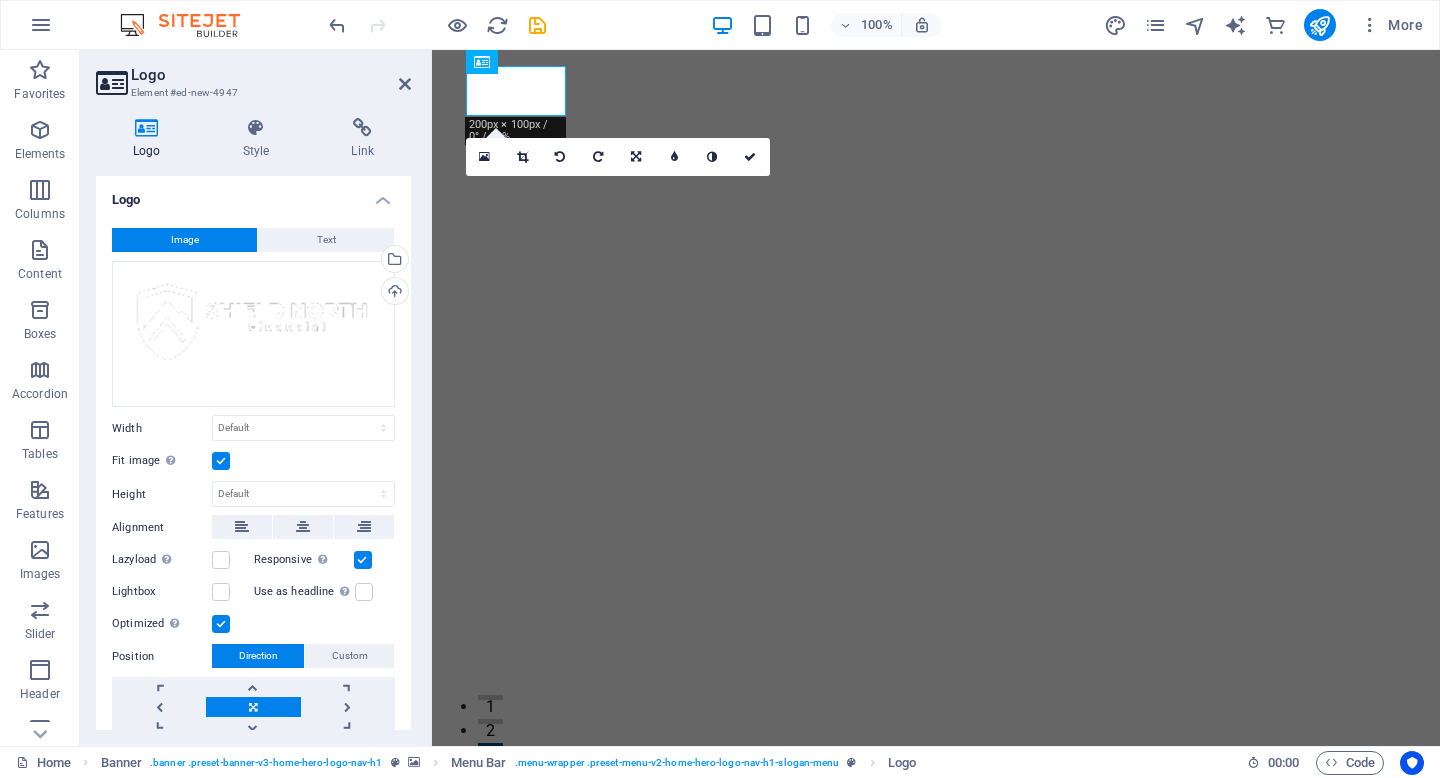 click at bounding box center [221, 461] 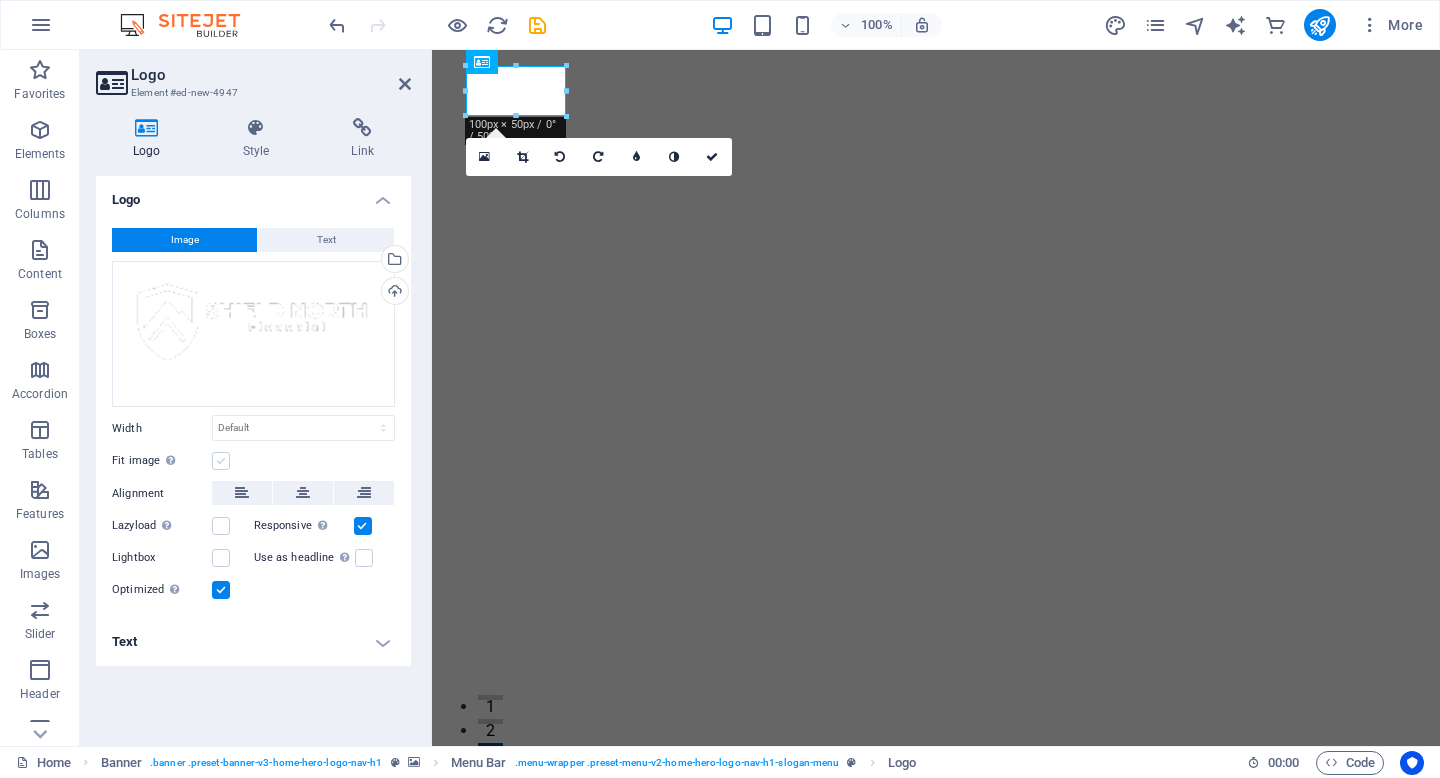 click at bounding box center [221, 461] 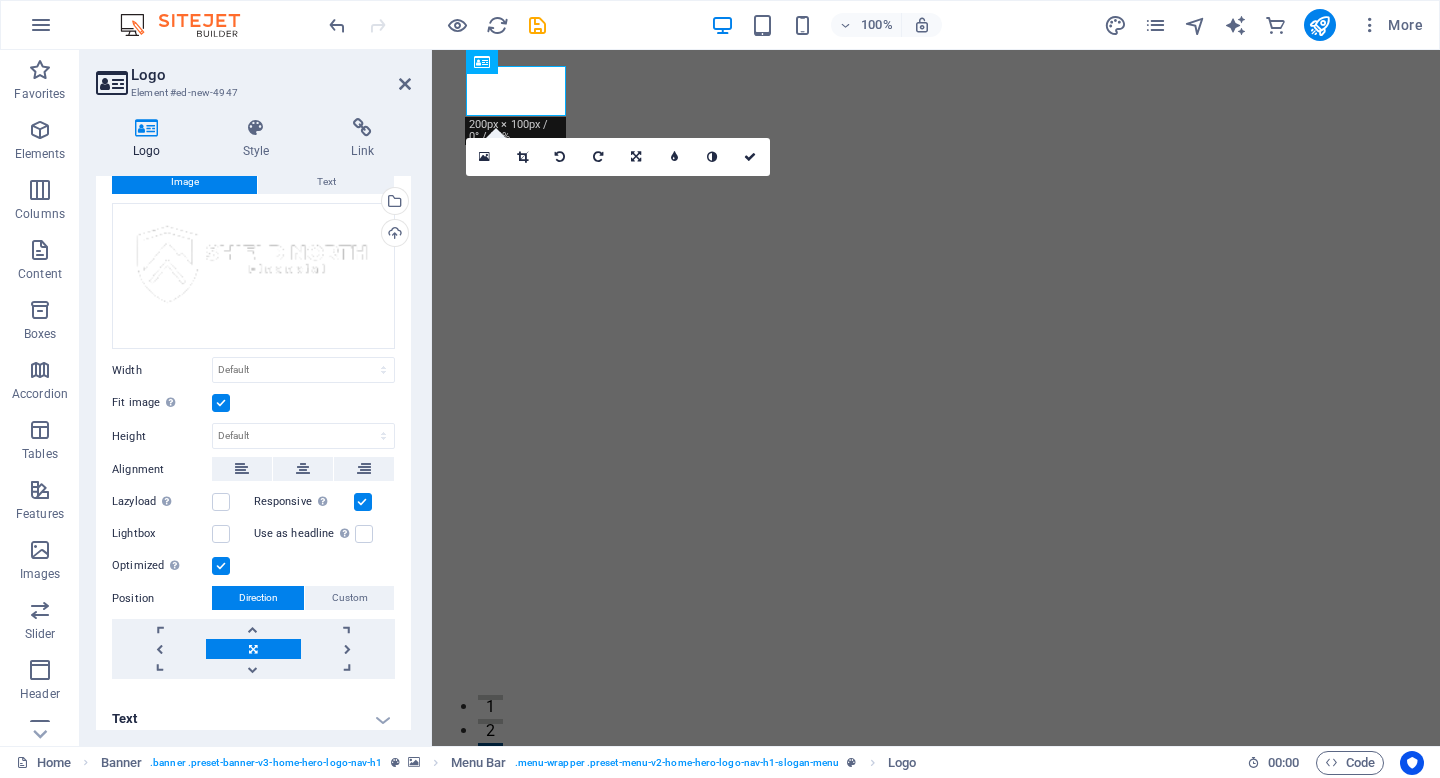 scroll, scrollTop: 60, scrollLeft: 0, axis: vertical 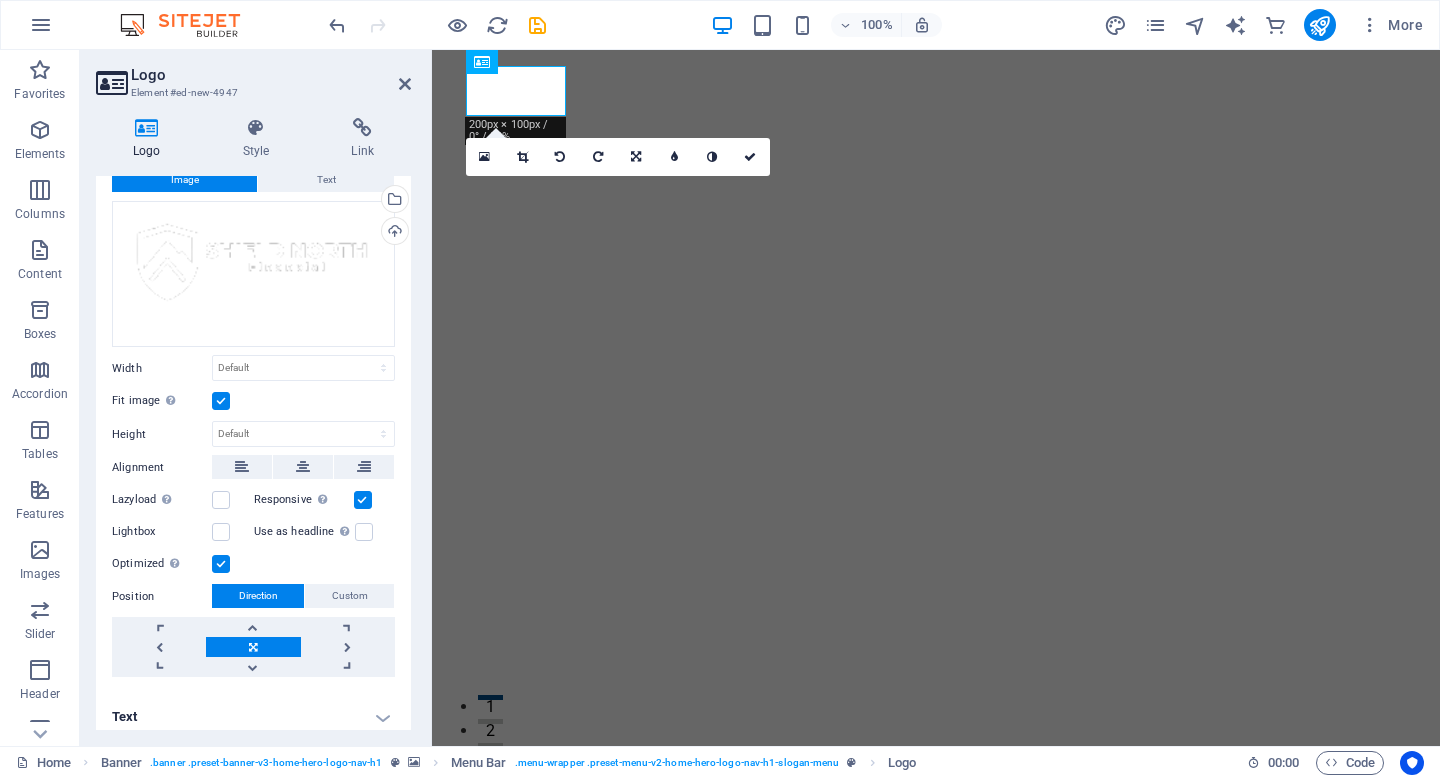 click at bounding box center (221, 401) 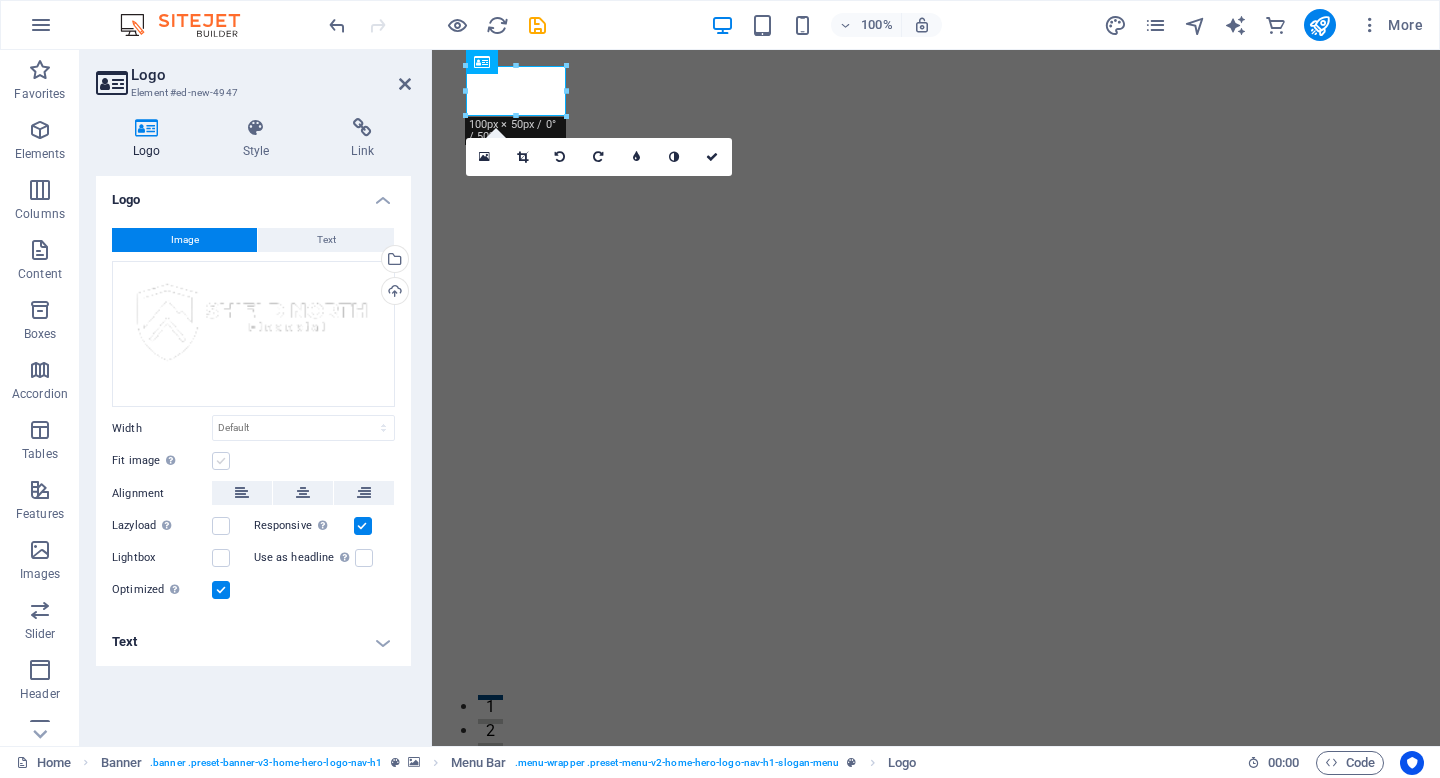 scroll, scrollTop: 0, scrollLeft: 0, axis: both 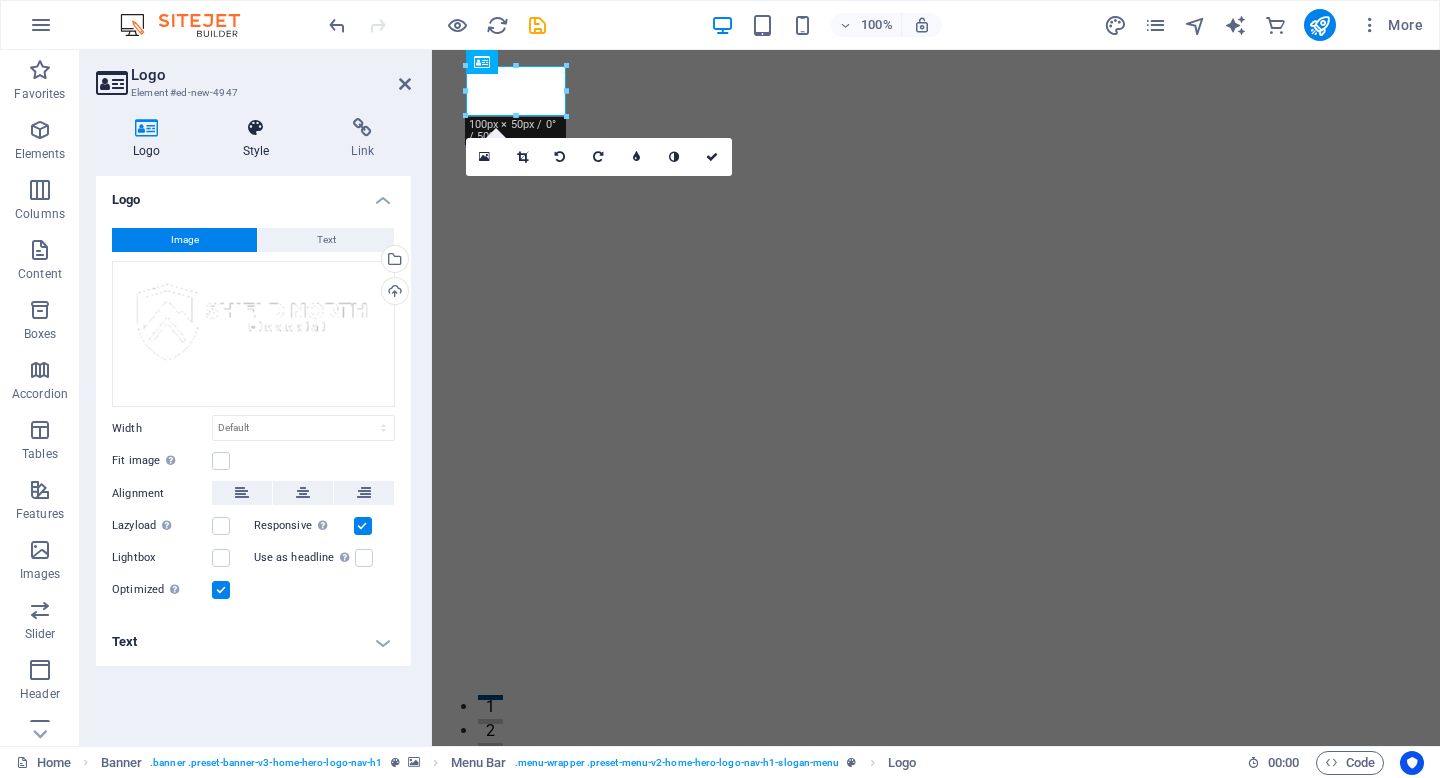click at bounding box center (256, 128) 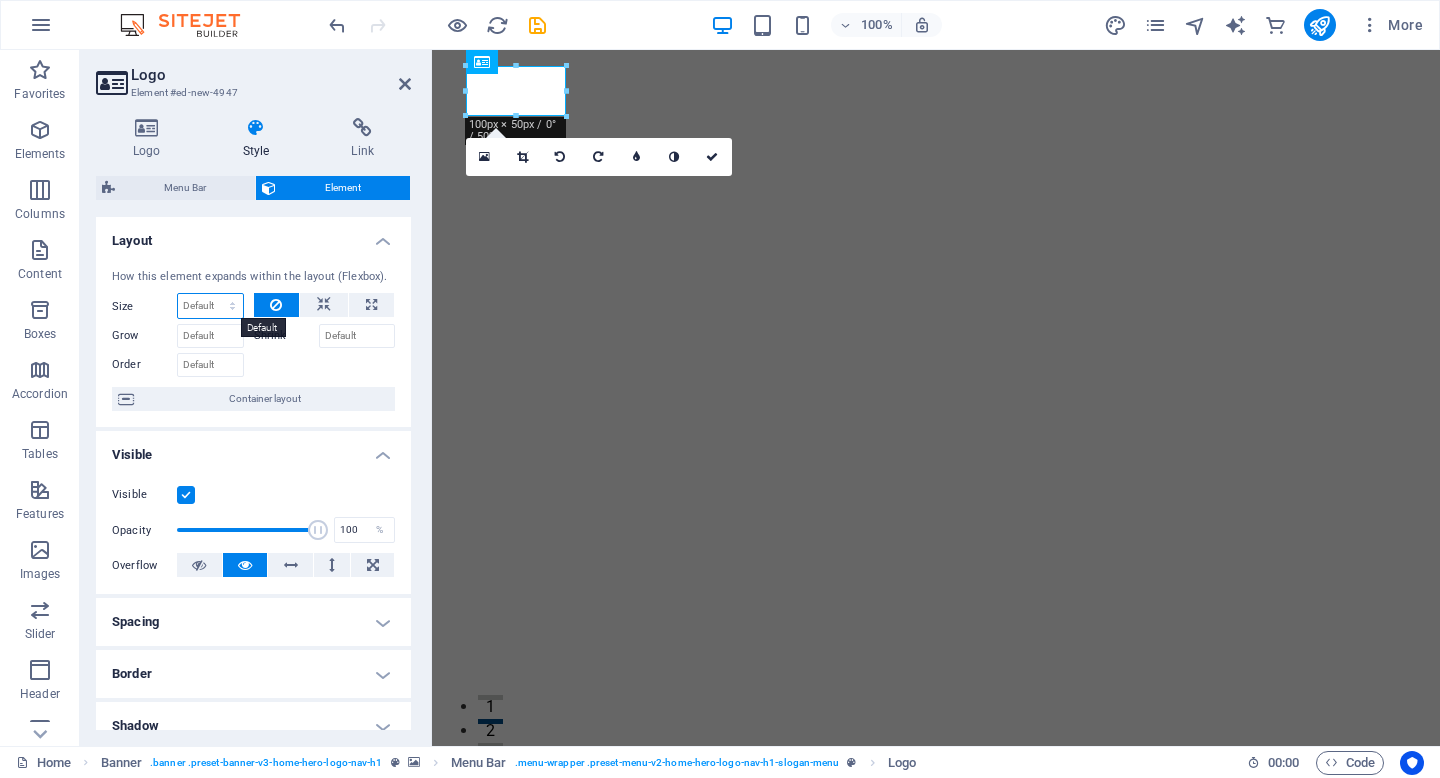 click on "Default auto px % 1/1 1/2 1/3 1/4 1/5 1/6 1/7 1/8 1/9 1/10" at bounding box center (210, 306) 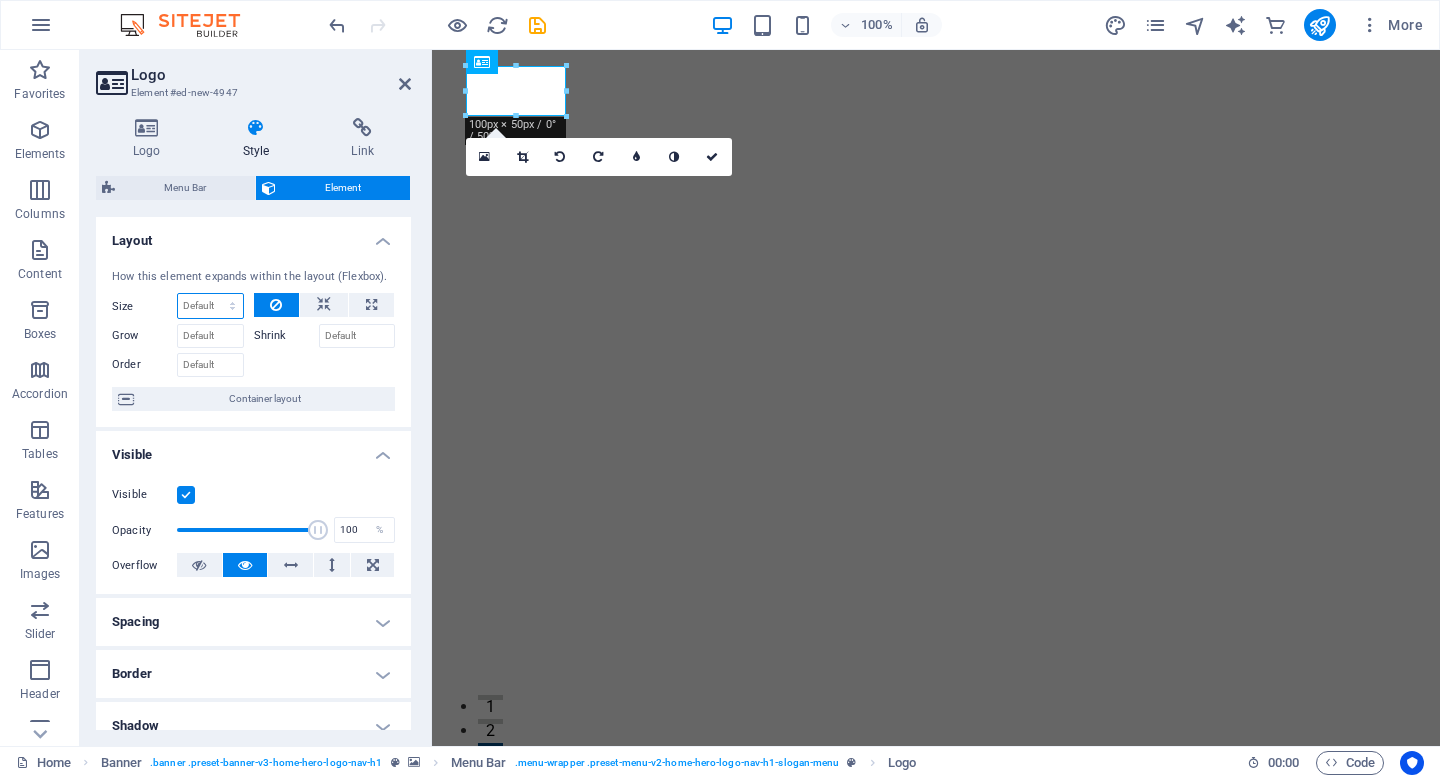select on "1/4" 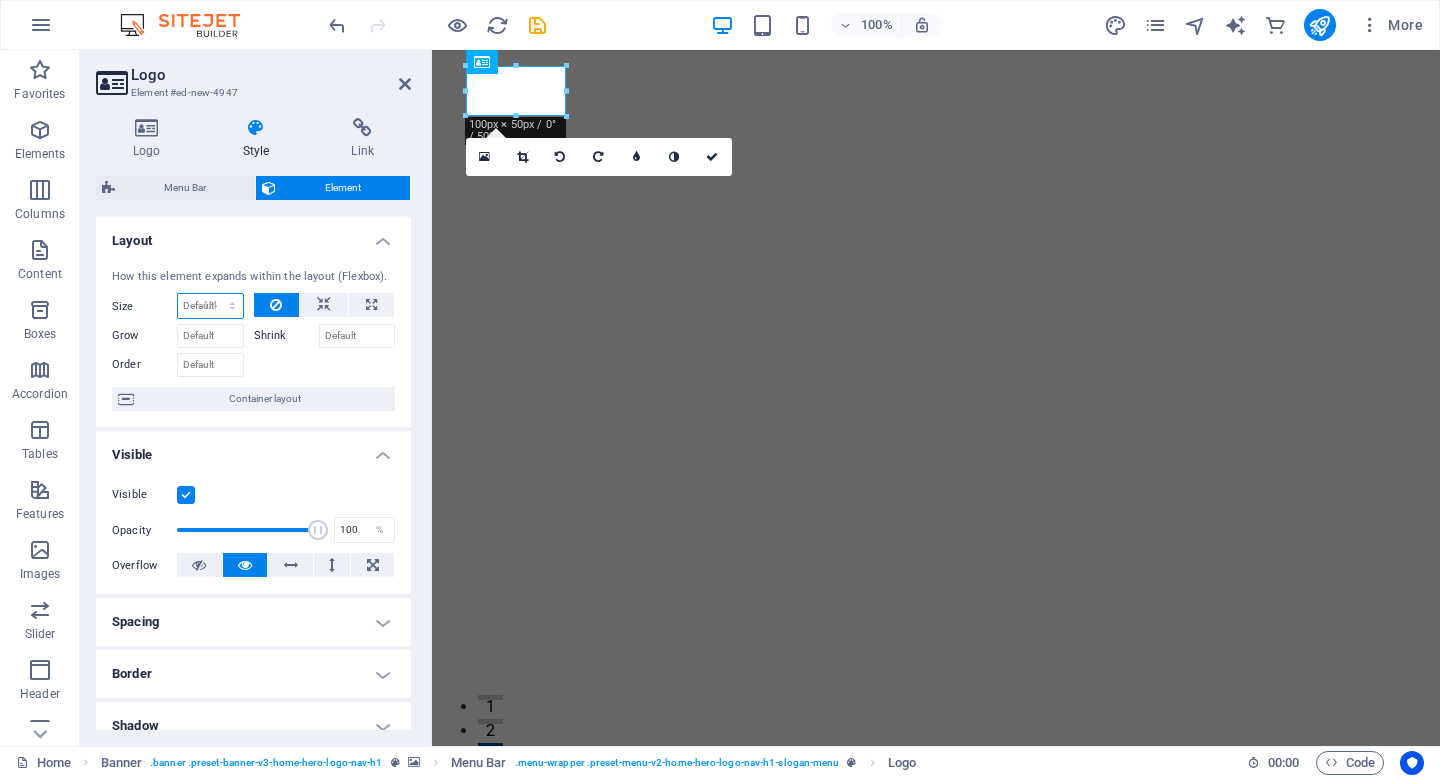 type on "25" 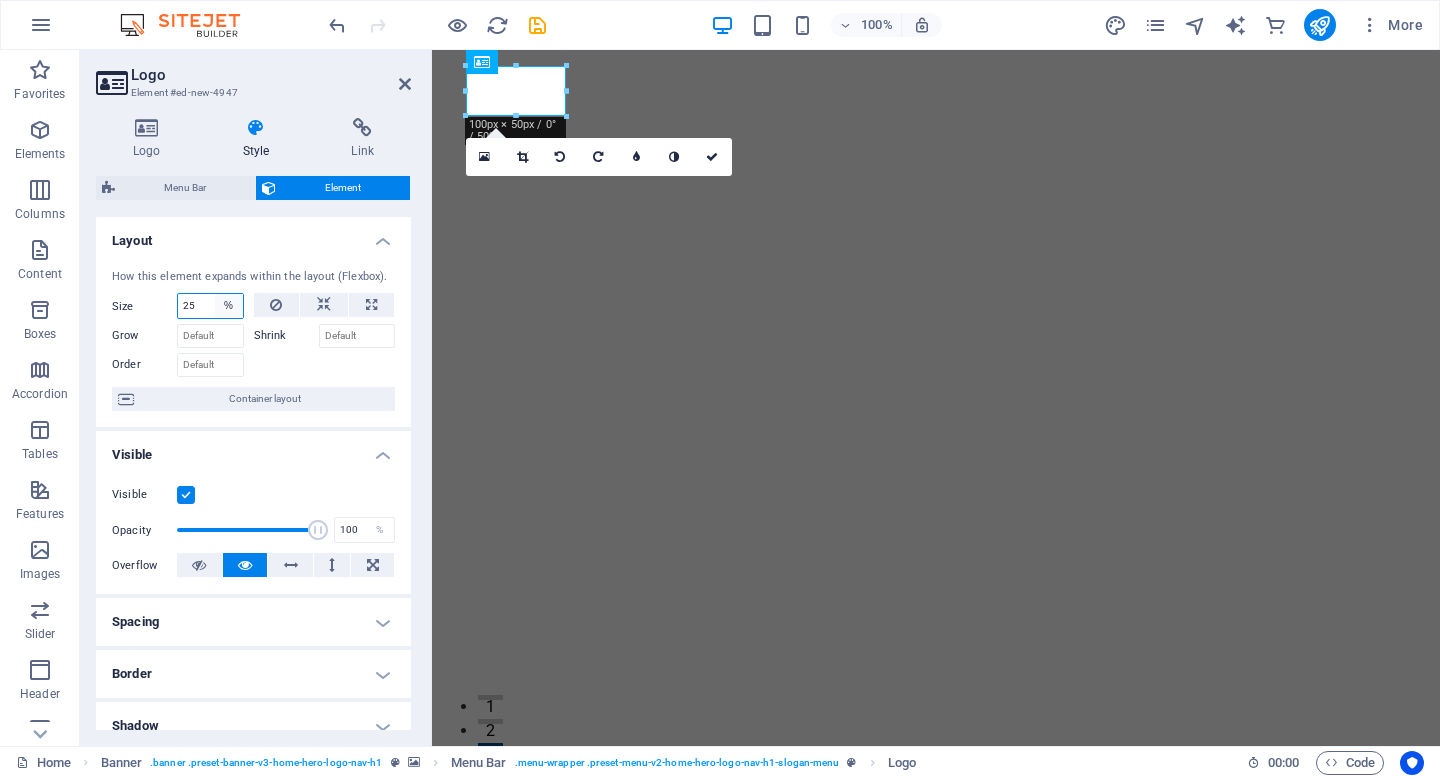 click on "Default auto px % 1/1 1/2 1/3 1/4 1/5 1/6 1/7 1/8 1/9 1/10" at bounding box center [229, 306] 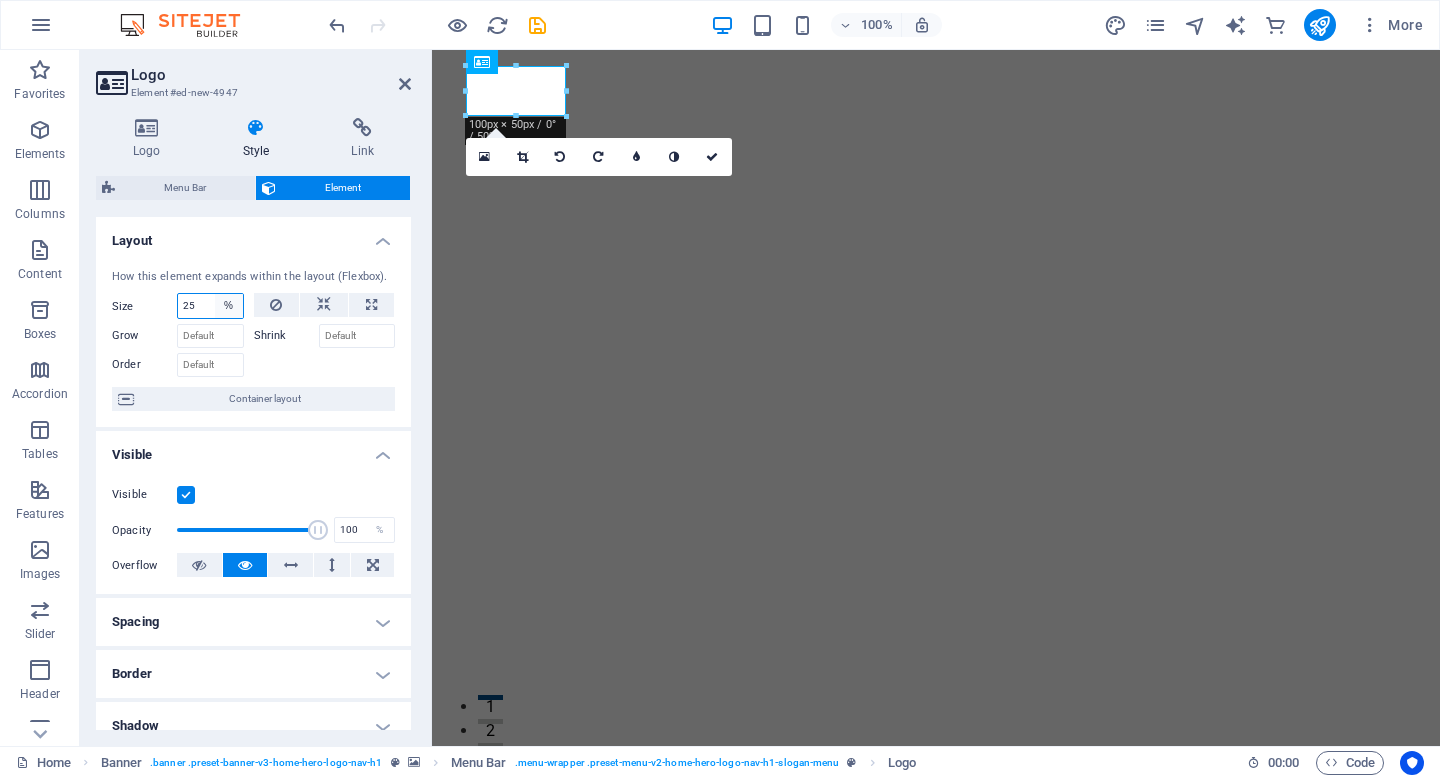 select on "1/8" 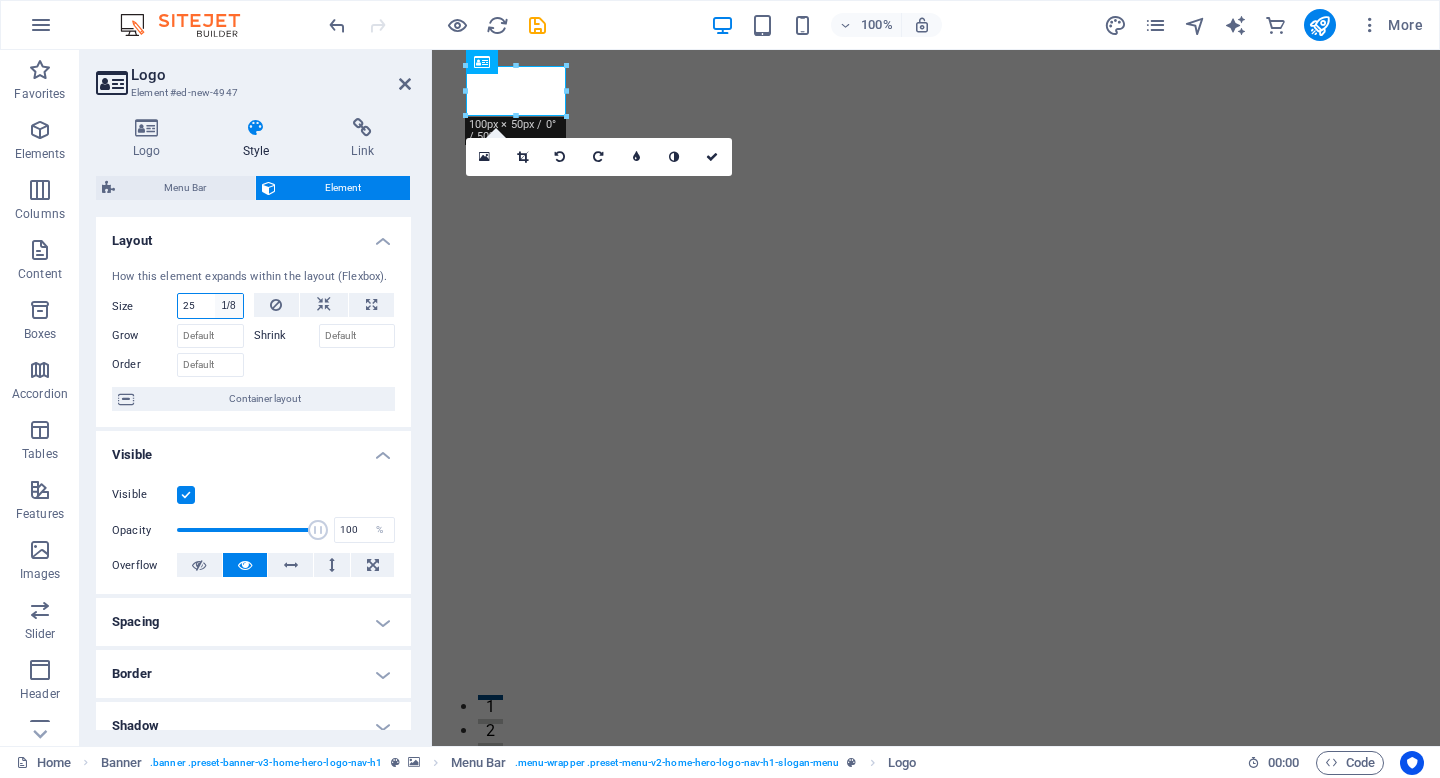 type on "12.5" 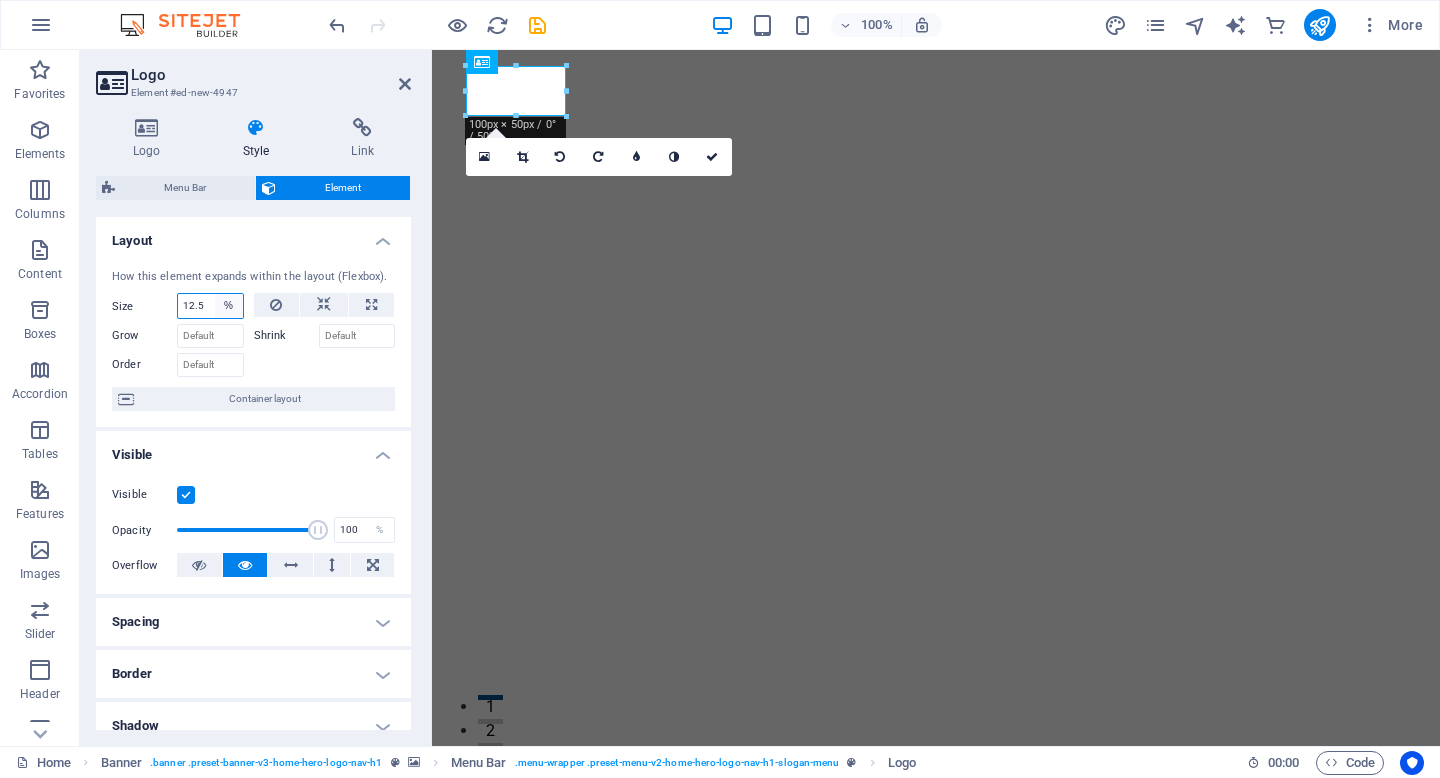 click on "Default auto px % 1/1 1/2 1/3 1/4 1/5 1/6 1/7 1/8 1/9 1/10" at bounding box center [229, 306] 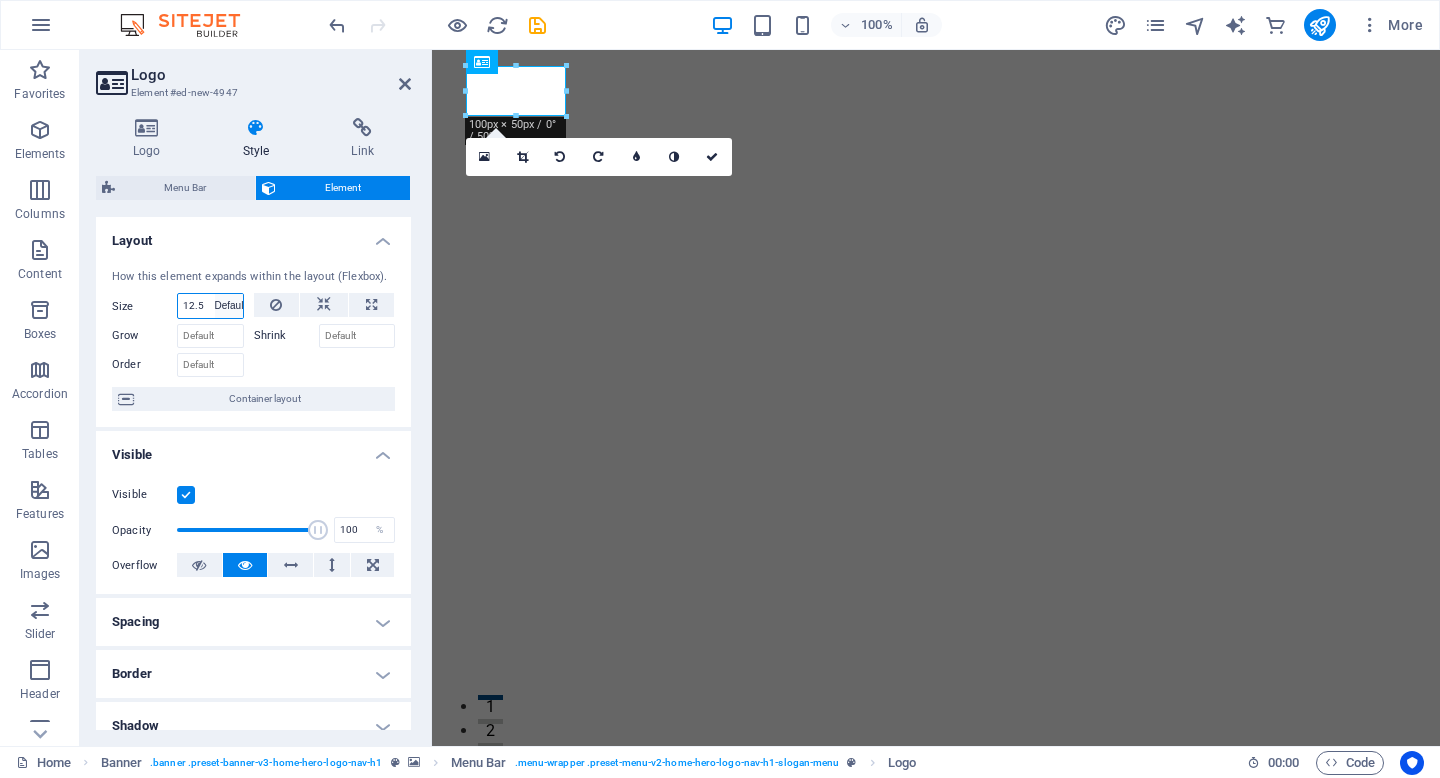 type 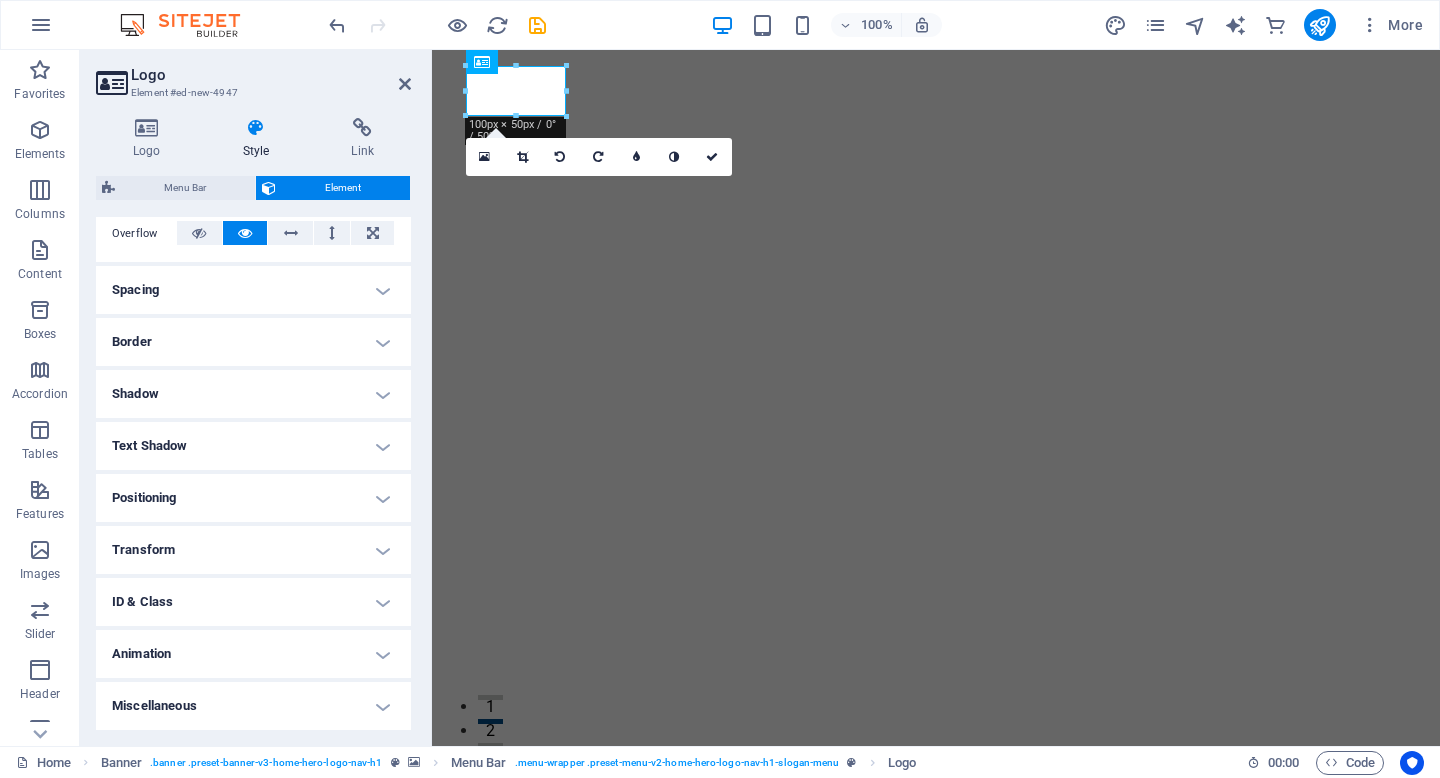 scroll, scrollTop: 0, scrollLeft: 0, axis: both 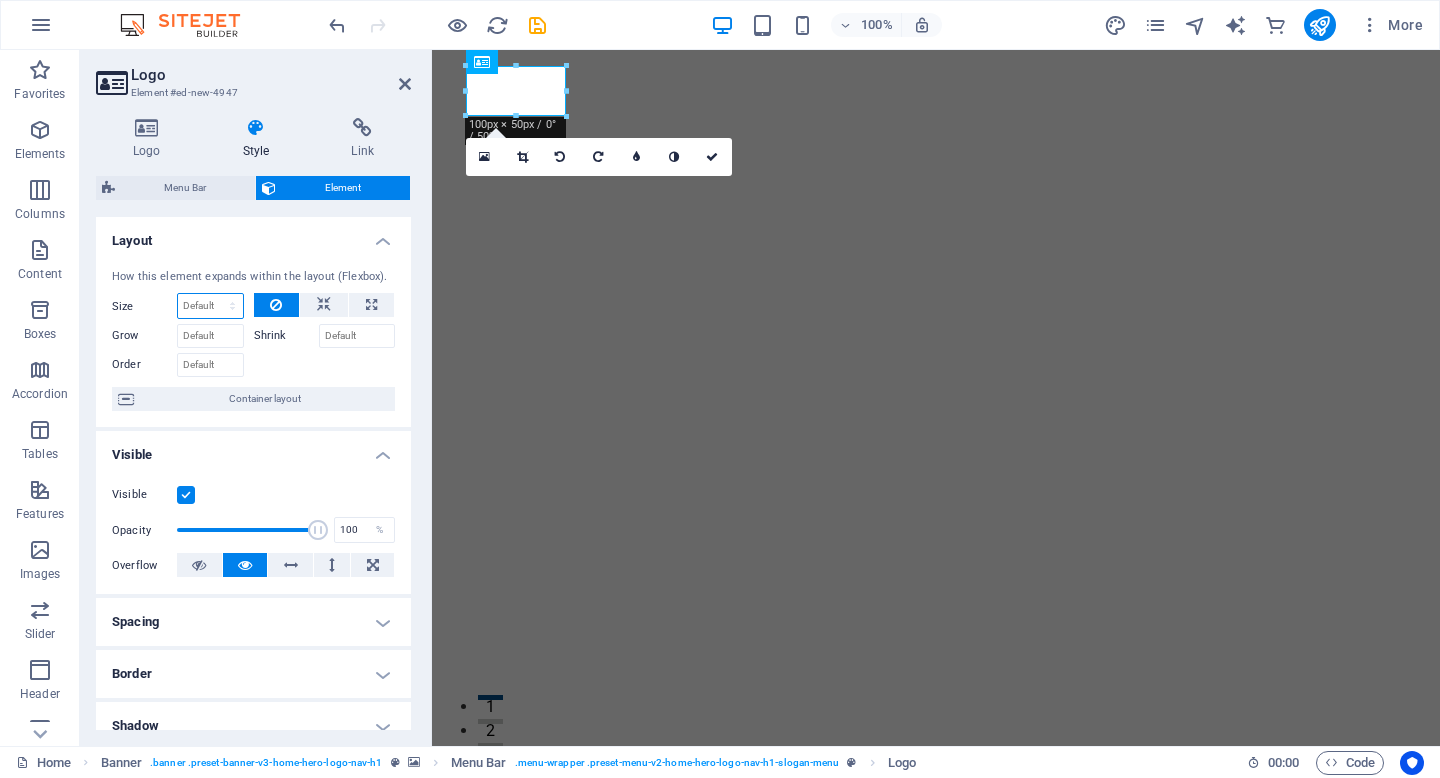 click at bounding box center [516, 65] 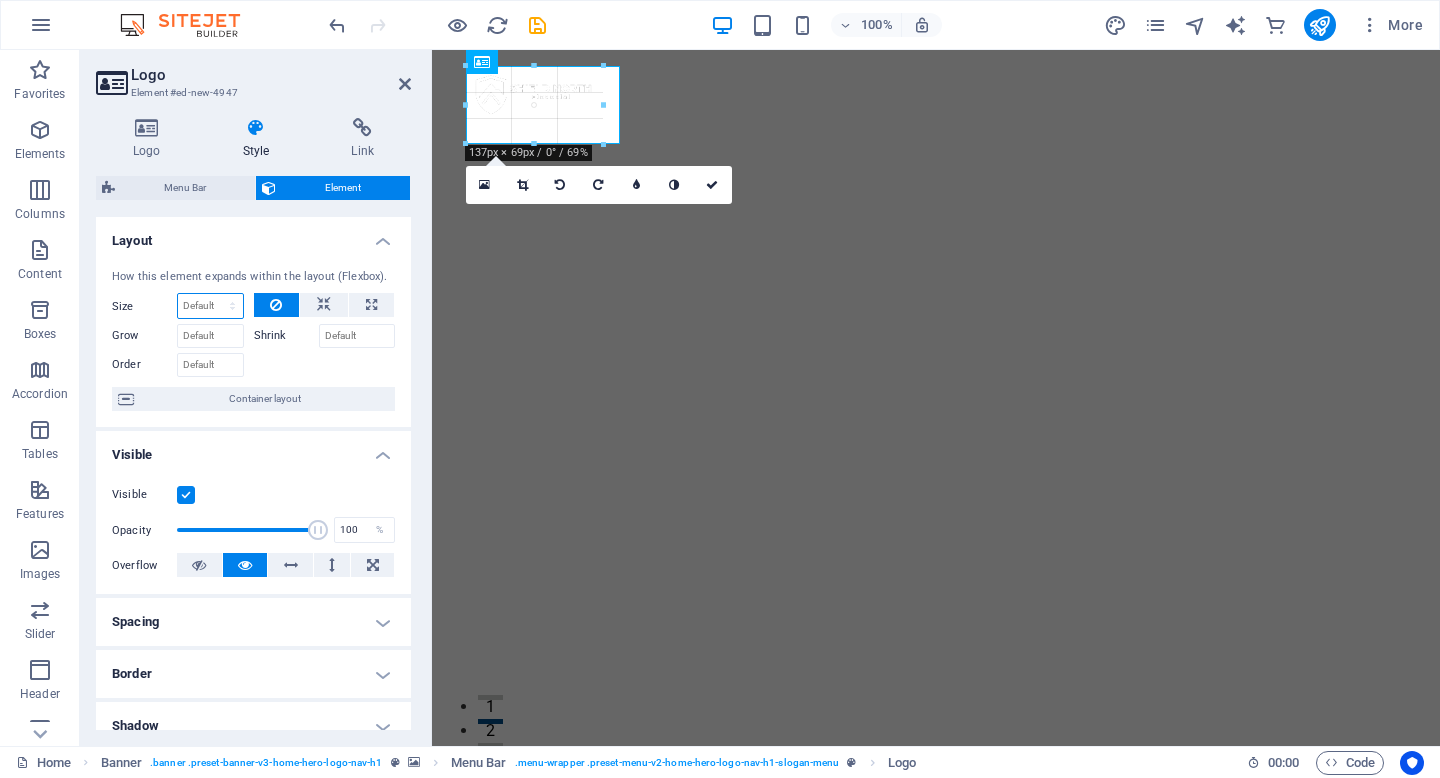 drag, startPoint x: 567, startPoint y: 89, endPoint x: 621, endPoint y: 86, distance: 54.08327 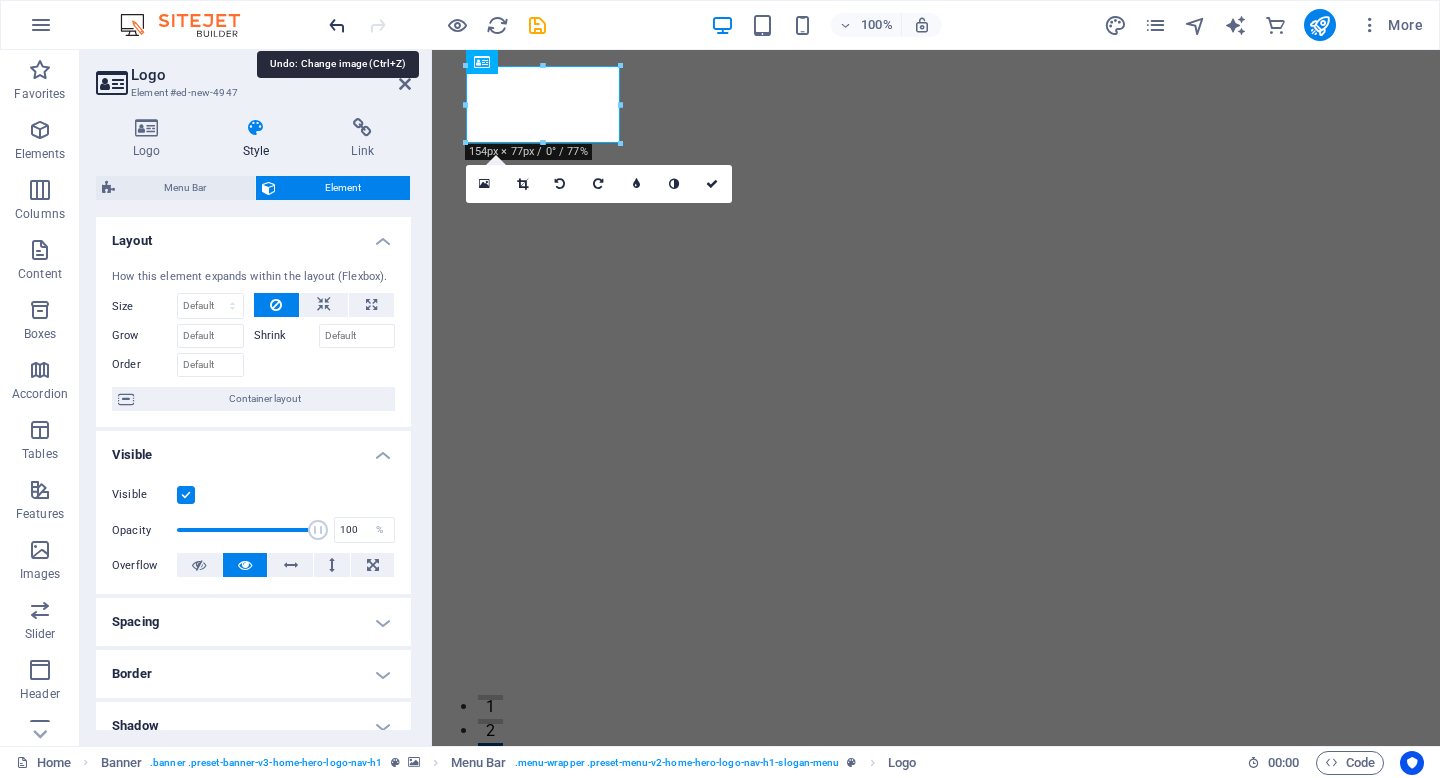 click at bounding box center (337, 25) 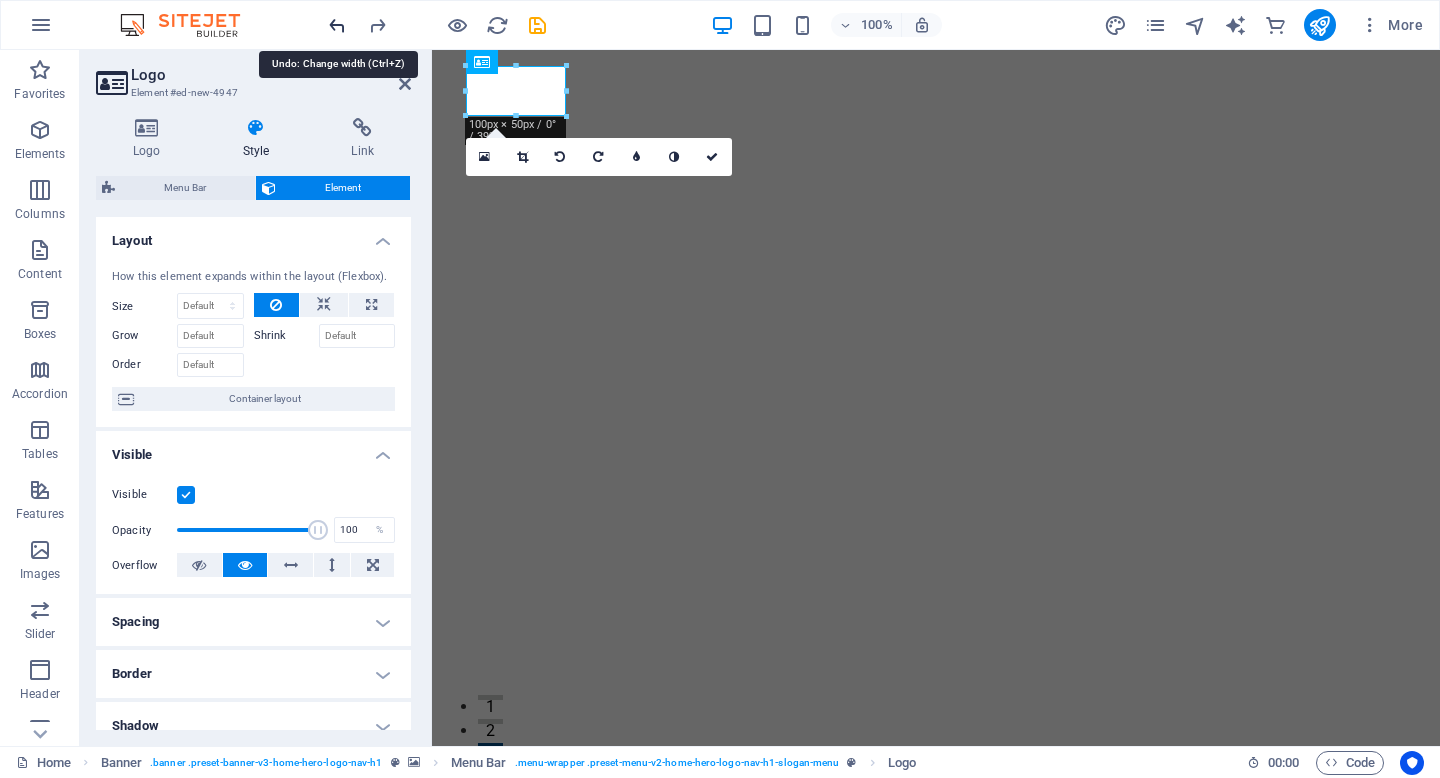 click at bounding box center (337, 25) 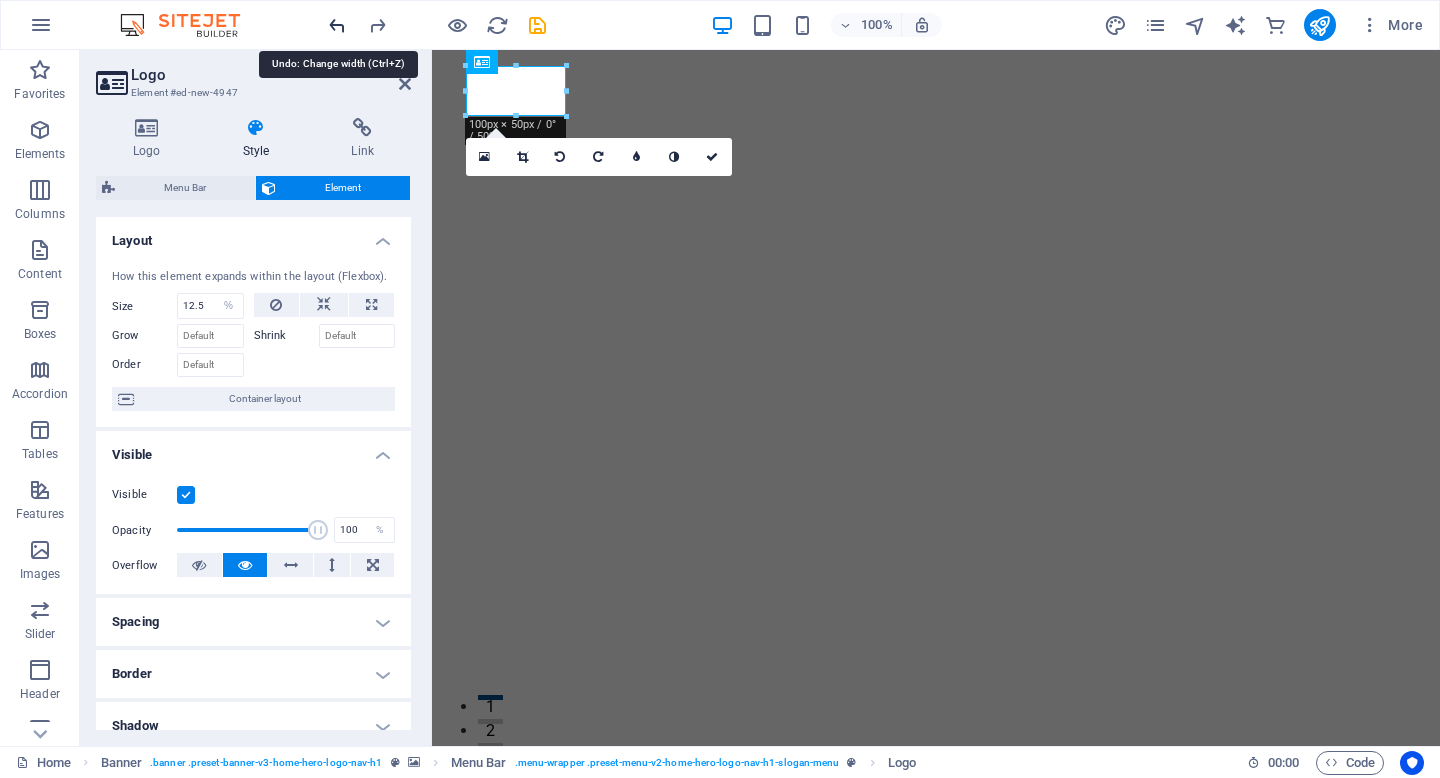 click at bounding box center (337, 25) 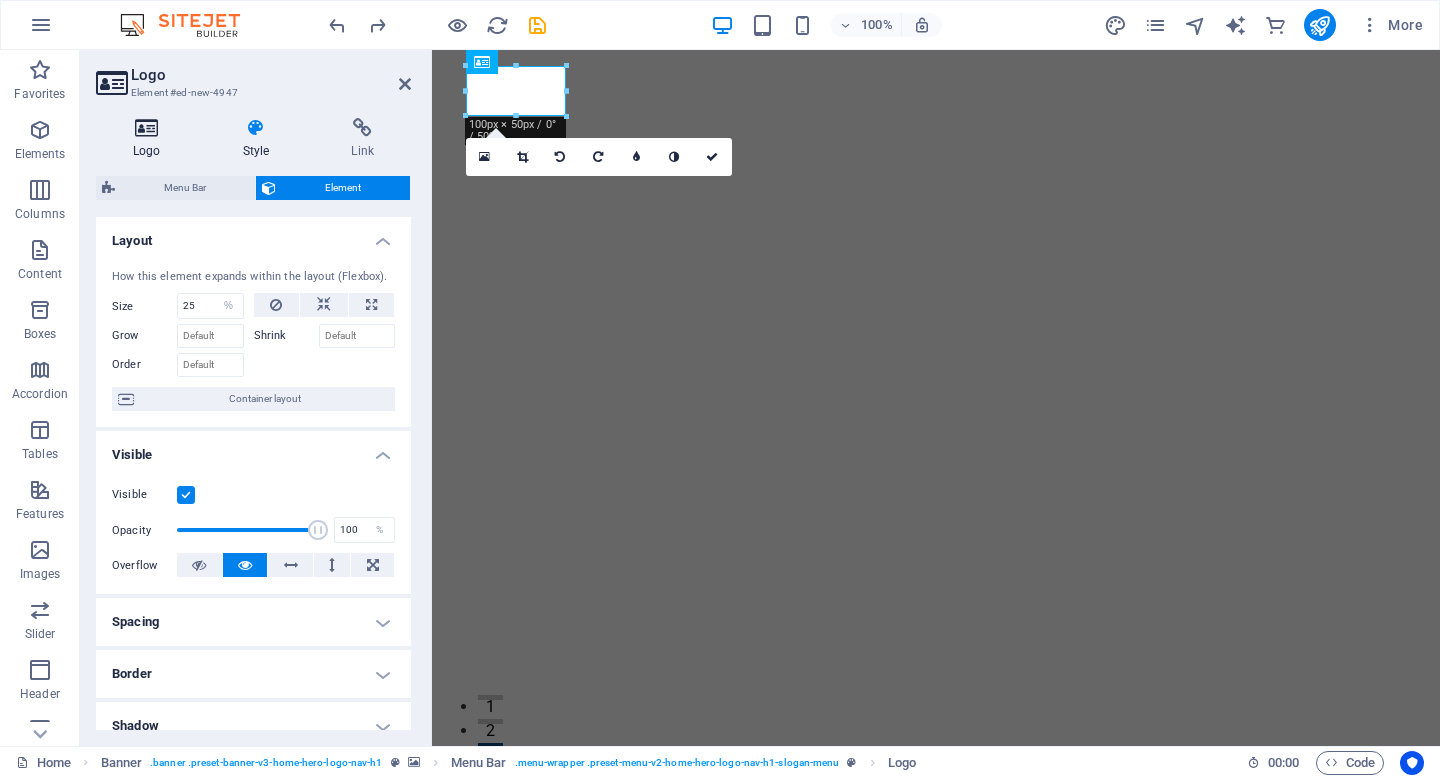 click at bounding box center [147, 128] 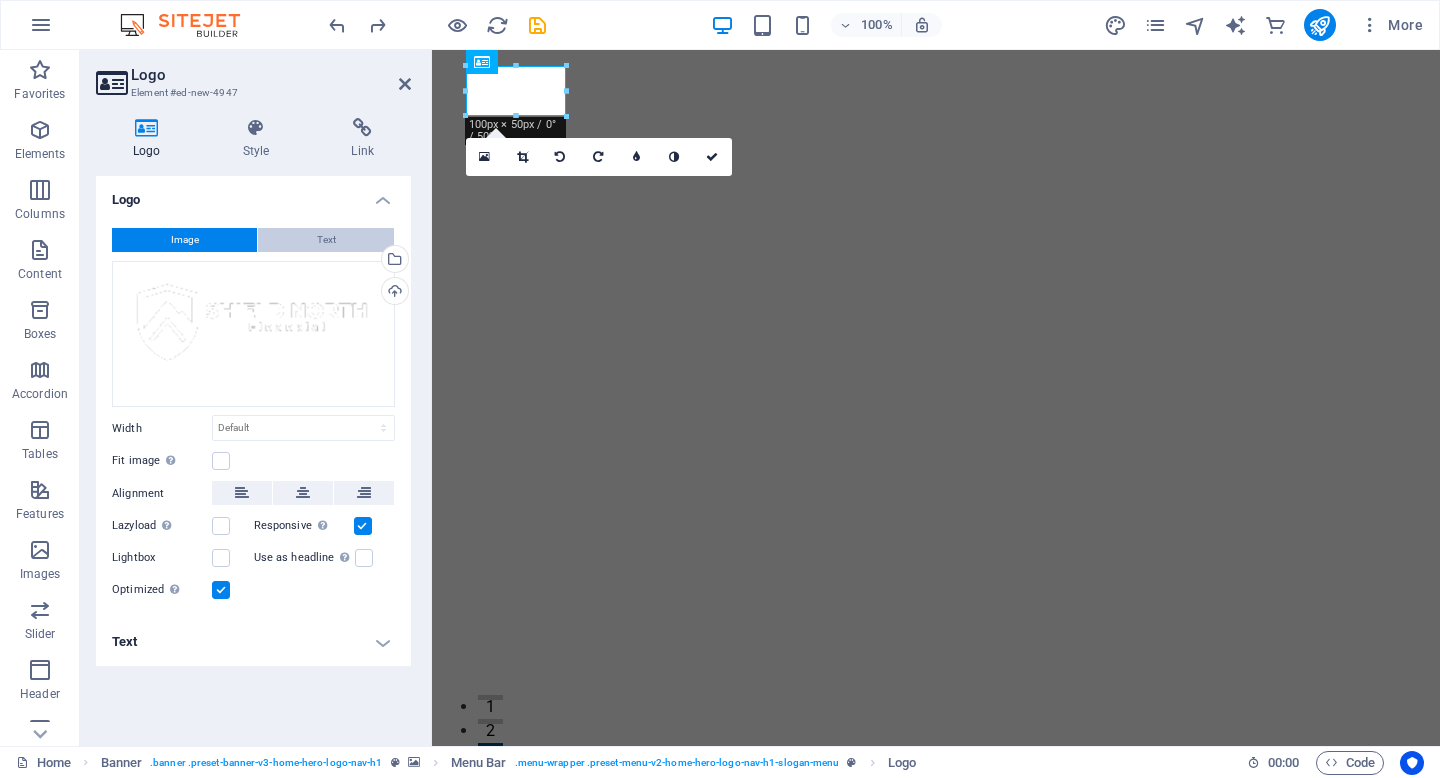 click on "Text" at bounding box center (326, 240) 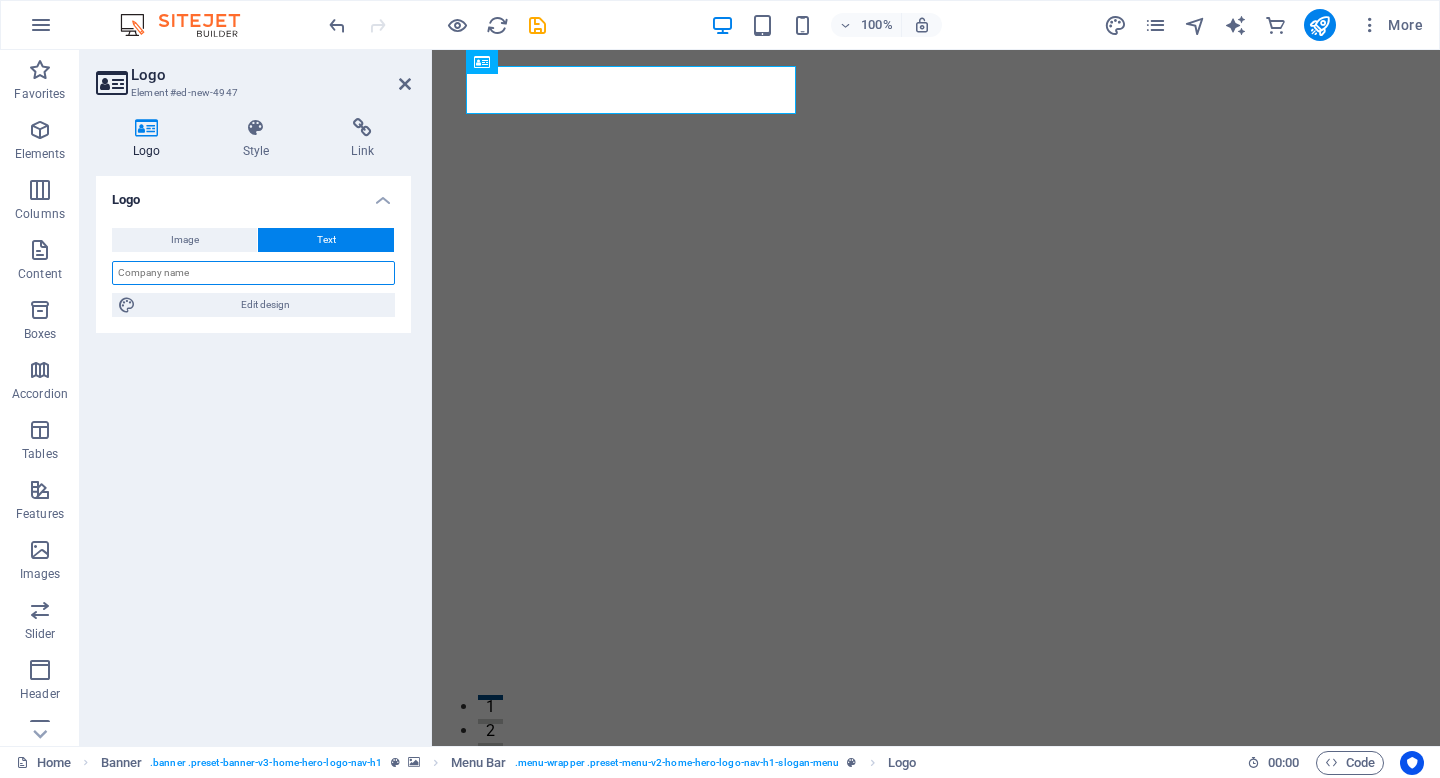 click at bounding box center (253, 273) 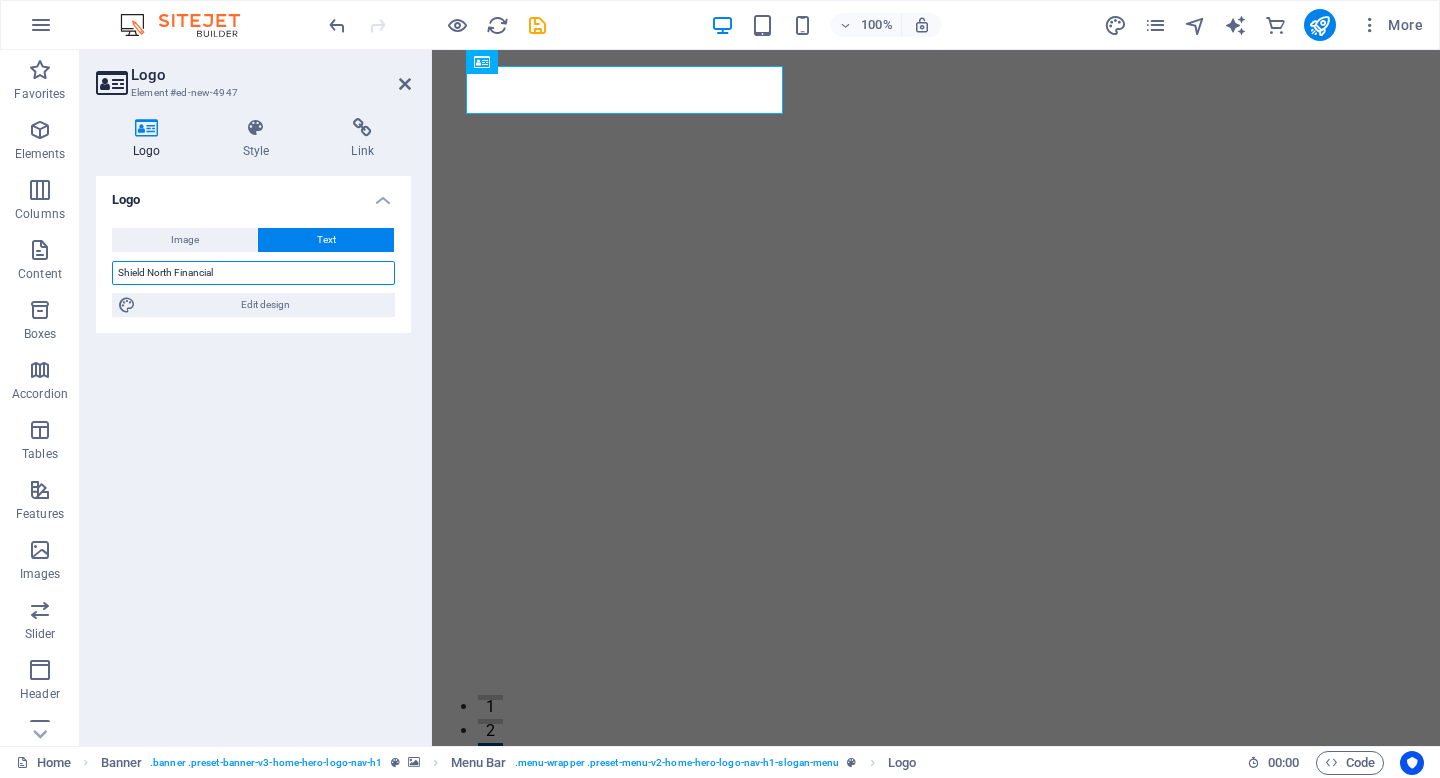 type on "Shield North Financial" 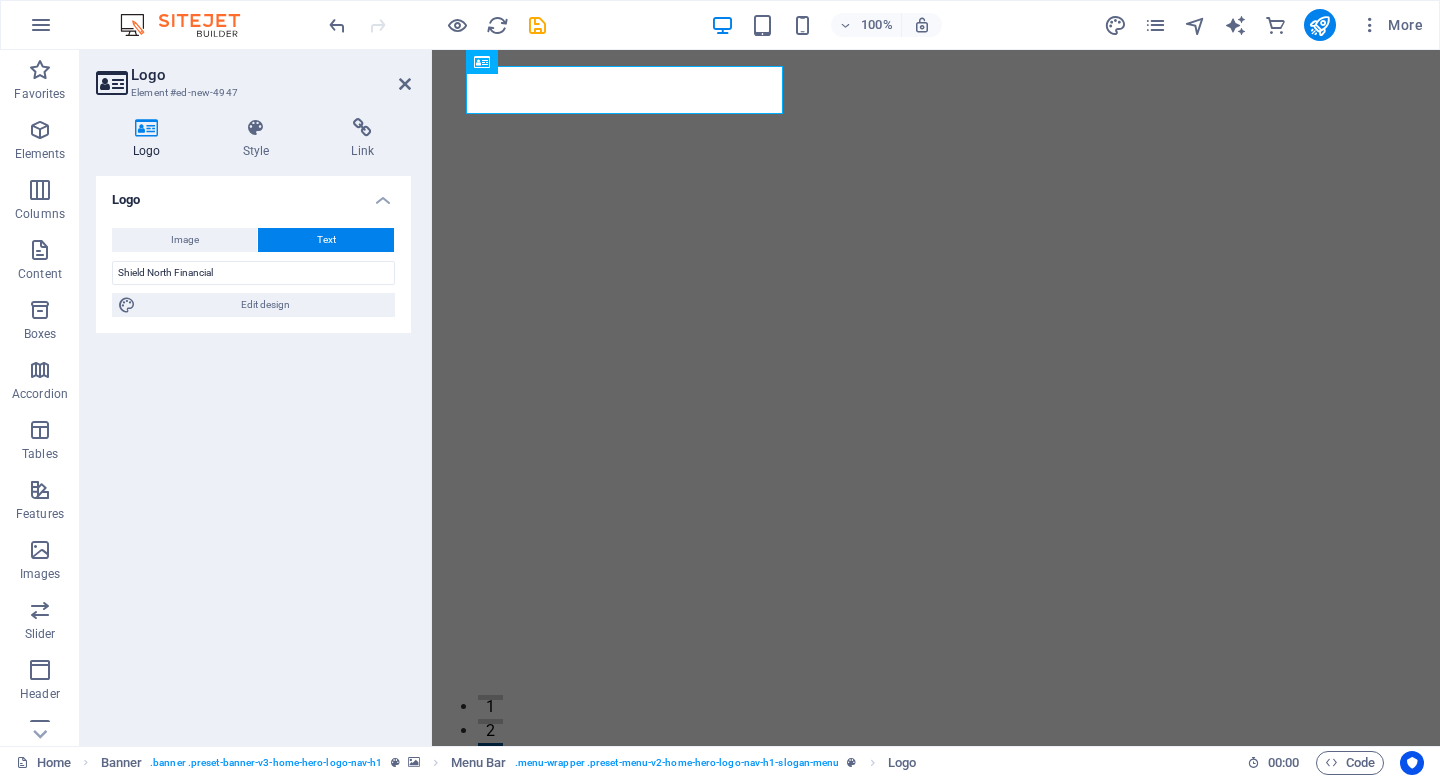 click on "Logo Image Text Drag files here, click to choose files or select files from Files or our free stock photos & videos Select files from the file manager, stock photos, or upload file(s) Upload Width Default auto px rem % em vh vw Fit image Automatically fit image to a fixed width and height Height Default auto px Alignment Lazyload Loading images after the page loads improves page speed. Responsive Automatically load retina image and smartphone optimized sizes. Lightbox Use as headline The image will be wrapped in an H1 headline tag. Useful for giving alternative text the weight of an H1 headline, e.g. for the logo. Leave unchecked if uncertain. Optimized Images are compressed to improve page speed. Position Direction Custom X offset 50 px rem % vh vw Y offset 50 px rem % vh vw Shield North Financial Edit design Text Float No float Image left Image right Determine how text should behave around the image. Text Alternative text Image caption Paragraph Format Normal Heading 1 Heading 2 Heading 3 Heading 4 Code 8 9" at bounding box center (253, 453) 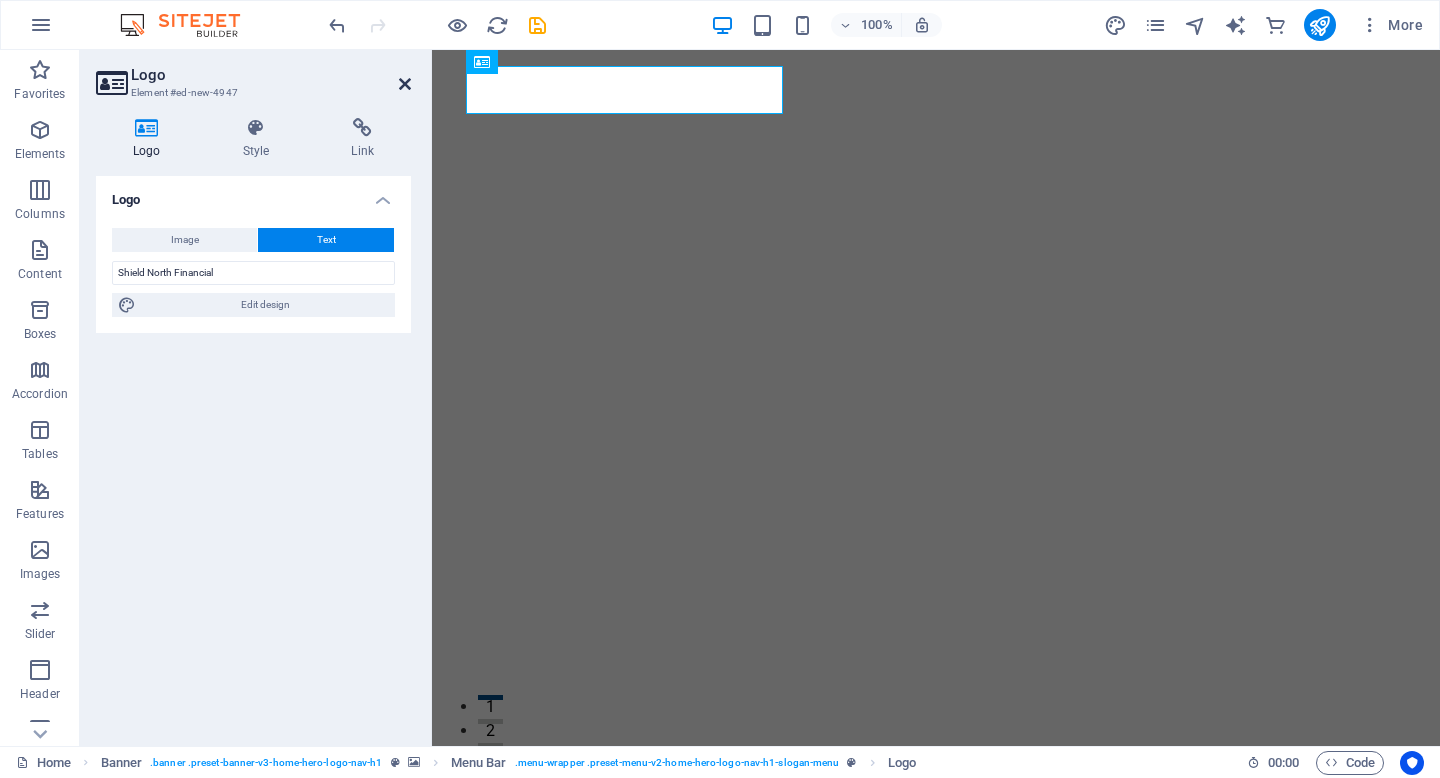 click at bounding box center [405, 84] 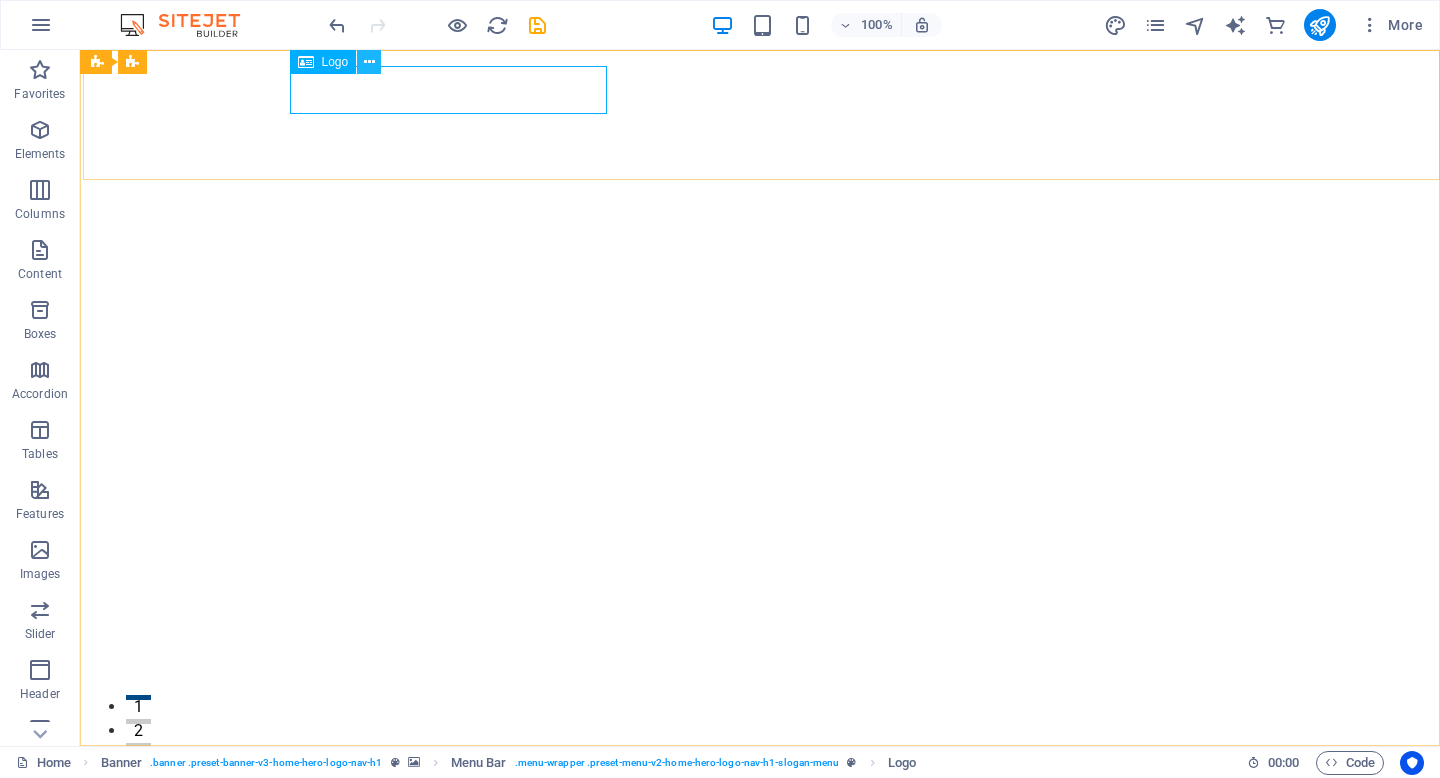 click at bounding box center [369, 62] 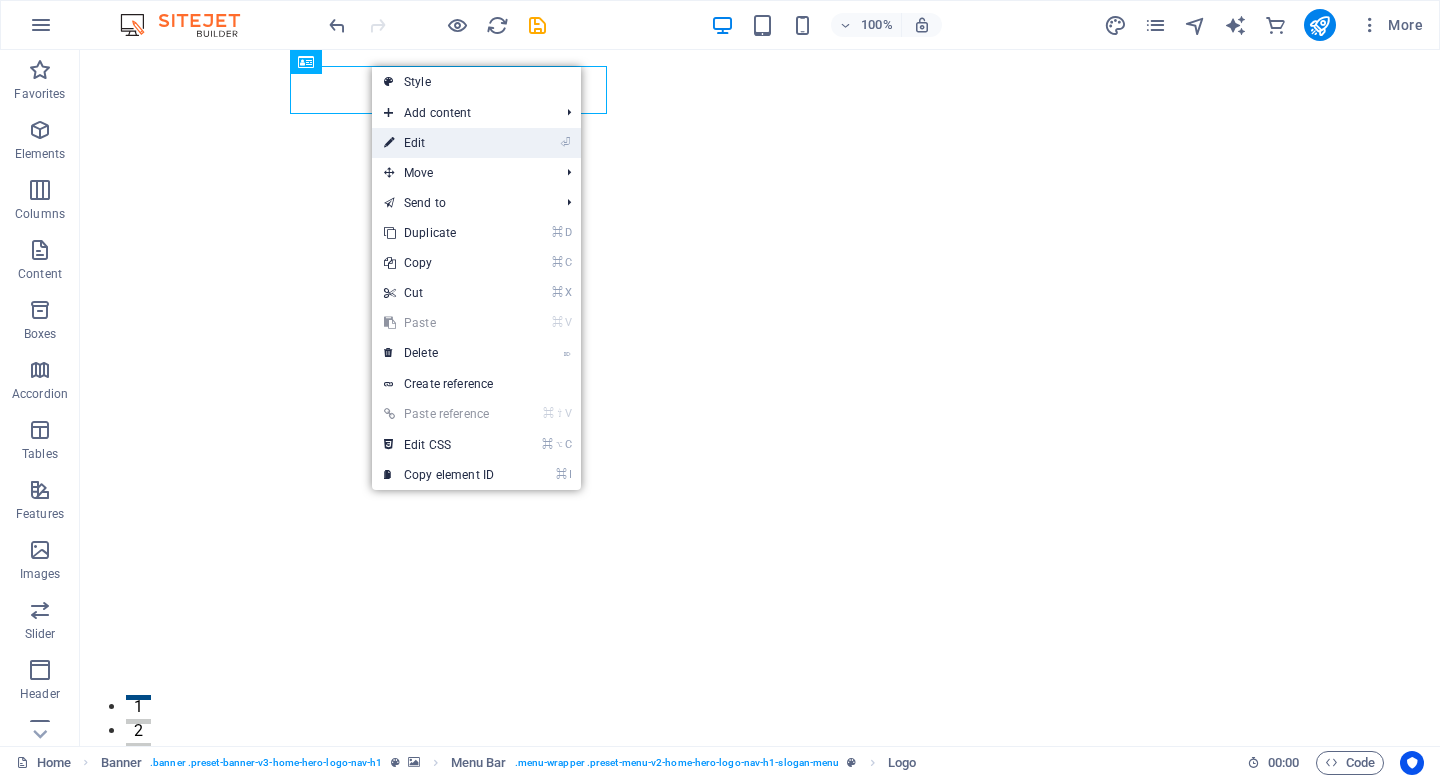 click on "⏎  Edit" at bounding box center (439, 143) 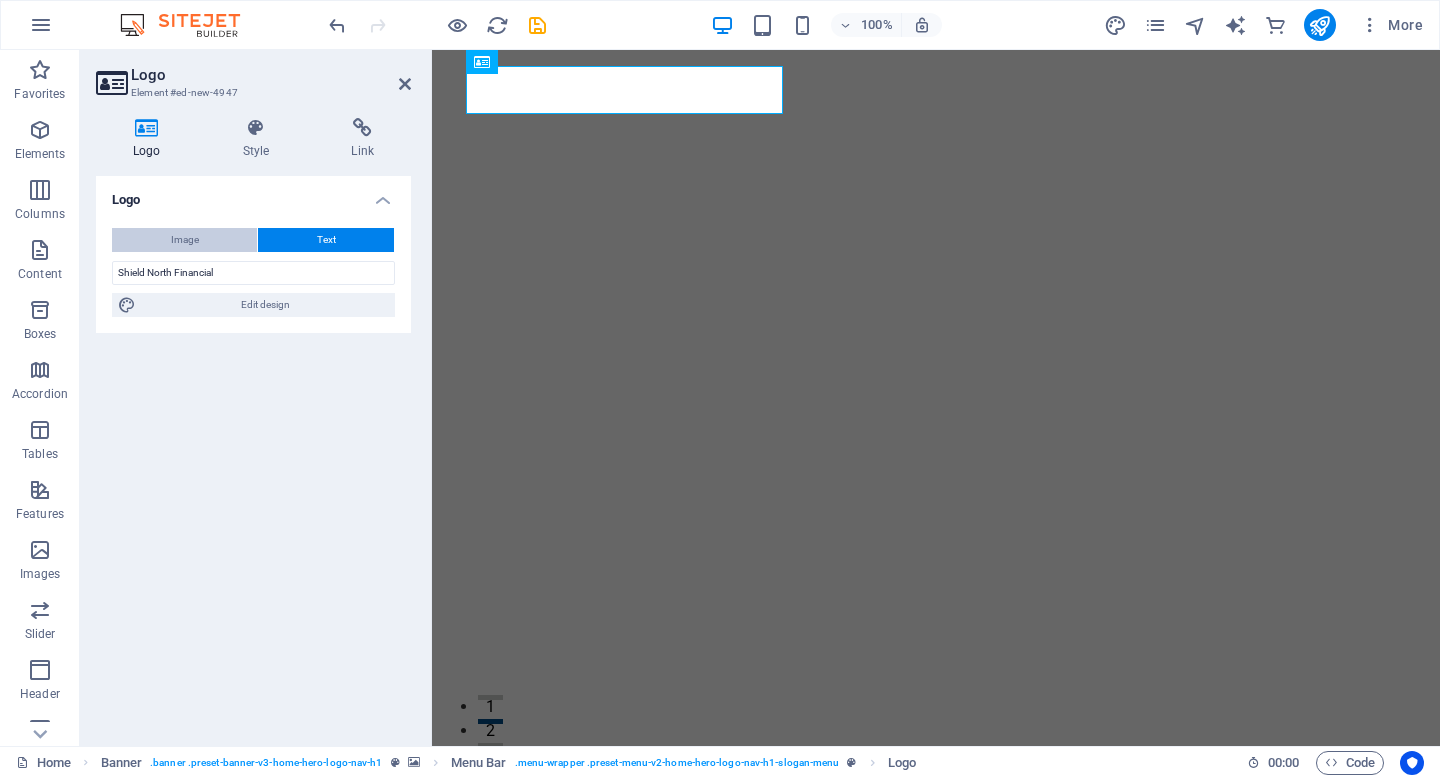 click on "Image" at bounding box center [184, 240] 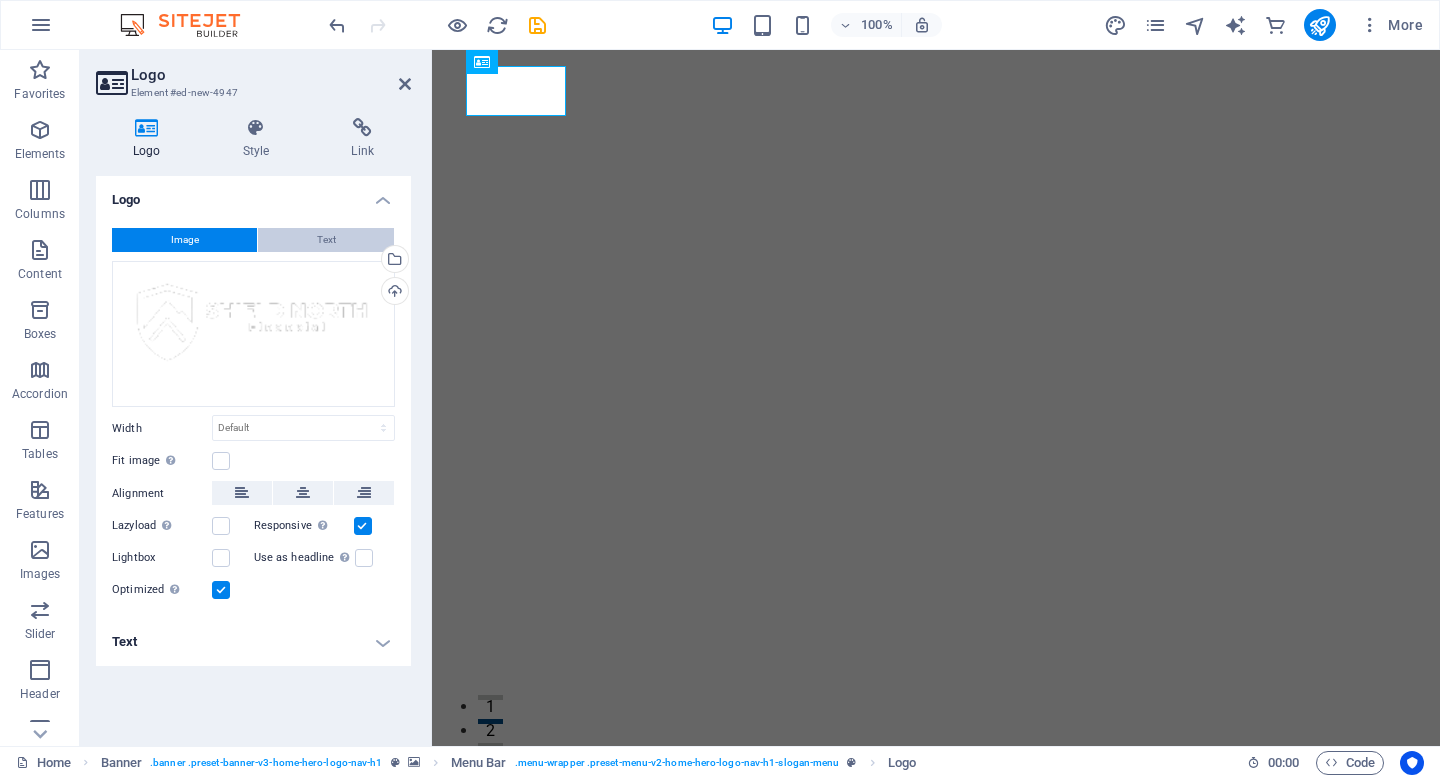 click on "Text" at bounding box center (326, 240) 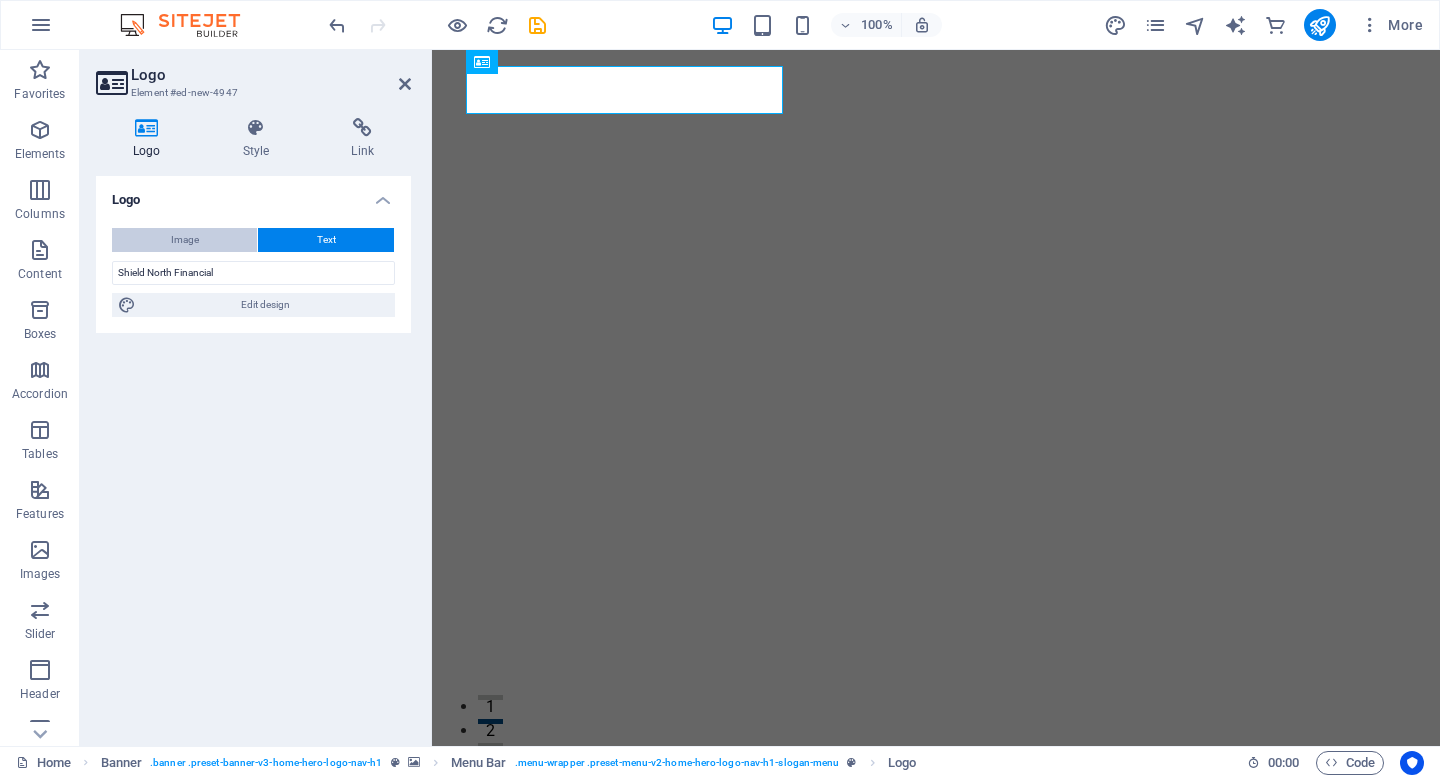 click on "Image" at bounding box center [184, 240] 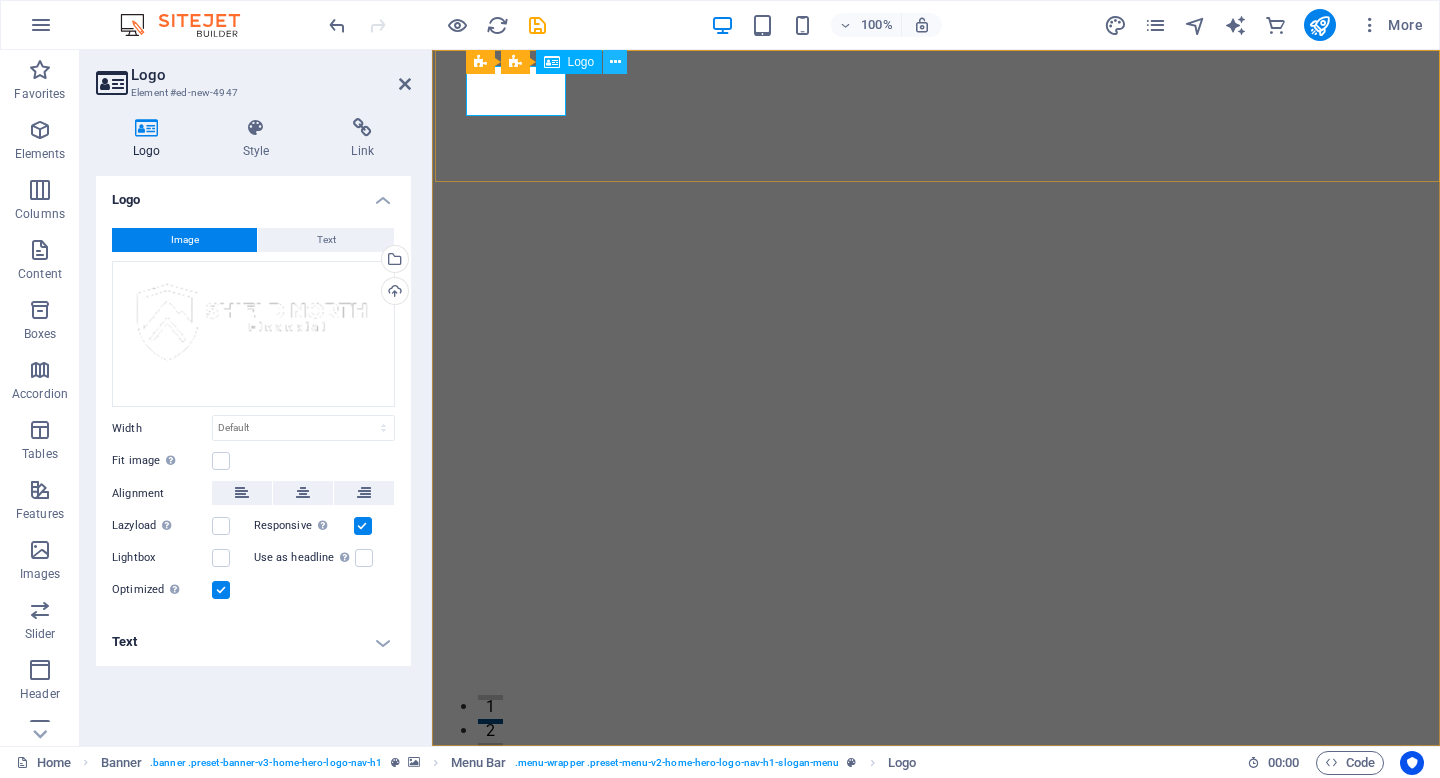 click at bounding box center [615, 62] 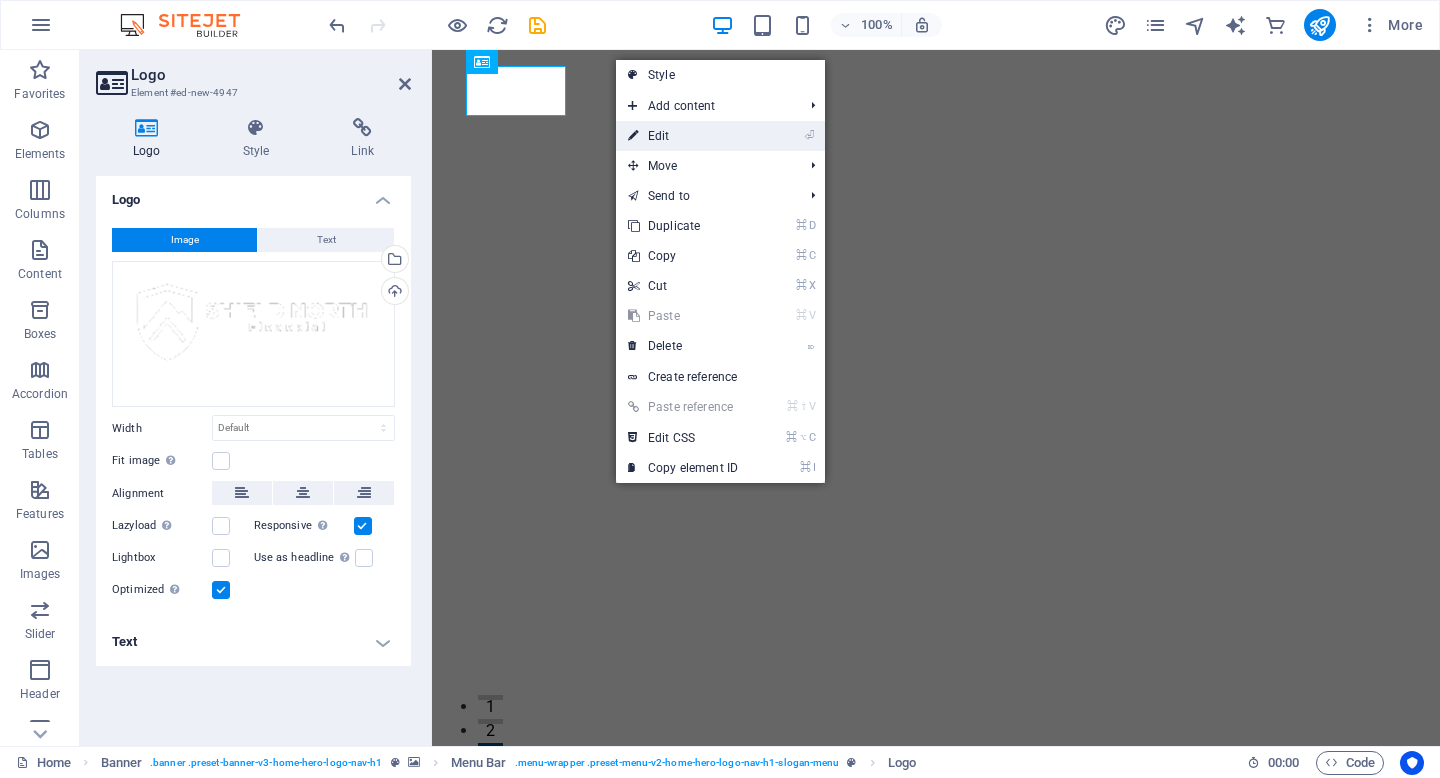 click on "⏎  Edit" at bounding box center (683, 136) 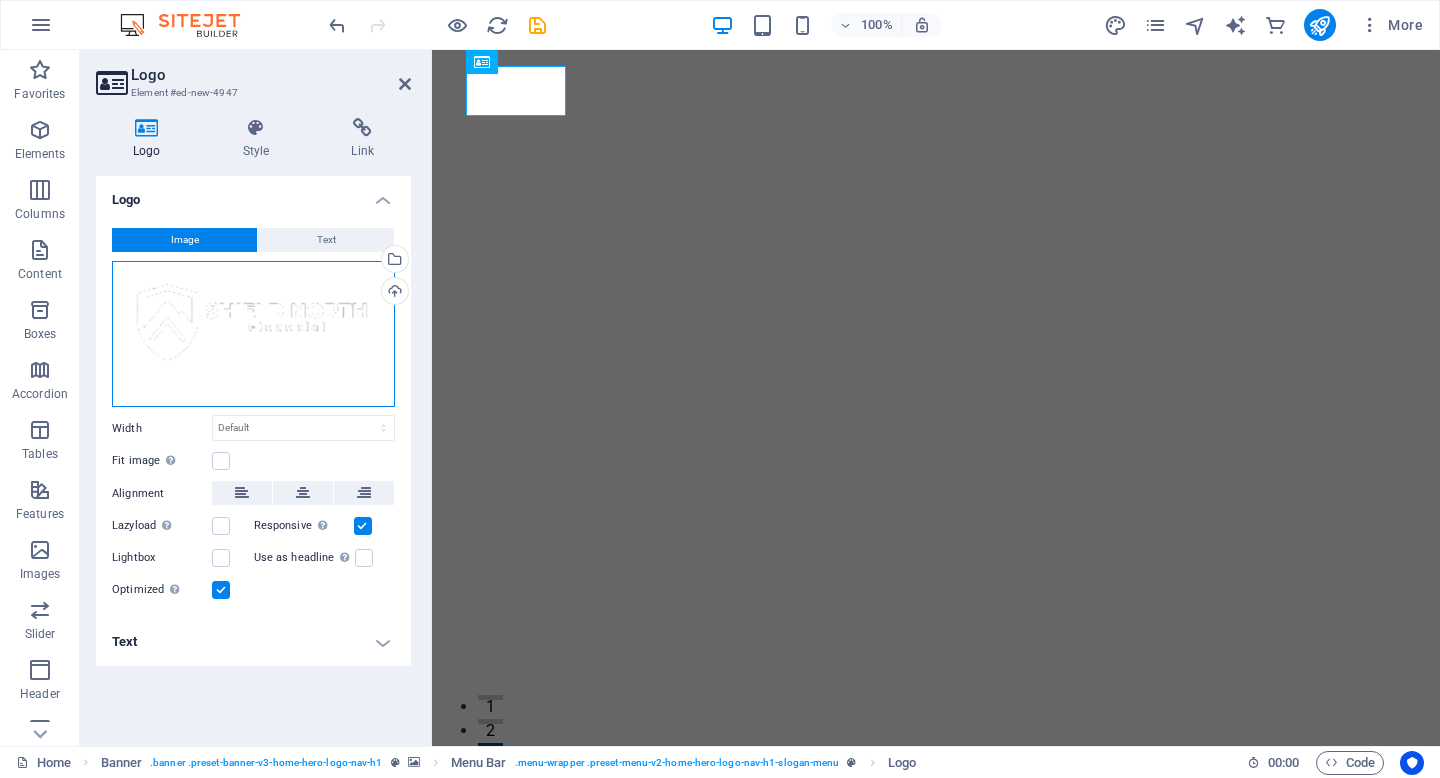 click on "Drag files here, click to choose files or select files from Files or our free stock photos & videos" at bounding box center (253, 334) 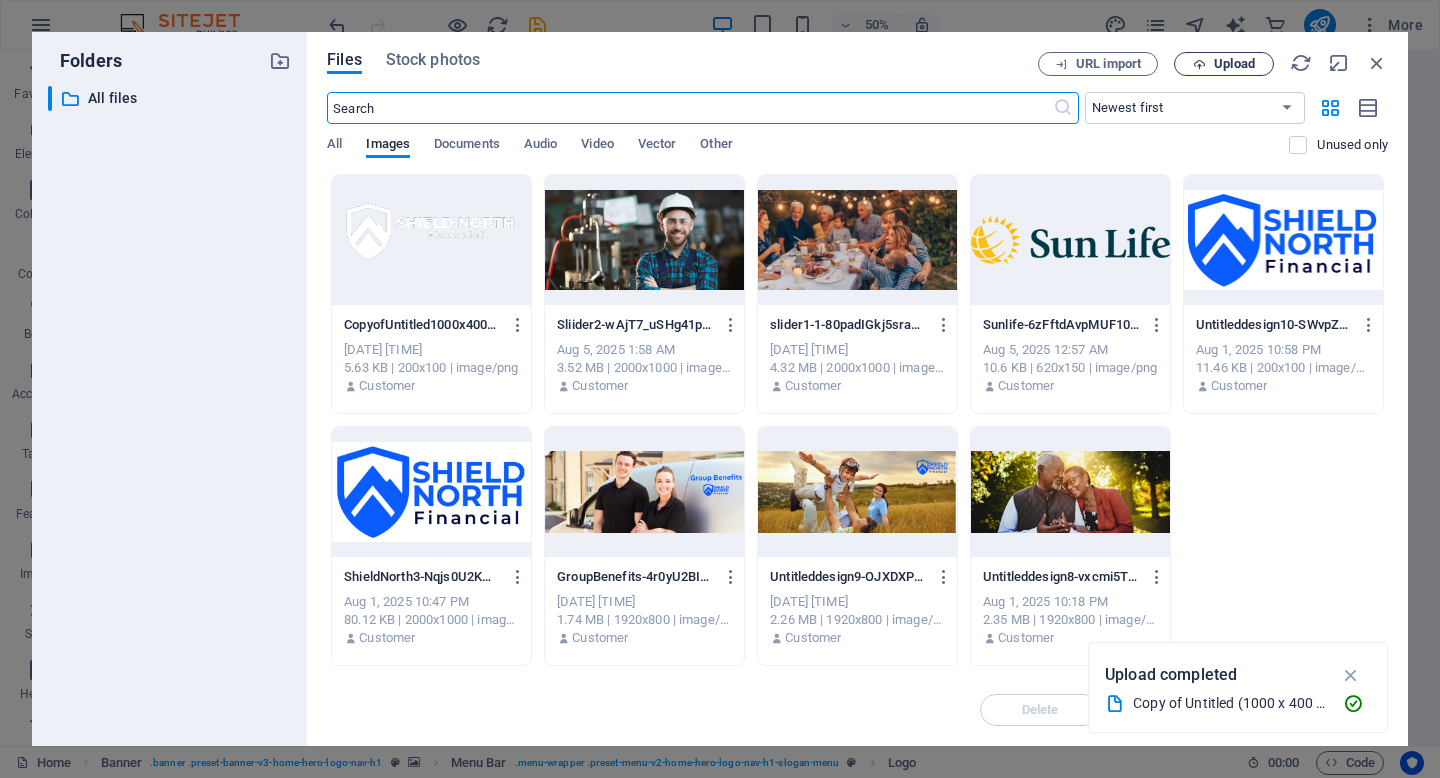 click on "Upload" at bounding box center (1234, 64) 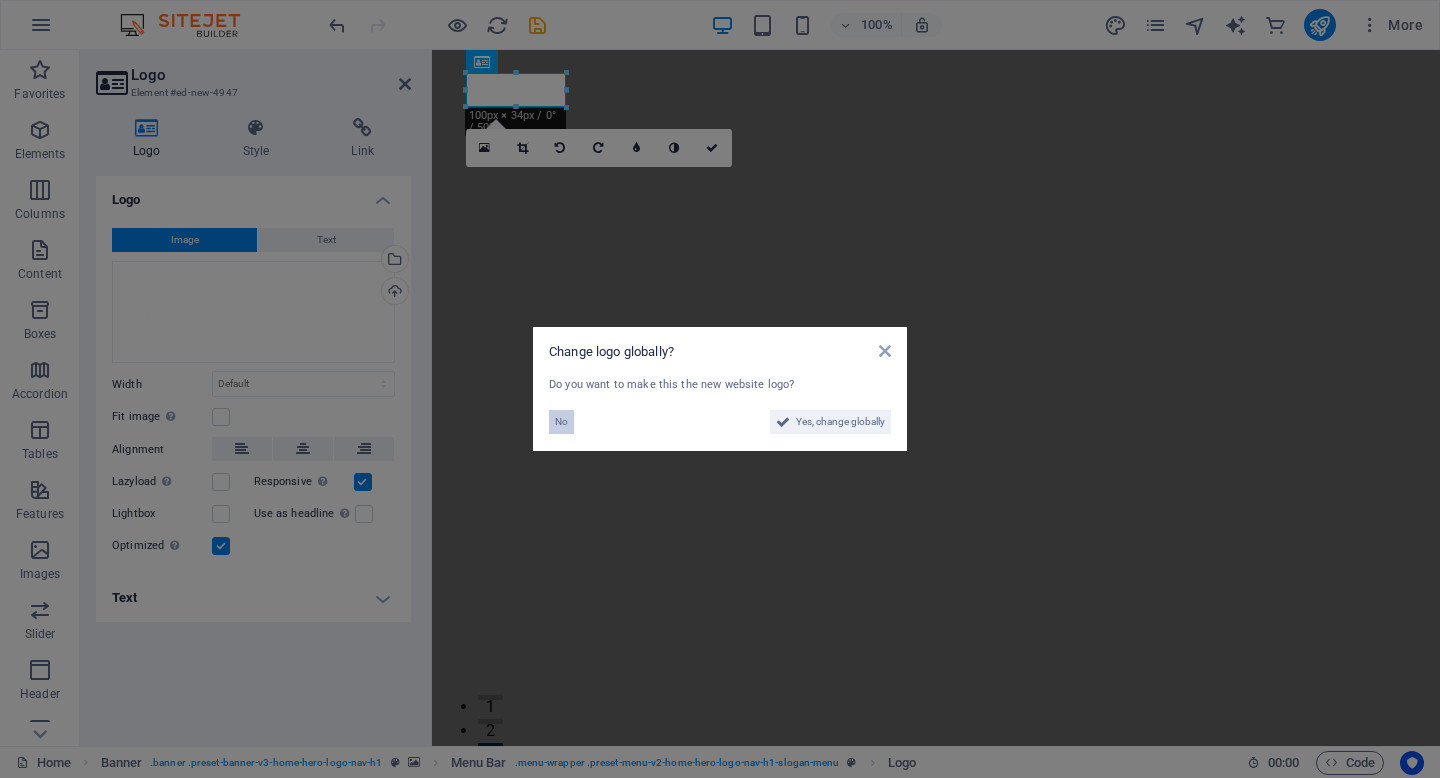 click on "No" at bounding box center (561, 422) 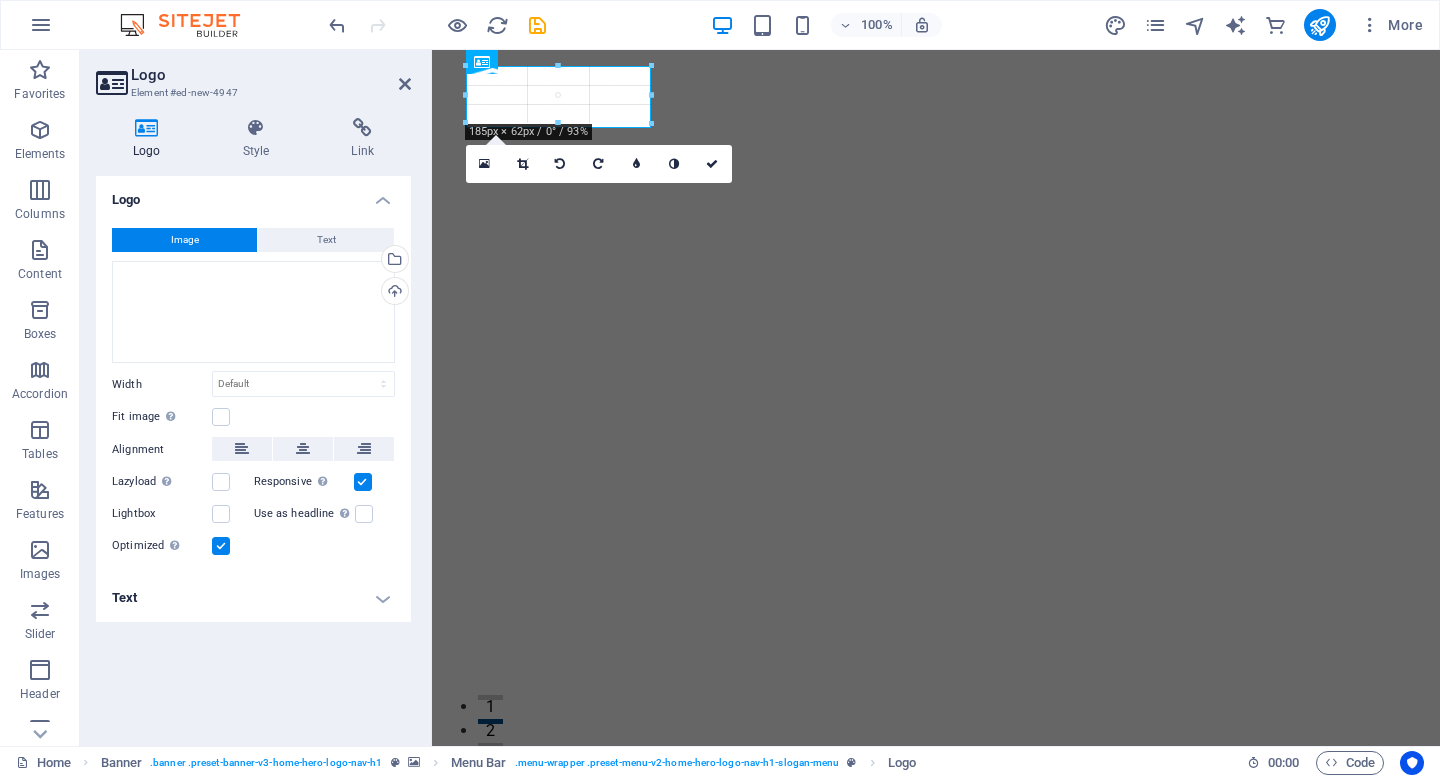 drag, startPoint x: 567, startPoint y: 92, endPoint x: 638, endPoint y: 96, distance: 71.11259 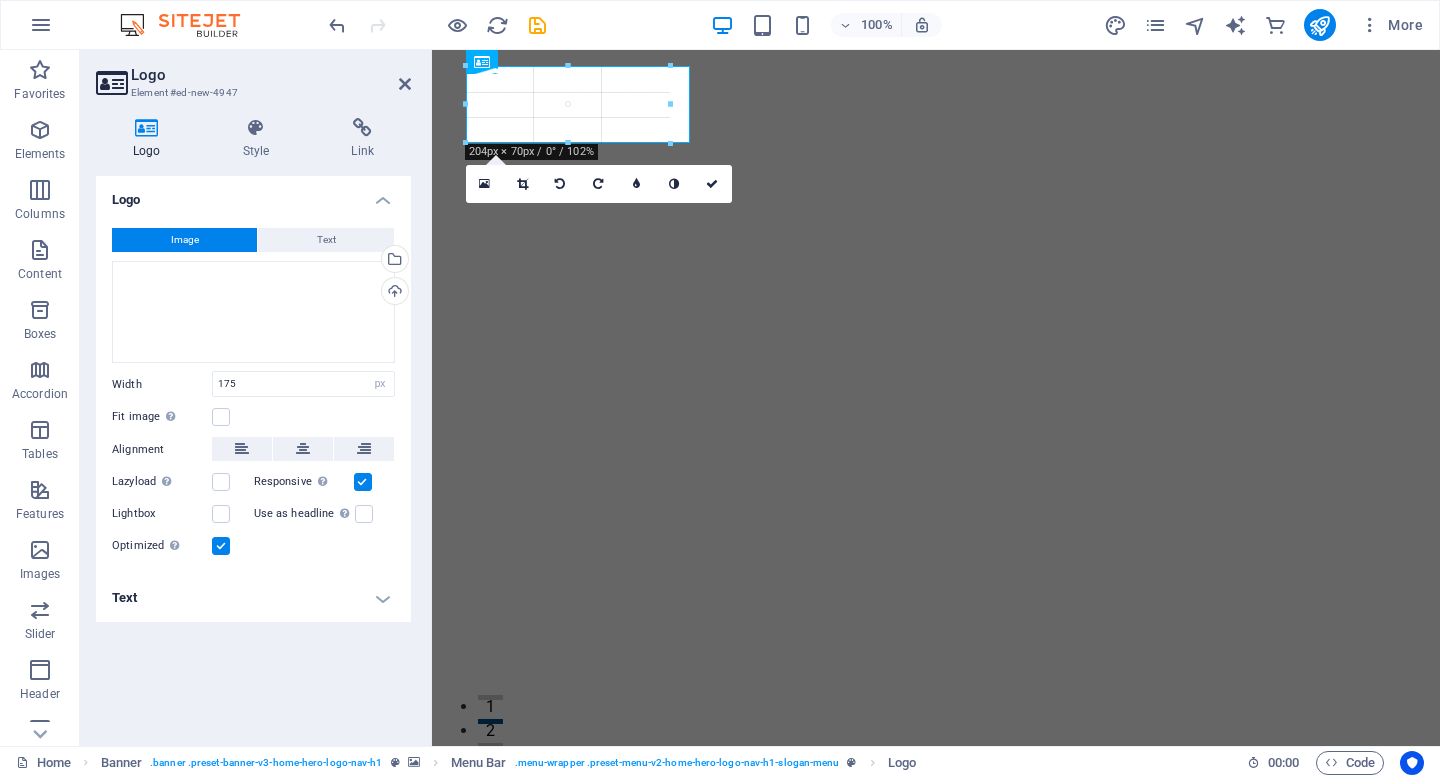 drag, startPoint x: 638, startPoint y: 94, endPoint x: 687, endPoint y: 97, distance: 49.09175 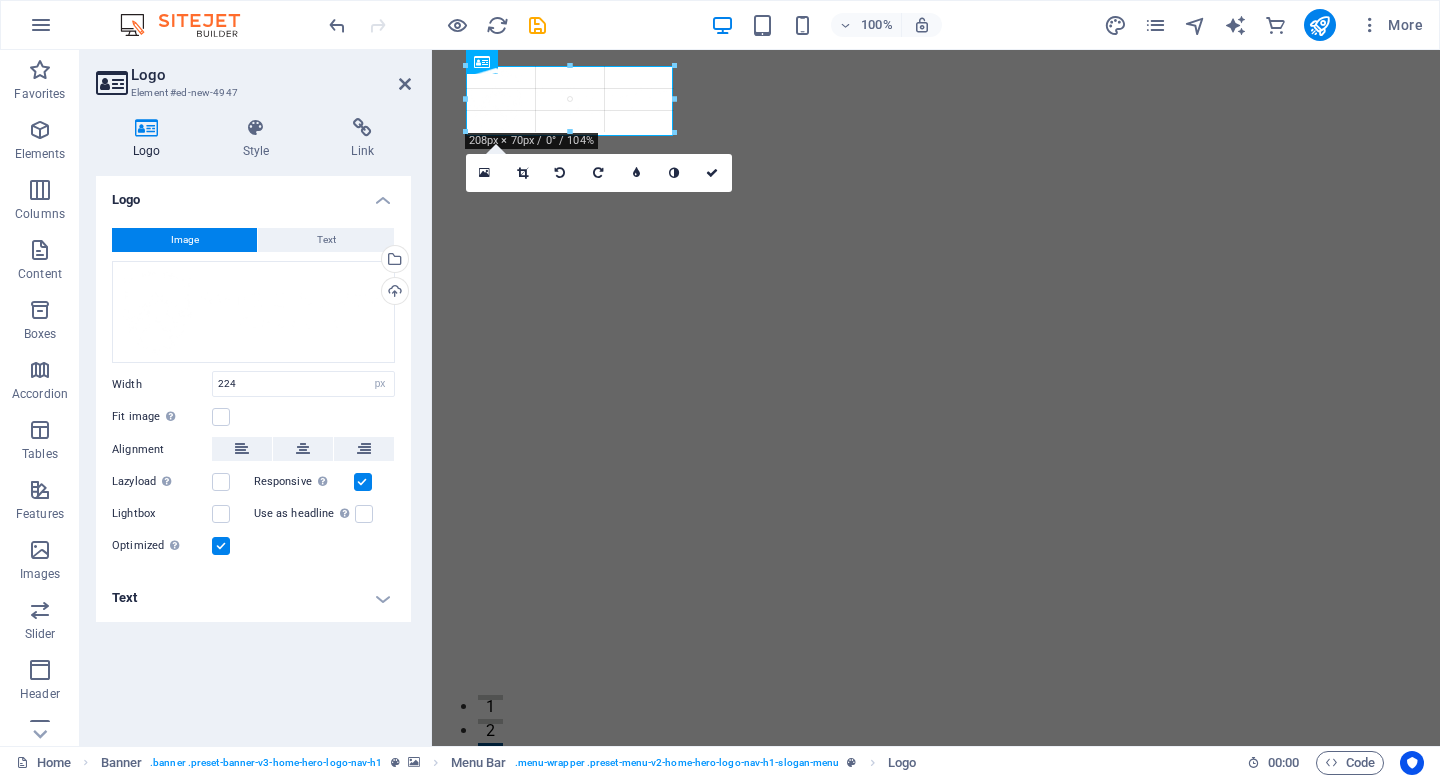 drag, startPoint x: 688, startPoint y: 105, endPoint x: 658, endPoint y: 101, distance: 30.265491 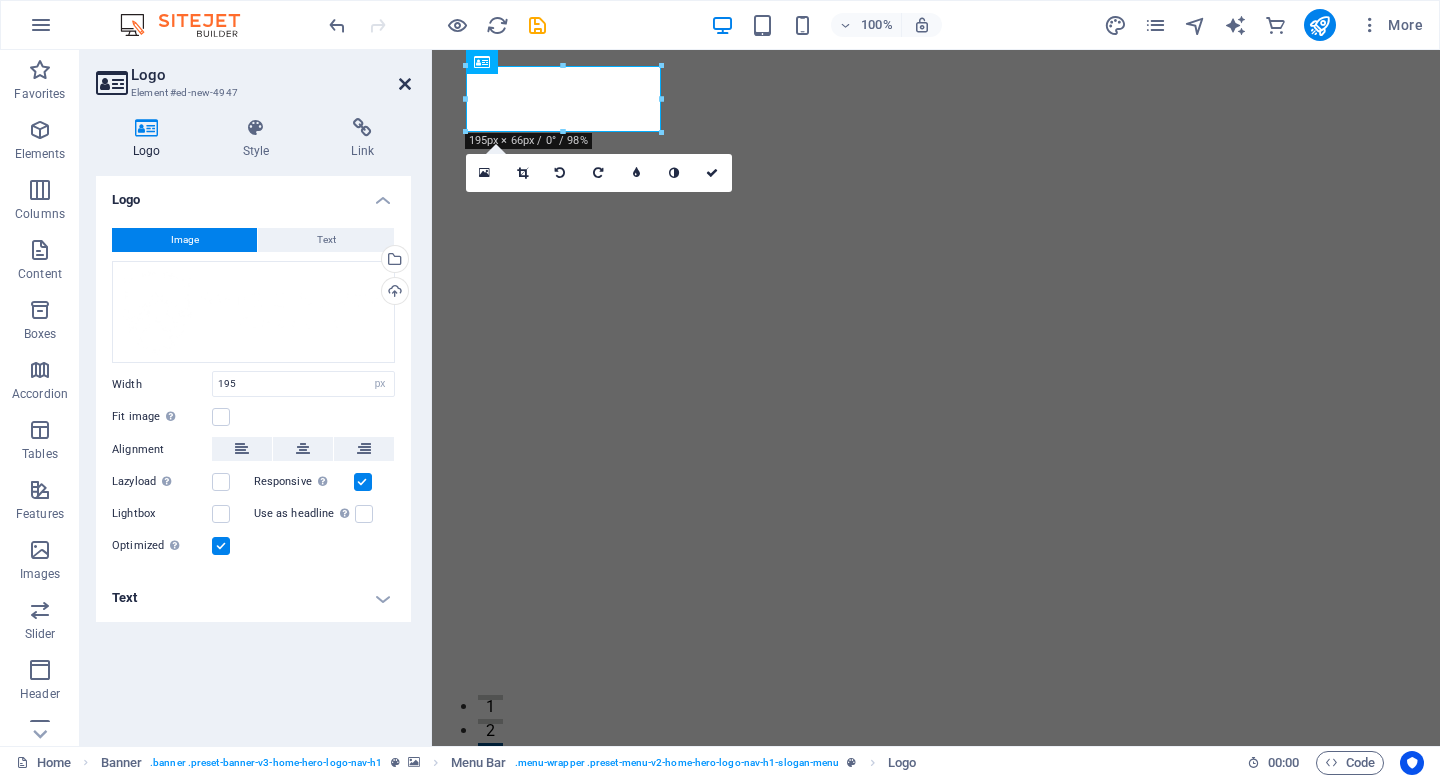 click at bounding box center [405, 84] 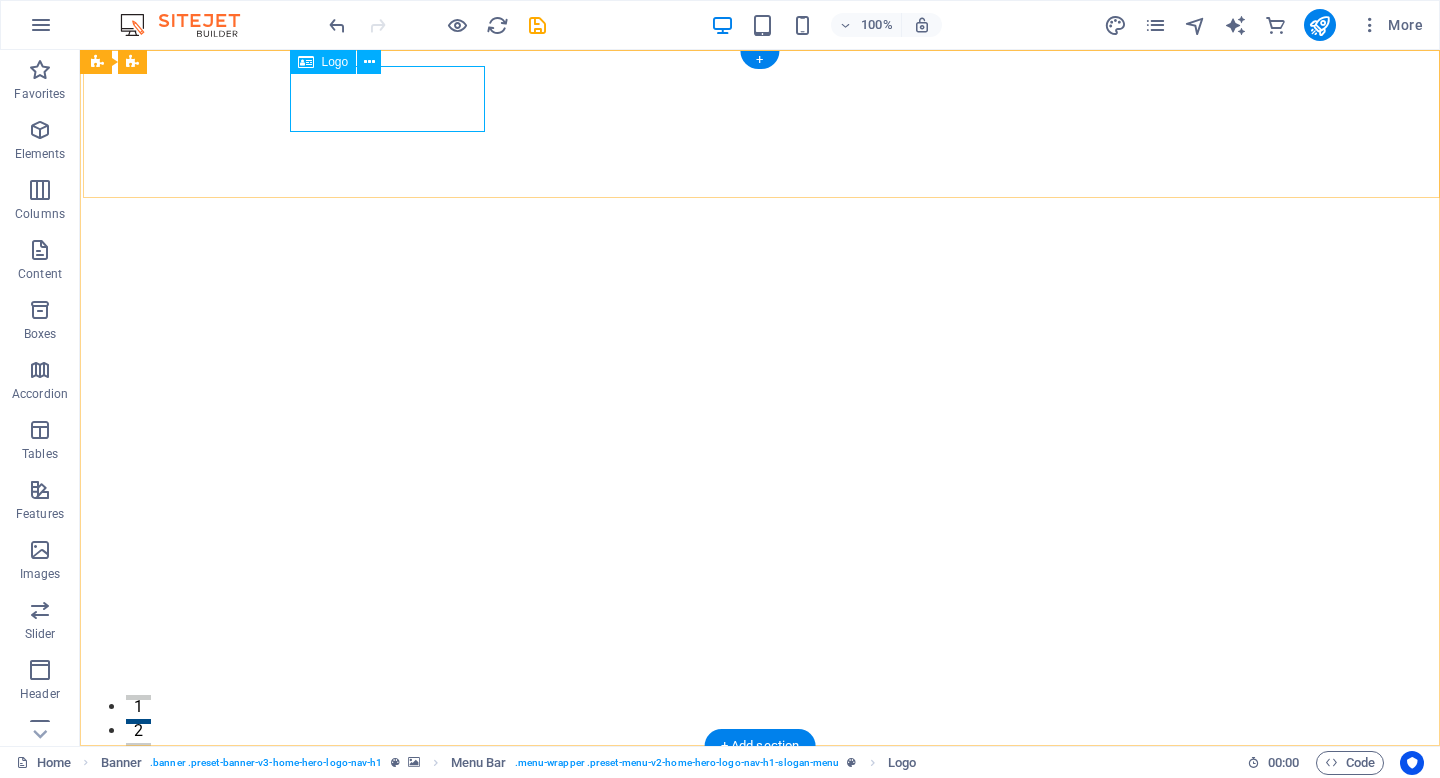 click at bounding box center [762, 795] 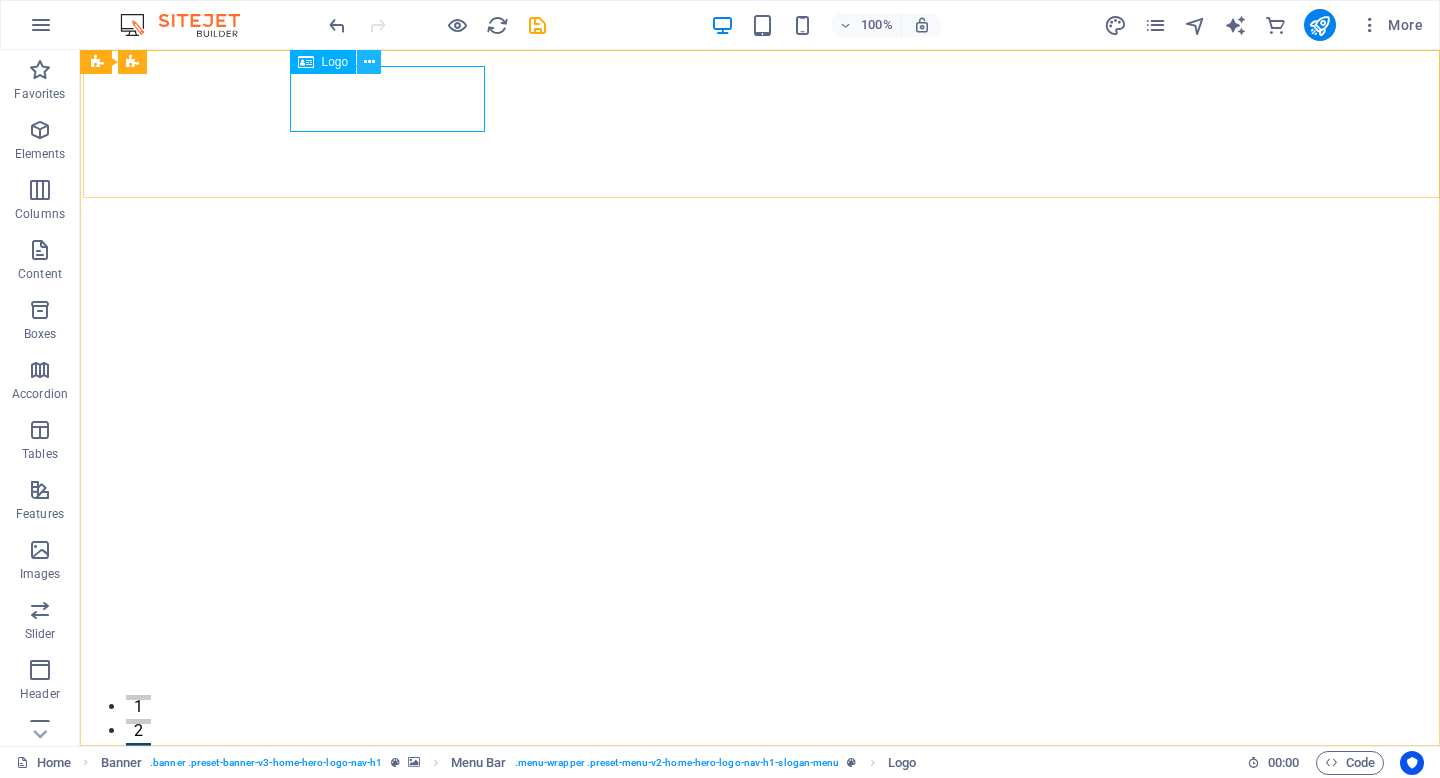click at bounding box center [369, 62] 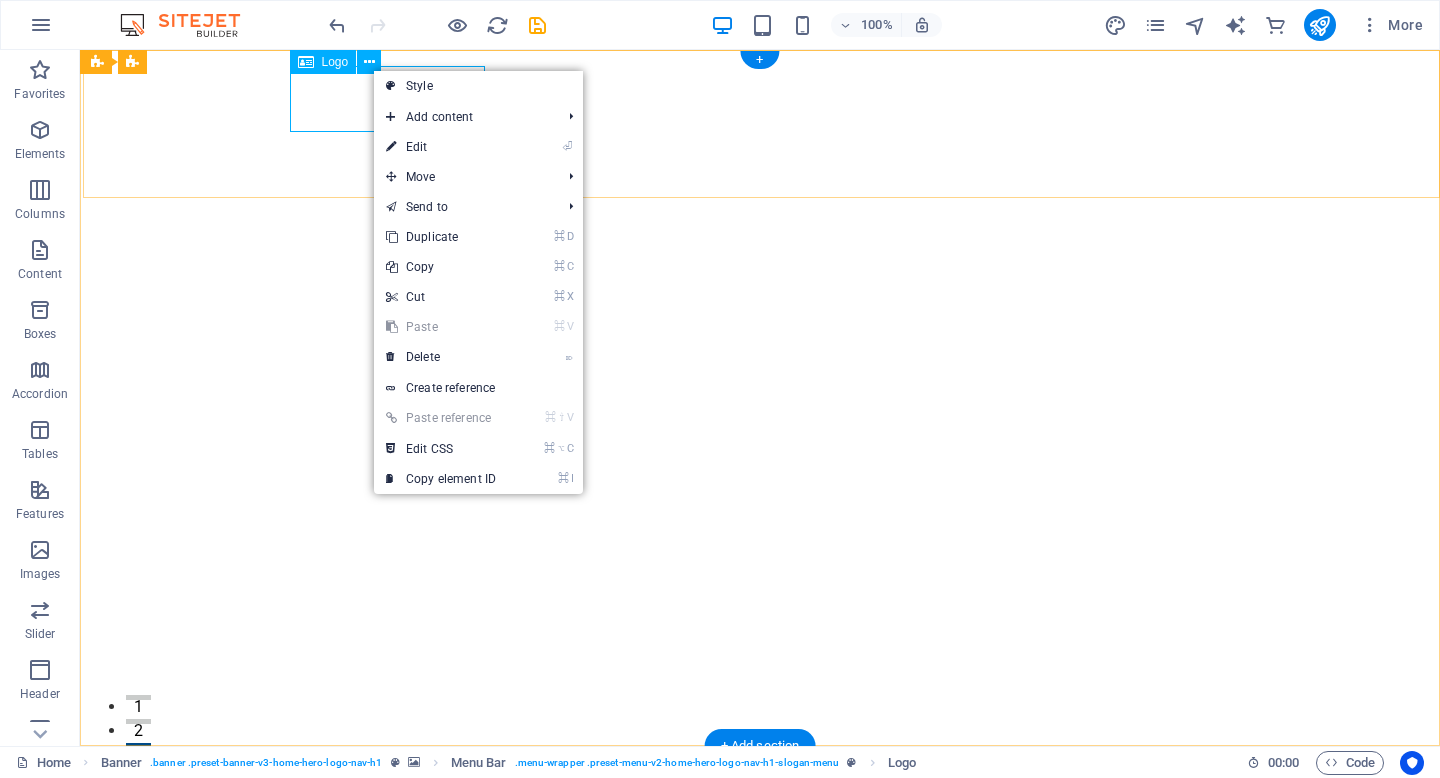 click at bounding box center [762, 795] 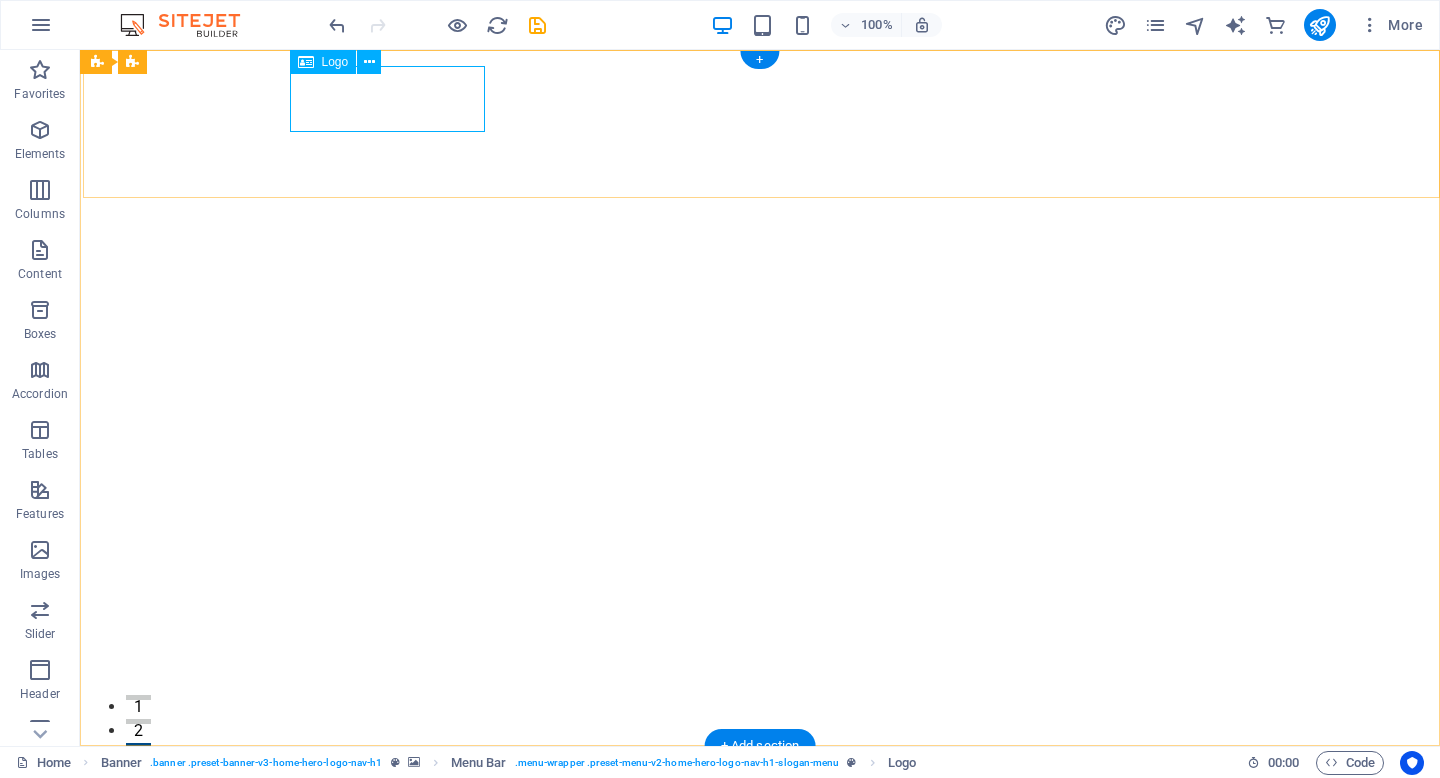 click at bounding box center (762, 795) 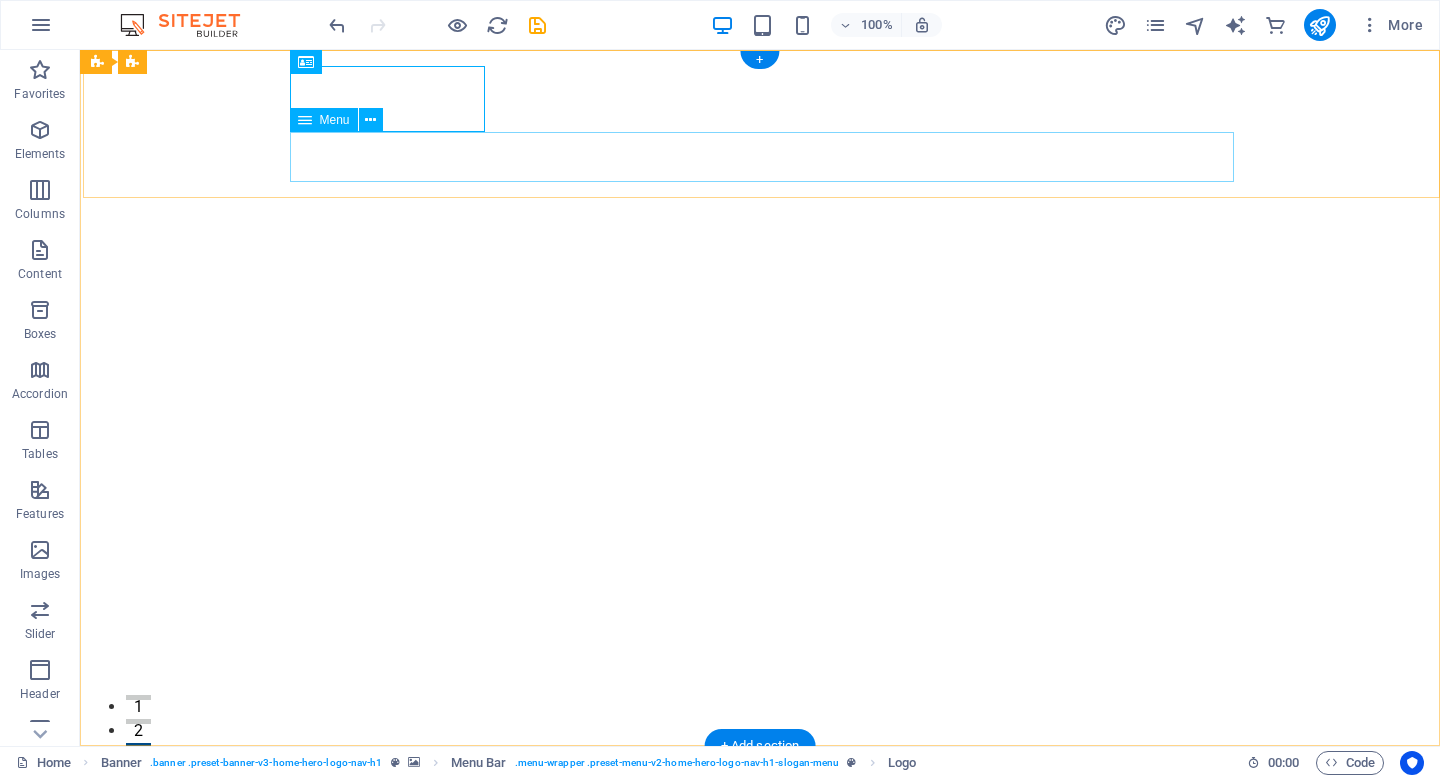 click on "Home About Services Testimonials Contact" at bounding box center [762, 901] 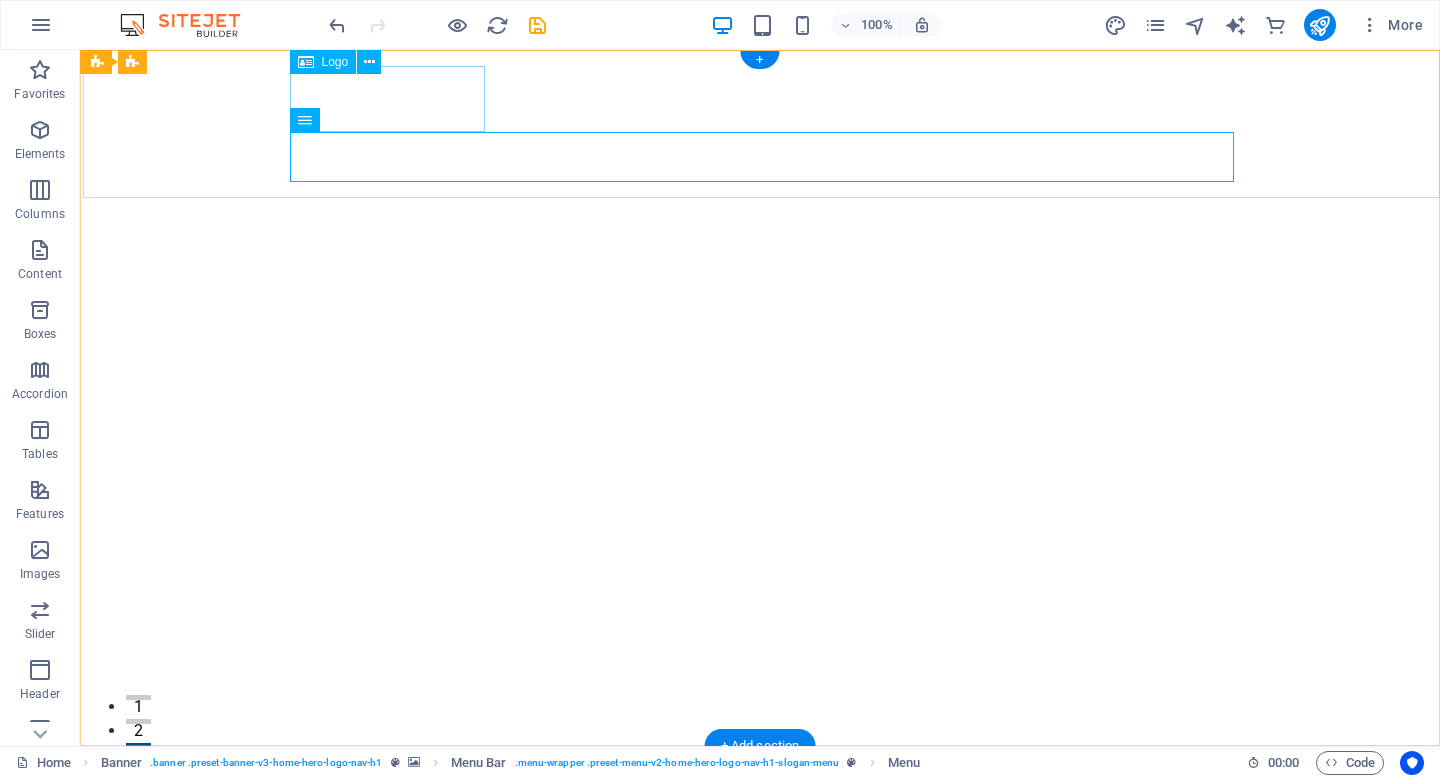 click at bounding box center [762, 795] 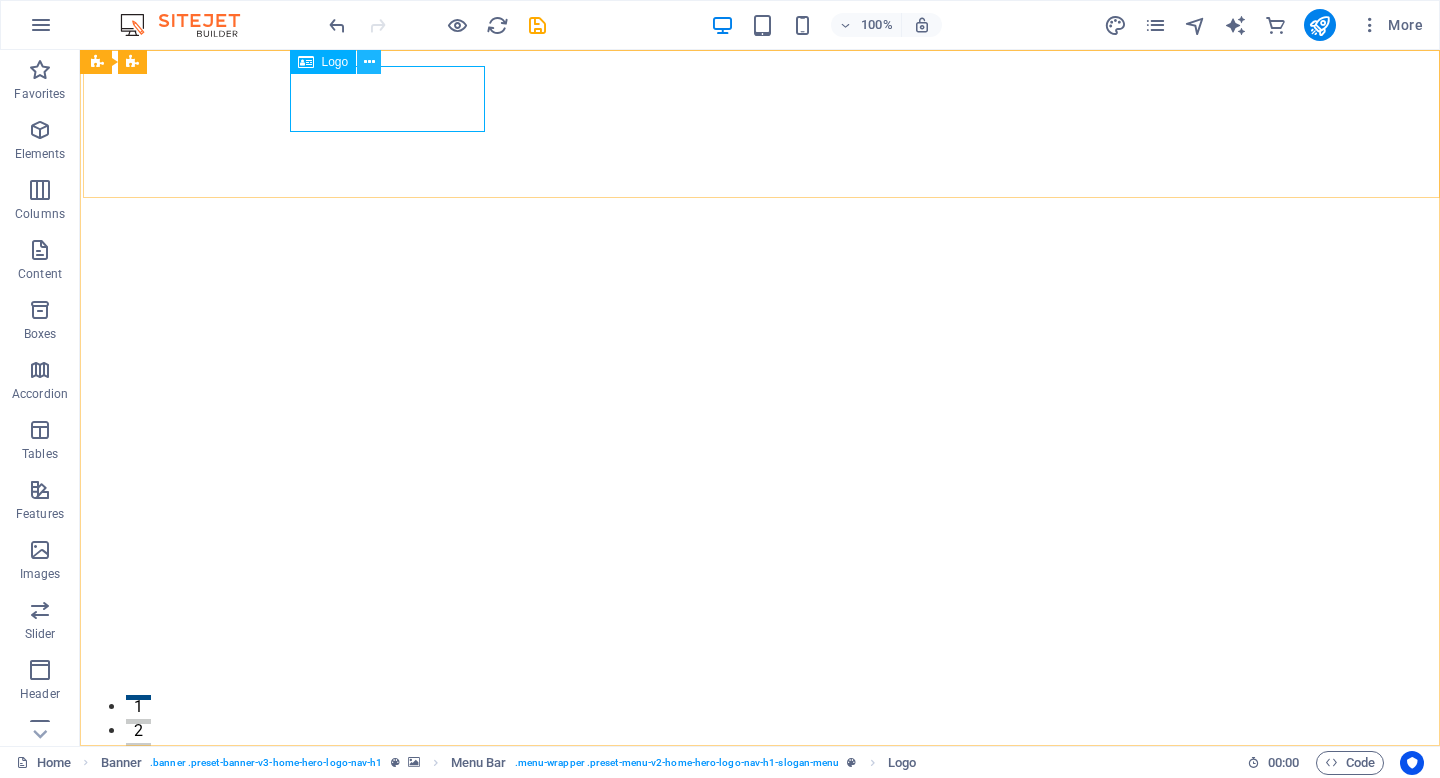 click at bounding box center [369, 62] 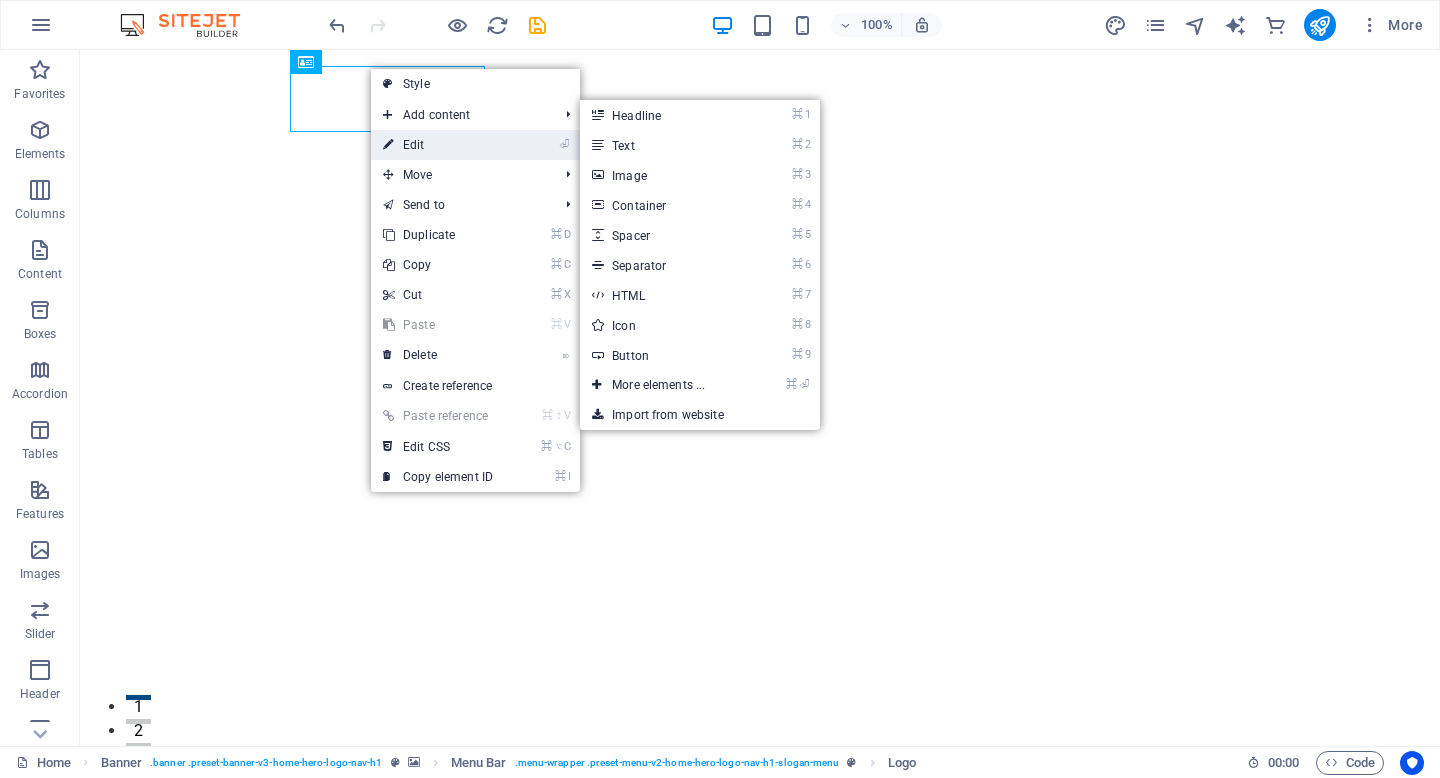 click on "⏎  Edit" at bounding box center [438, 145] 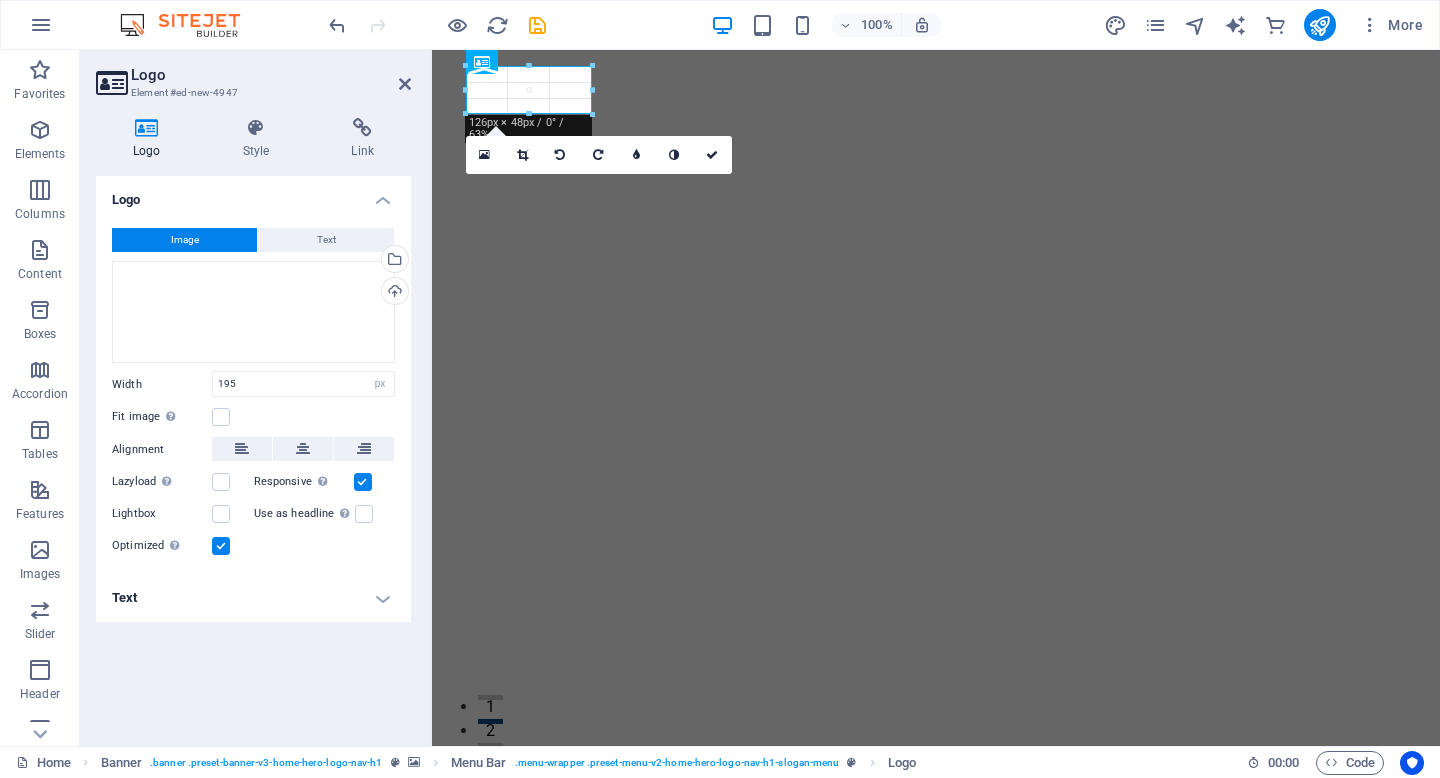 drag, startPoint x: 657, startPoint y: 132, endPoint x: 587, endPoint y: 109, distance: 73.68175 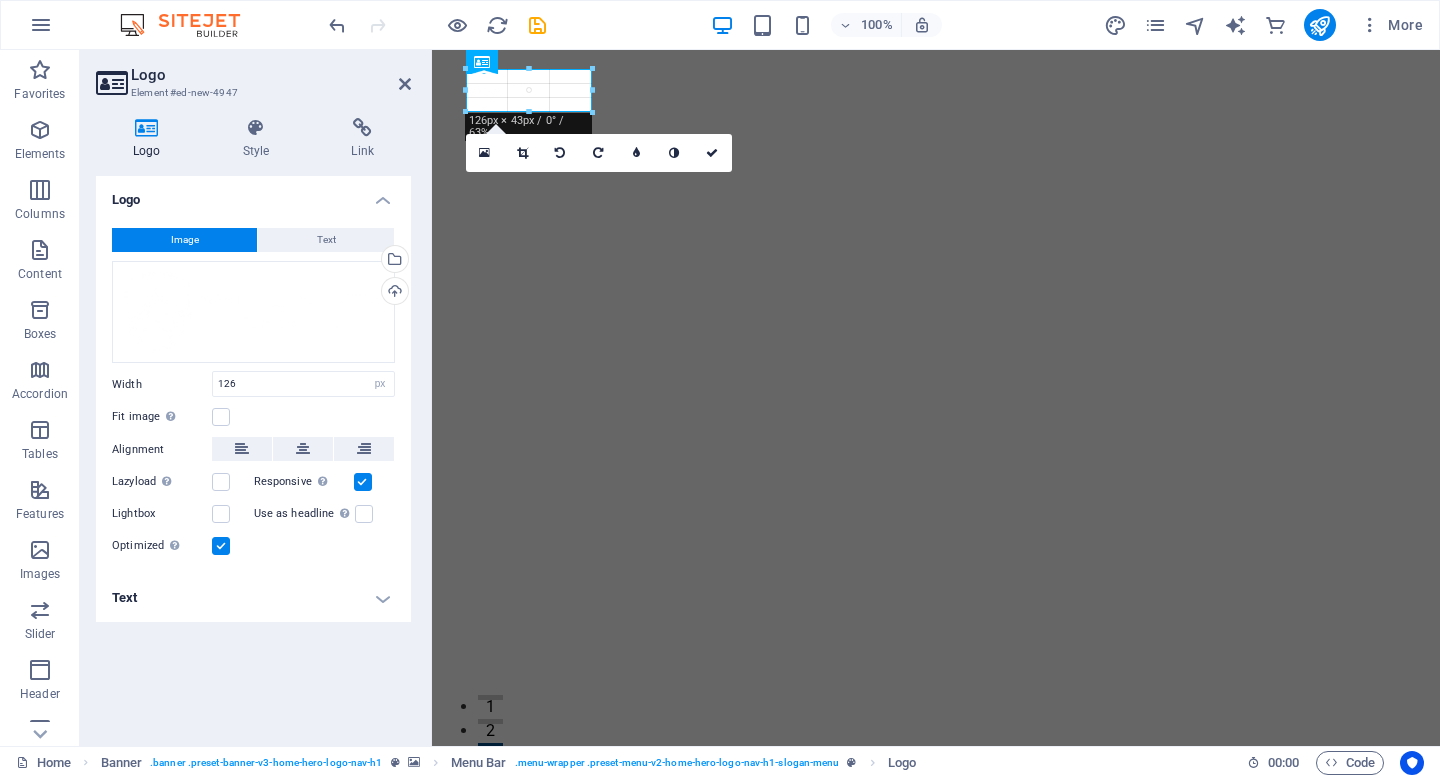 drag, startPoint x: 587, startPoint y: 109, endPoint x: 570, endPoint y: 103, distance: 18.027756 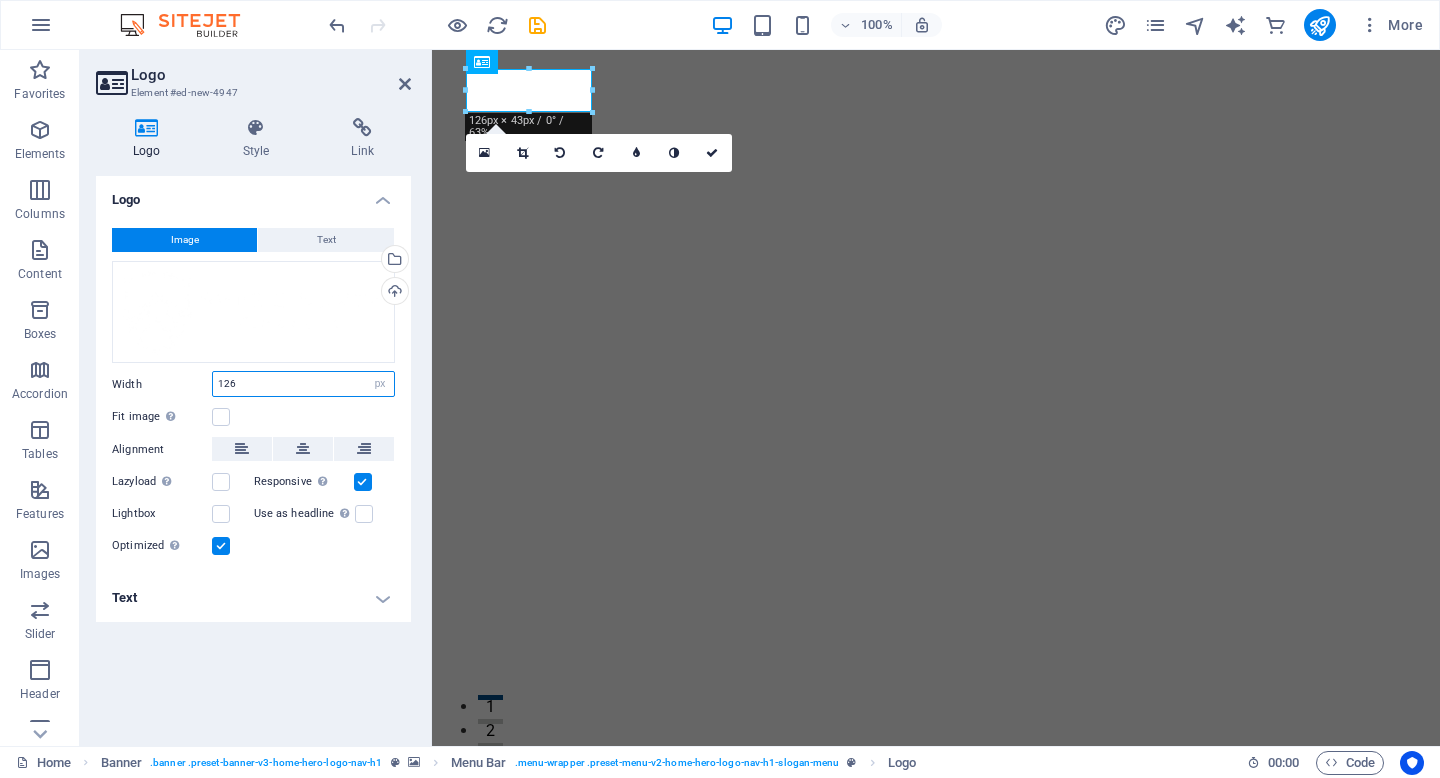 drag, startPoint x: 295, startPoint y: 392, endPoint x: 210, endPoint y: 372, distance: 87.32124 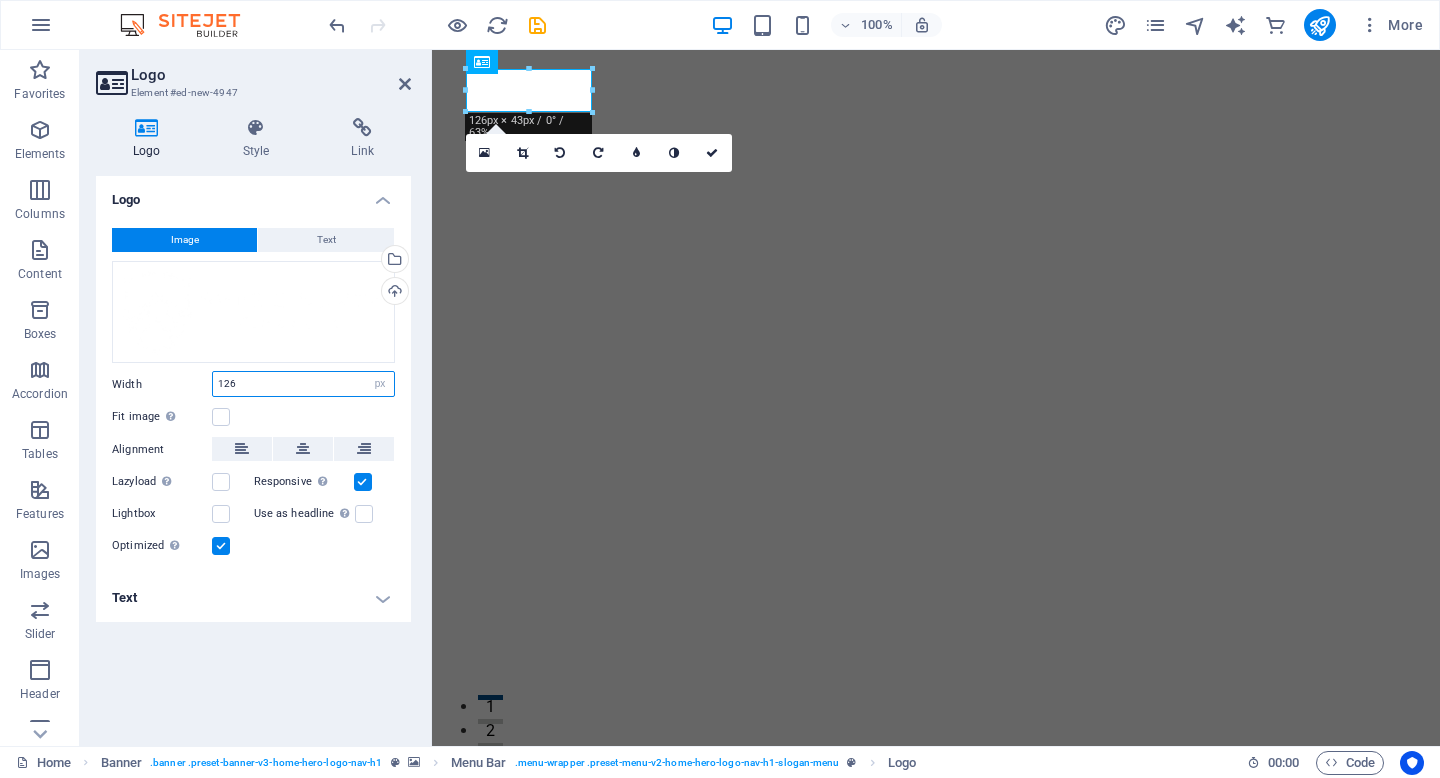 click on "Width 126 Default auto px rem % em vh vw" at bounding box center (253, 384) 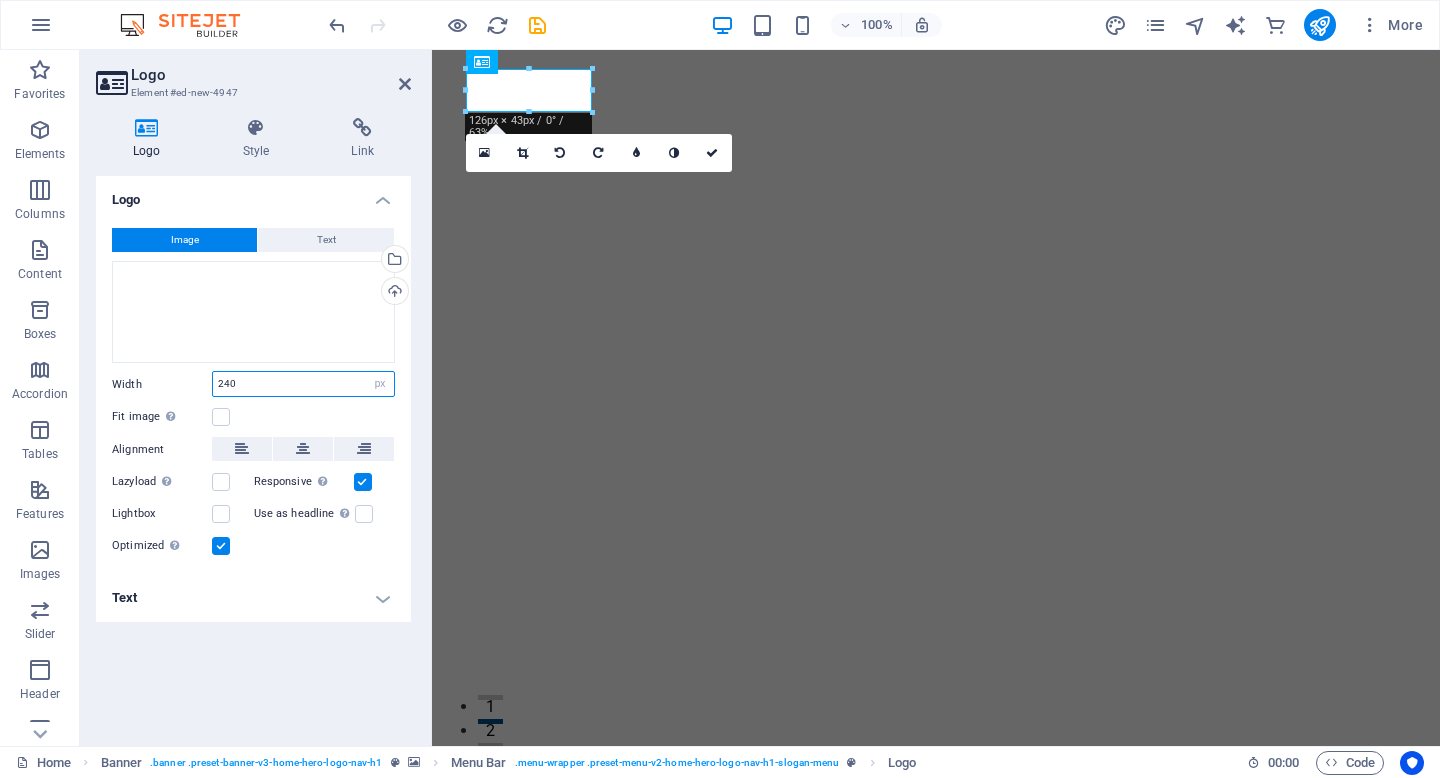 type on "240" 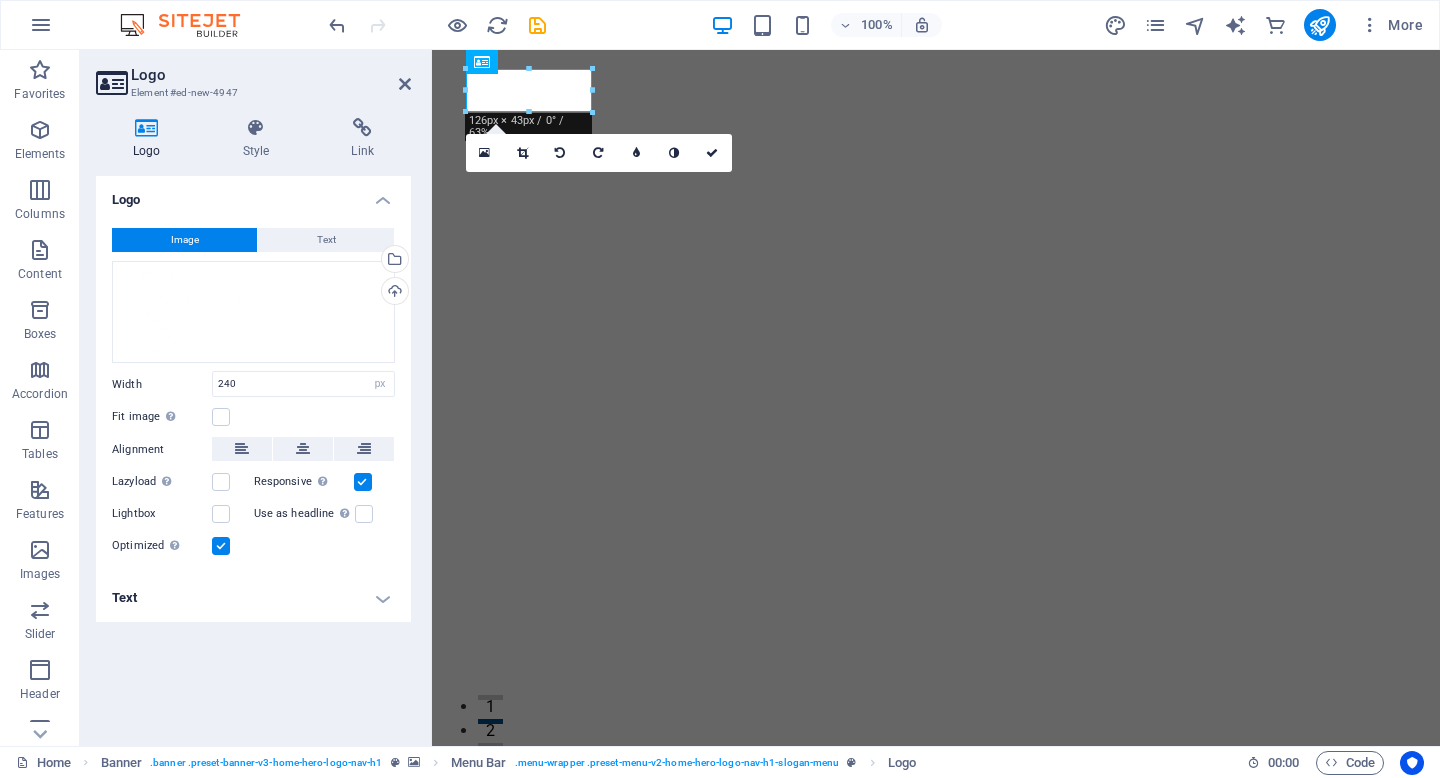 click on "Logo" at bounding box center (253, 194) 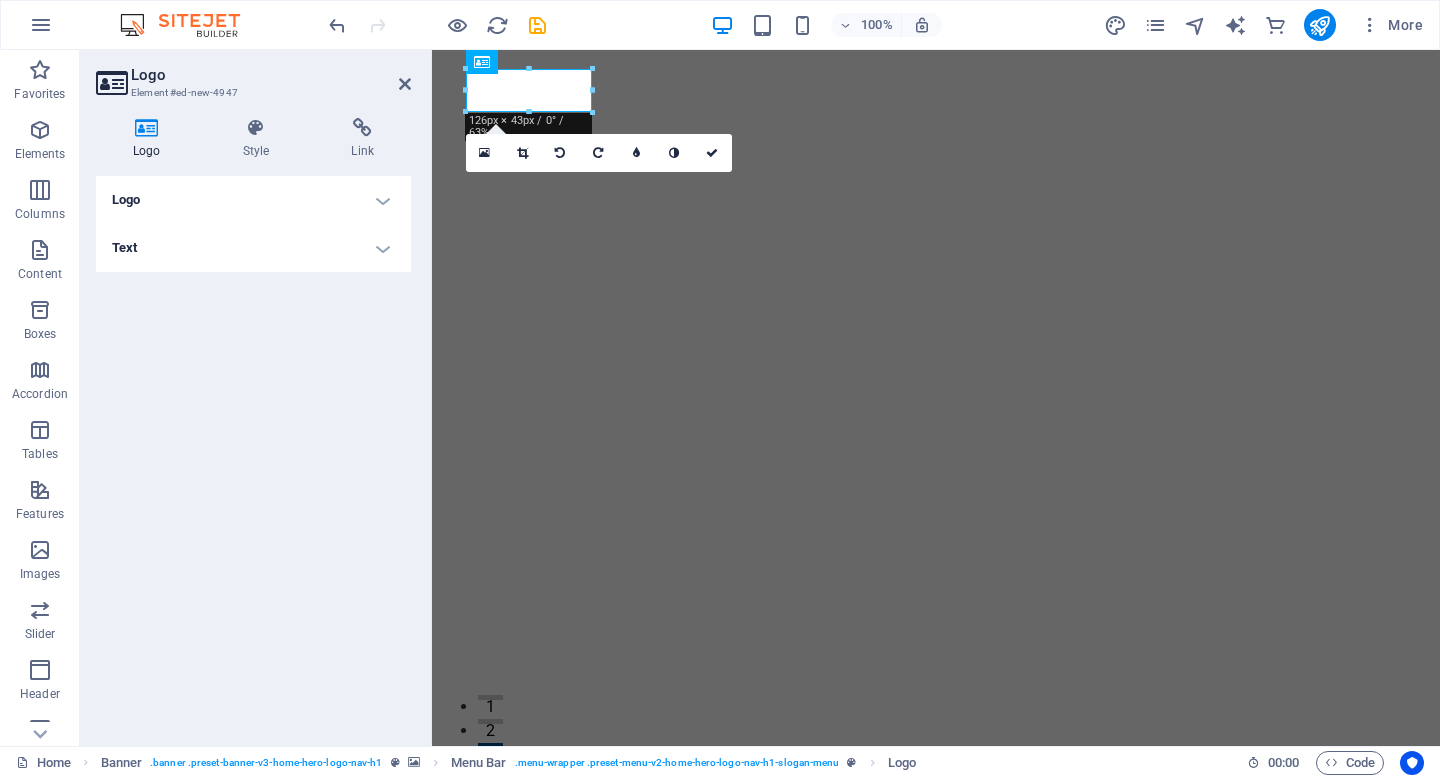 click on "Logo" at bounding box center [253, 200] 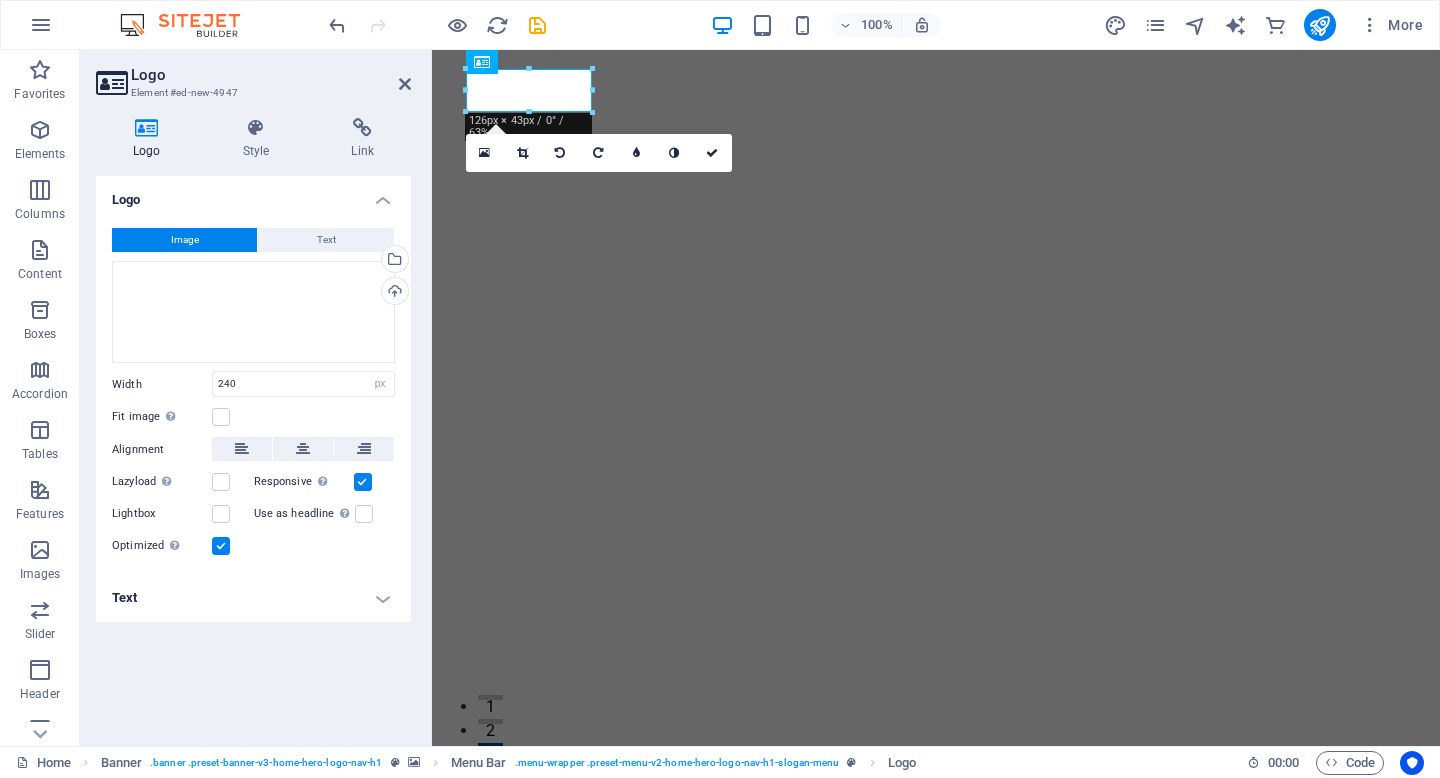 click on "Text" at bounding box center (253, 598) 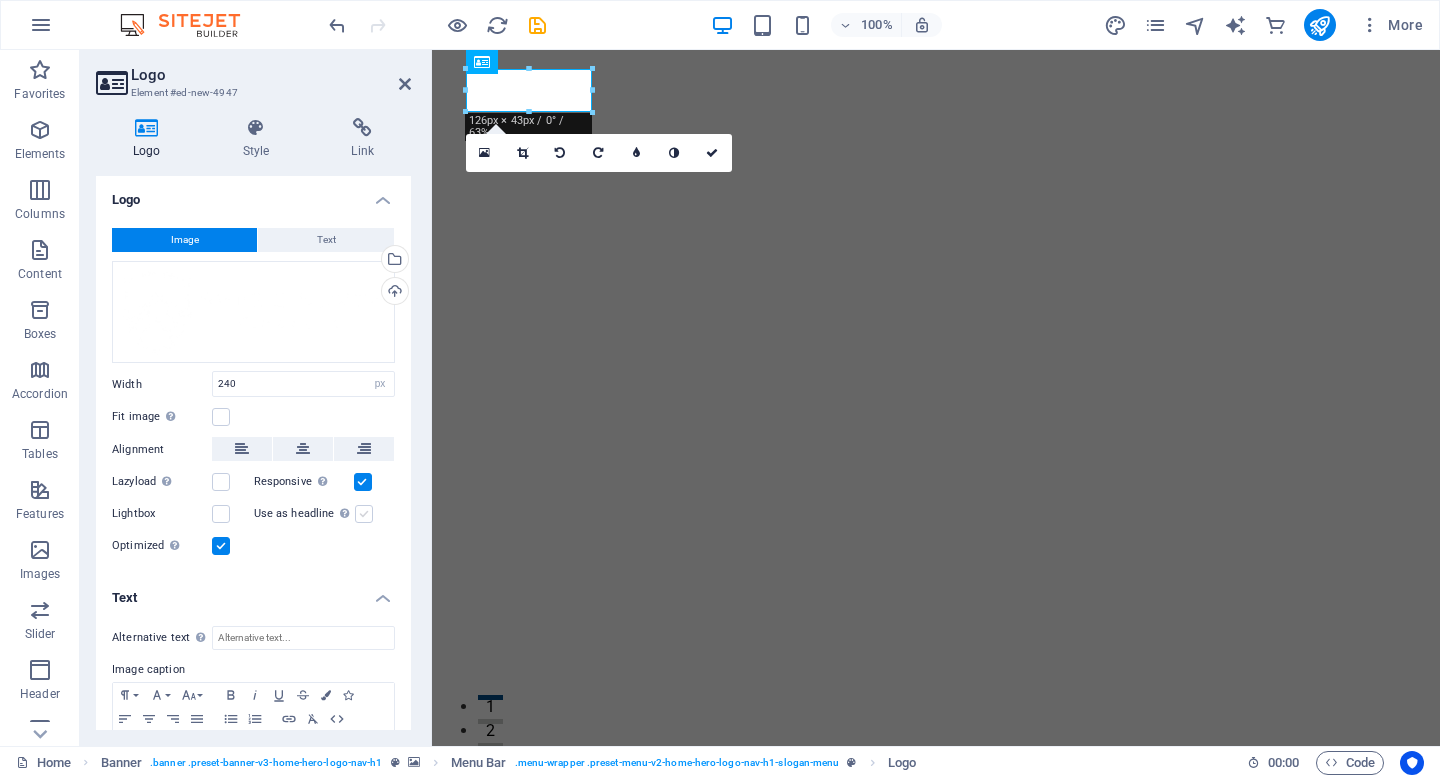 click at bounding box center (364, 514) 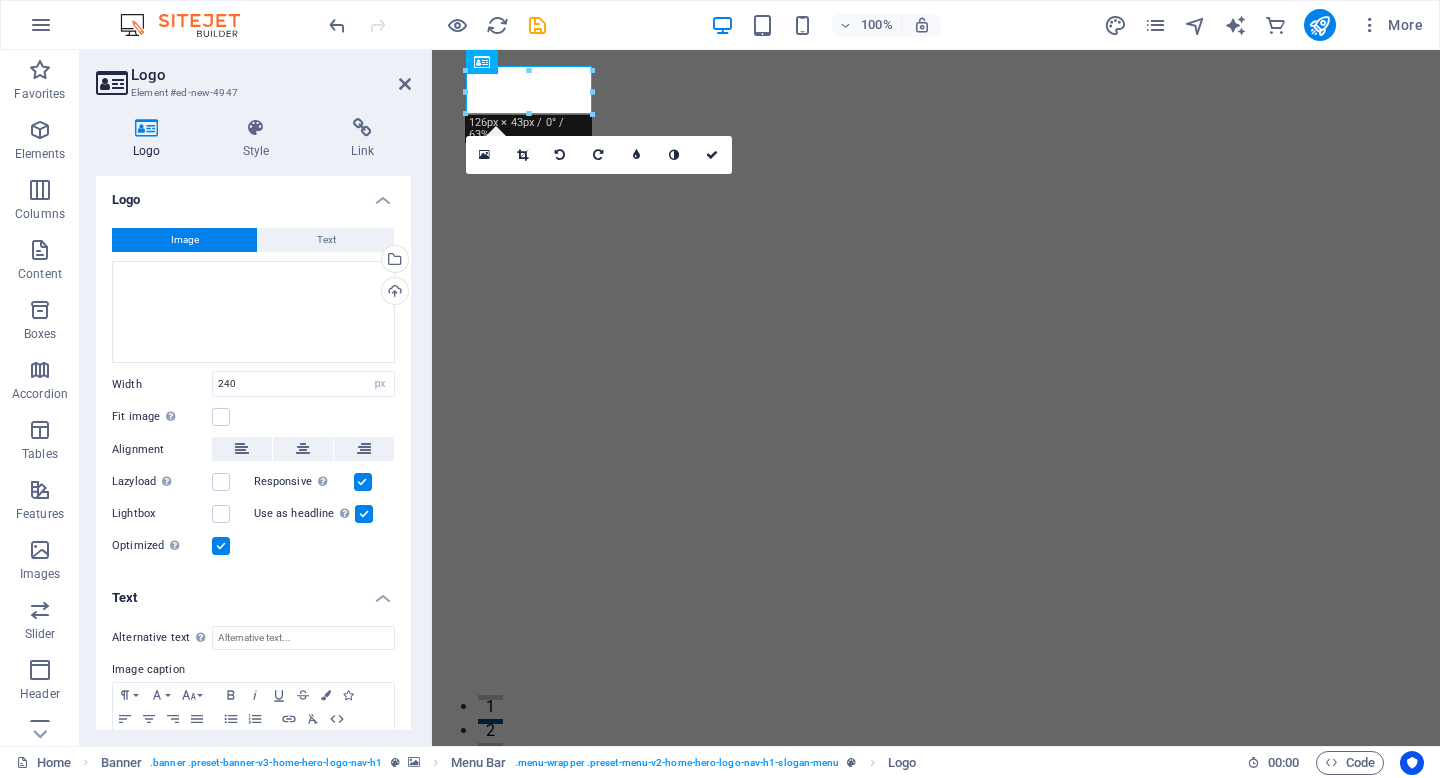 click at bounding box center [364, 514] 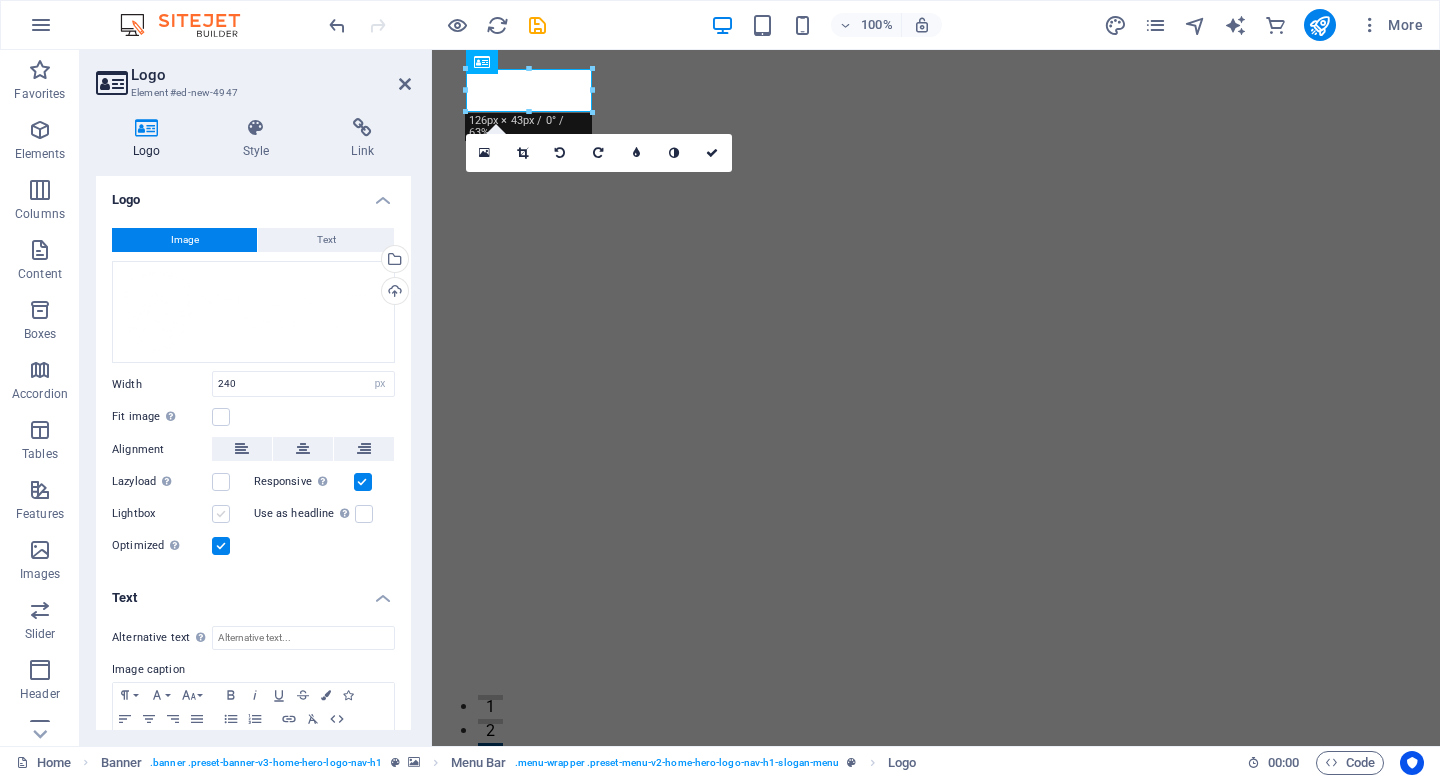 click at bounding box center [221, 514] 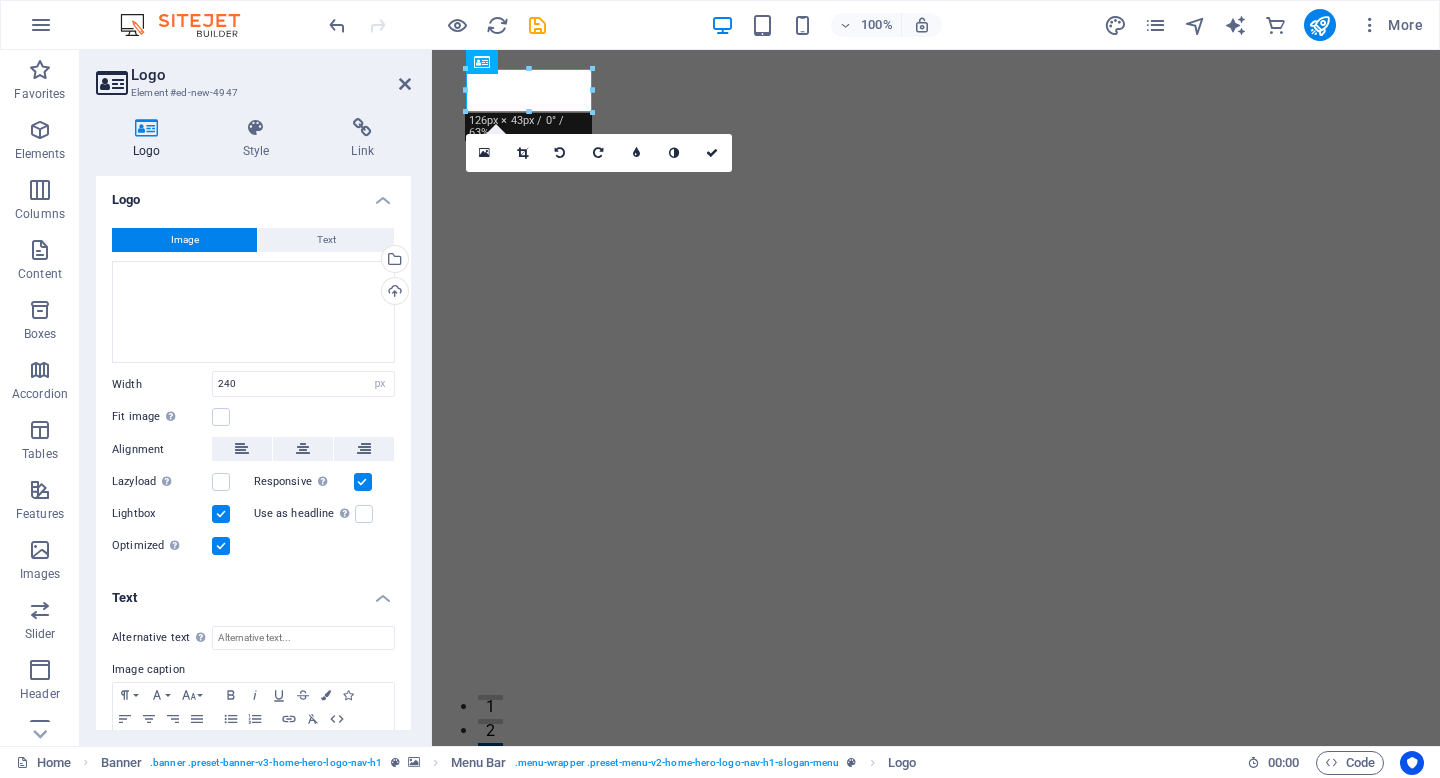 click at bounding box center [221, 514] 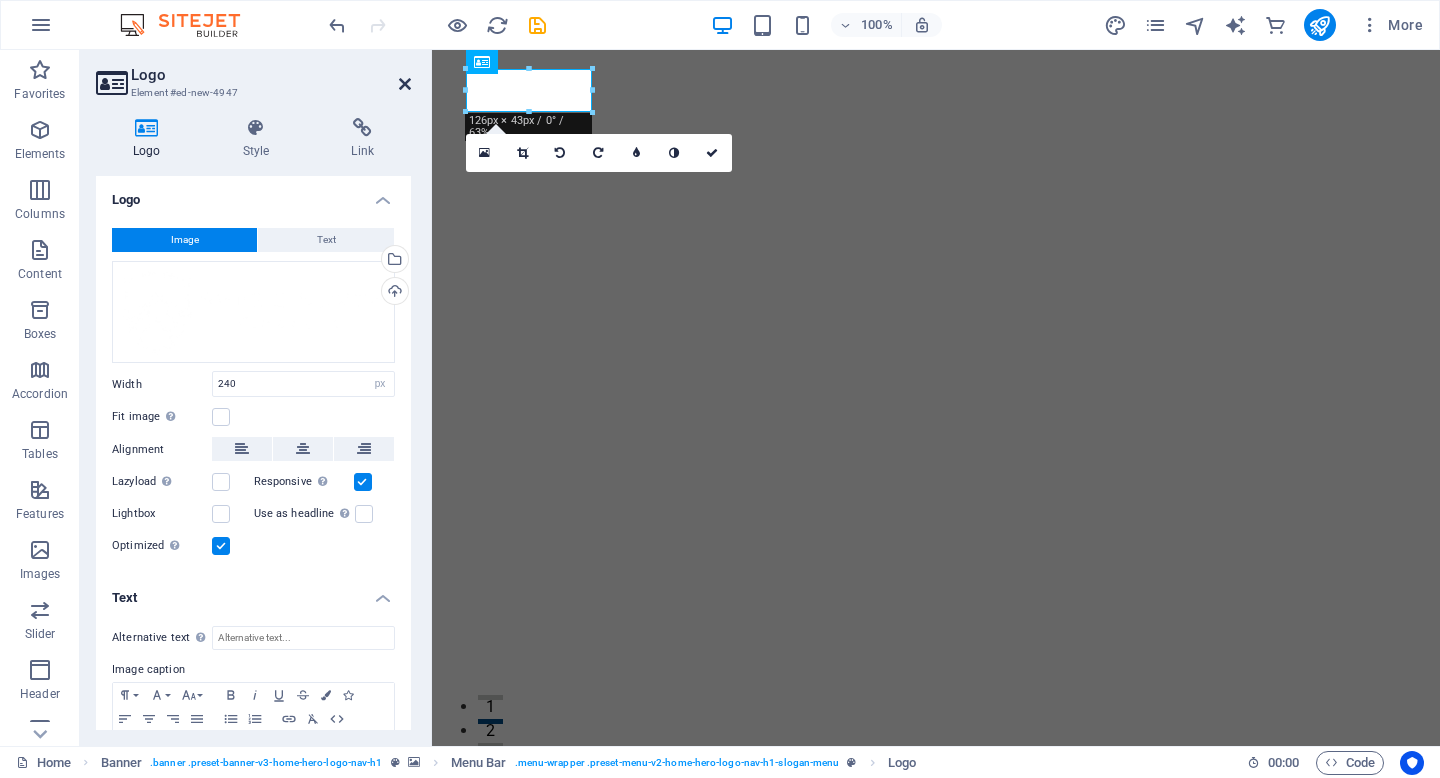 click at bounding box center (405, 84) 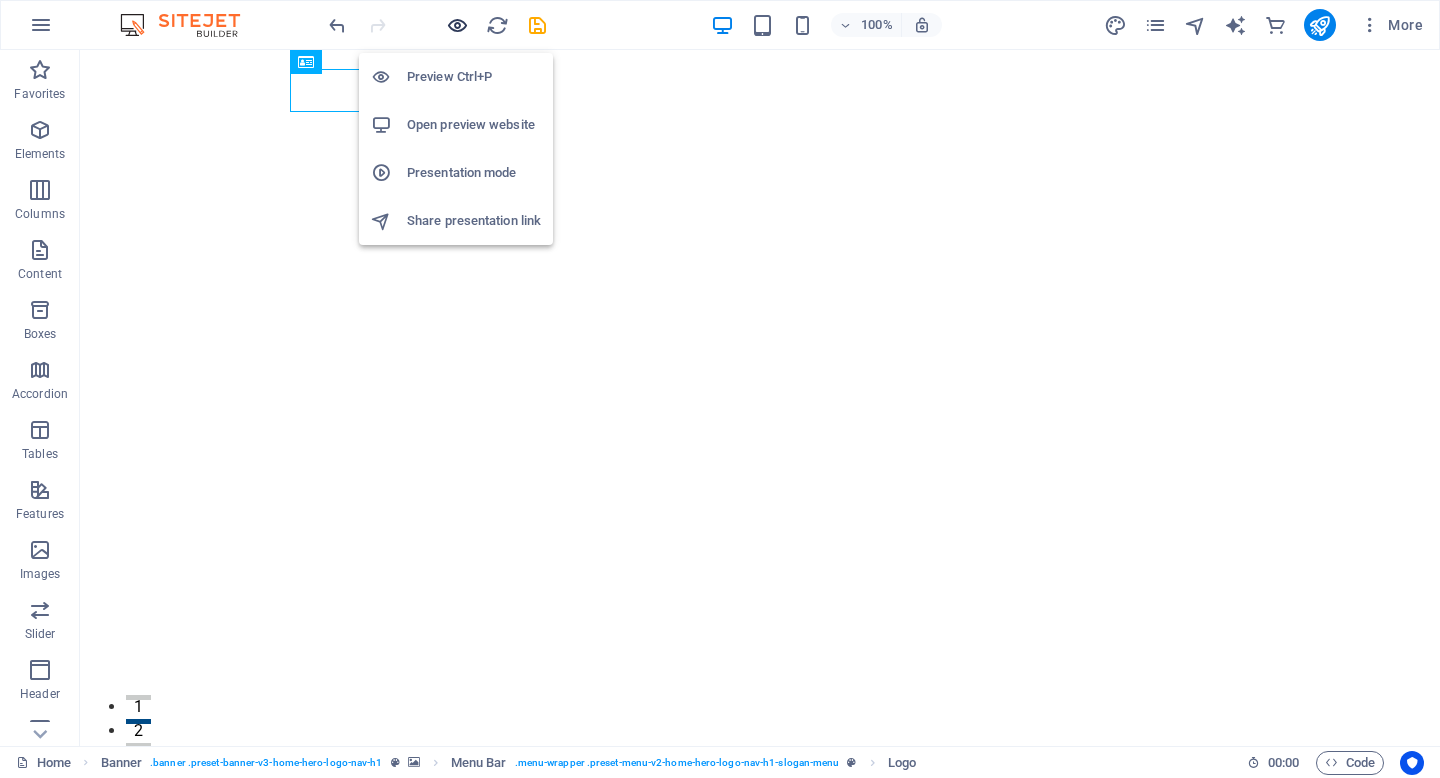 click at bounding box center [457, 25] 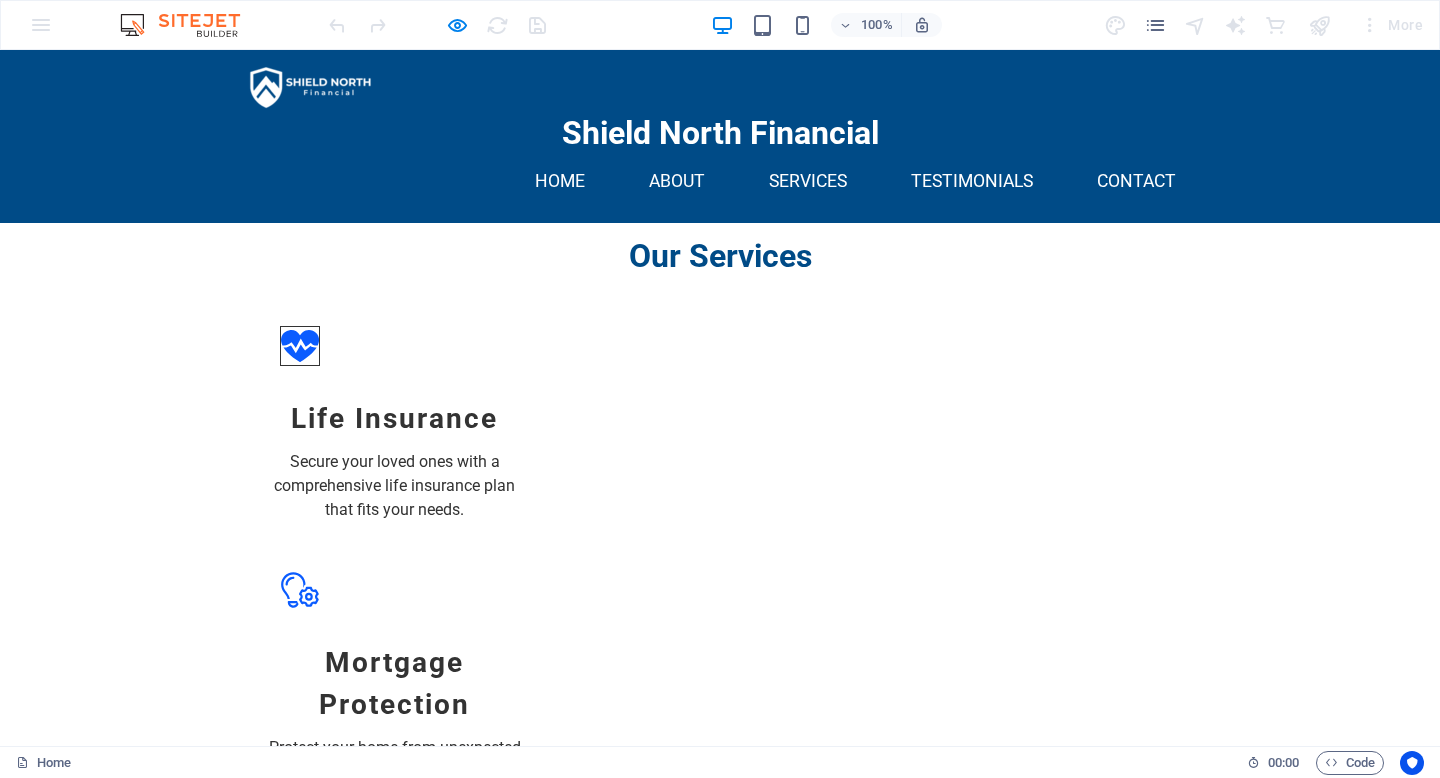 scroll, scrollTop: 1075, scrollLeft: 0, axis: vertical 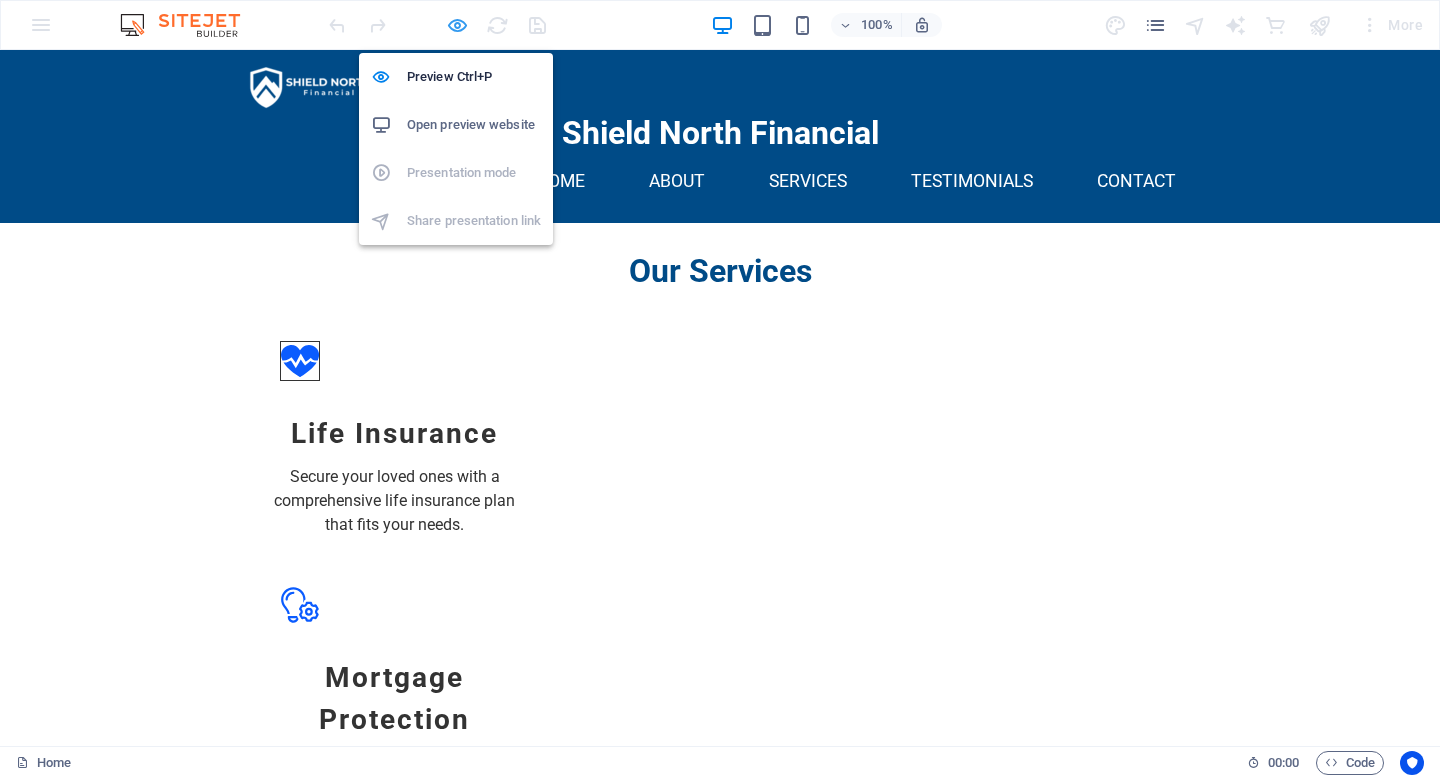 click at bounding box center [457, 25] 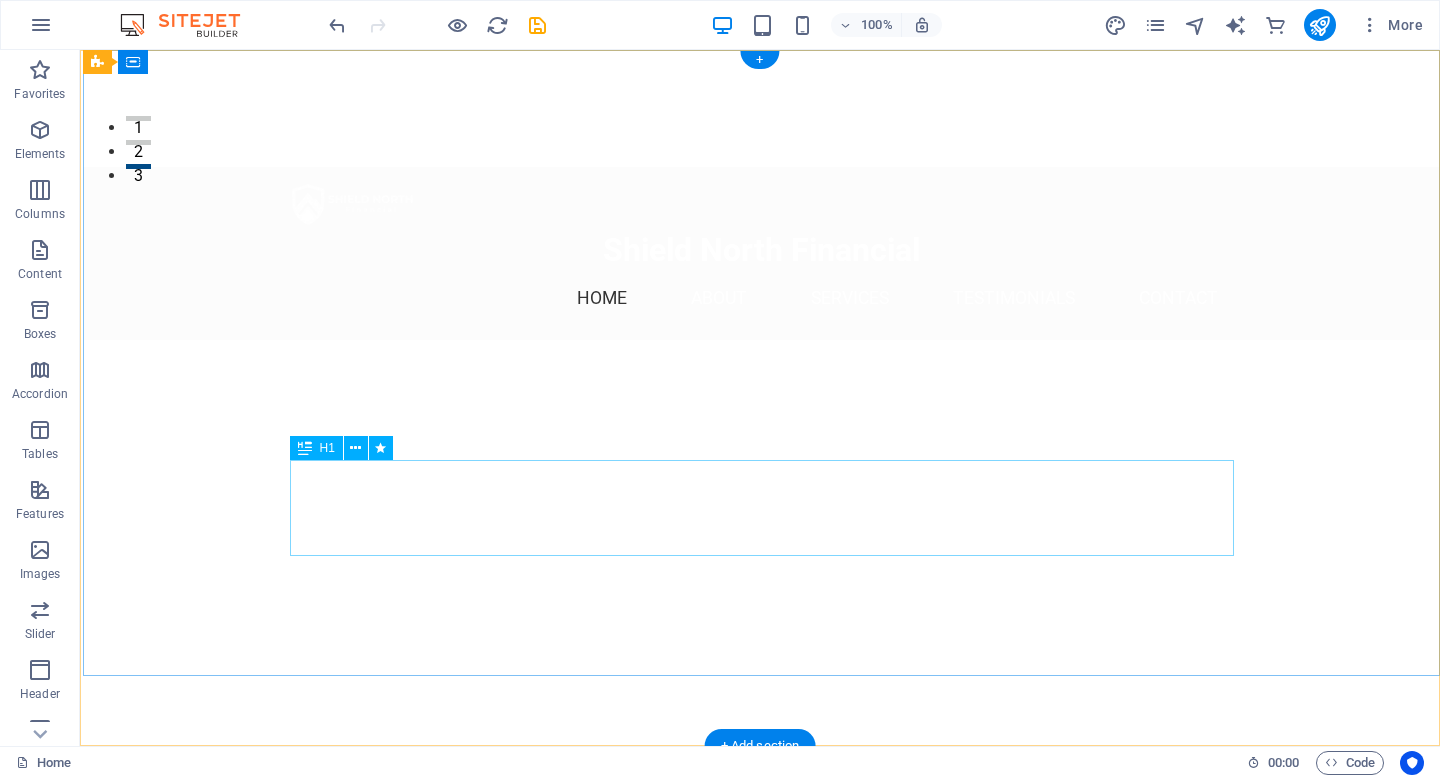 scroll, scrollTop: 0, scrollLeft: 0, axis: both 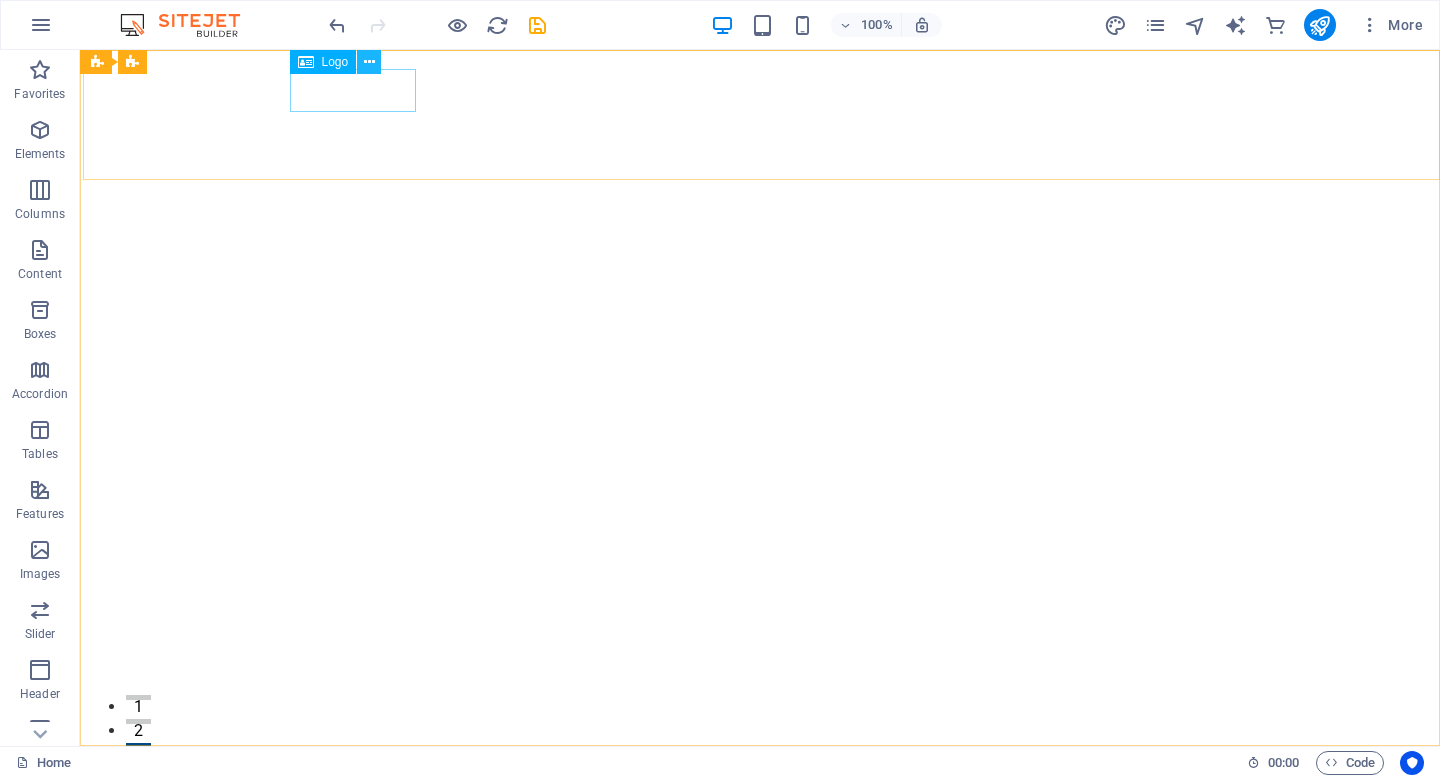 click at bounding box center [369, 62] 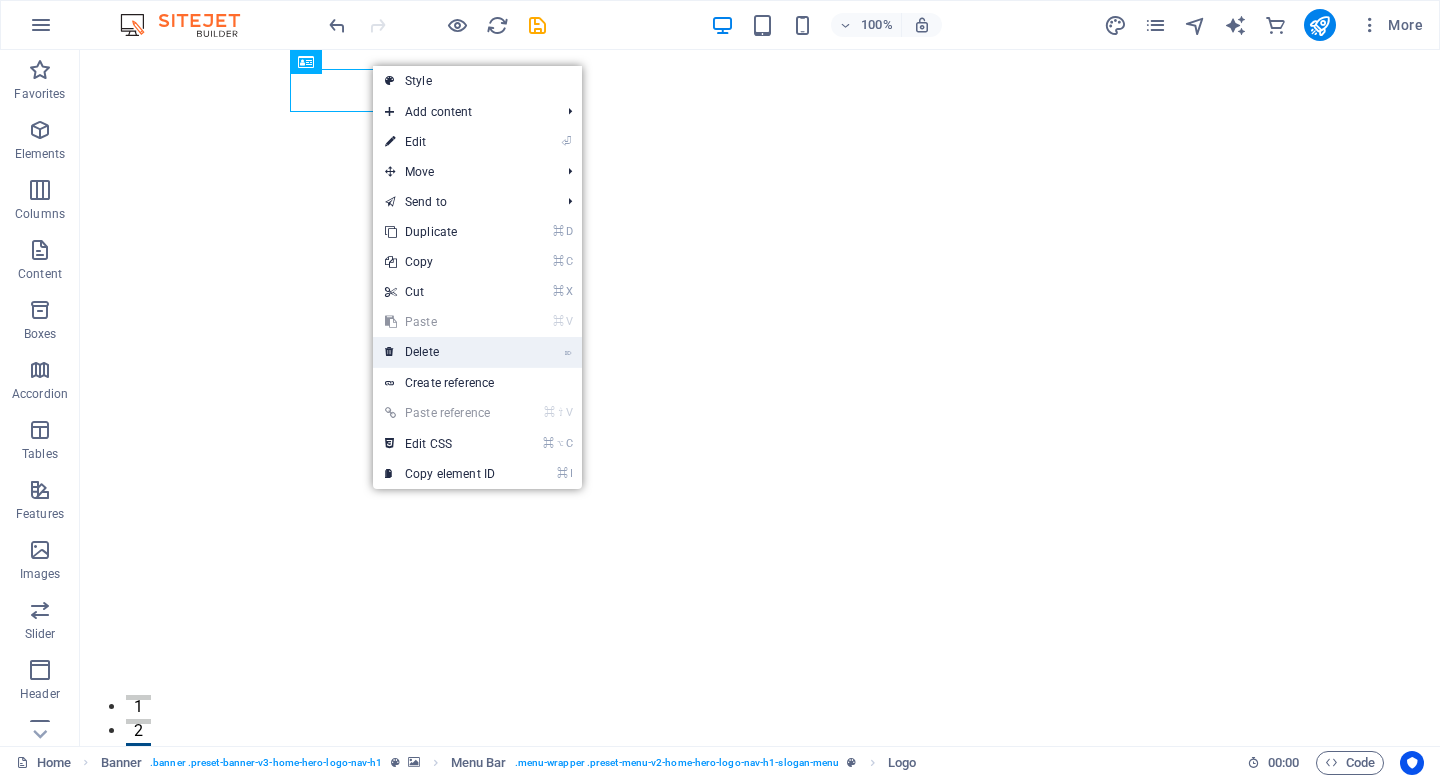 click on "⌦  Delete" at bounding box center [440, 352] 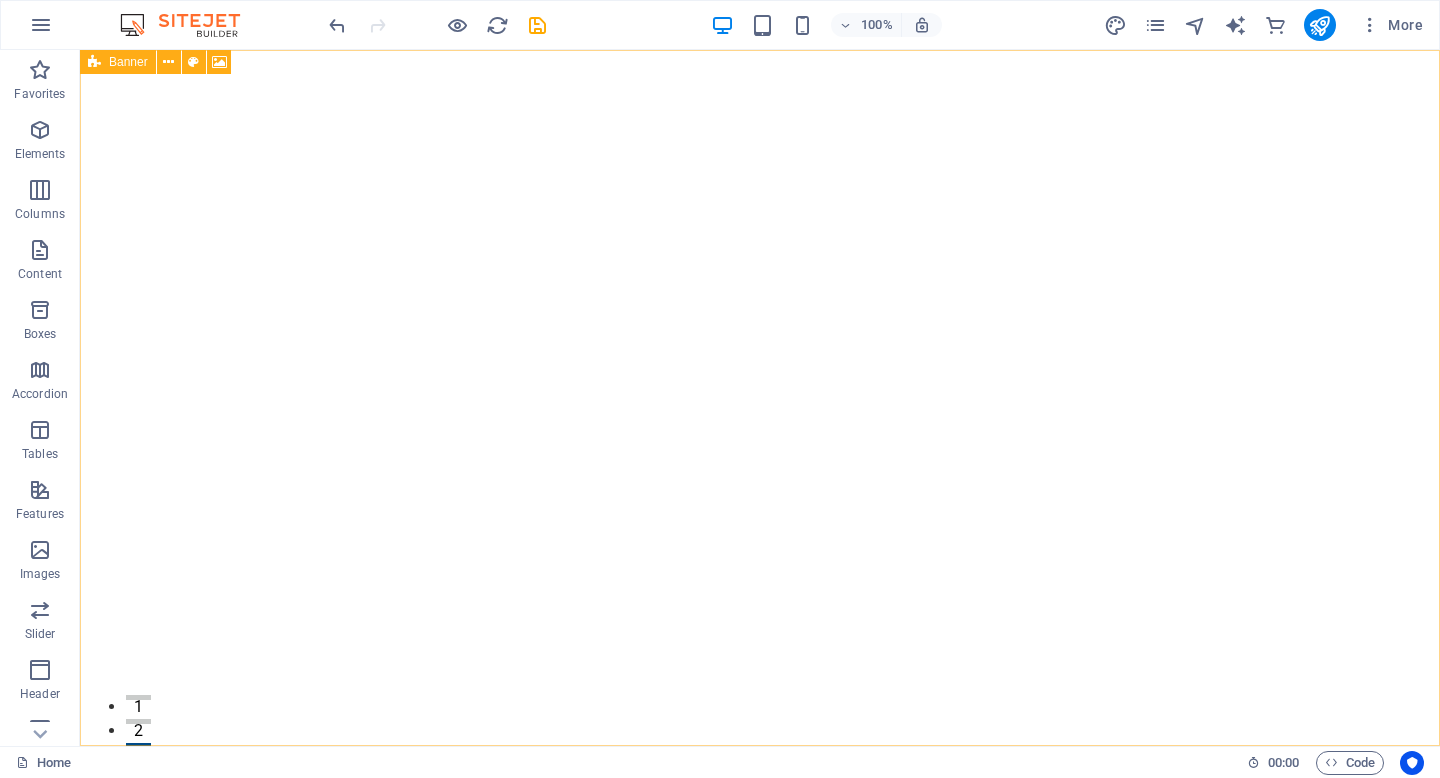 click at bounding box center [94, 62] 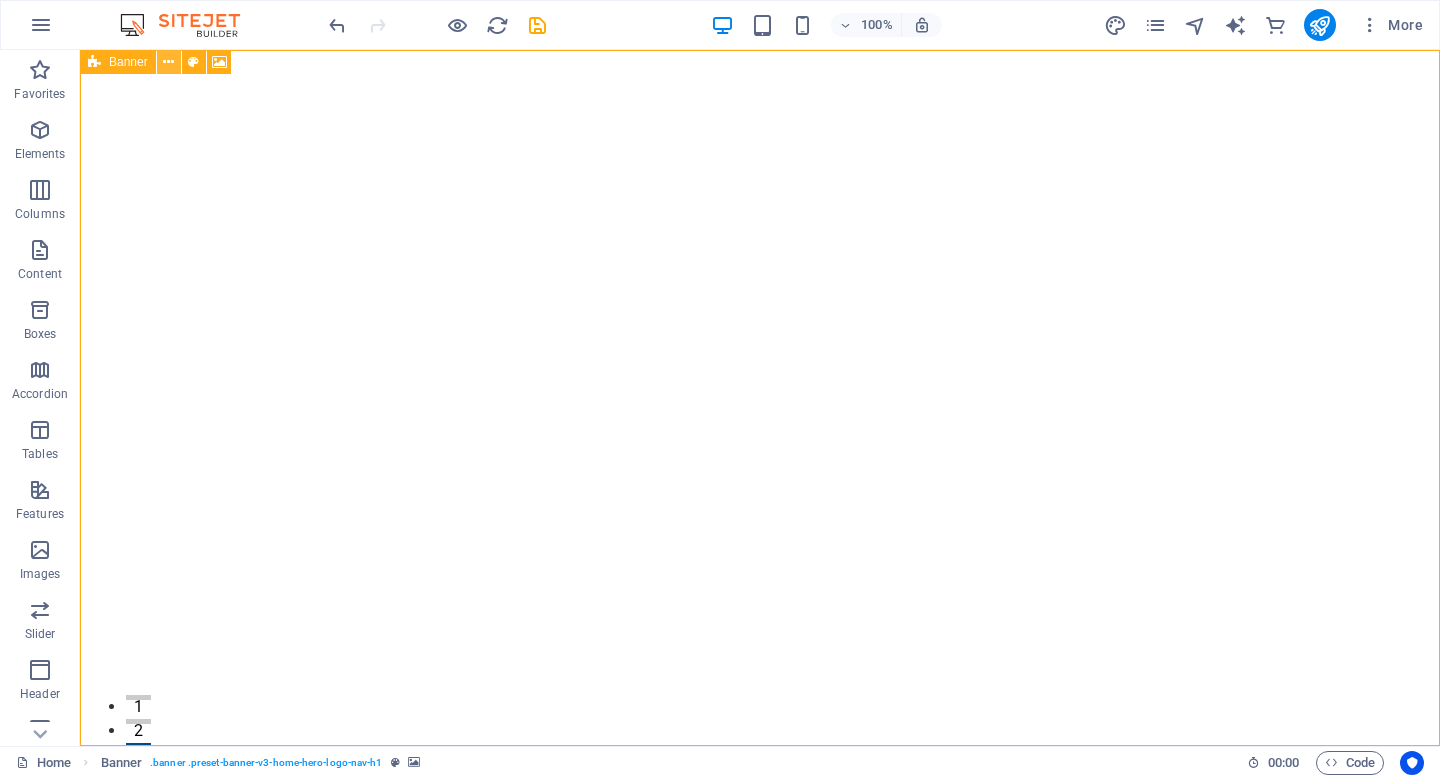 click at bounding box center [168, 62] 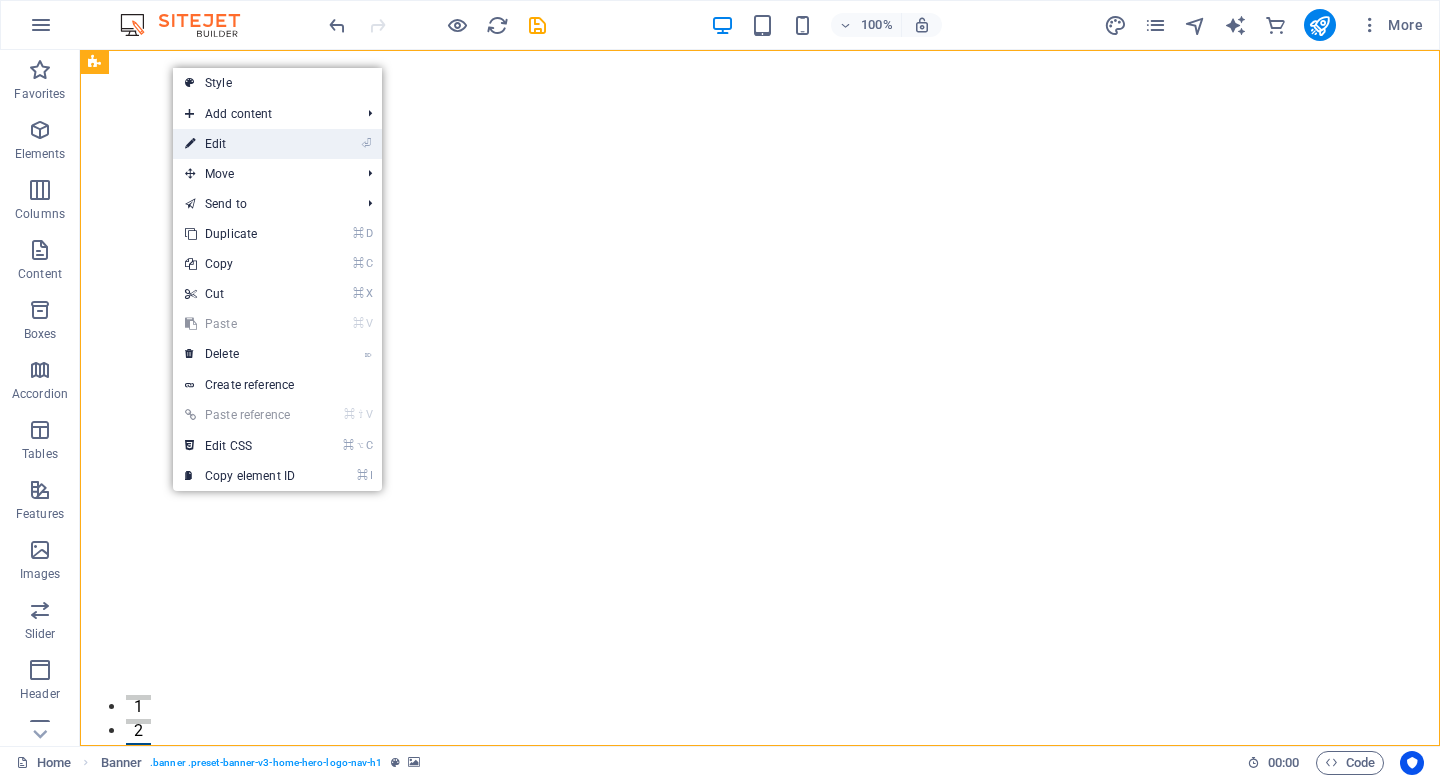 click on "⏎  Edit" at bounding box center [240, 144] 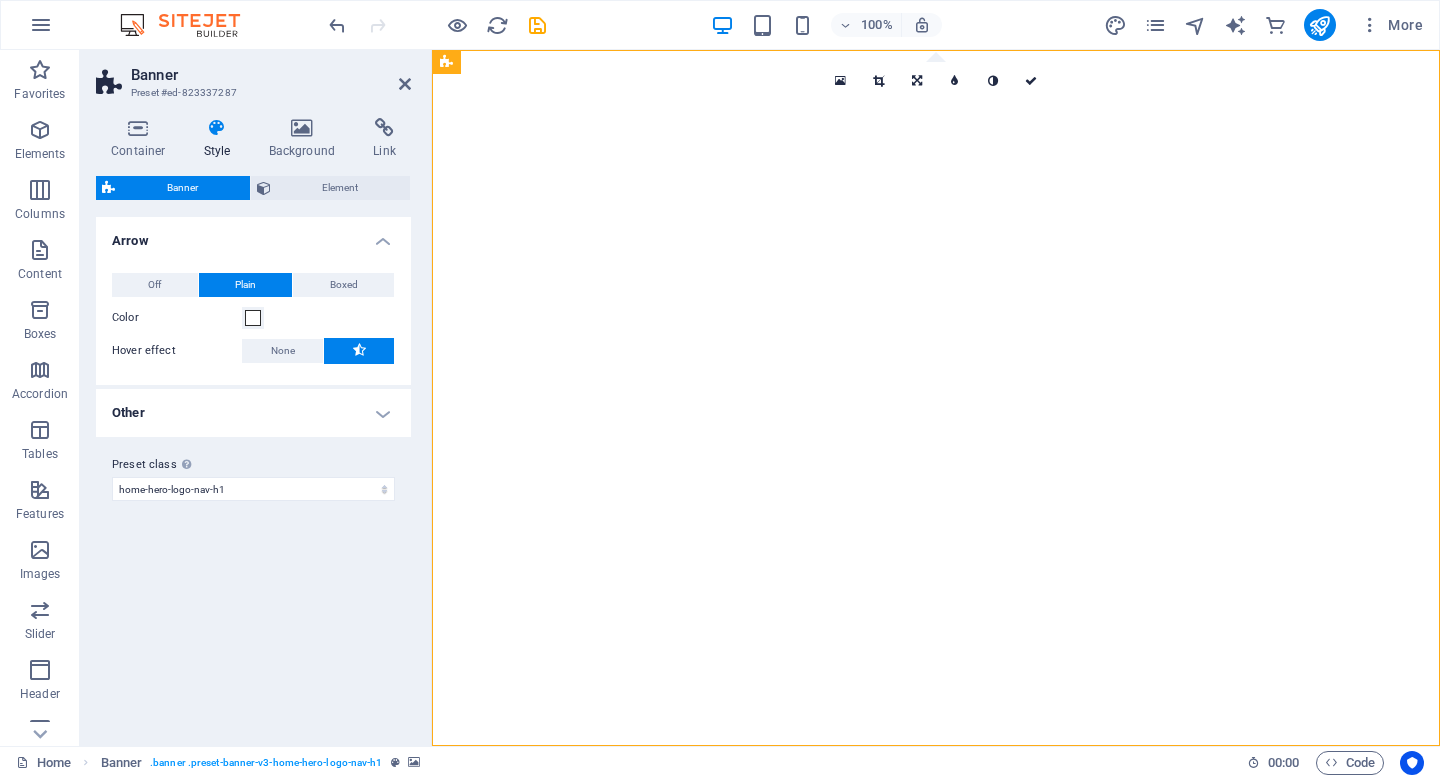 select on "preset-banner-v3-home-hero-logo-nav-h1" 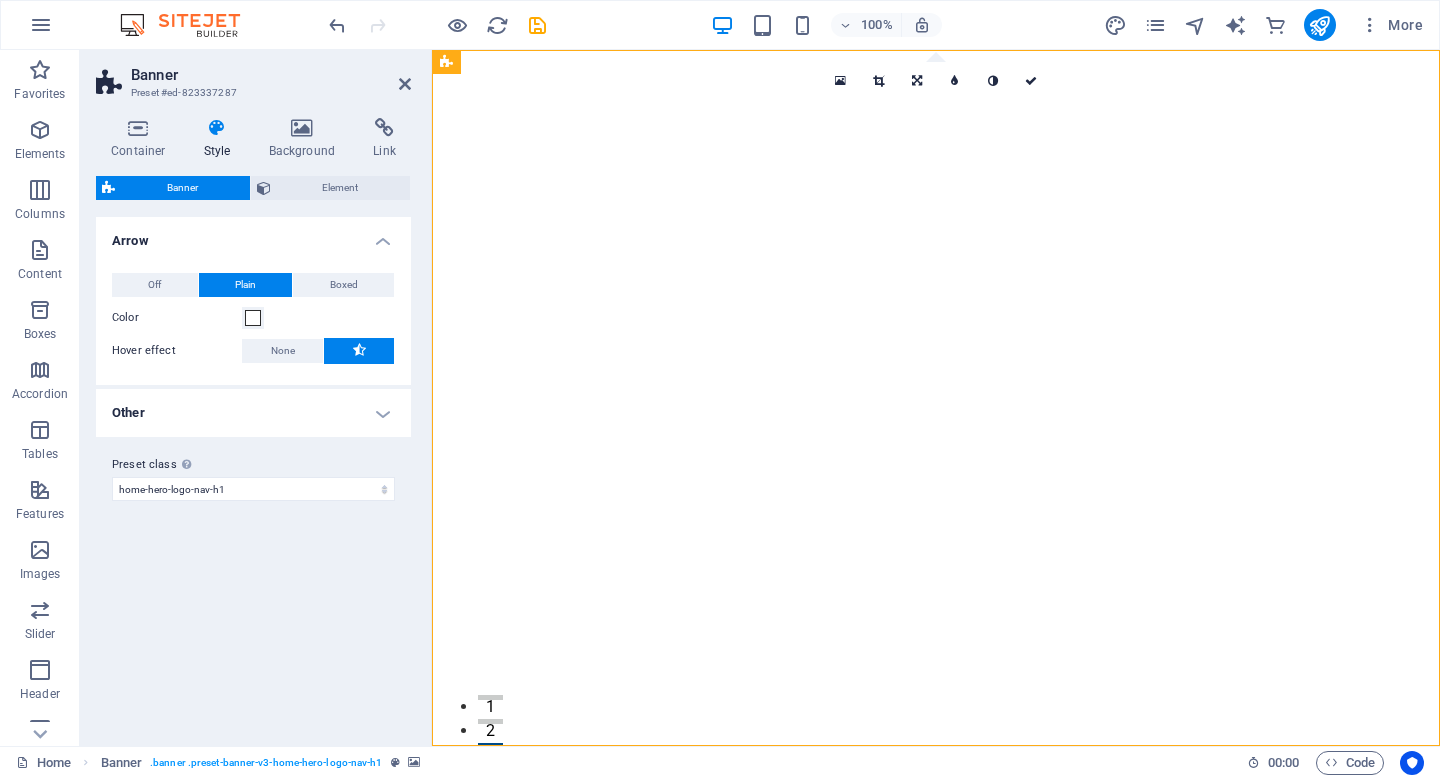 scroll, scrollTop: 0, scrollLeft: 0, axis: both 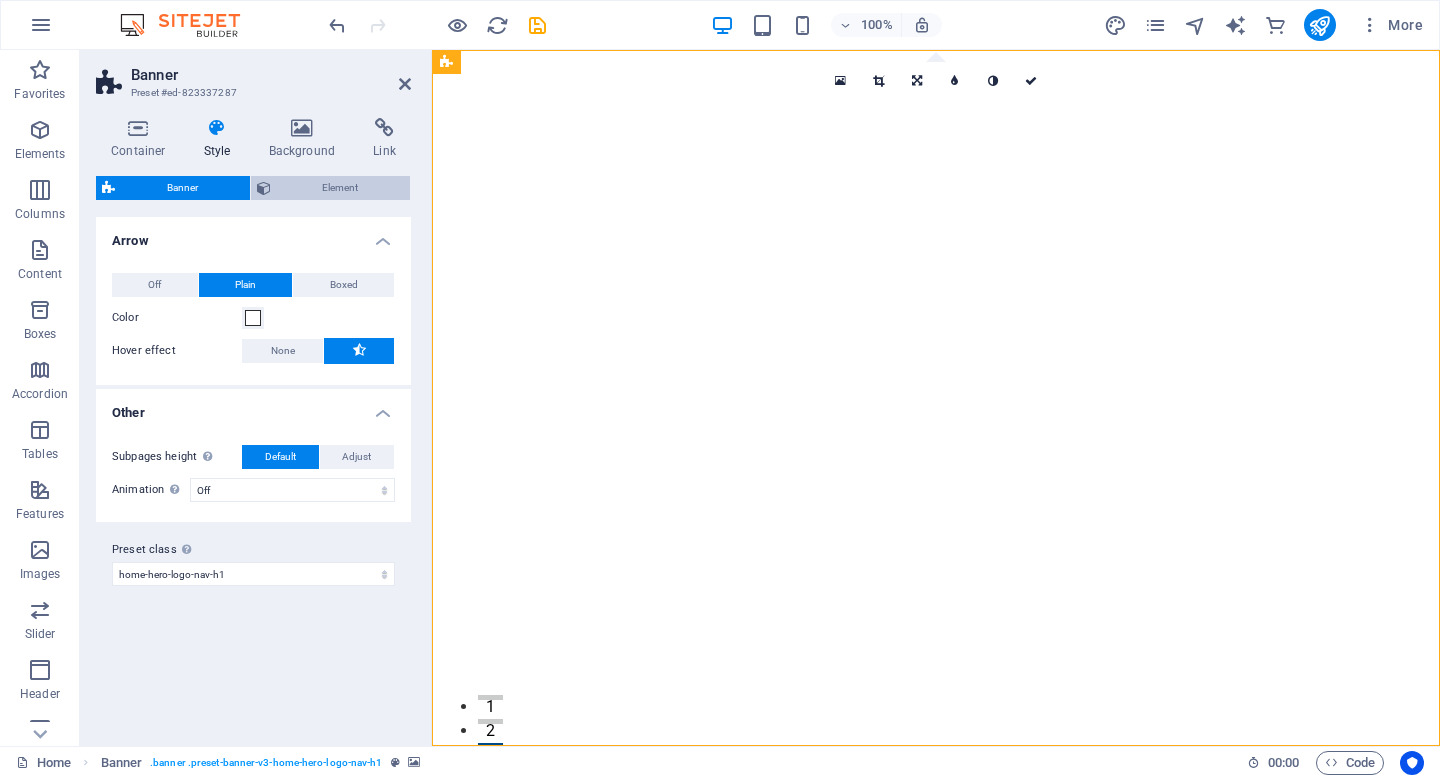 click on "Element" at bounding box center [341, 188] 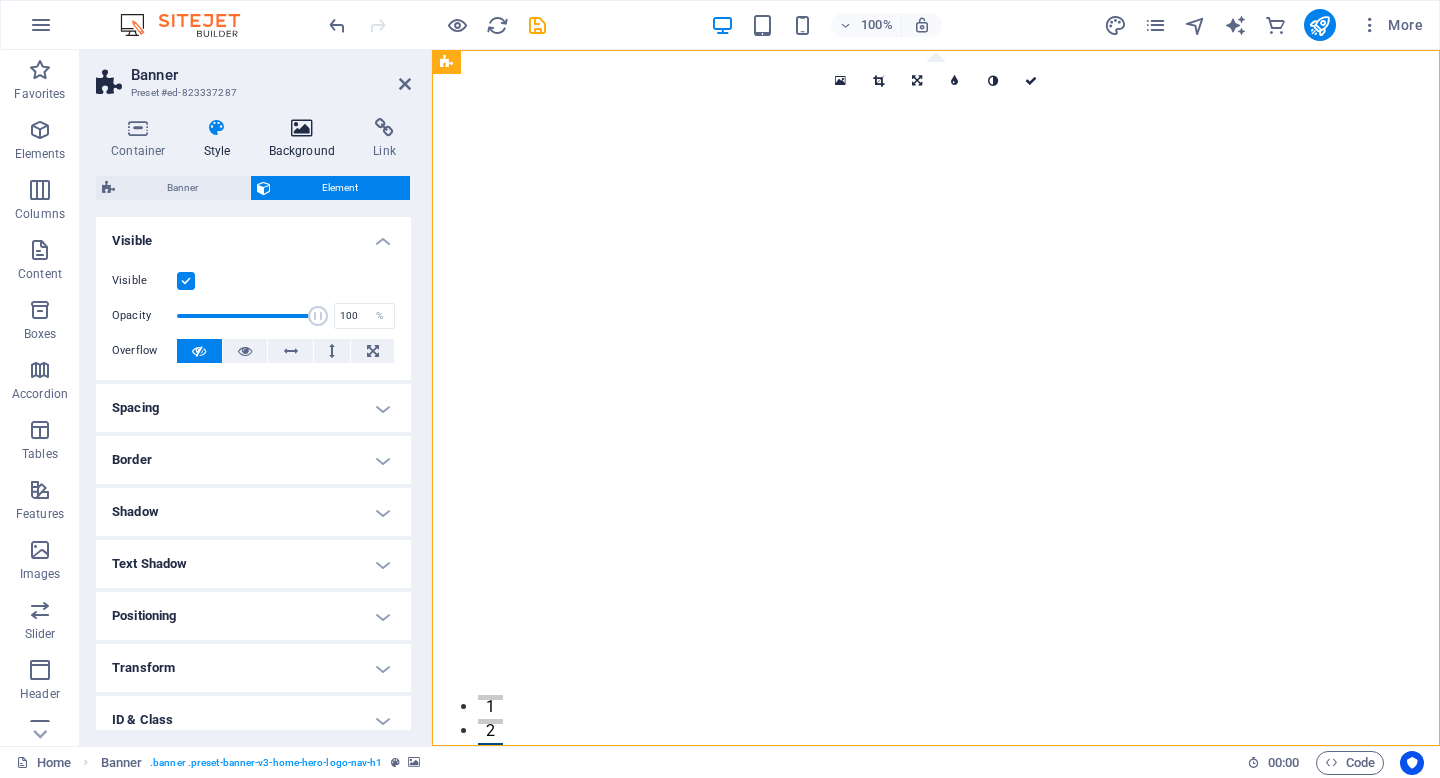 click at bounding box center (302, 128) 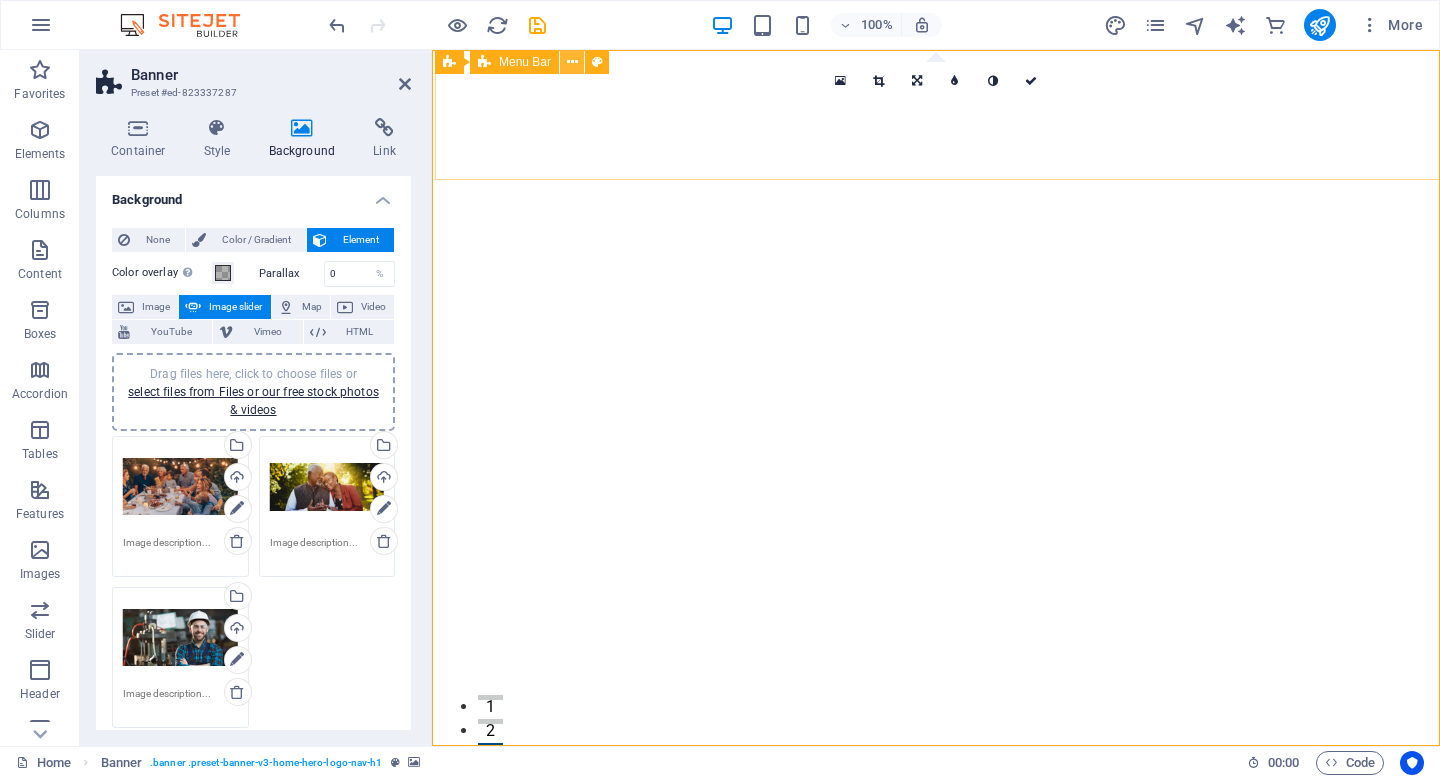 click at bounding box center [572, 62] 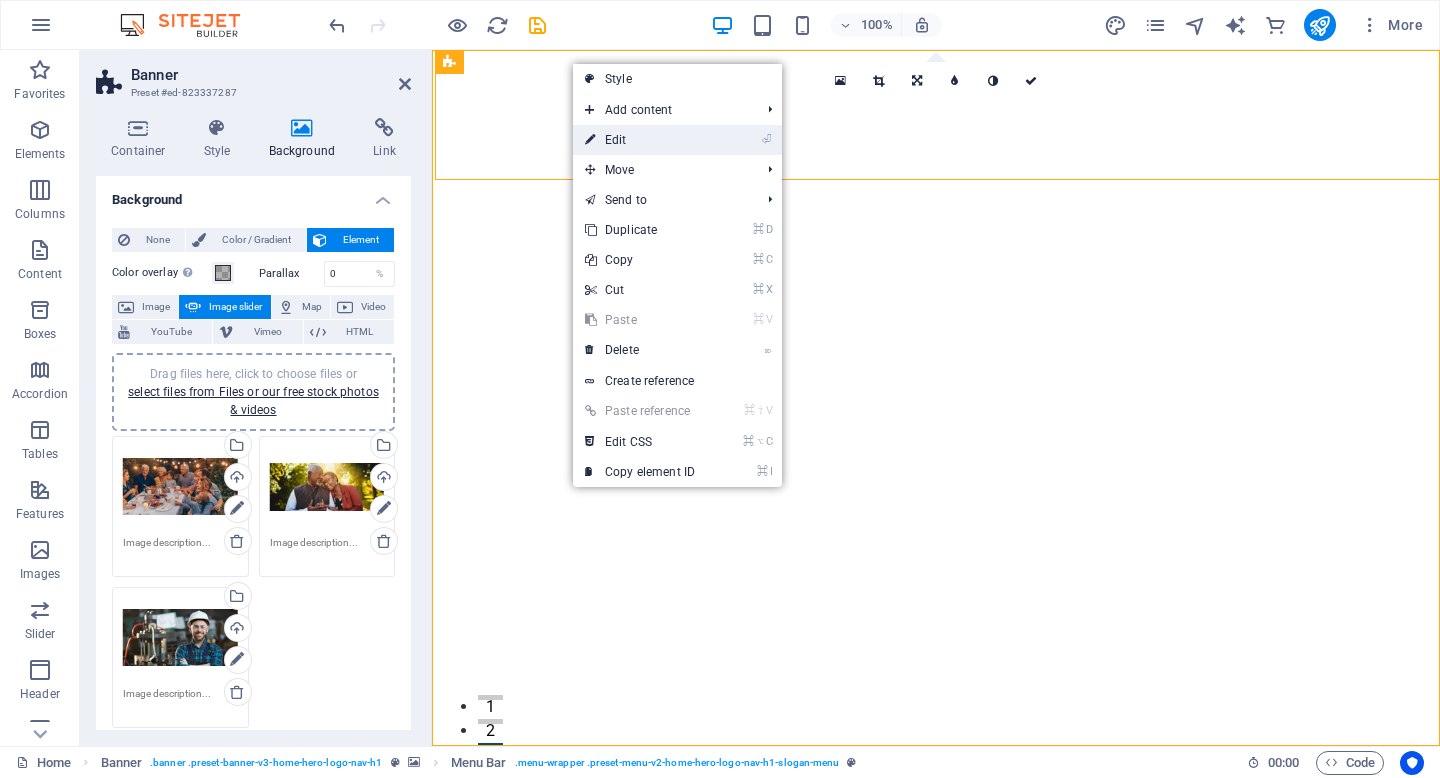 click on "⏎  Edit" at bounding box center (640, 140) 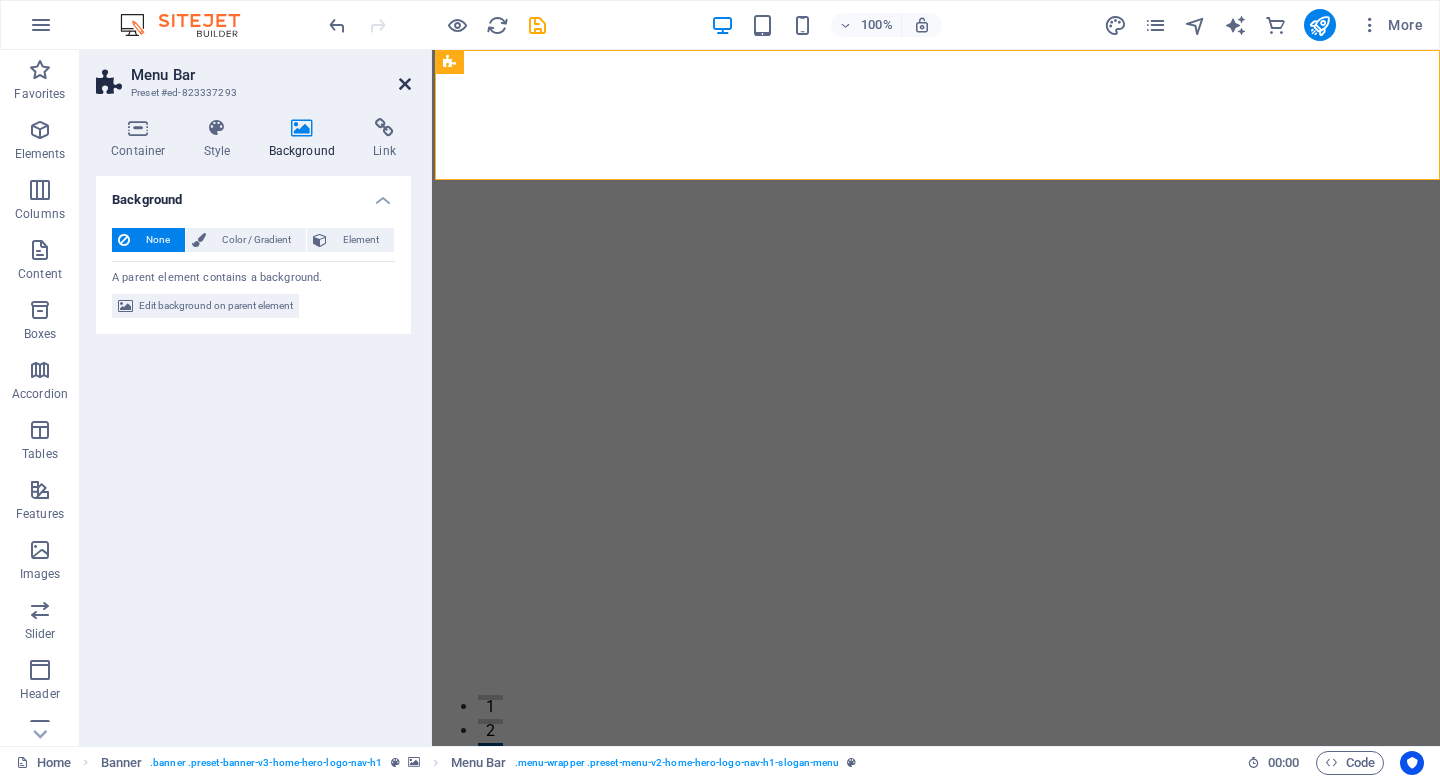 click at bounding box center (405, 84) 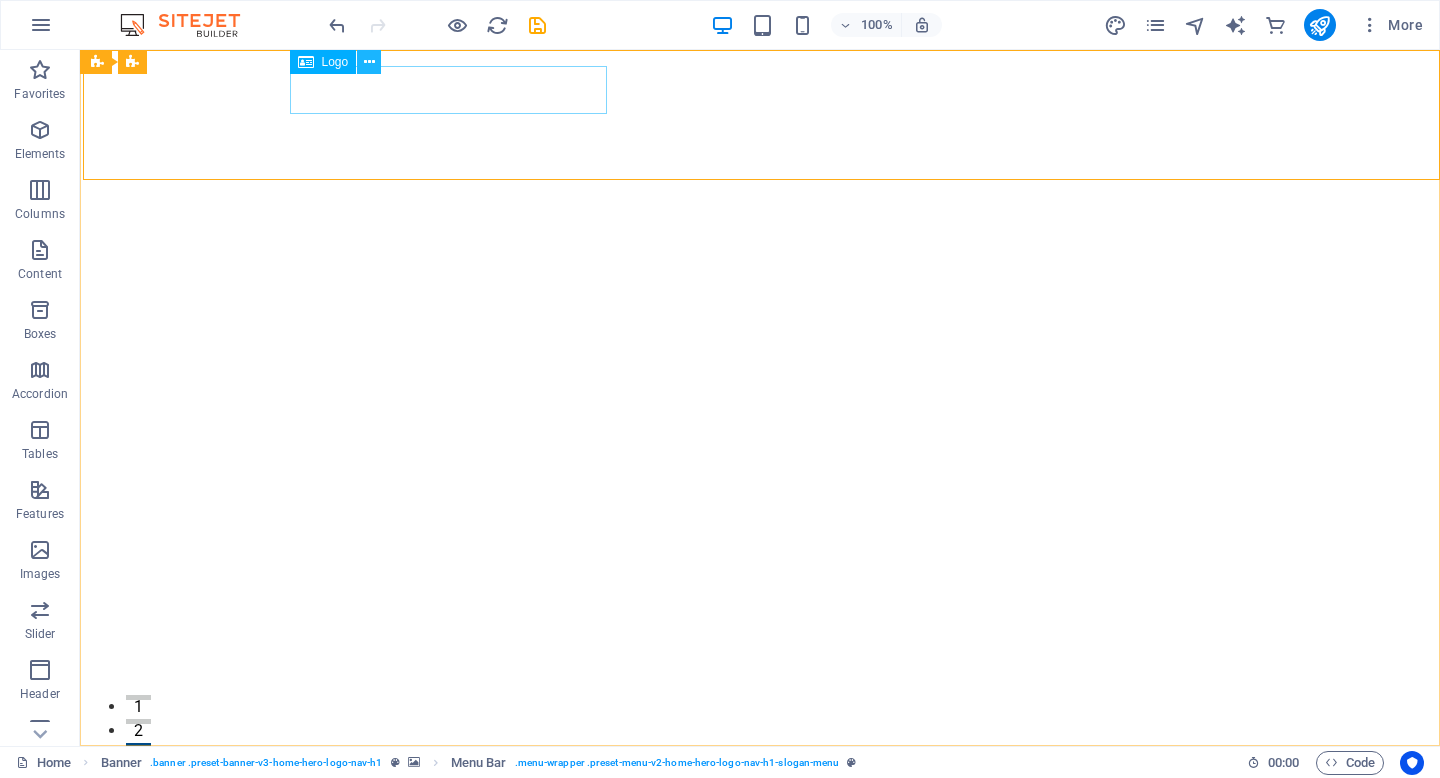 click at bounding box center (369, 62) 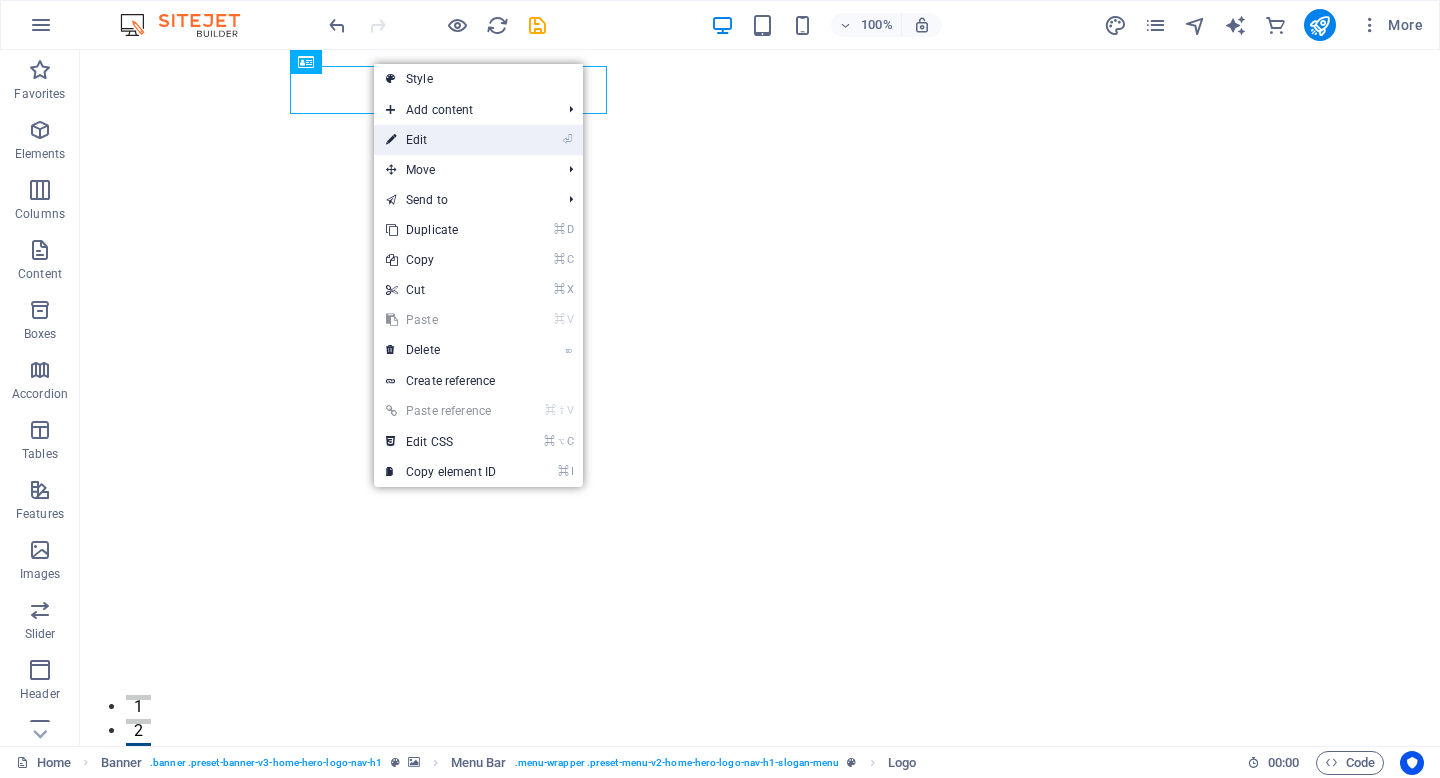 click on "⏎  Edit" at bounding box center (441, 140) 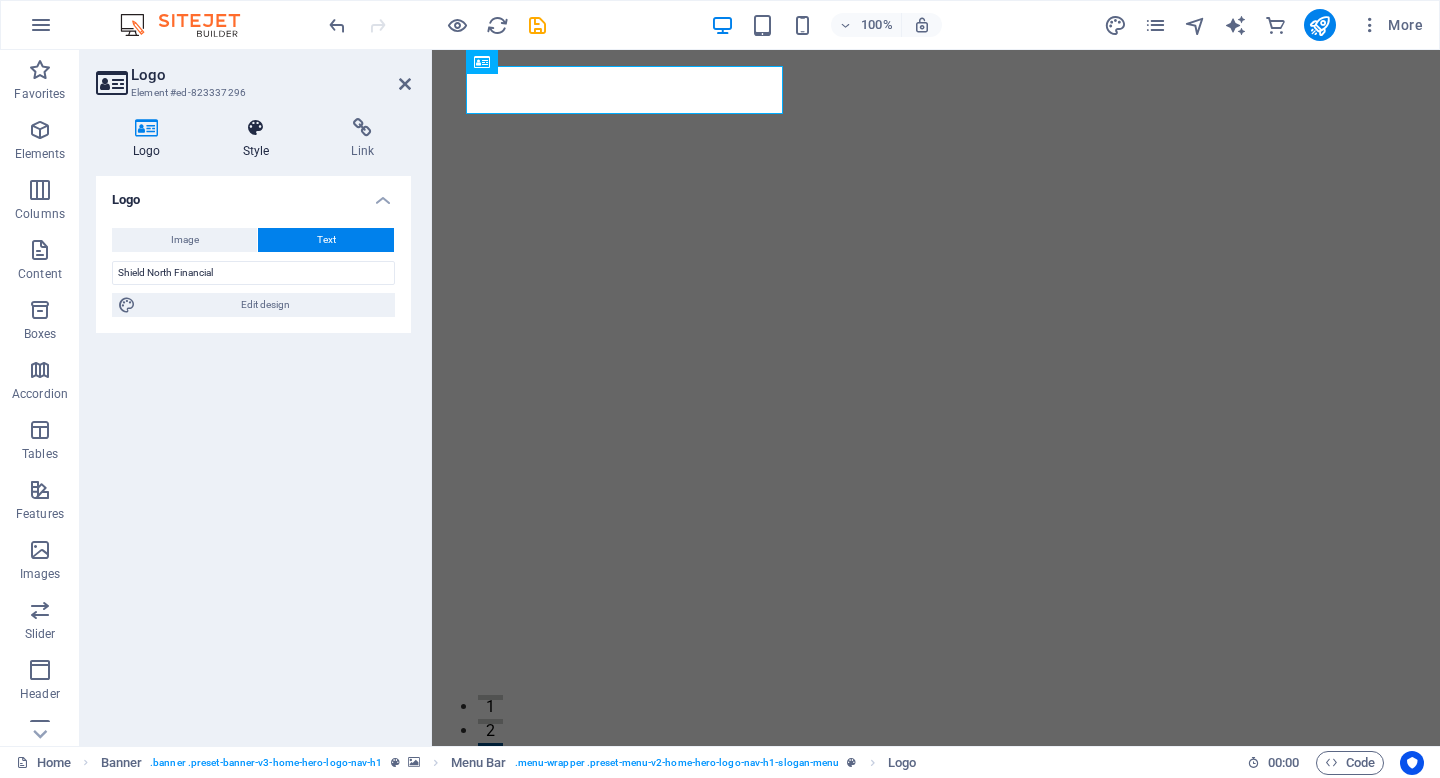 click at bounding box center [256, 128] 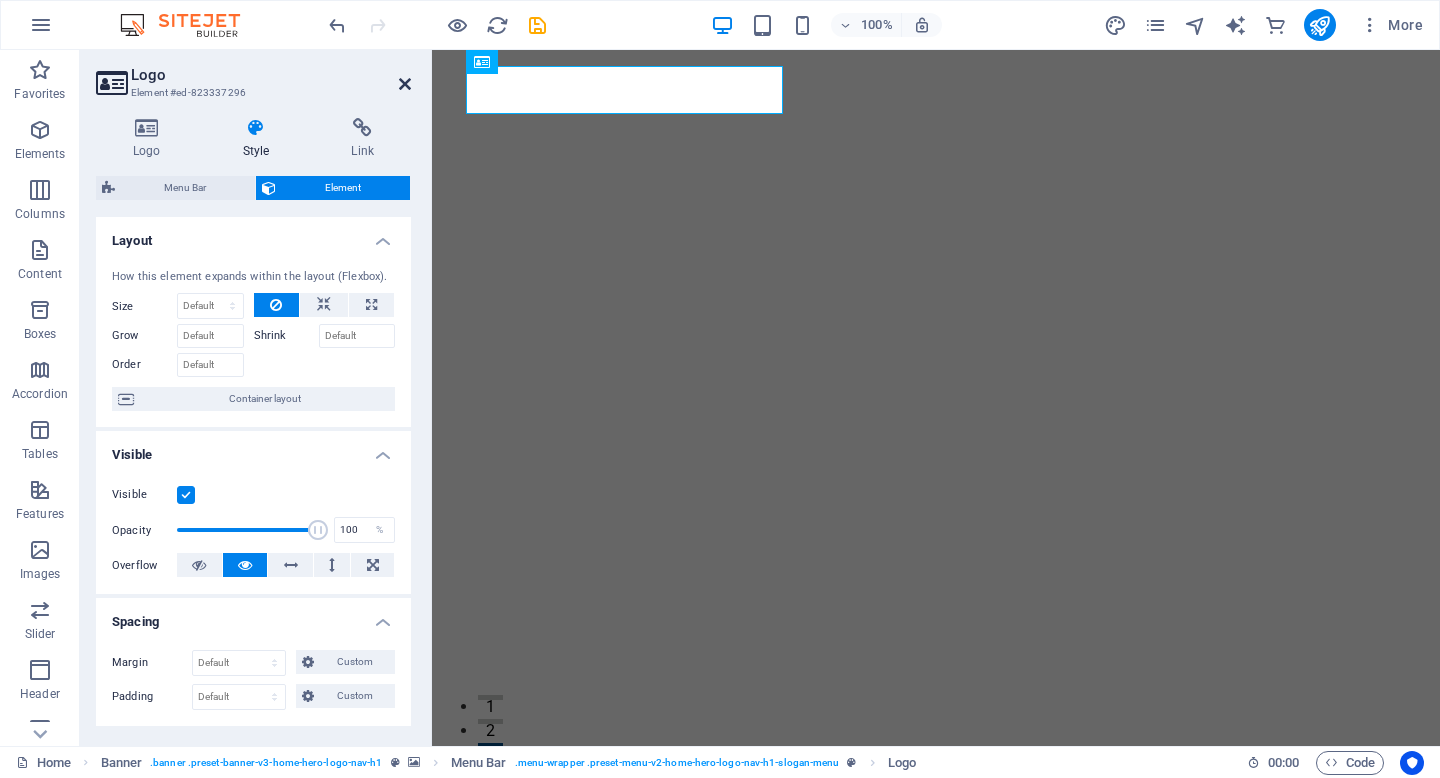 click at bounding box center [405, 84] 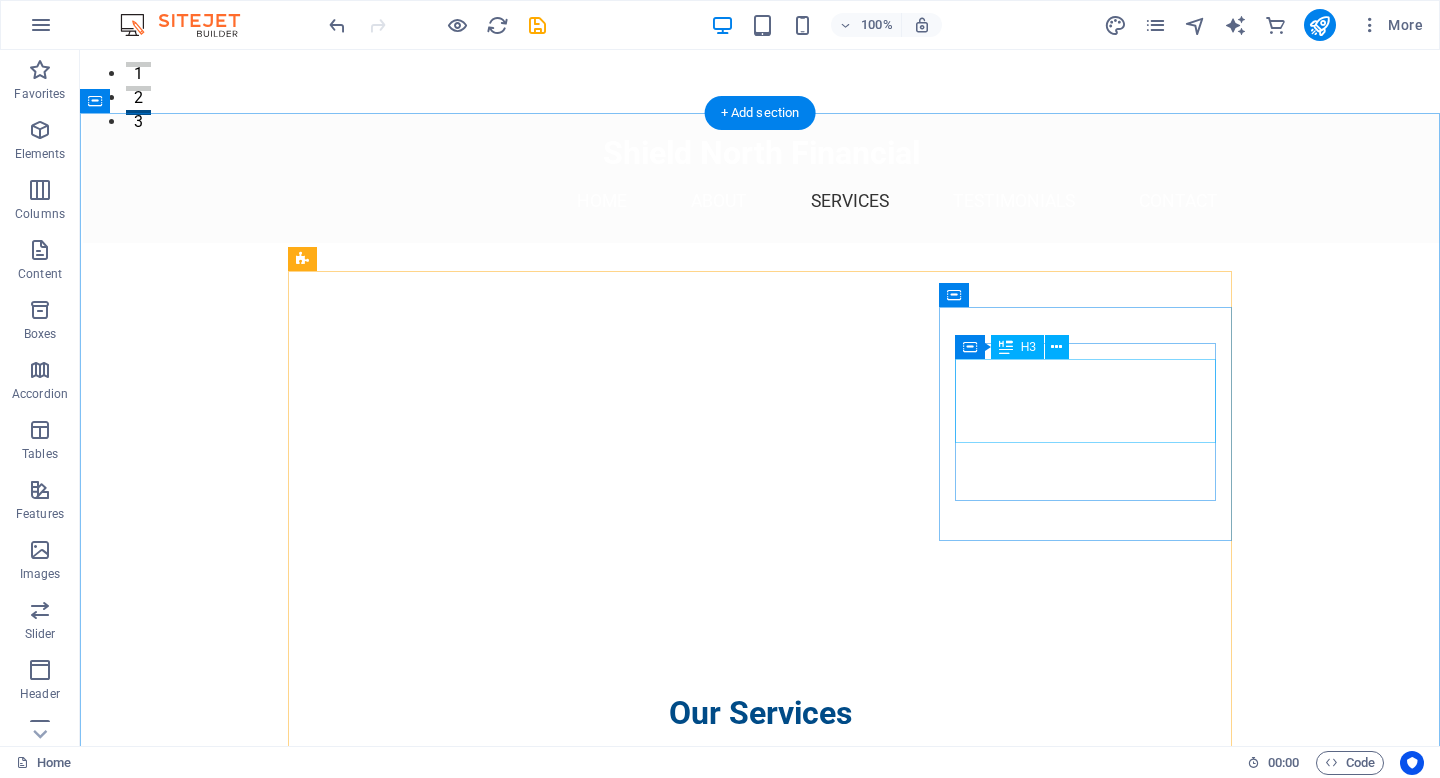 scroll, scrollTop: 634, scrollLeft: 0, axis: vertical 